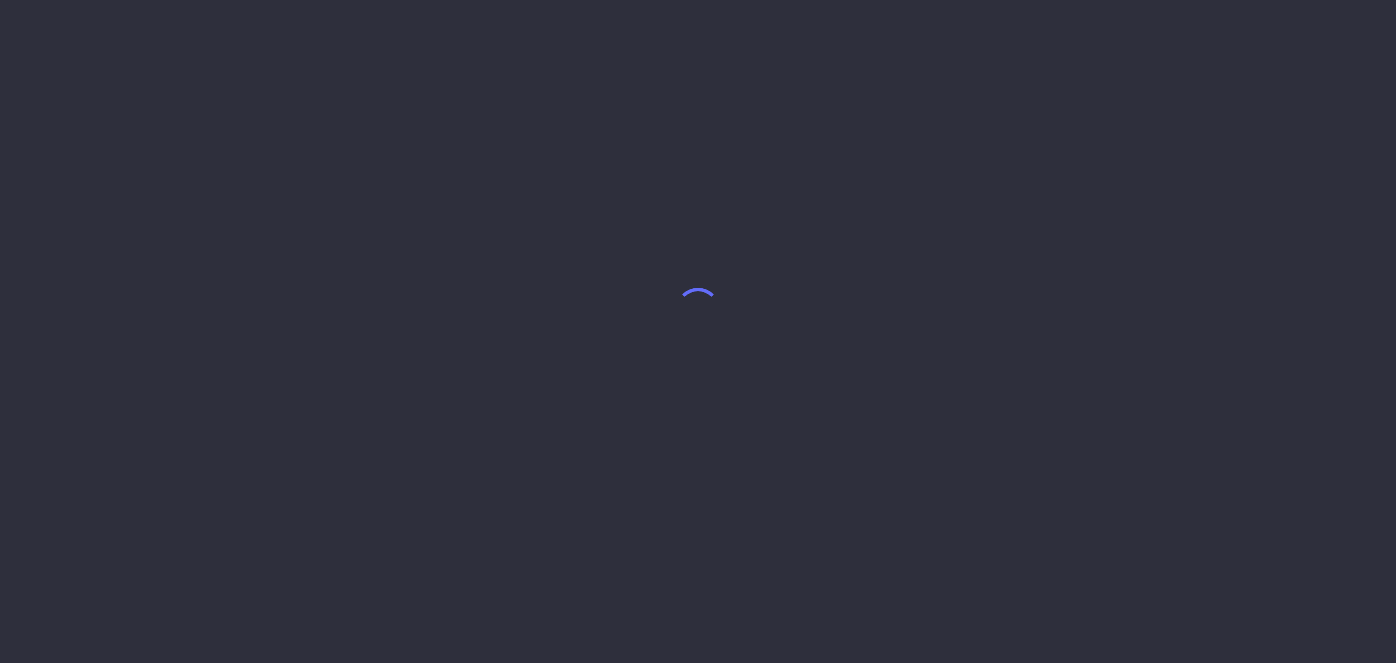 scroll, scrollTop: 0, scrollLeft: 0, axis: both 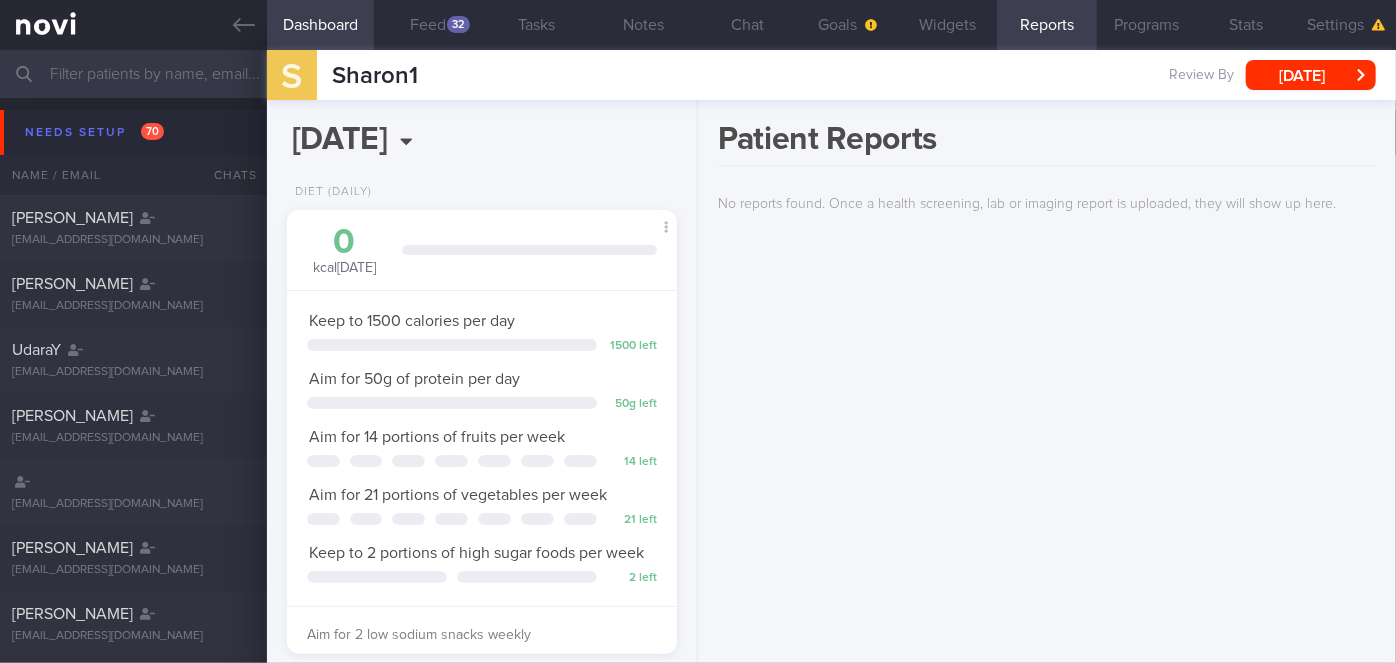 click at bounding box center [698, 74] 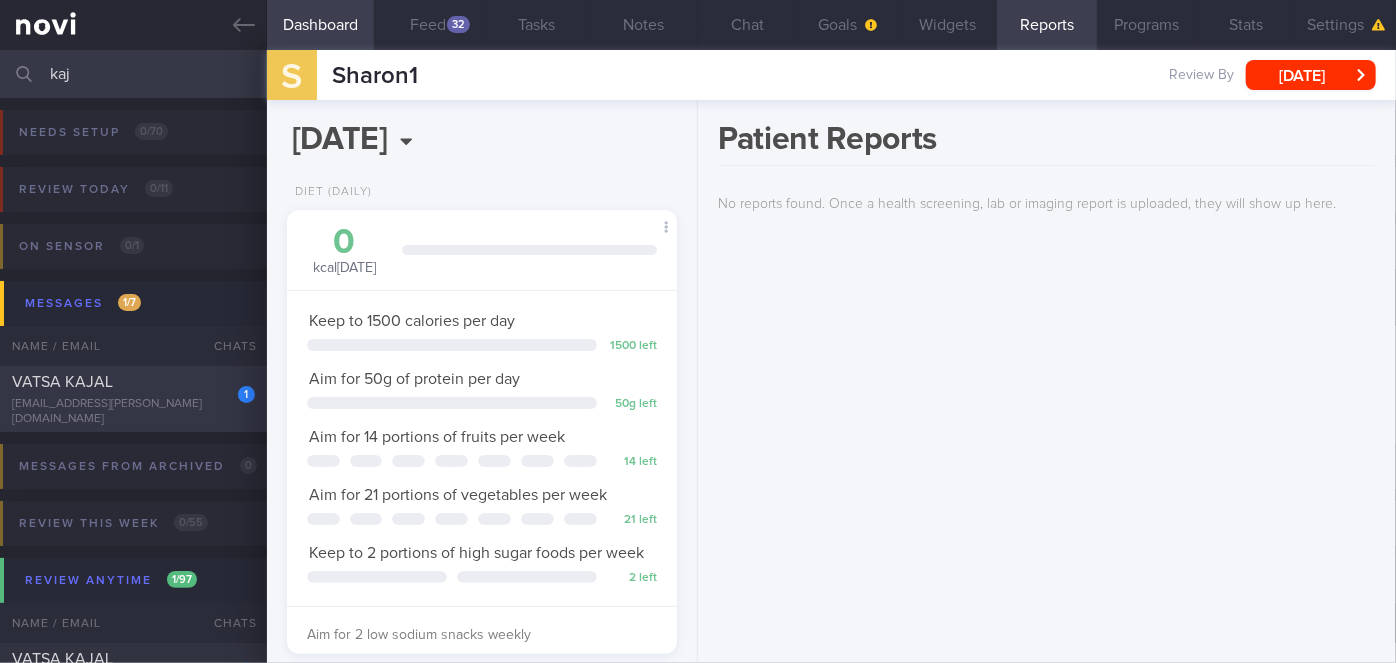 click on "1" at bounding box center (233, 387) 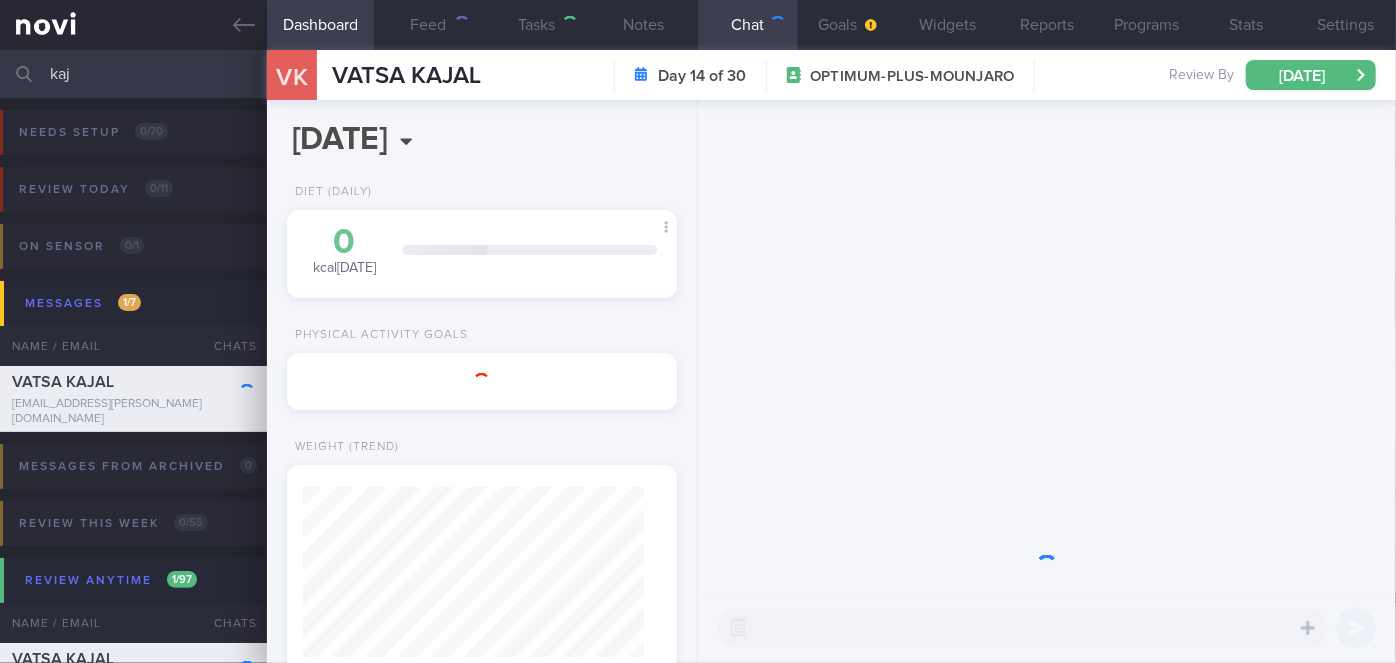 scroll, scrollTop: 999829, scrollLeft: 999658, axis: both 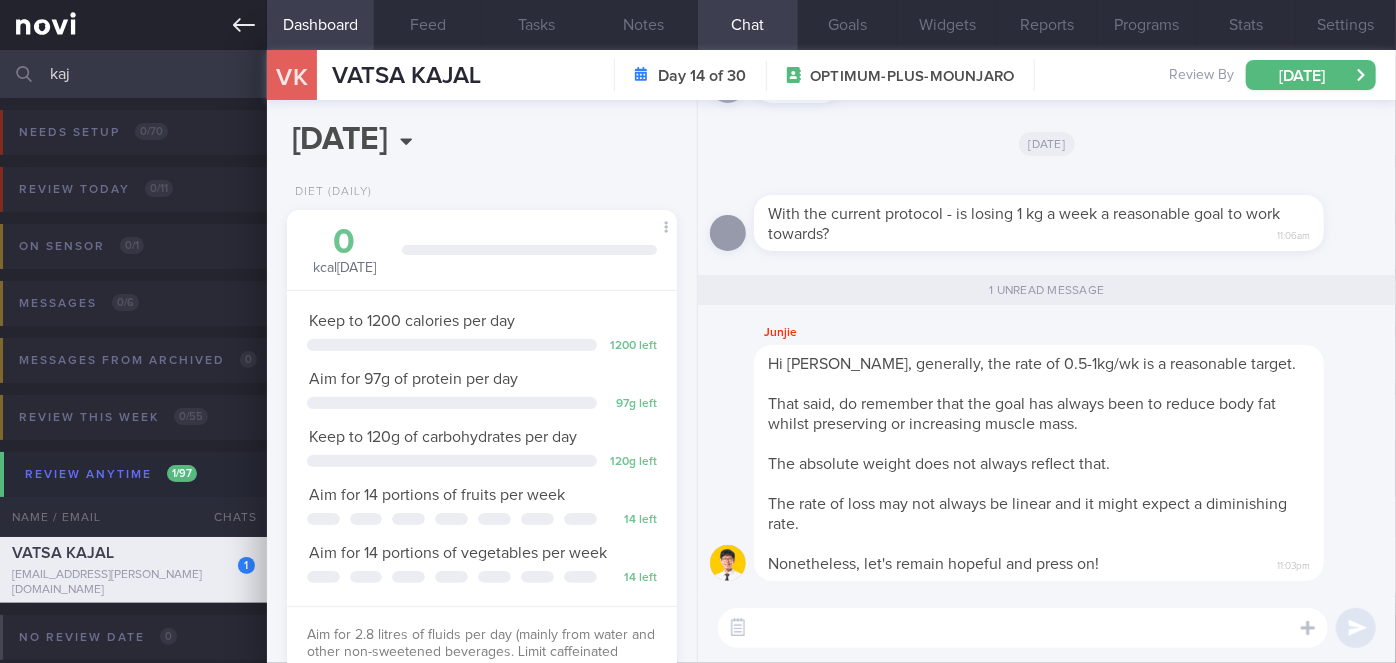 click 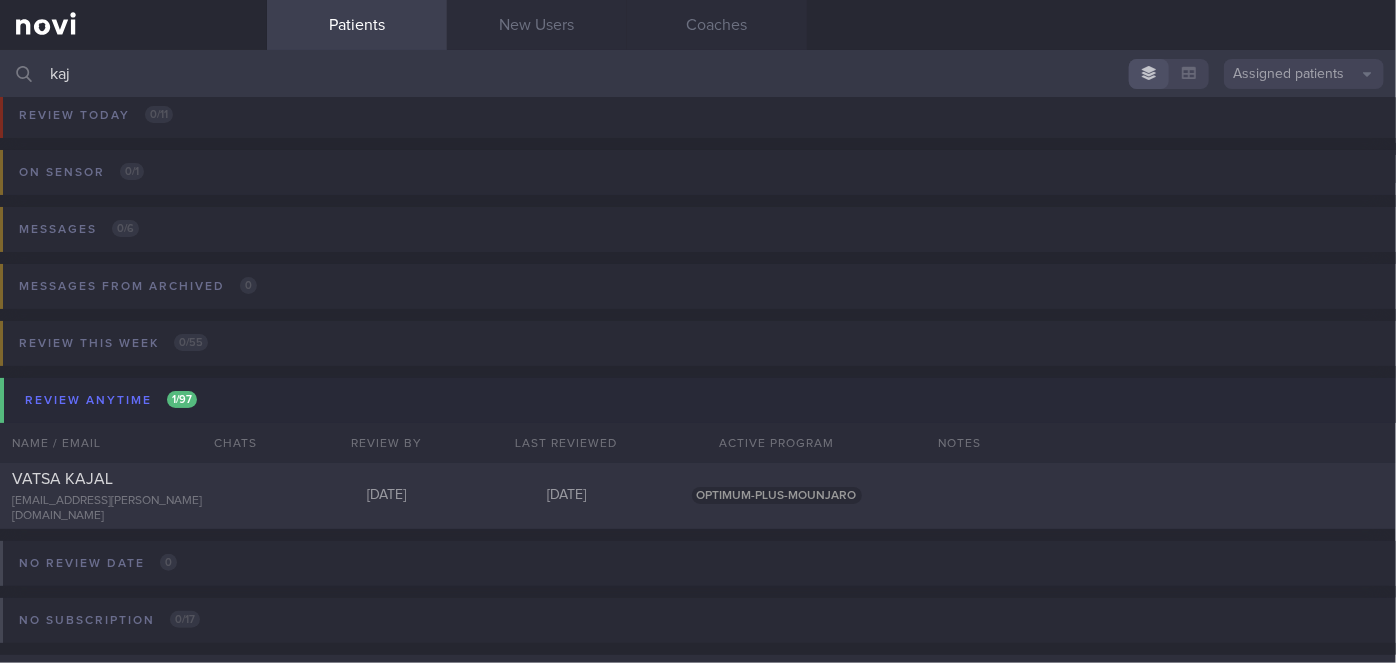 scroll, scrollTop: 120, scrollLeft: 0, axis: vertical 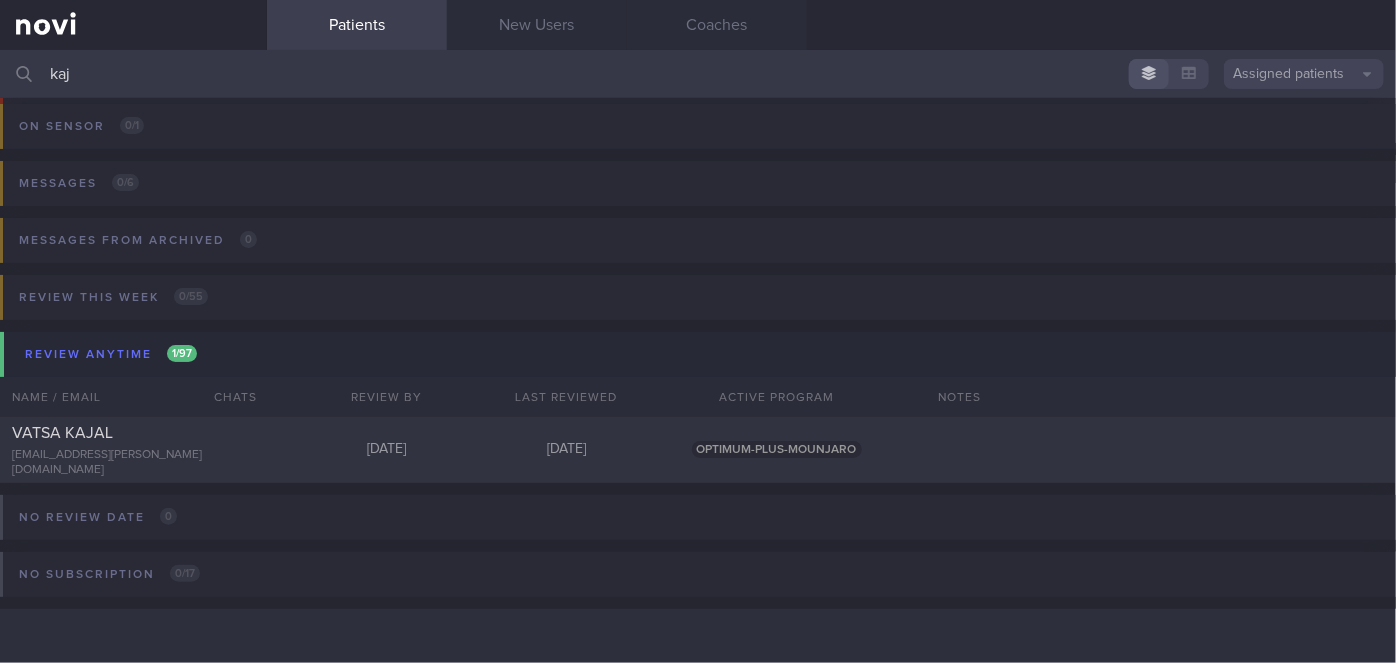 click on "kaj" at bounding box center [698, 74] 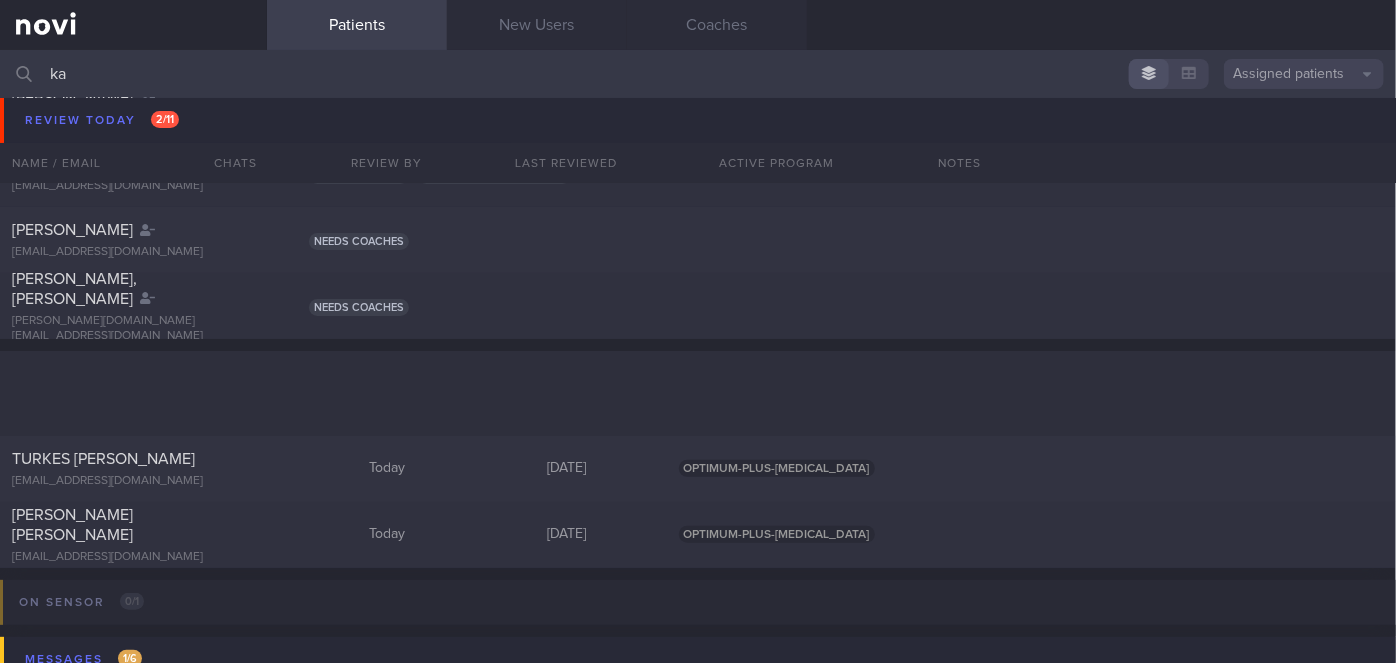 type on "k" 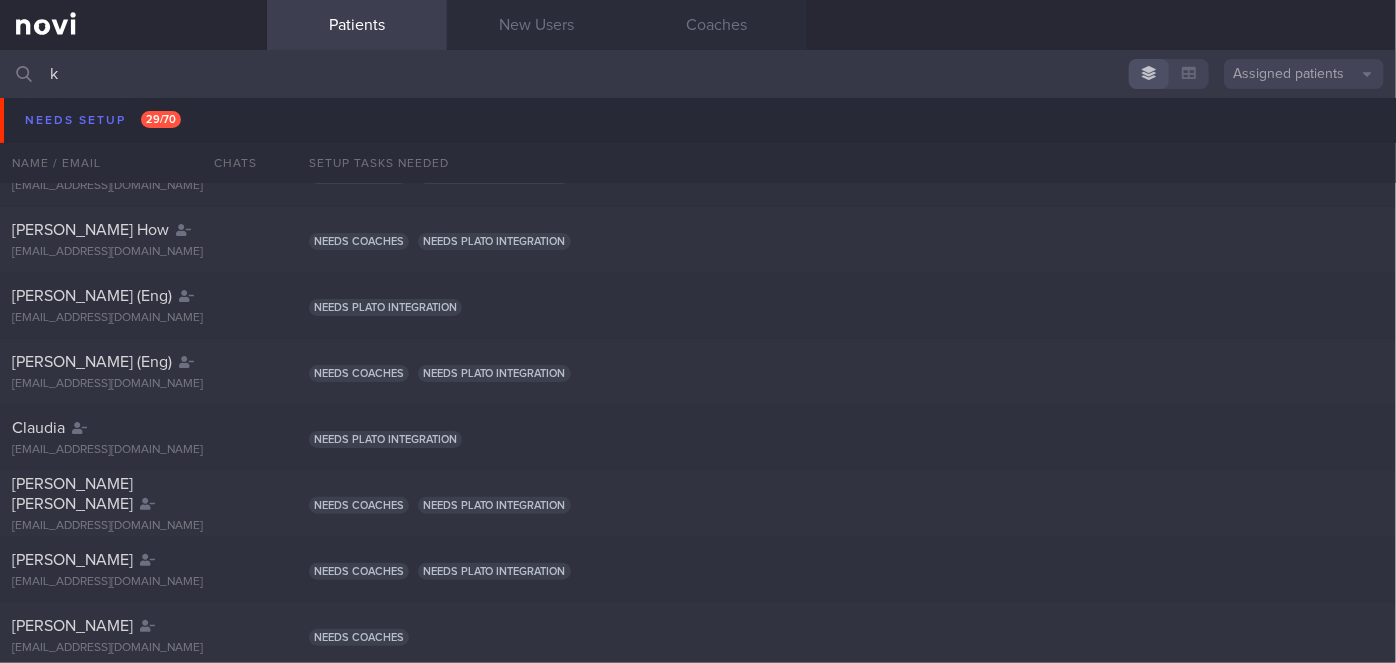 scroll, scrollTop: 384, scrollLeft: 0, axis: vertical 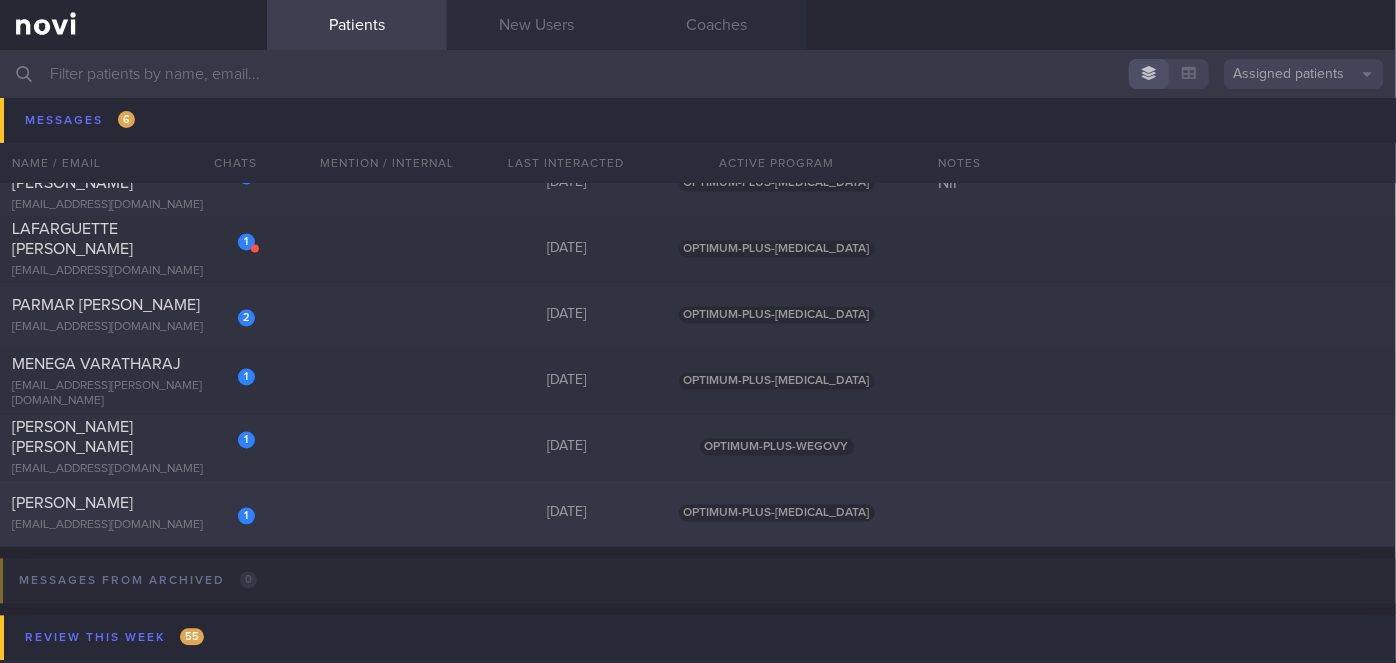 type 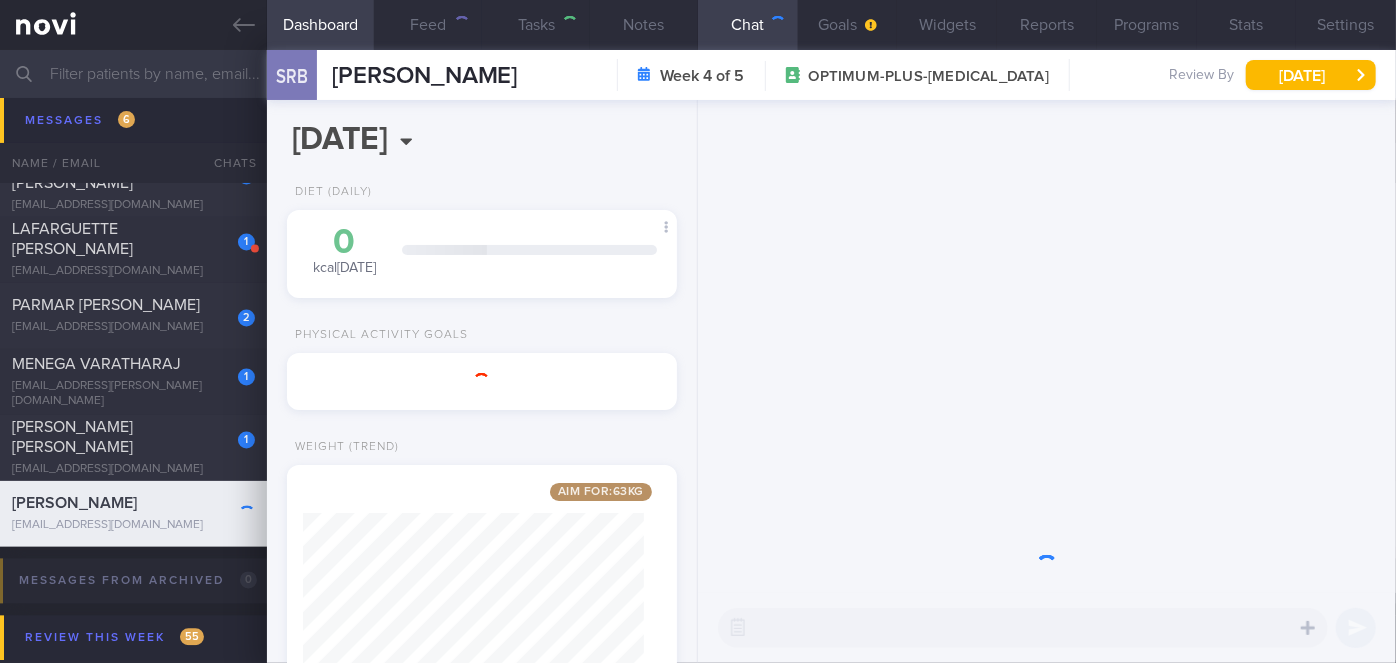 scroll, scrollTop: 999800, scrollLeft: 999658, axis: both 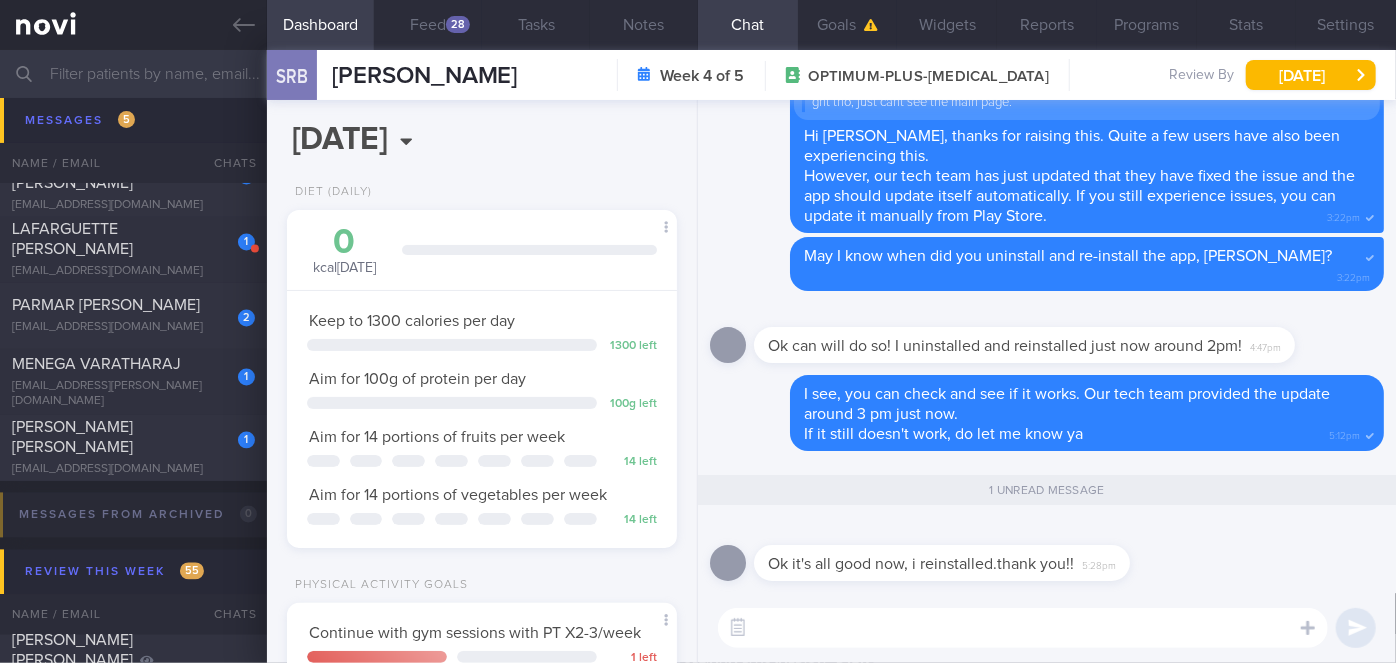 click at bounding box center (1023, 628) 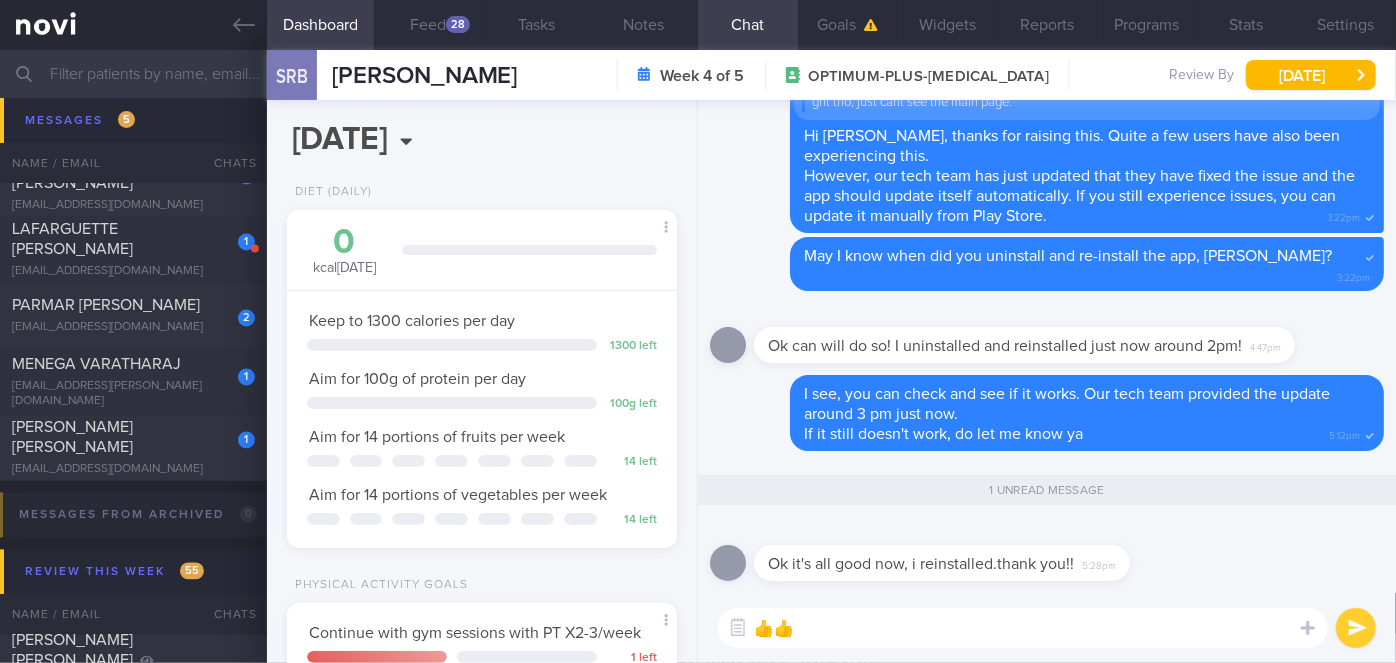 type on "👍👍" 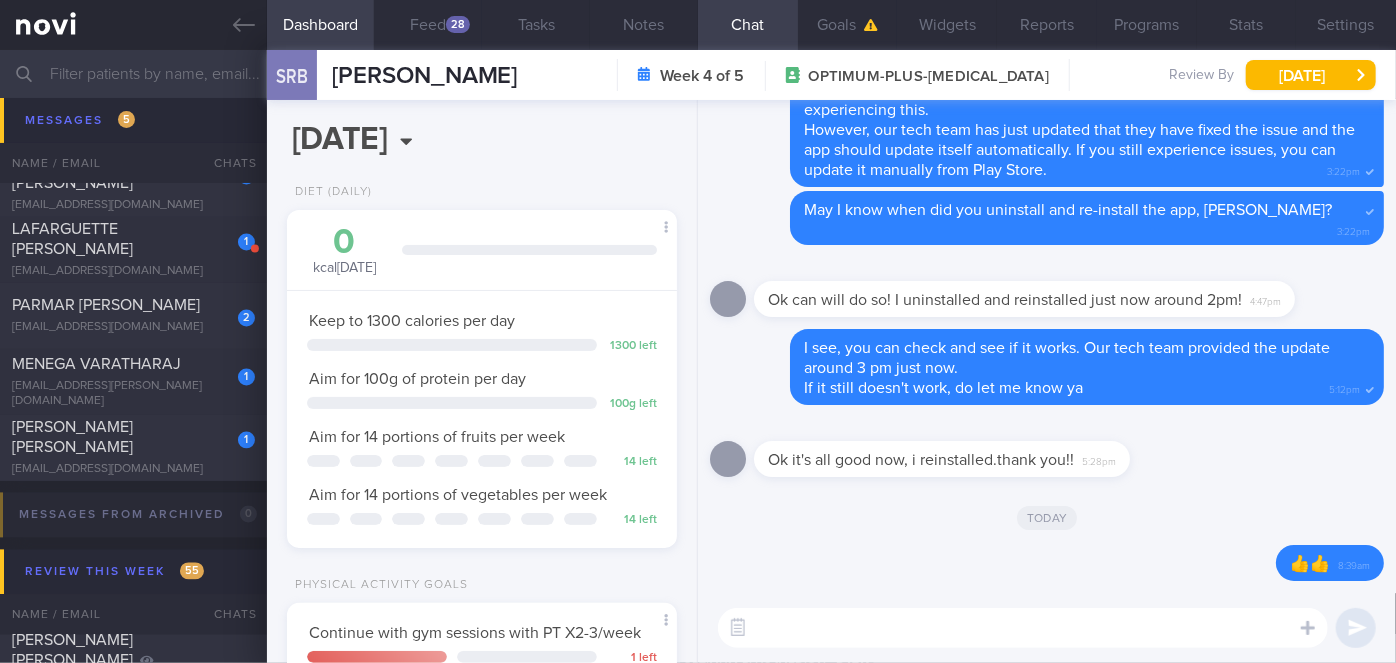 scroll, scrollTop: 0, scrollLeft: 0, axis: both 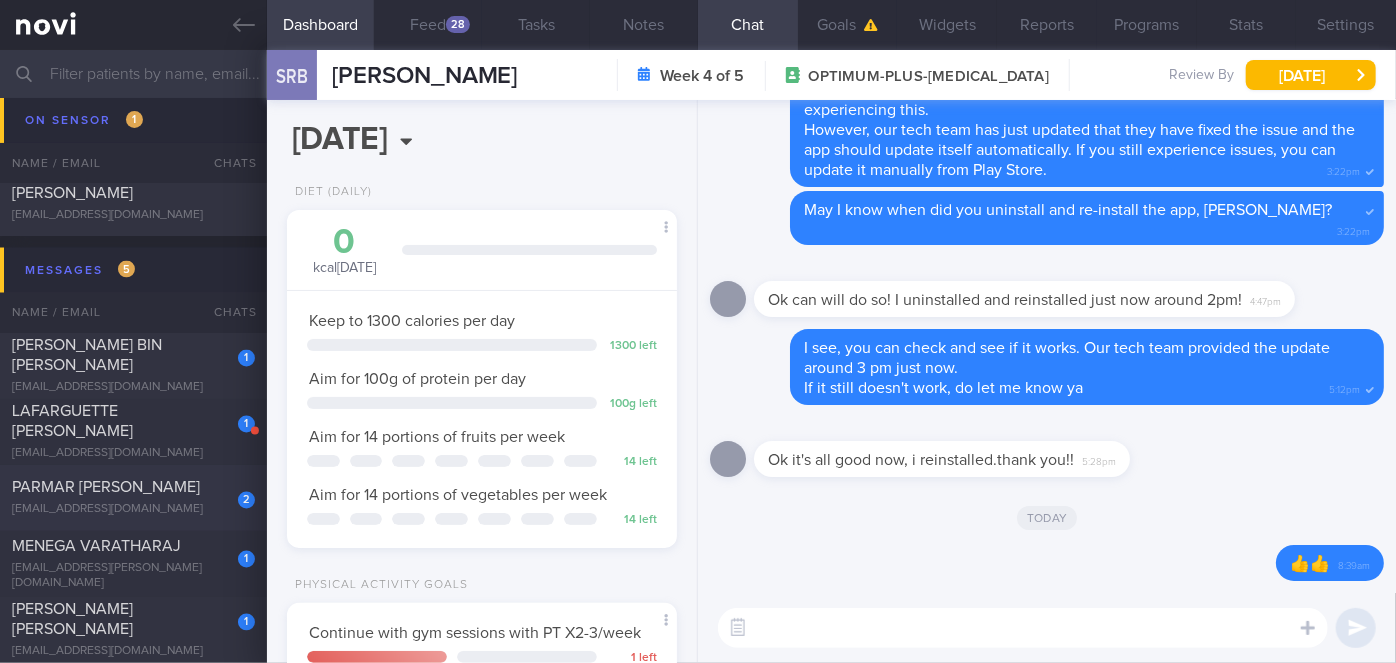 click on "[PERSON_NAME] BIN [PERSON_NAME]" at bounding box center (87, 356) 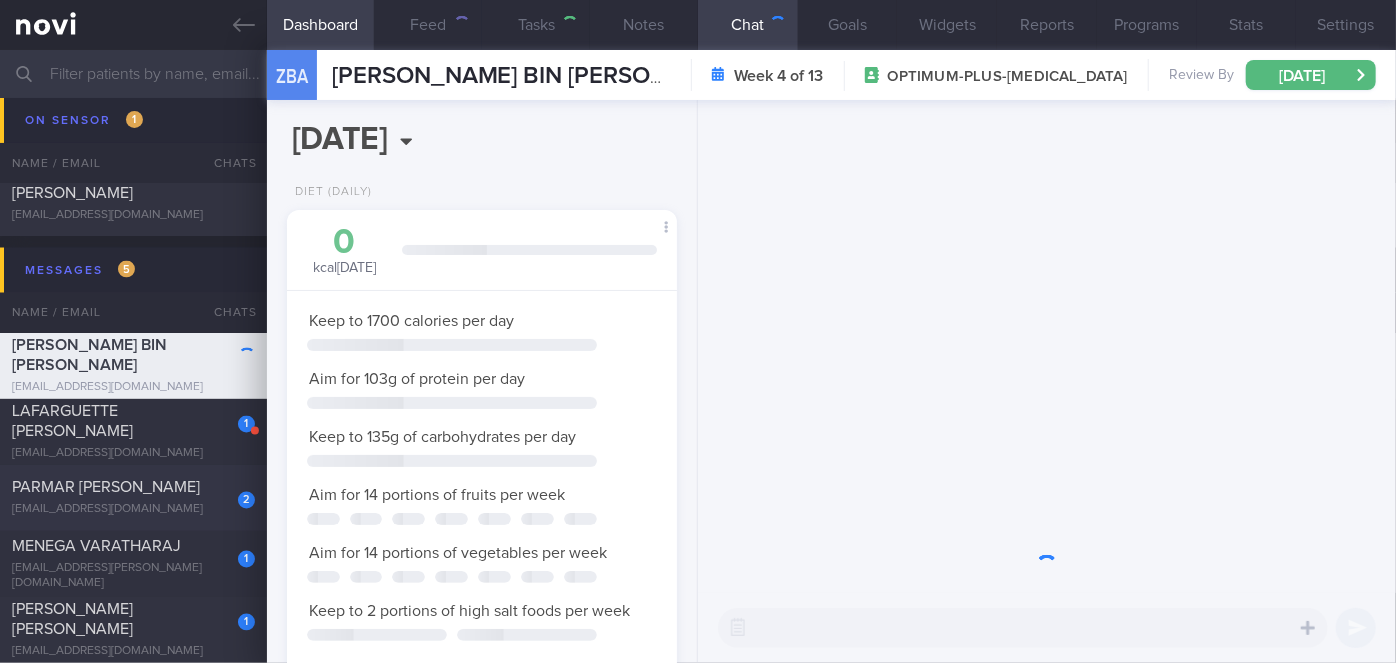 scroll, scrollTop: 999800, scrollLeft: 999658, axis: both 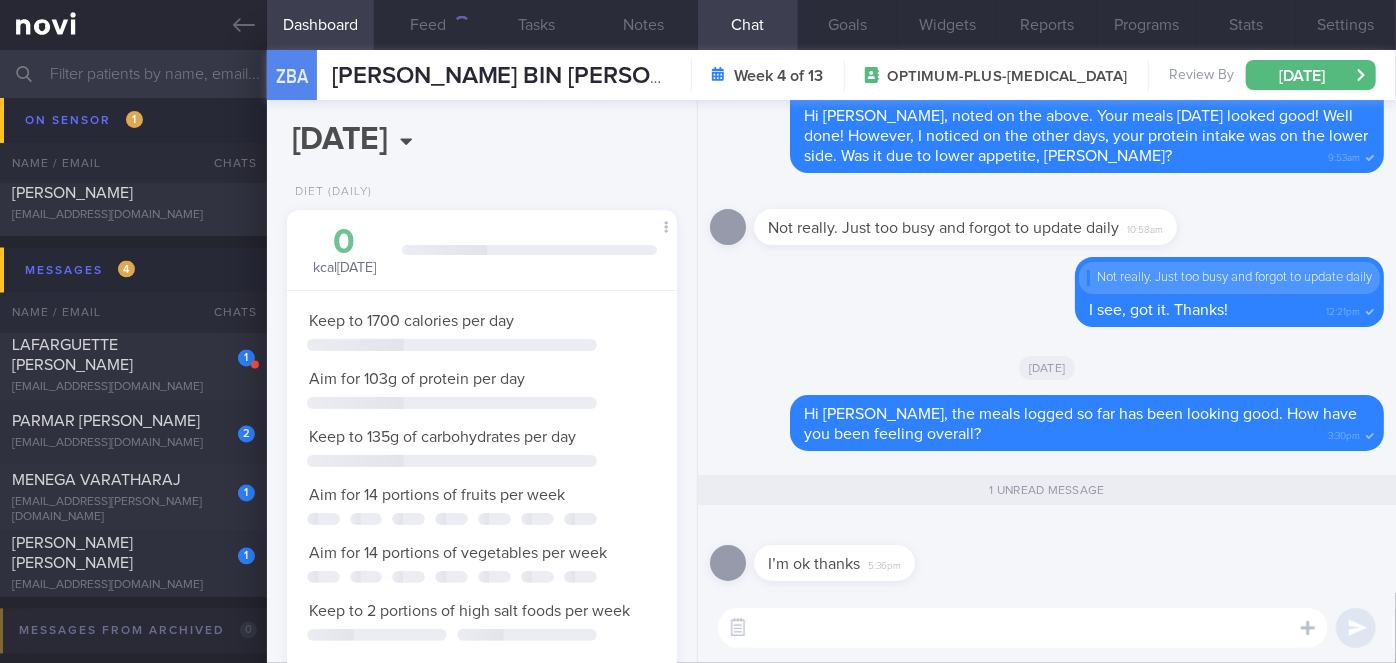 click at bounding box center [1023, 628] 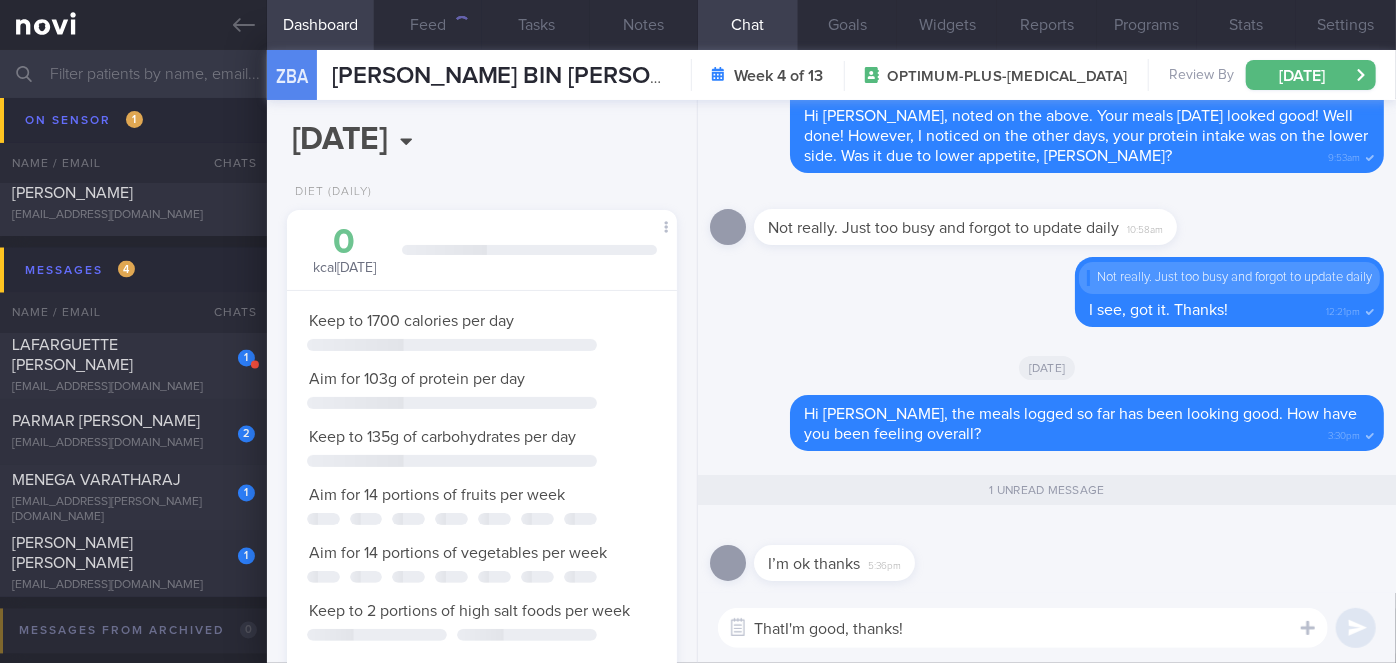 type on "ThatI'm good, thanks!" 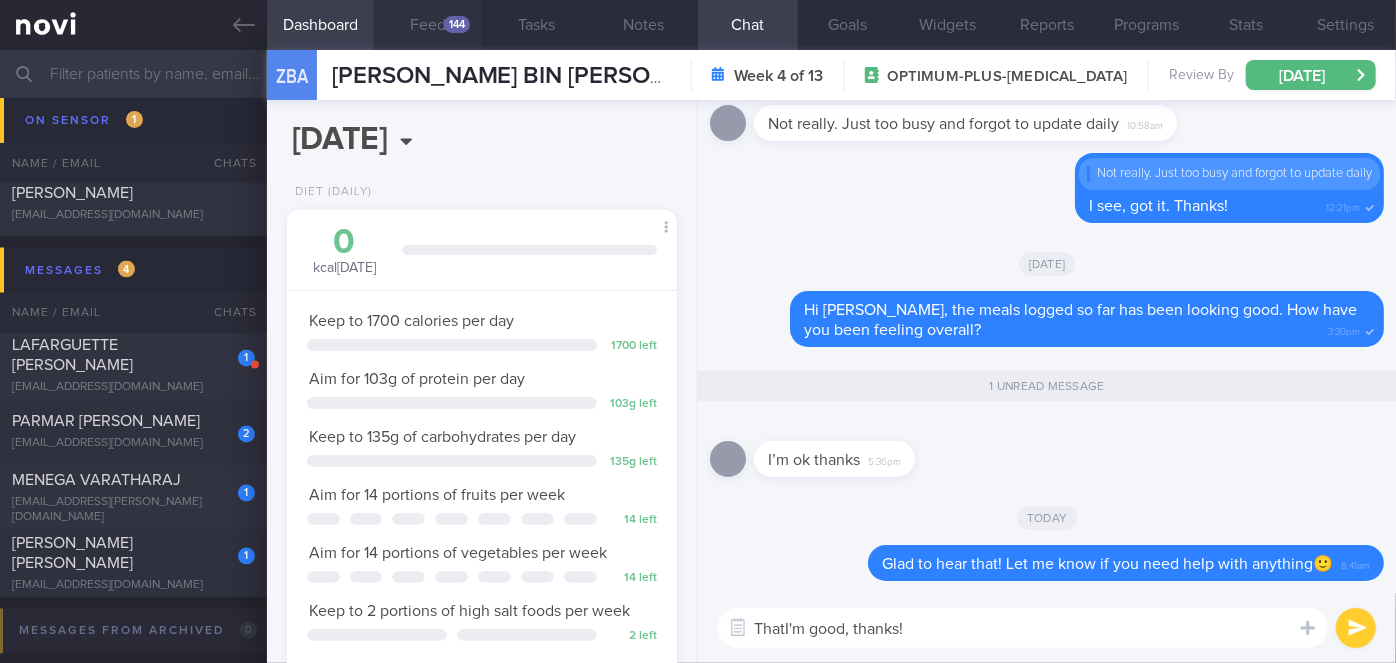 scroll, scrollTop: 999800, scrollLeft: 999658, axis: both 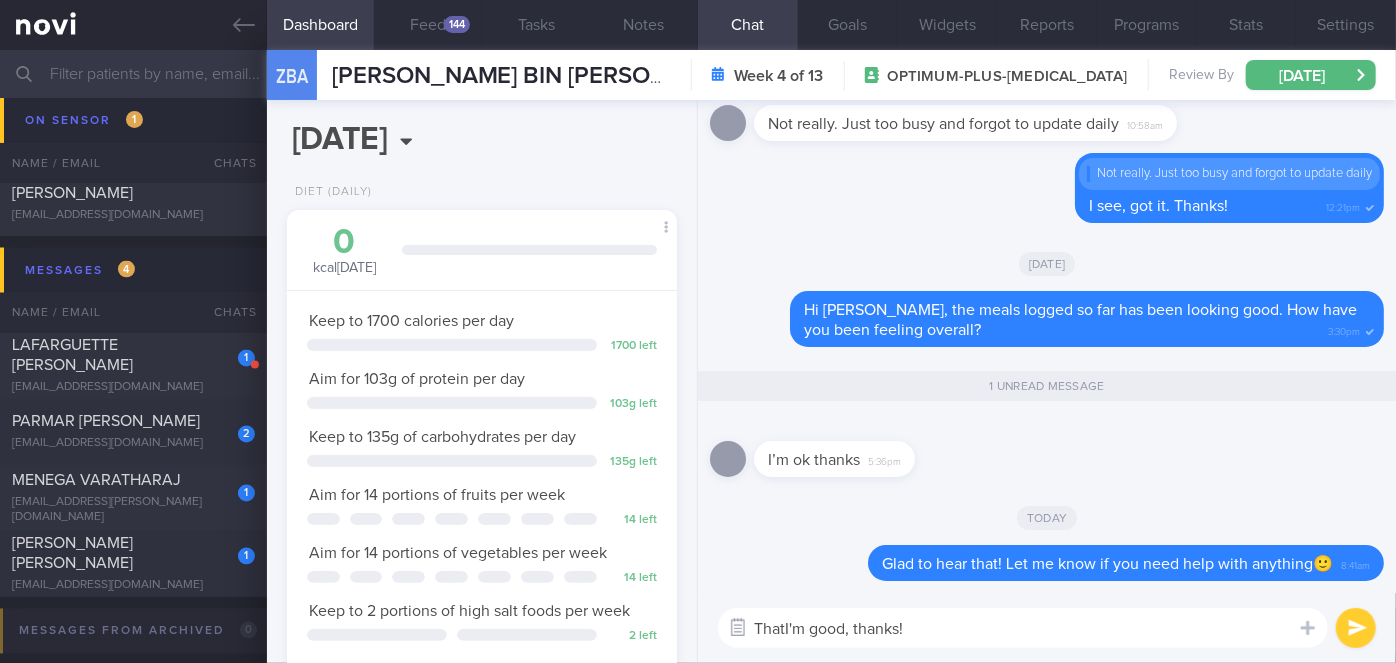 drag, startPoint x: 911, startPoint y: 622, endPoint x: 726, endPoint y: 621, distance: 185.0027 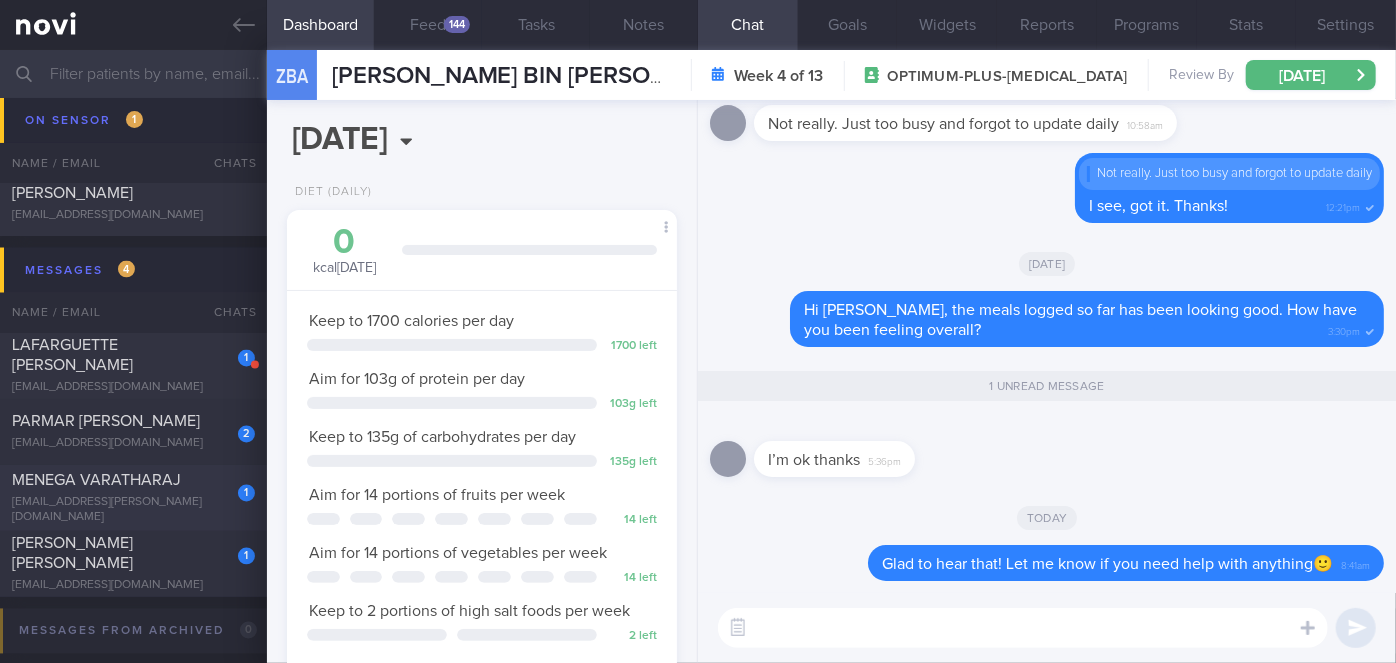 type 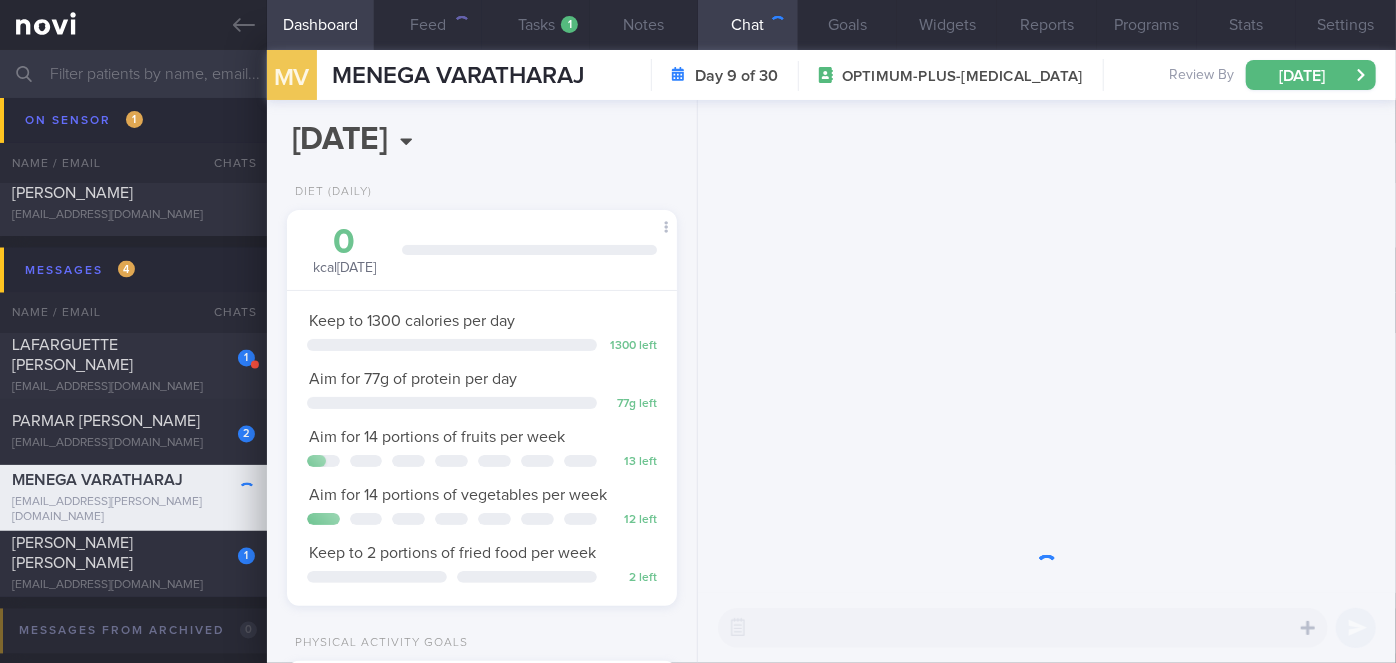 scroll, scrollTop: 999800, scrollLeft: 999658, axis: both 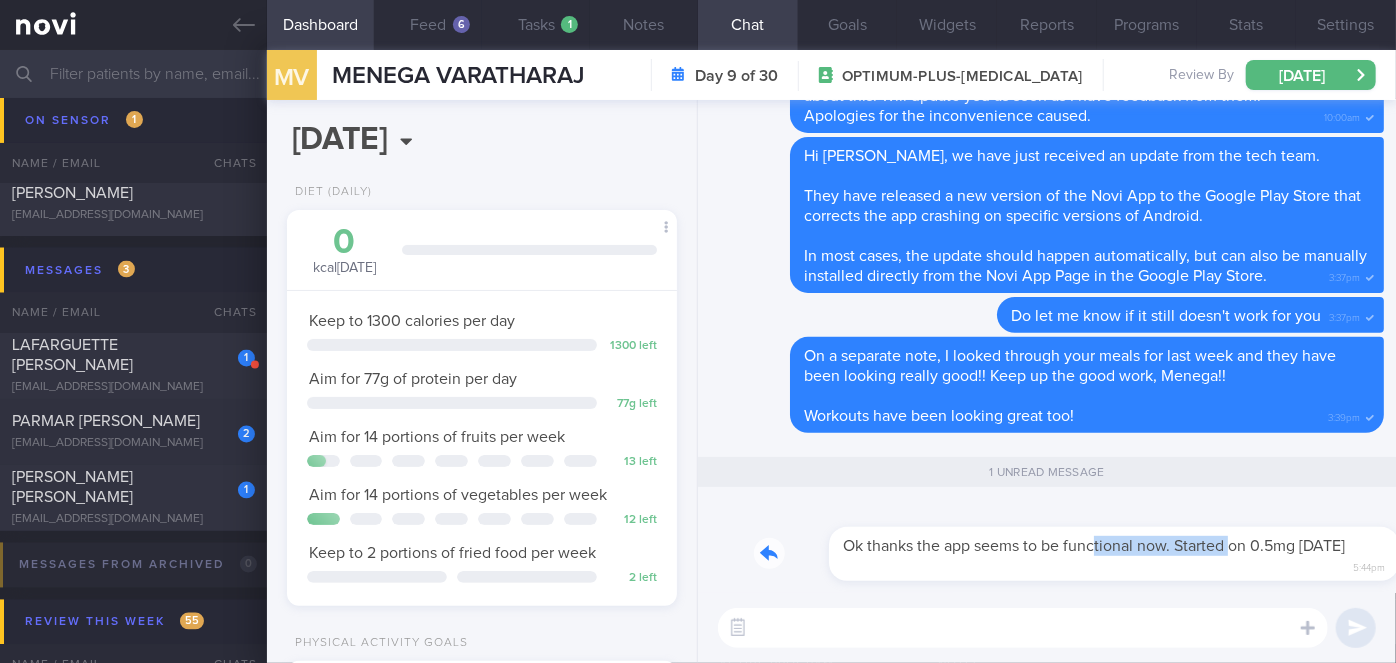 drag, startPoint x: 1019, startPoint y: 574, endPoint x: 1155, endPoint y: 579, distance: 136.09187 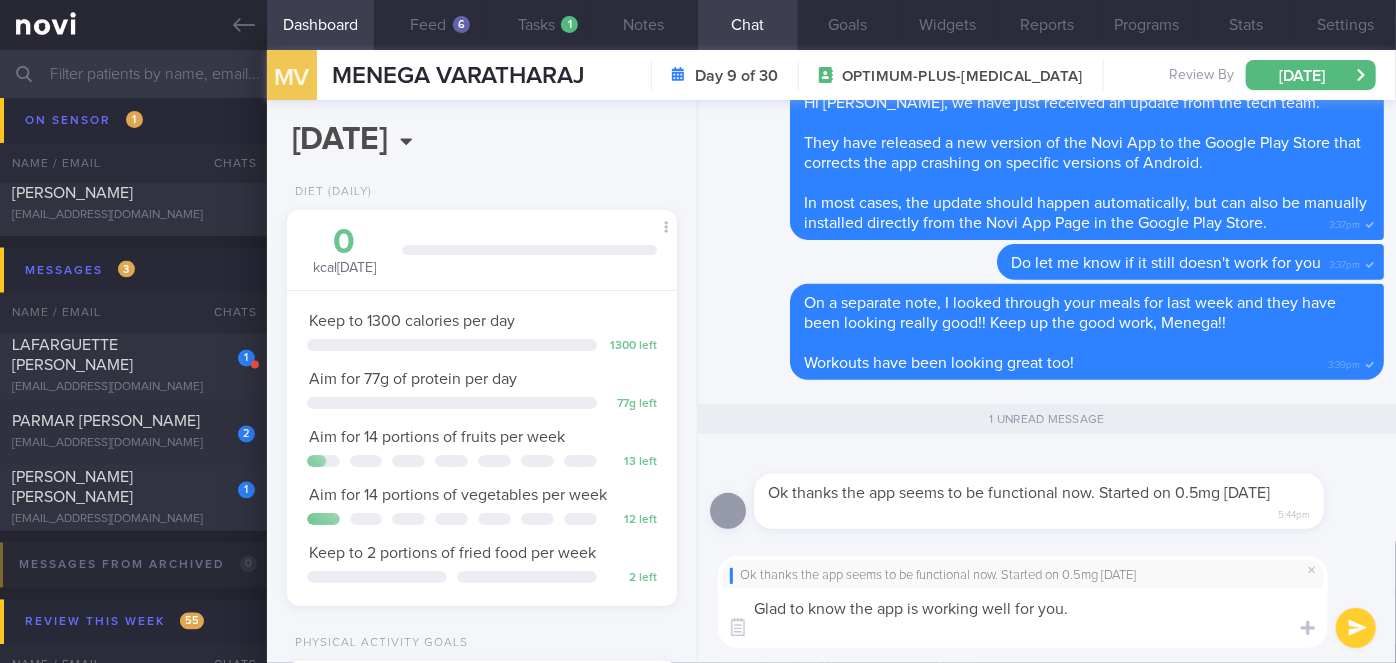 scroll, scrollTop: 0, scrollLeft: 0, axis: both 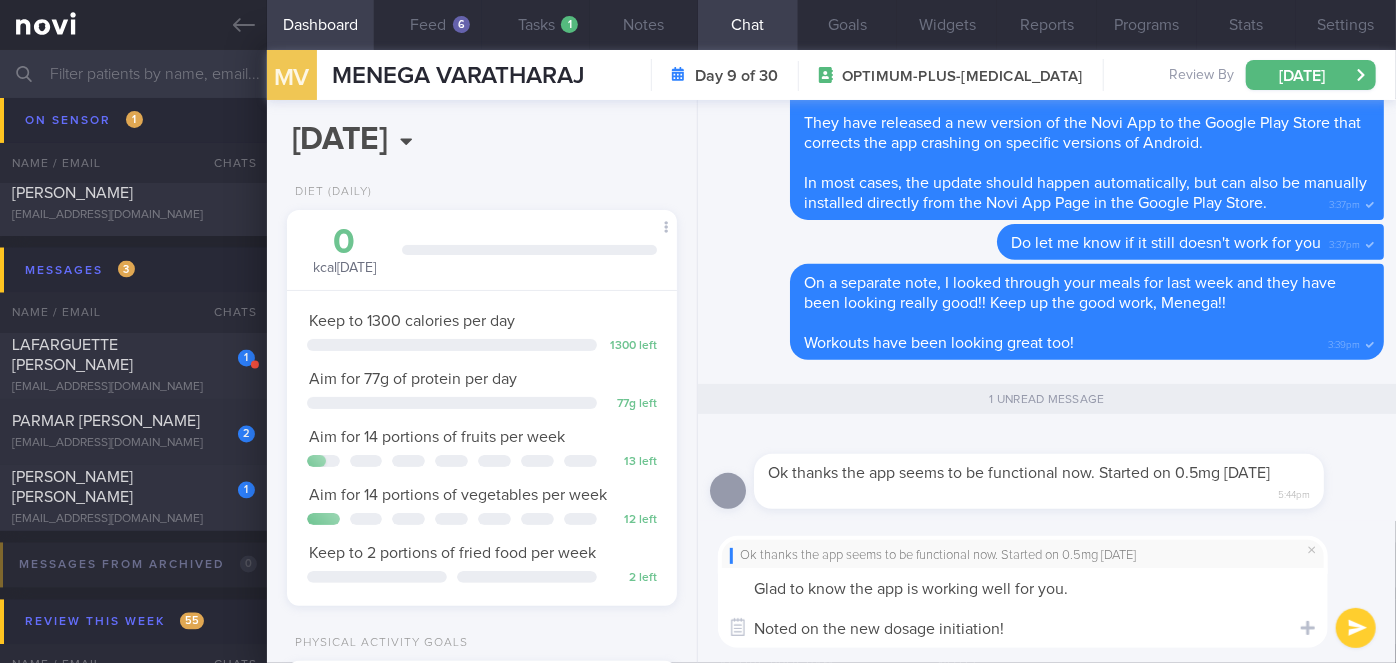 type on "Glad to know the app is working well for you.
Noted on the new dosage initiation" 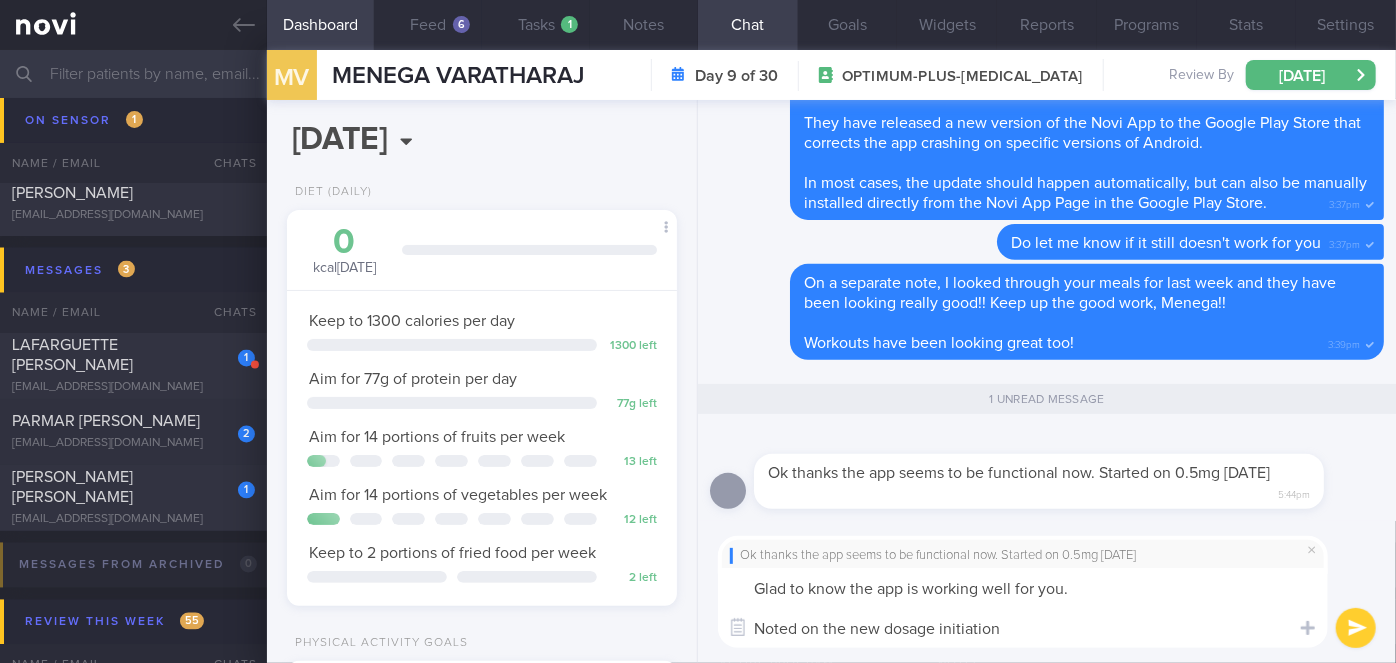 type 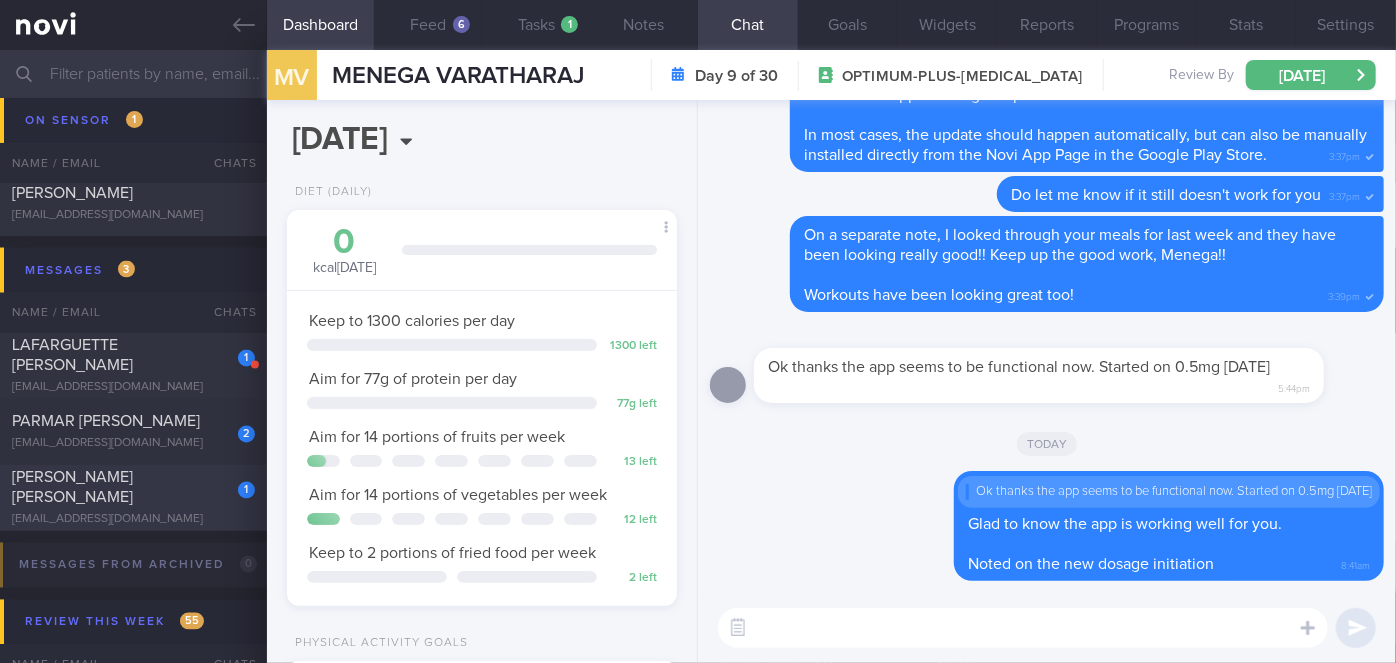 click on "1" at bounding box center (233, 483) 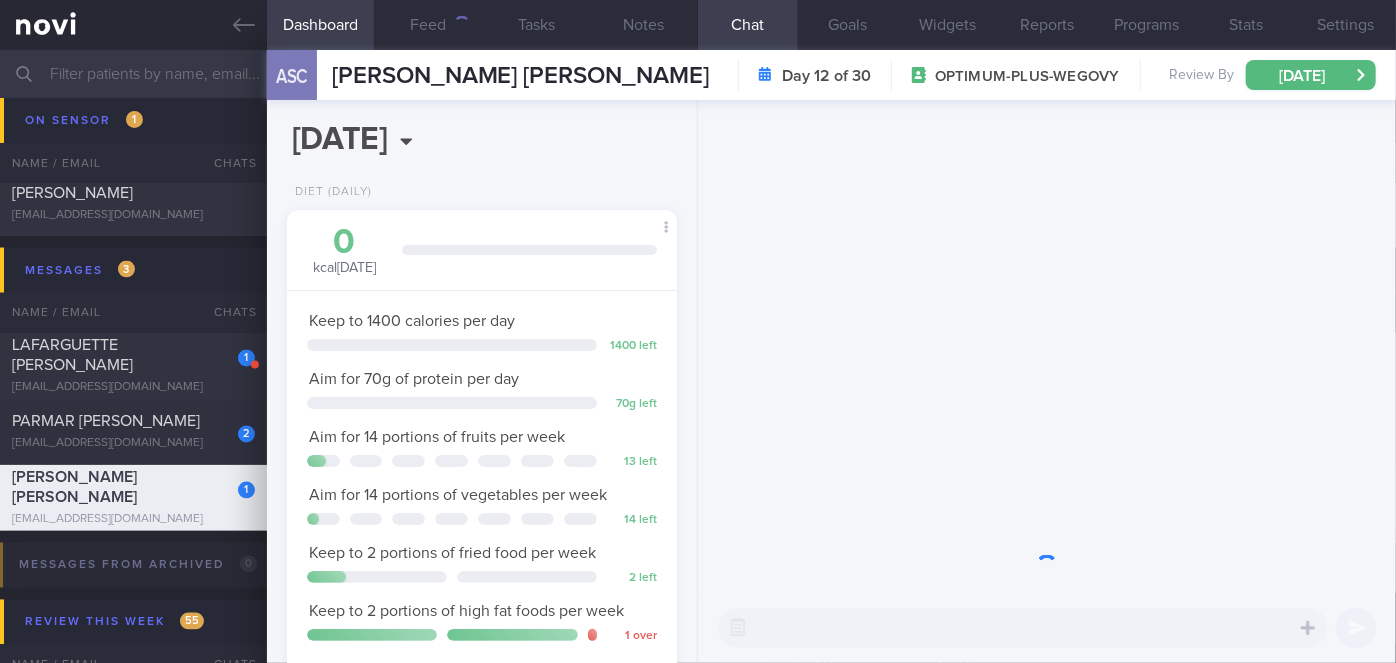 scroll, scrollTop: 999800, scrollLeft: 999658, axis: both 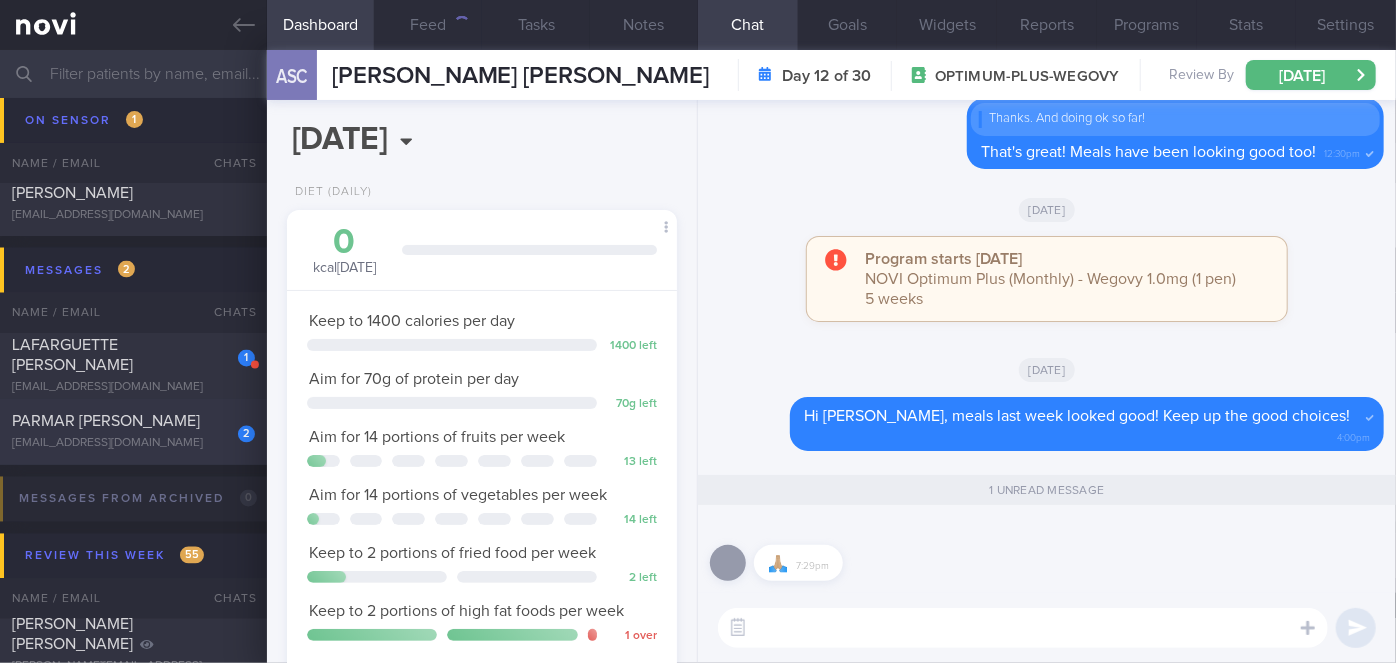 click on "[EMAIL_ADDRESS][DOMAIN_NAME]" at bounding box center [133, 444] 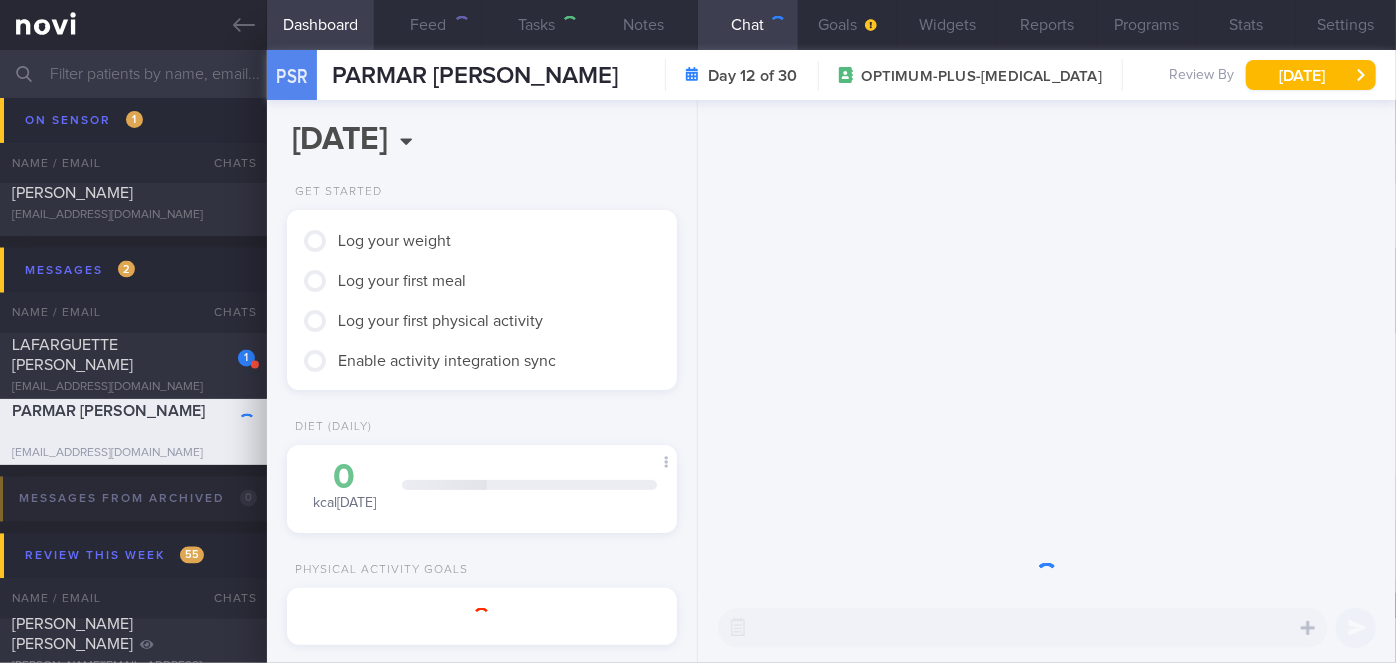 scroll, scrollTop: 0, scrollLeft: 0, axis: both 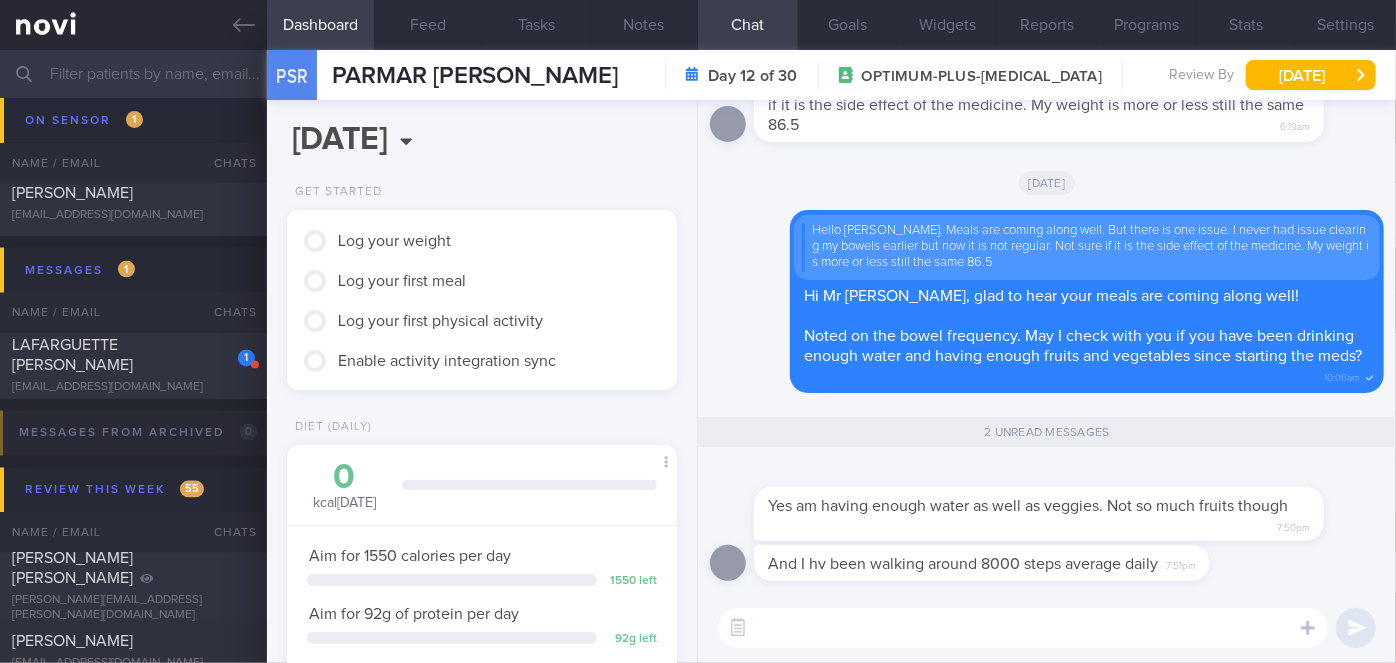 click at bounding box center (1023, 628) 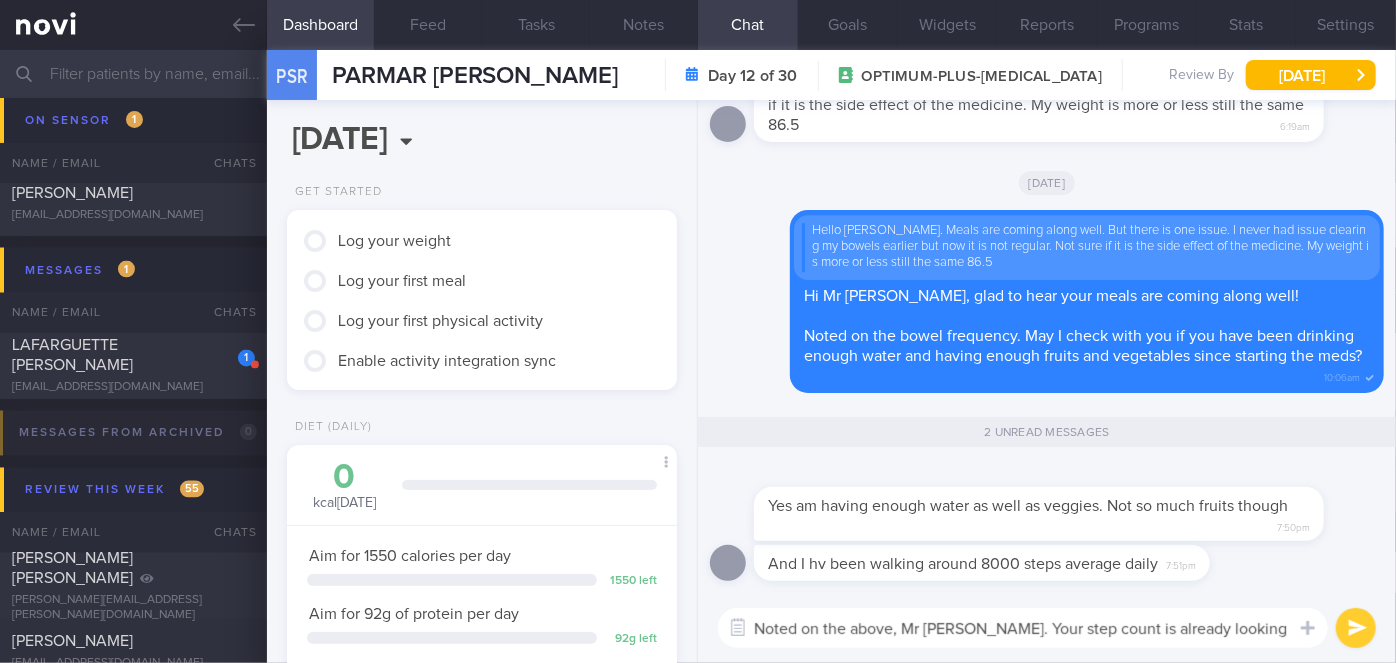 scroll, scrollTop: 0, scrollLeft: 0, axis: both 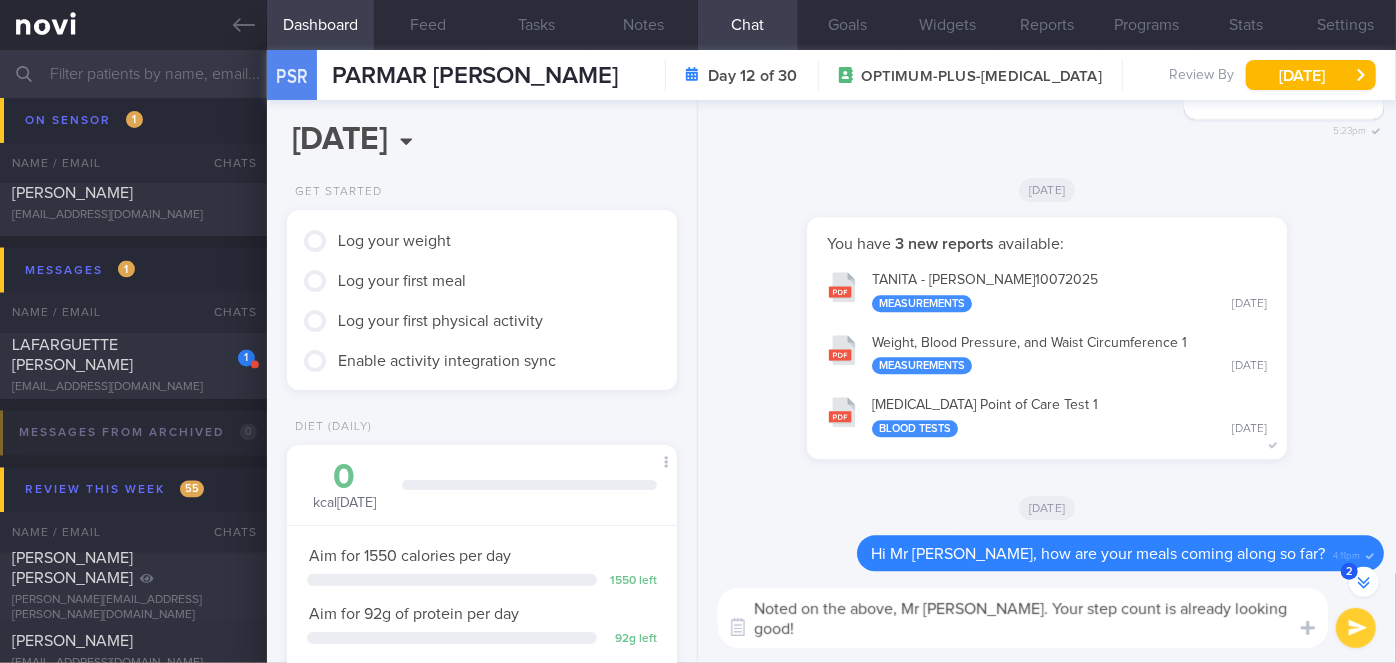 click on "[MEDICAL_DATA] Point of Care Test 1
Blood Tests
[DATE]" at bounding box center (1047, 415) 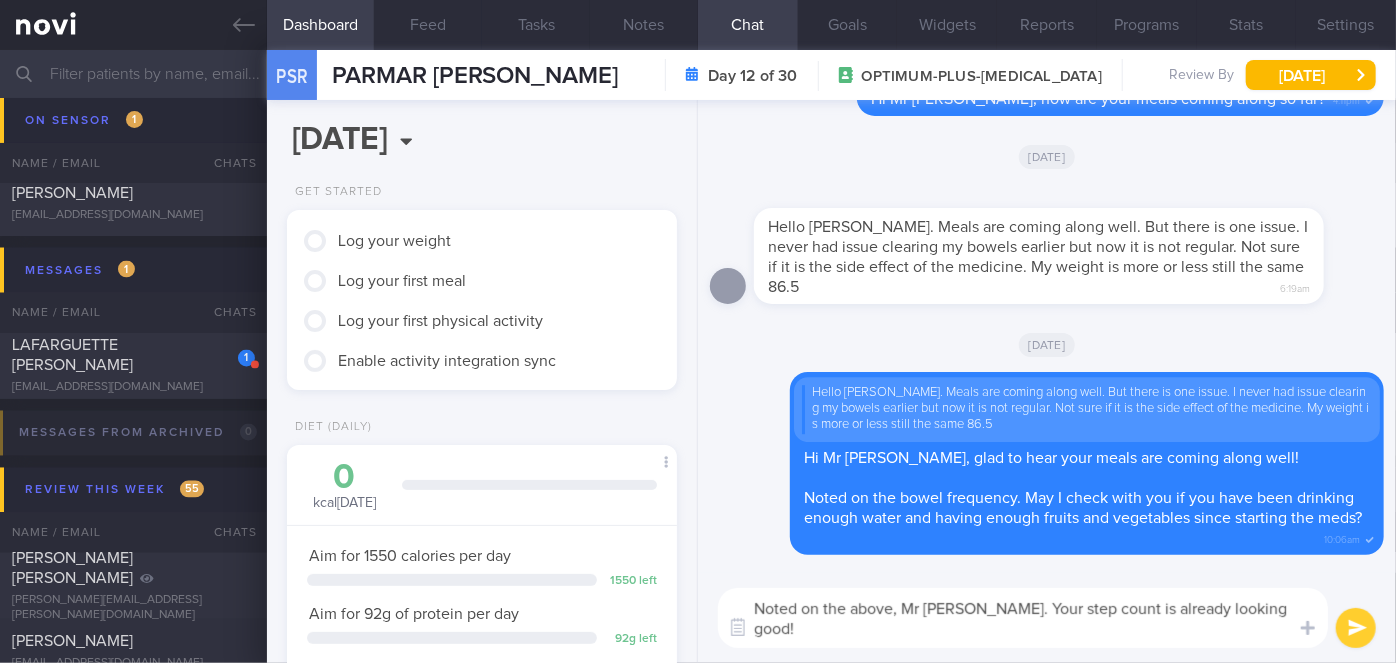scroll, scrollTop: 0, scrollLeft: 0, axis: both 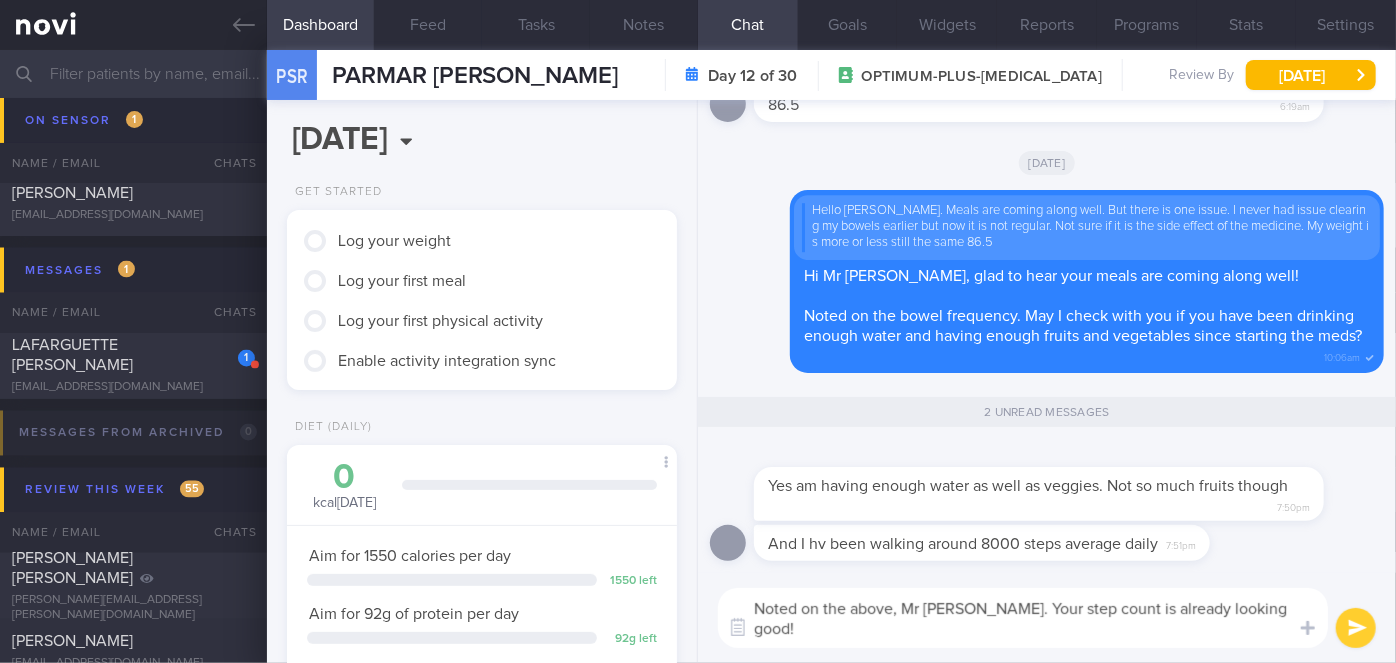 click on "Noted on the above, Mr [PERSON_NAME]. Your step count is already looking good!
You can try to increase fruits intake to 2 servings per day" at bounding box center (1023, 618) 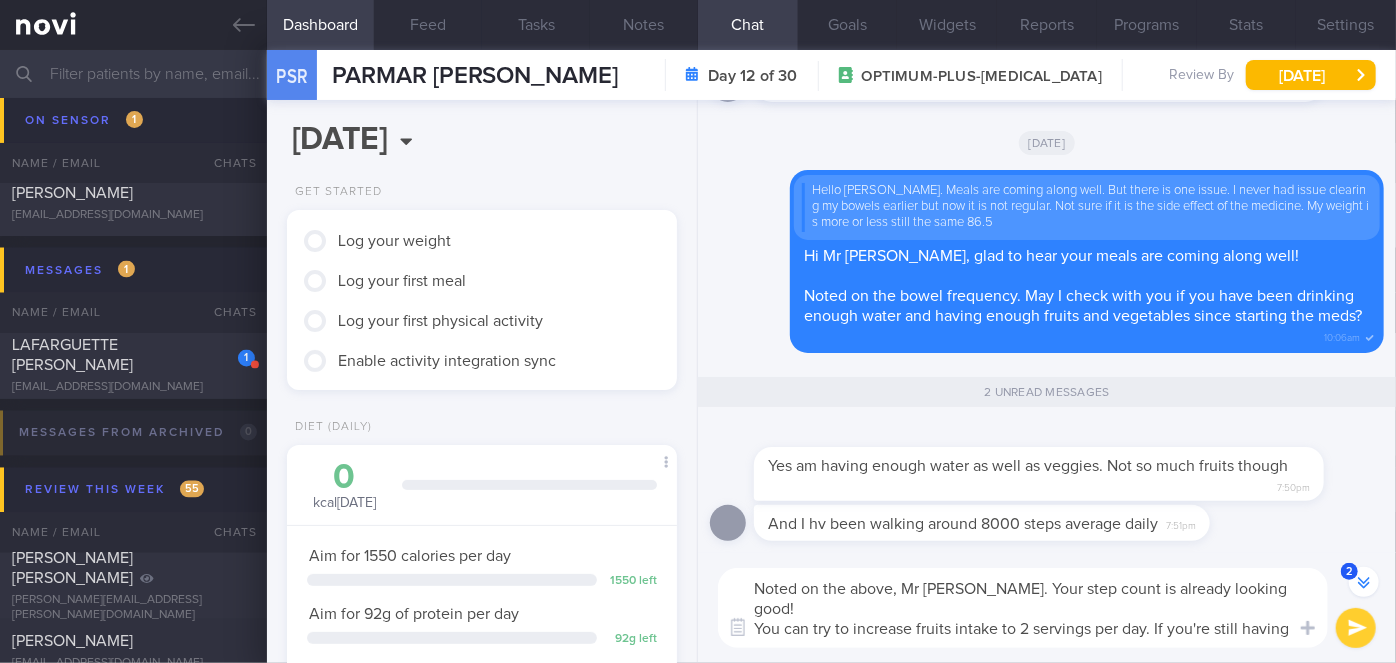 scroll, scrollTop: -19, scrollLeft: 0, axis: vertical 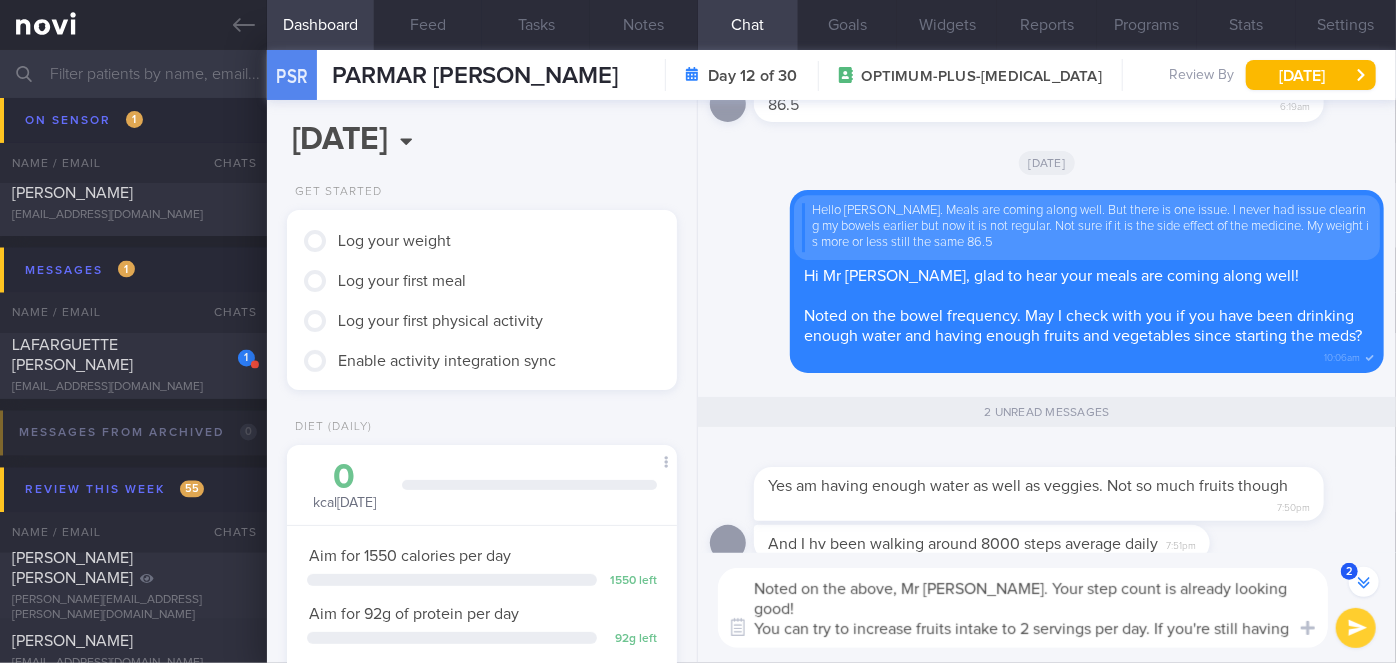click on "Noted on the above, Mr [PERSON_NAME]. Your step count is already looking good!
You can try to increase fruits intake to 2 servings per day. If you're still having  bowel issues, you can explore the use of probiotics to help with it." at bounding box center [1023, 608] 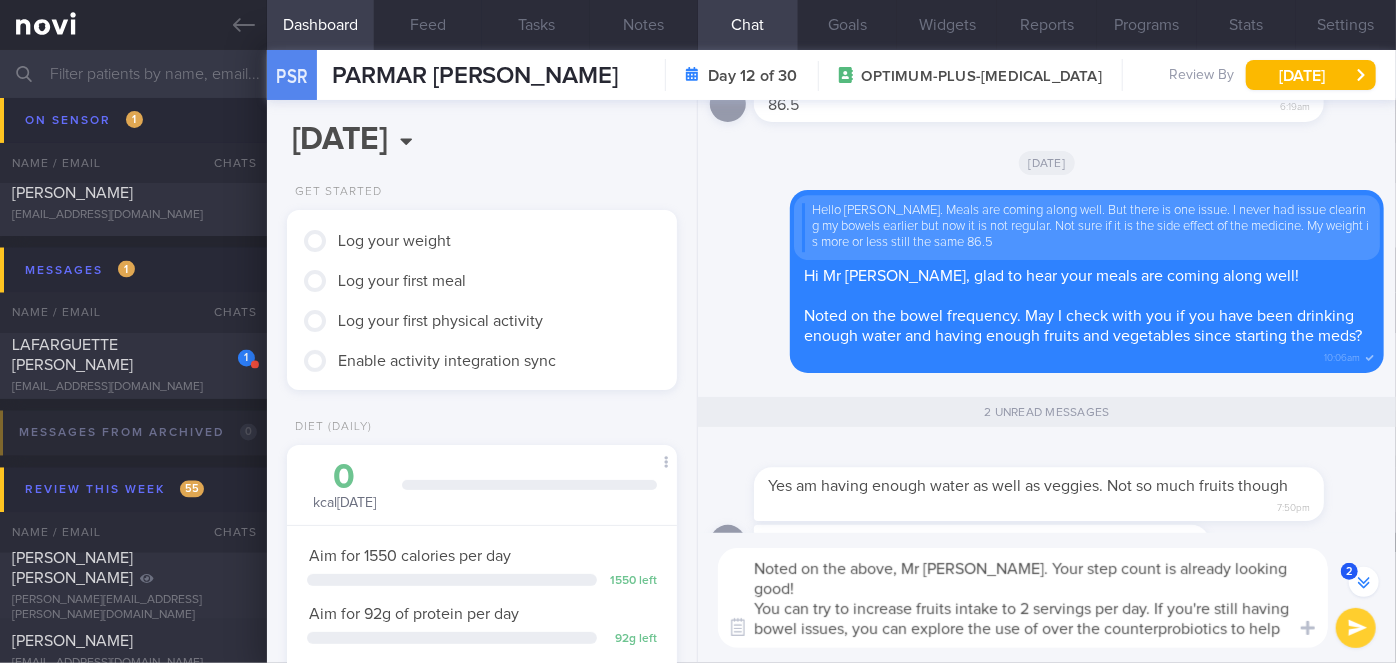 type on "Noted on the above, Mr [PERSON_NAME]. Your step count is already looking good!
You can try to increase fruits intake to 2 servings per day. If you're still having  bowel issues, you can explore the use of over the counter probiotics to help with it." 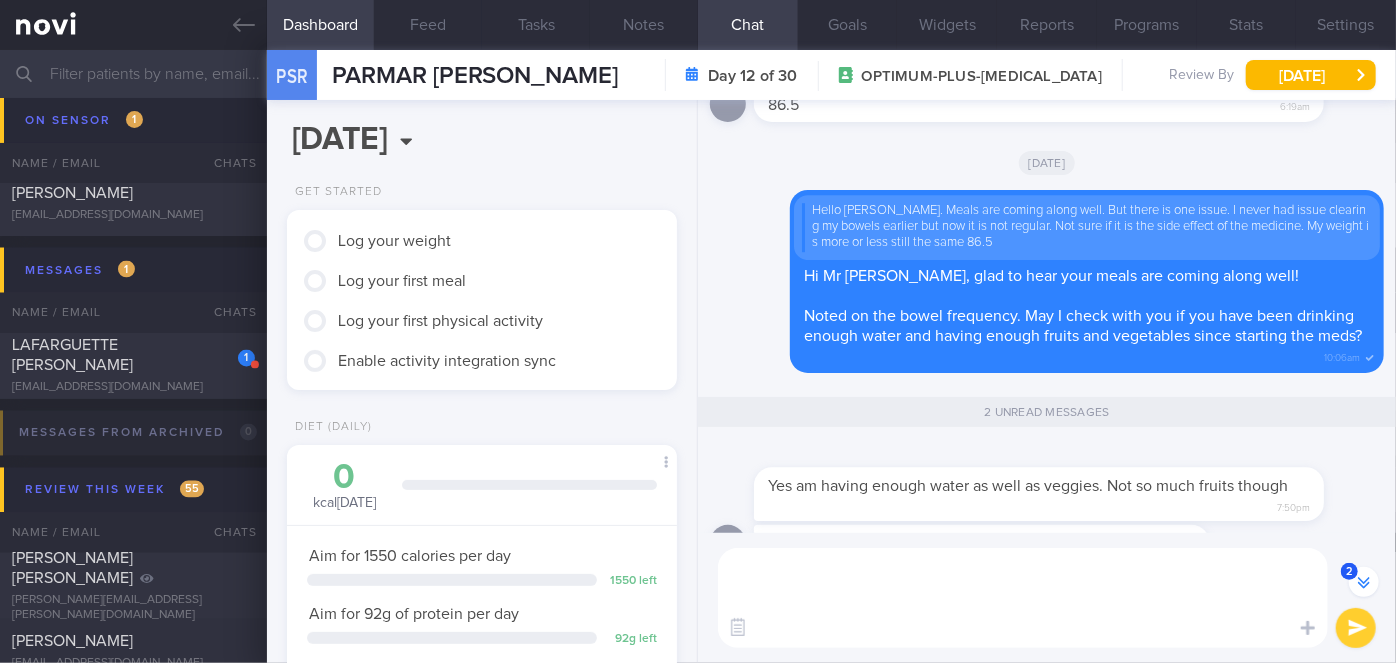 scroll, scrollTop: 0, scrollLeft: 0, axis: both 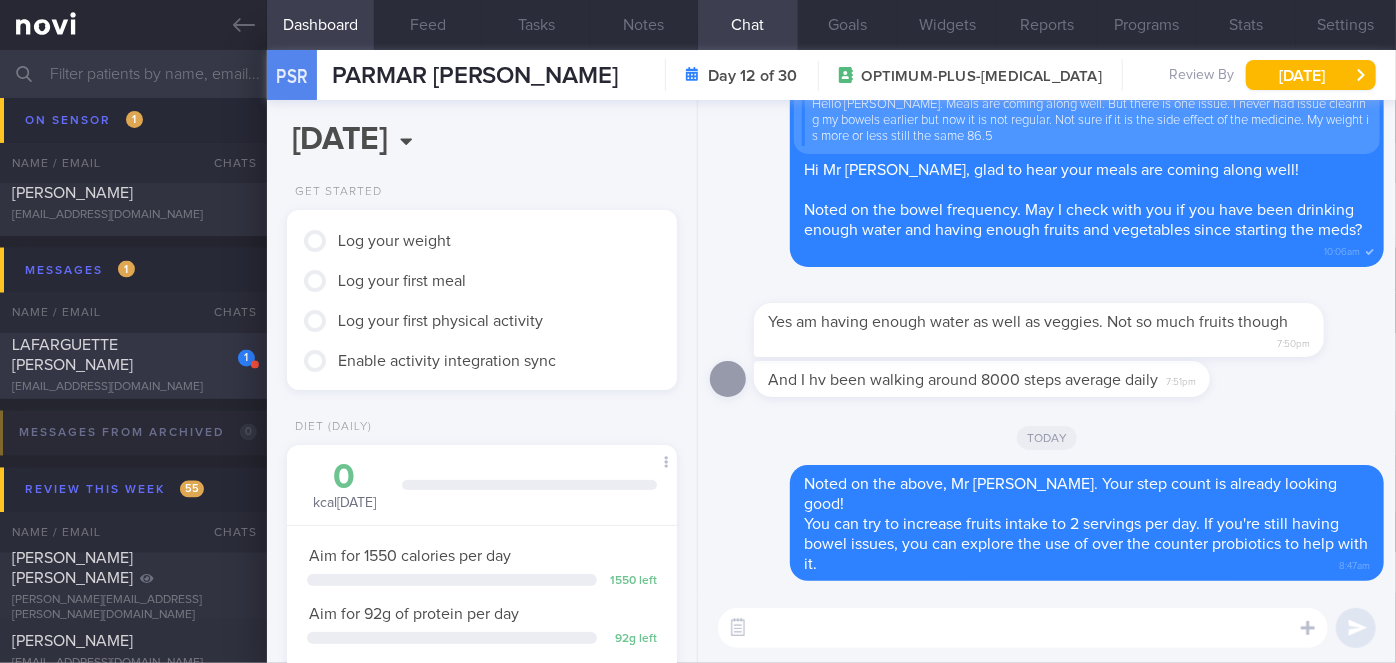 type 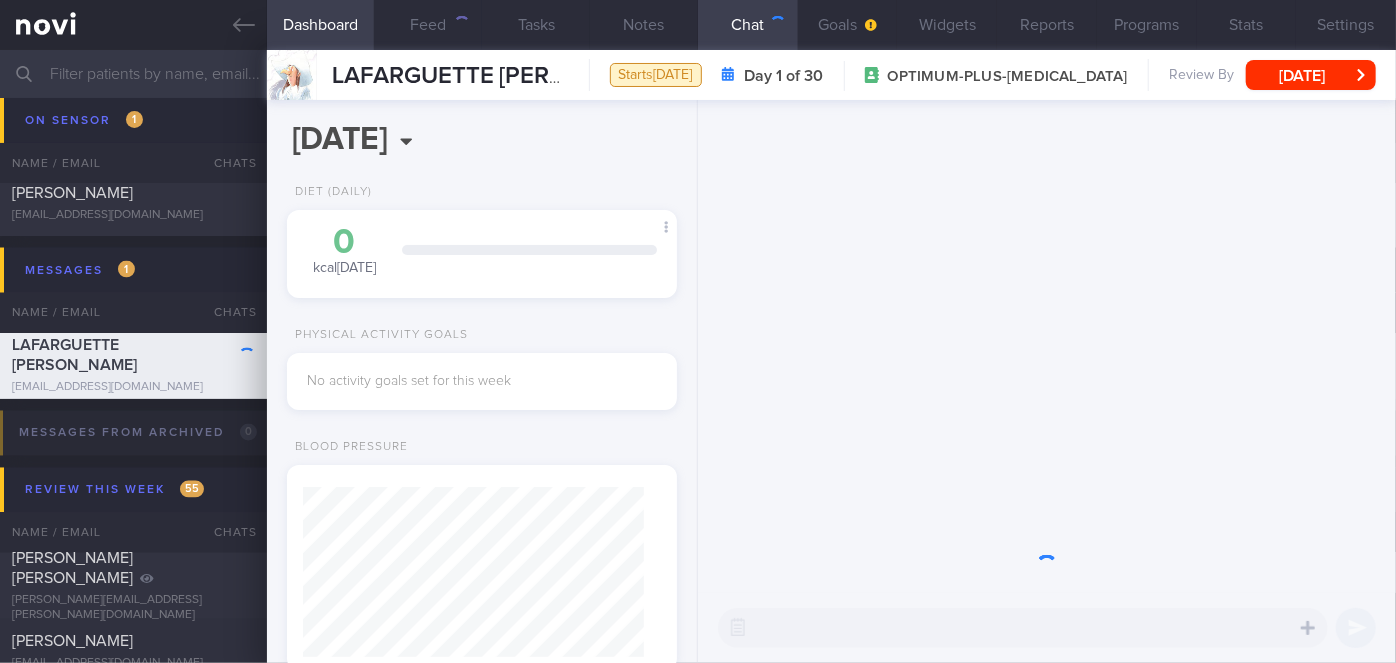 scroll, scrollTop: 999829, scrollLeft: 999658, axis: both 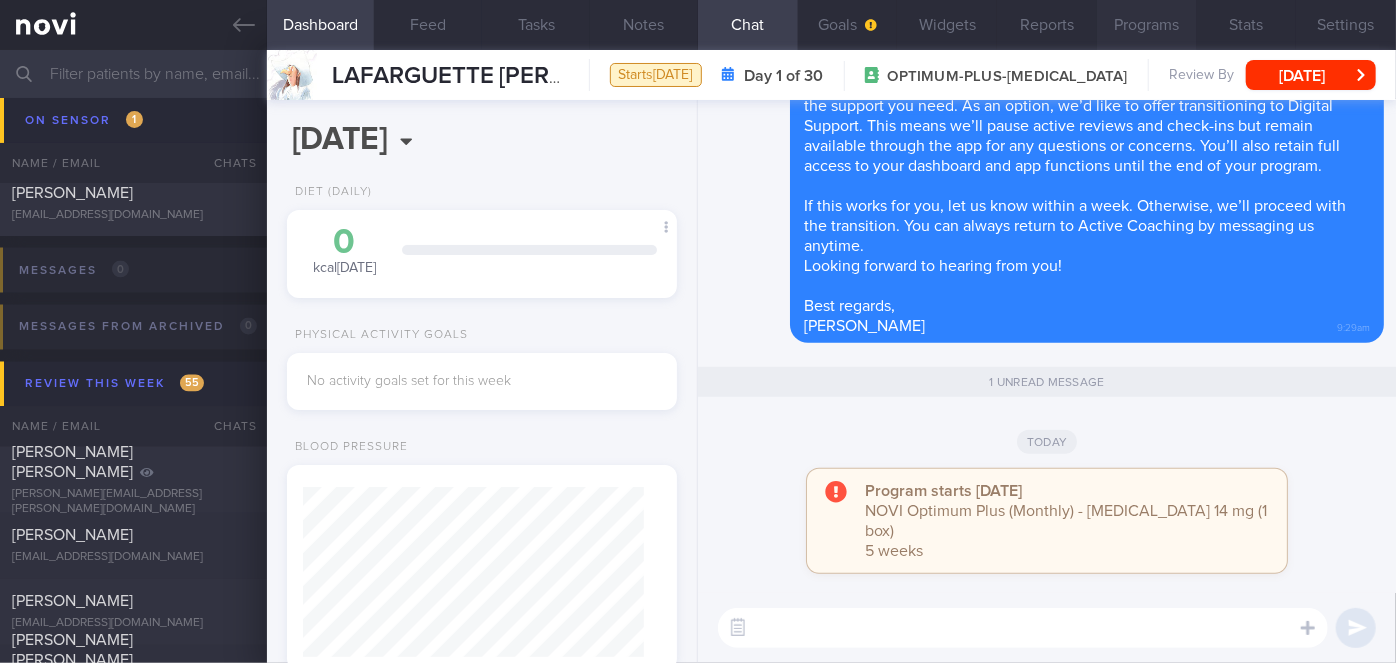 click on "Programs" at bounding box center [1147, 25] 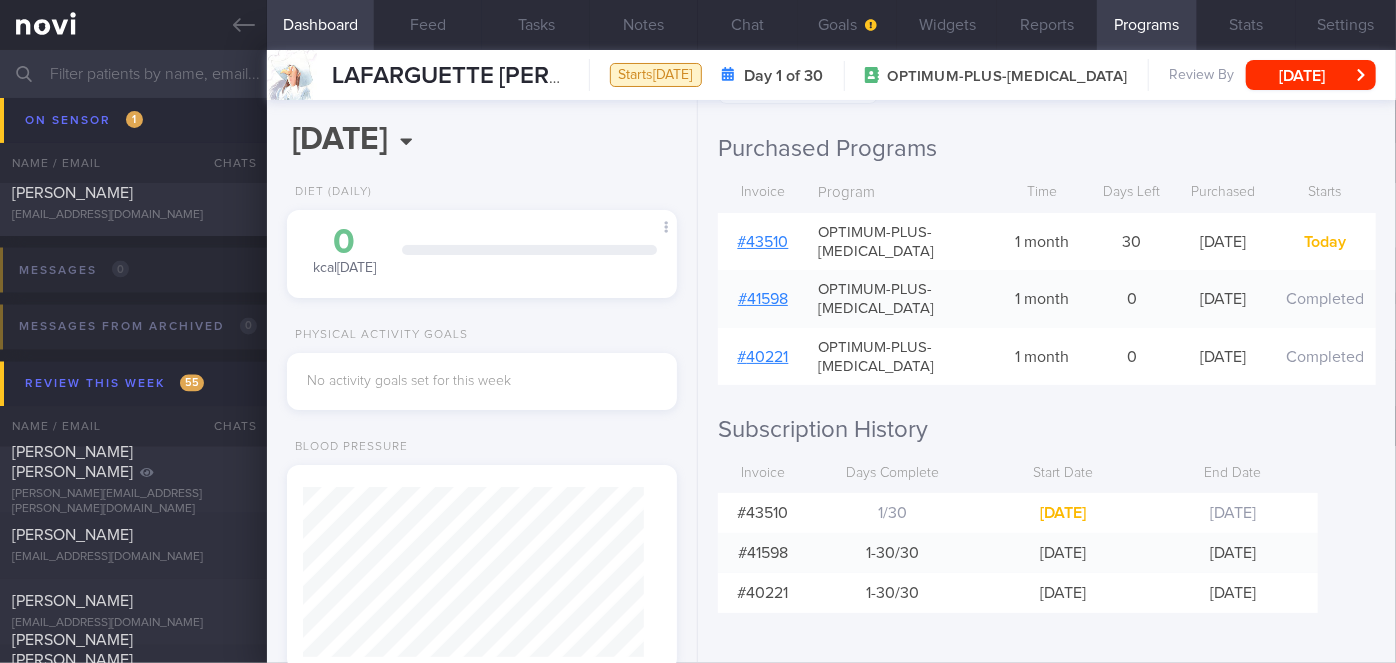 scroll, scrollTop: 0, scrollLeft: 0, axis: both 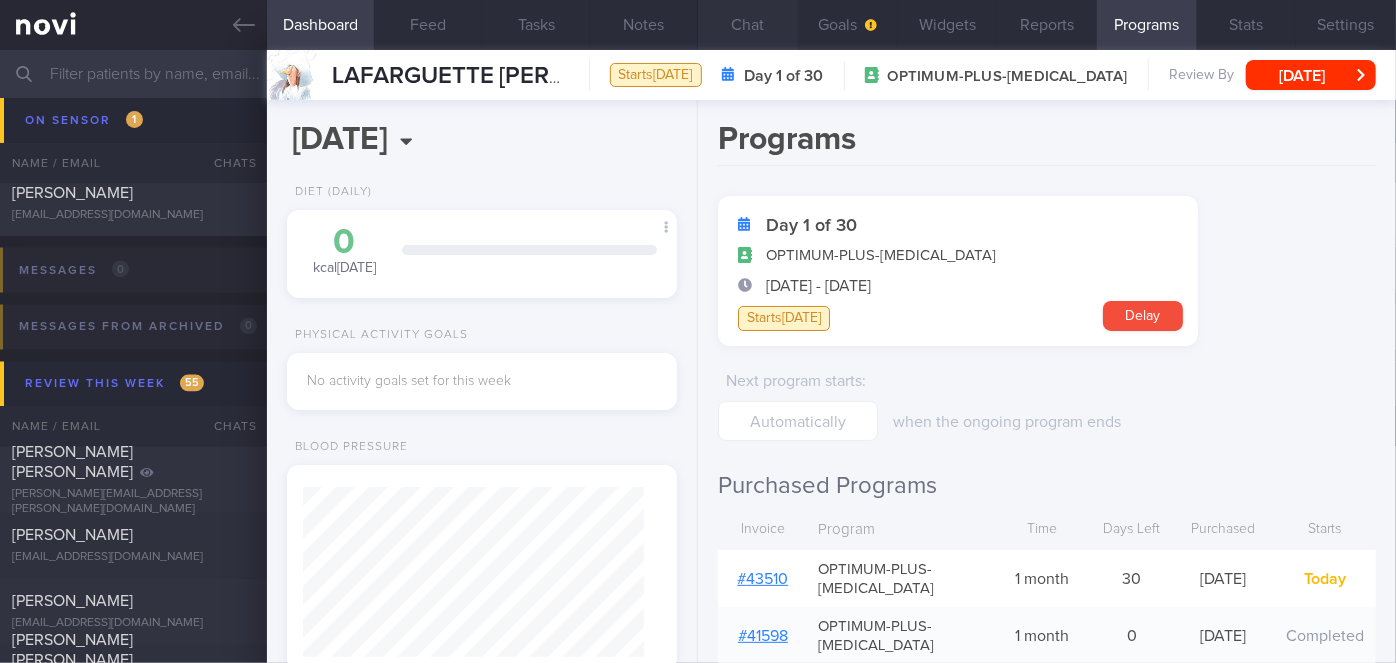 click on "Chat" at bounding box center [748, 25] 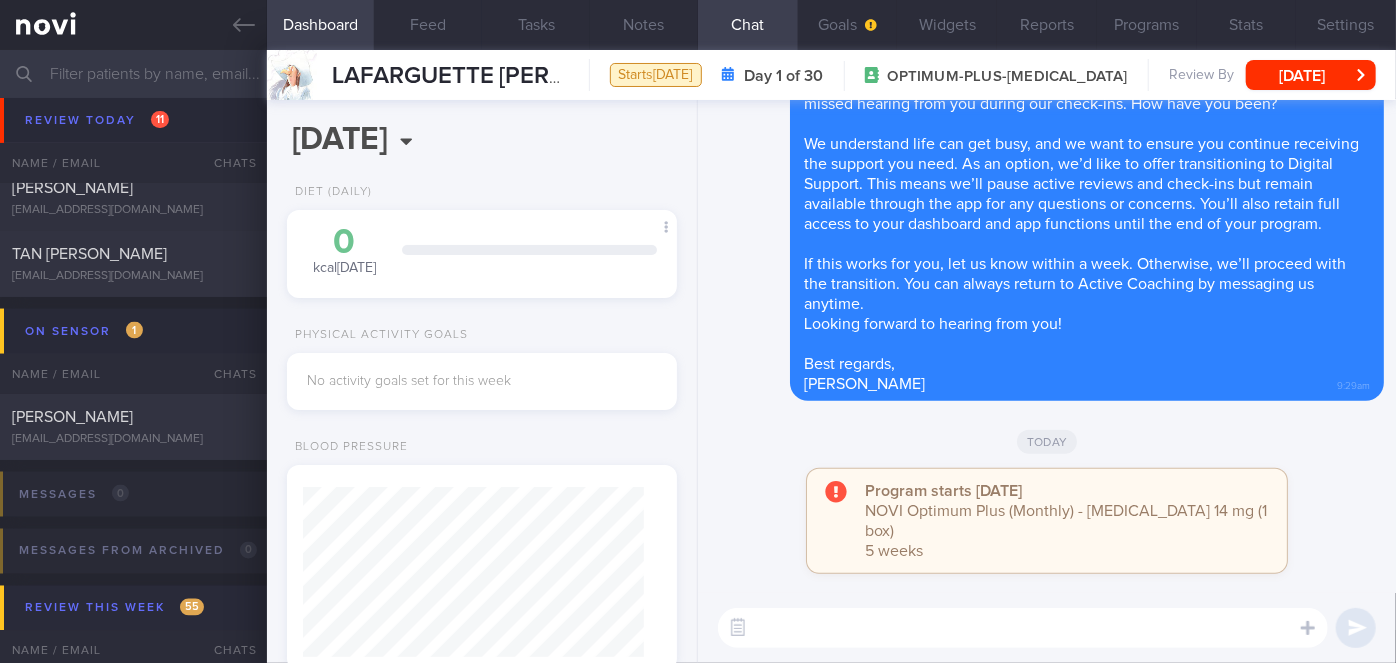 scroll, scrollTop: 5384, scrollLeft: 0, axis: vertical 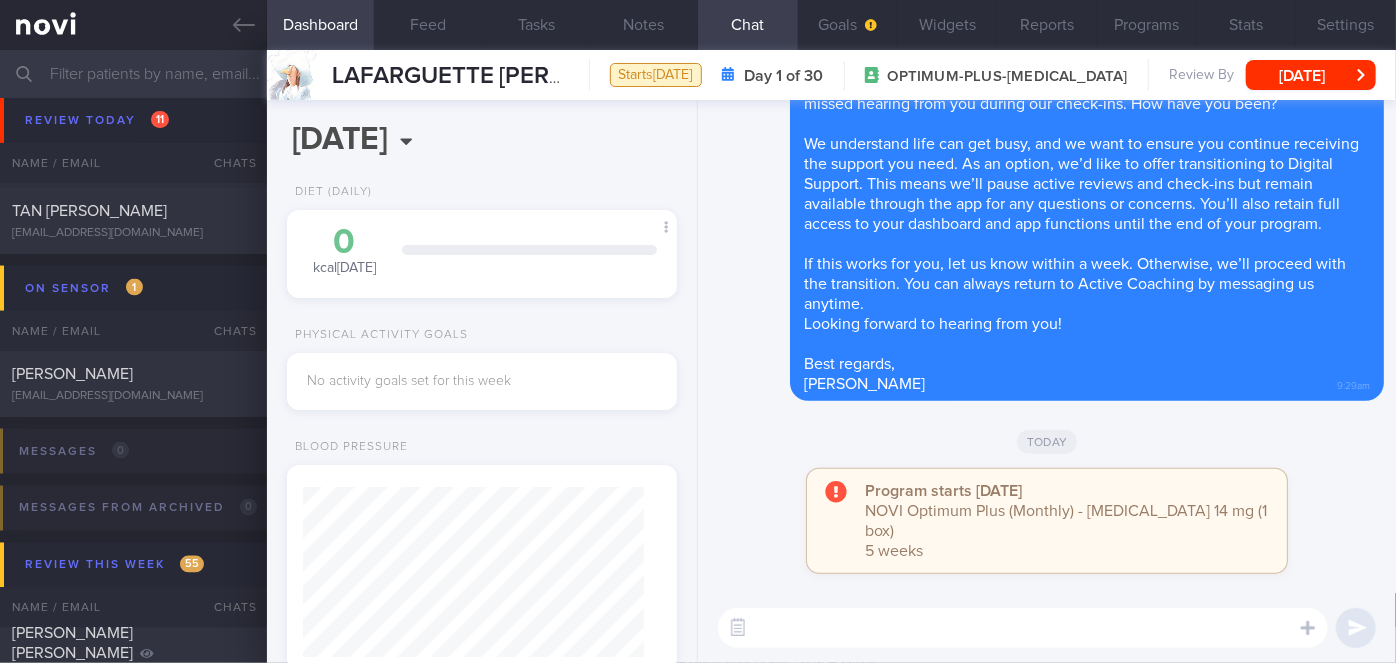 click on "[PERSON_NAME]" at bounding box center [72, 374] 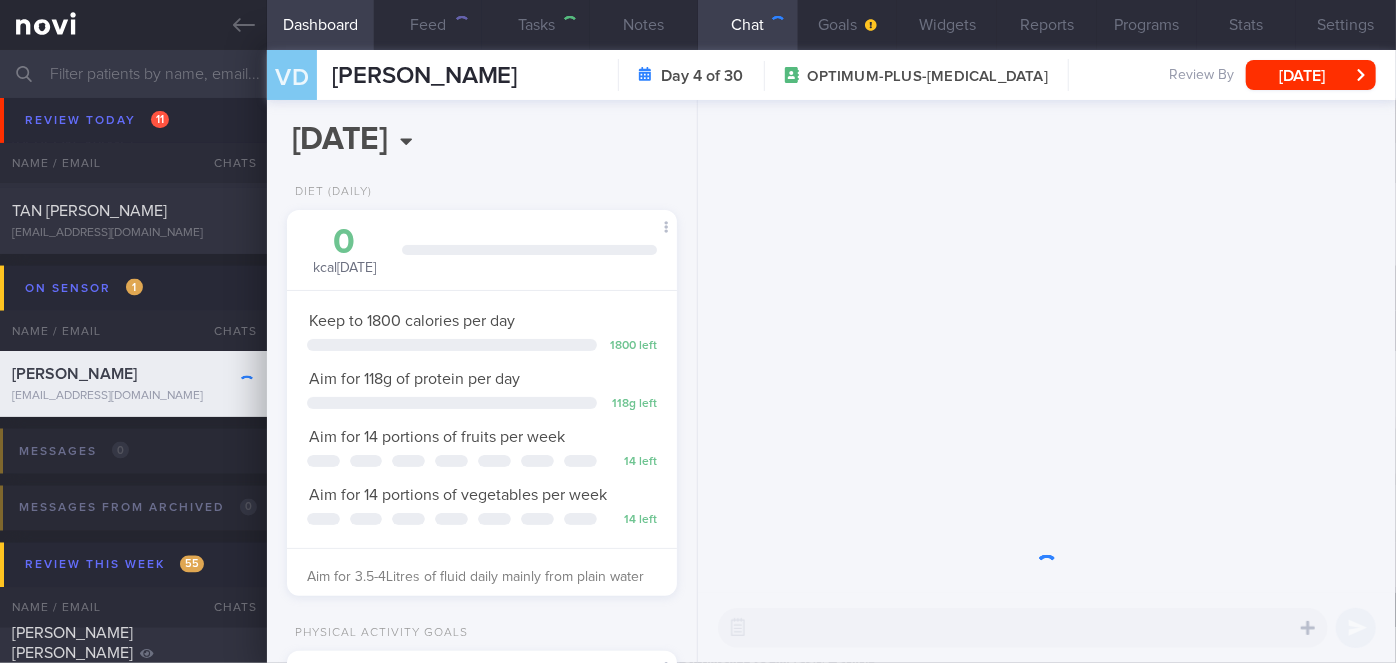 scroll, scrollTop: 999826, scrollLeft: 999650, axis: both 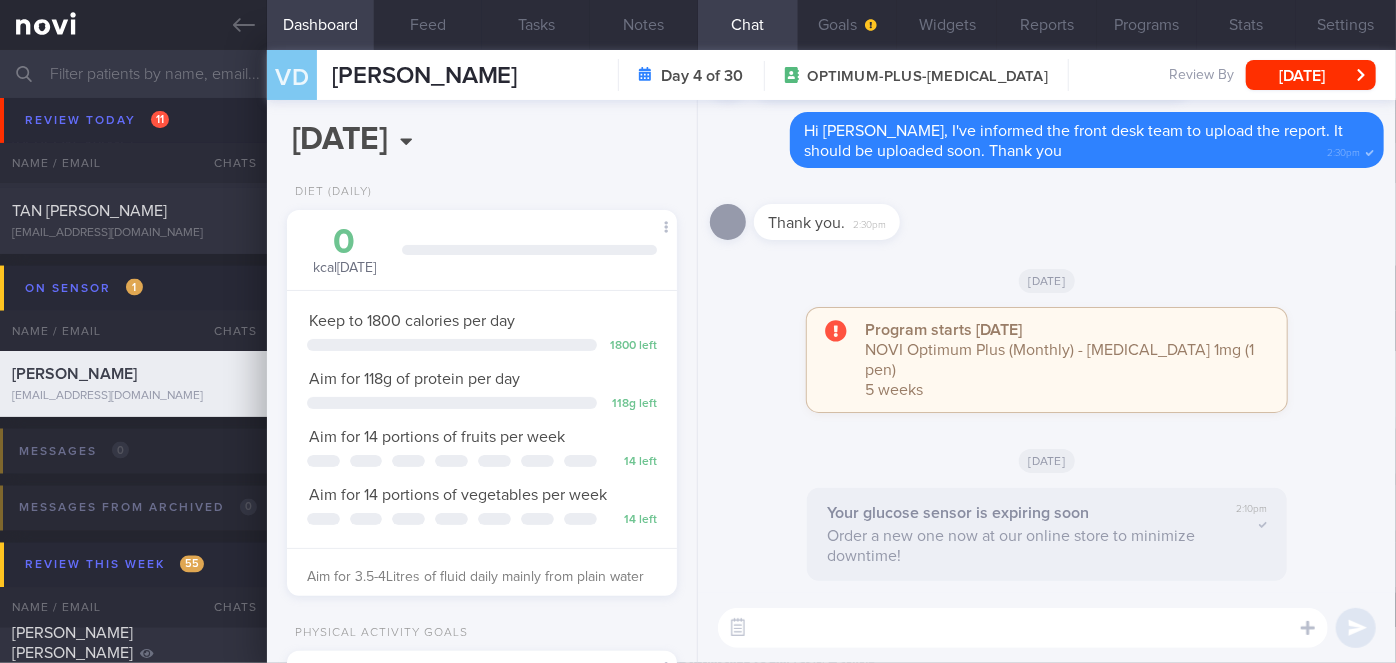 click at bounding box center (698, 74) 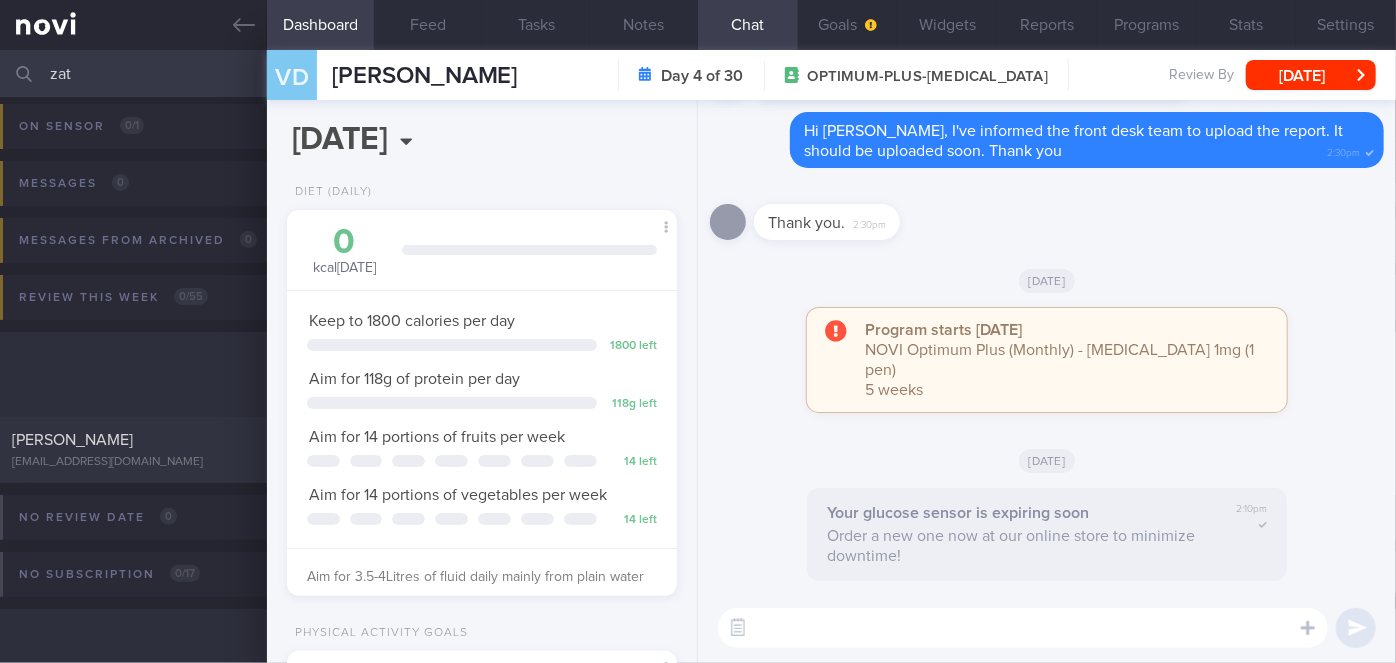 scroll, scrollTop: 120, scrollLeft: 0, axis: vertical 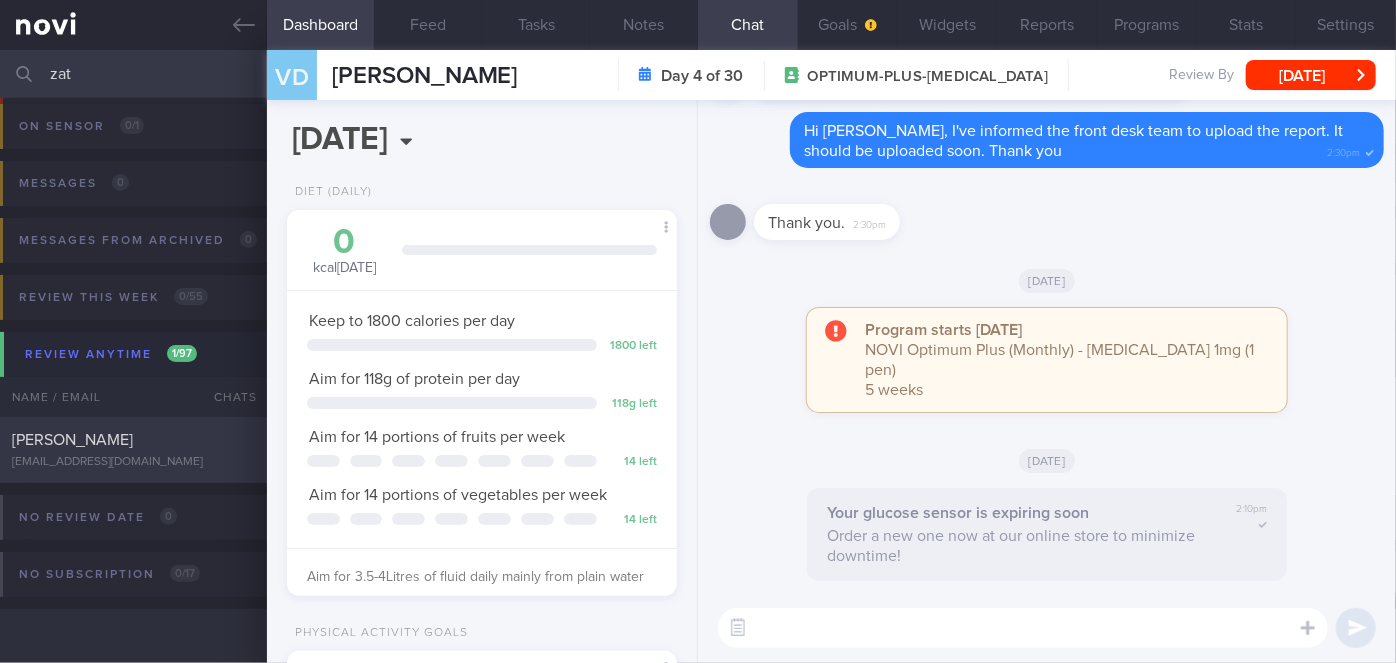 type on "zat" 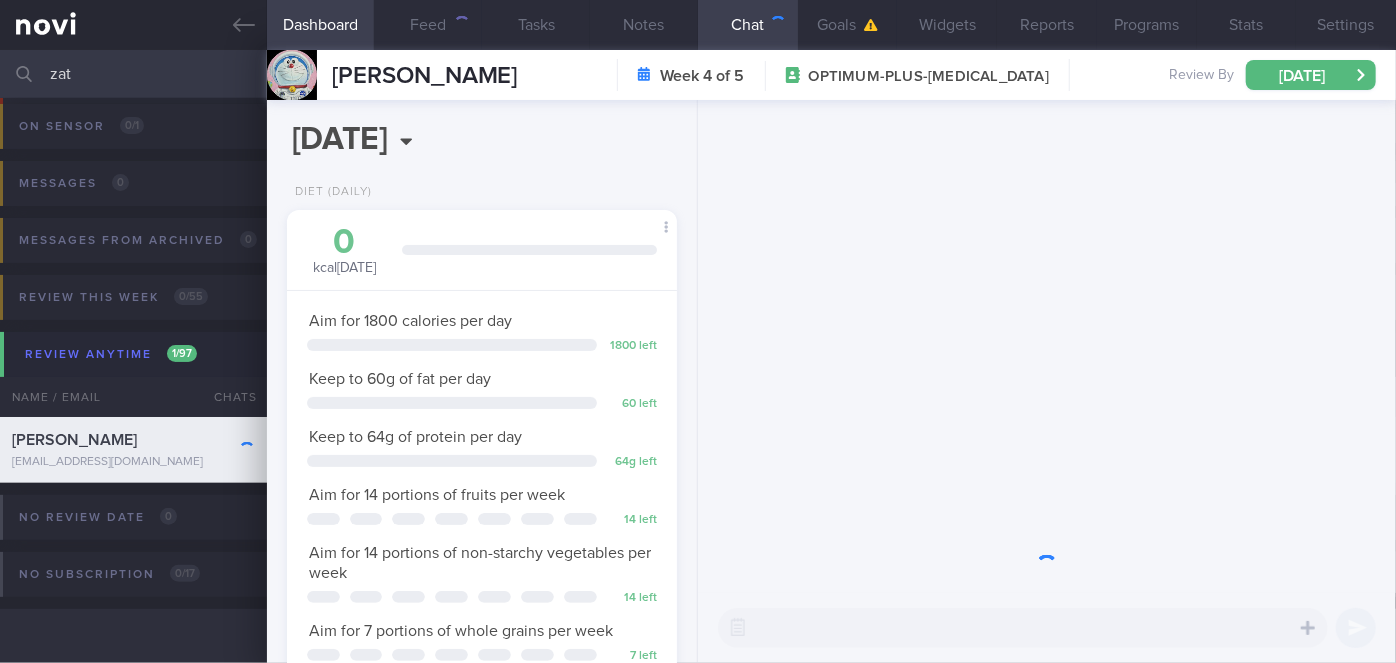 scroll, scrollTop: 999800, scrollLeft: 999658, axis: both 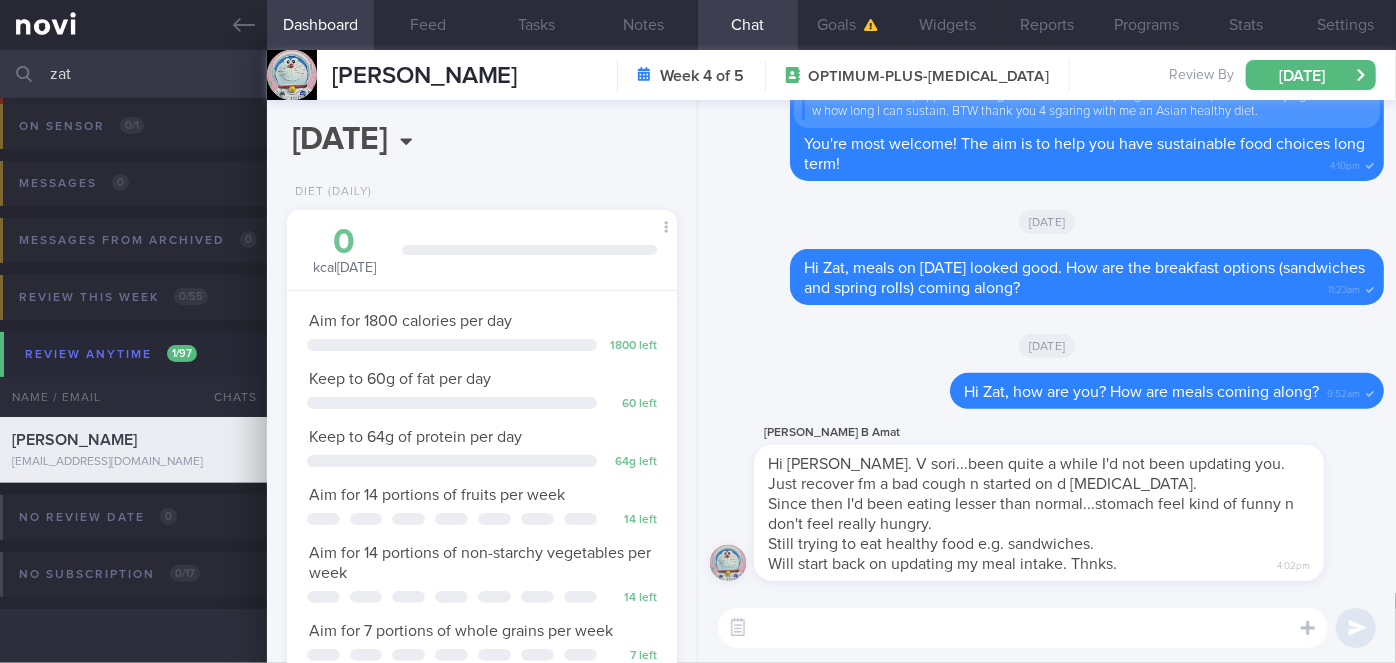 click at bounding box center (1023, 628) 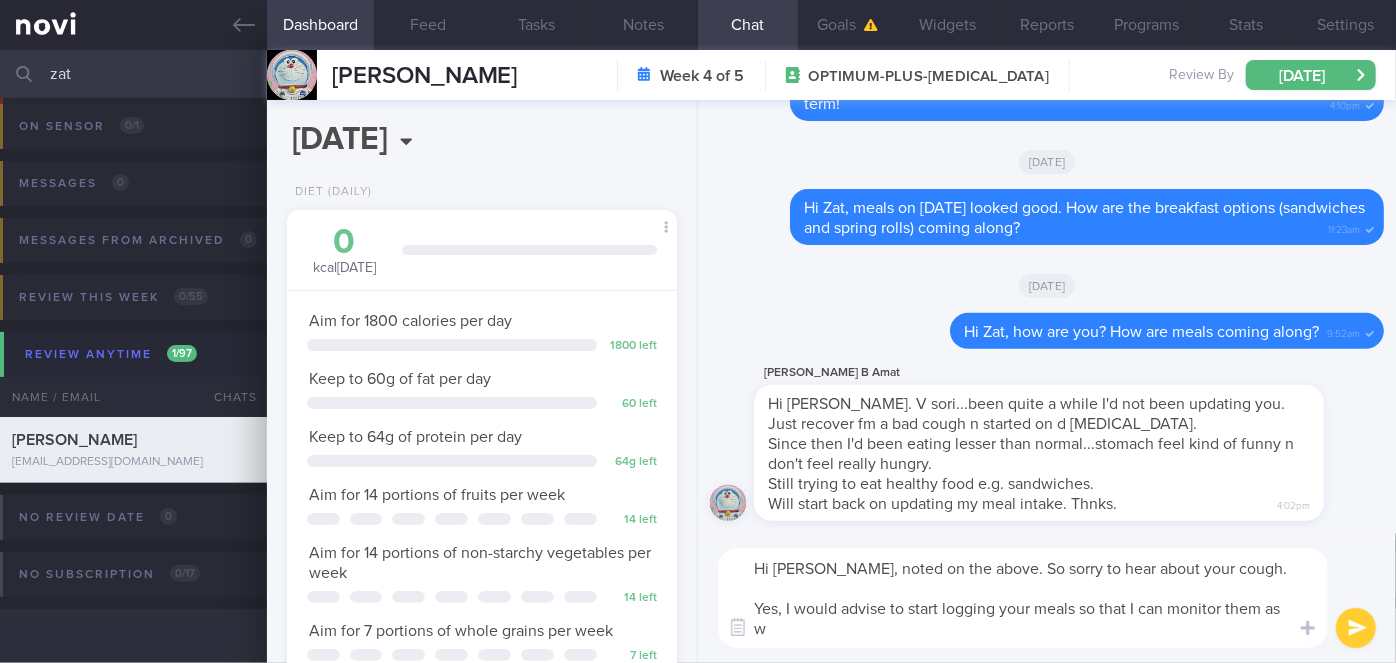 scroll, scrollTop: 0, scrollLeft: 0, axis: both 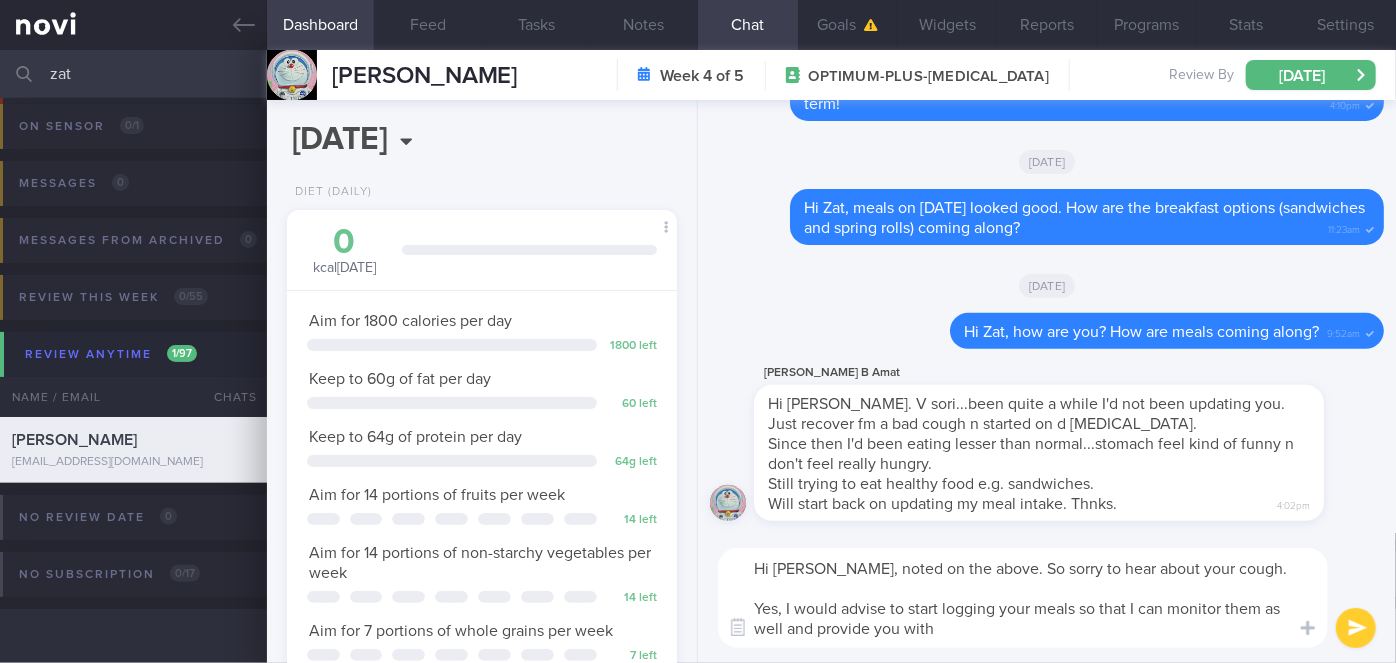 click on "Hi [PERSON_NAME], noted on the above. So sorry to hear about your cough.
Yes, I would advise to start logging your meals so that I can monitor them as well and provide you with" at bounding box center (1023, 598) 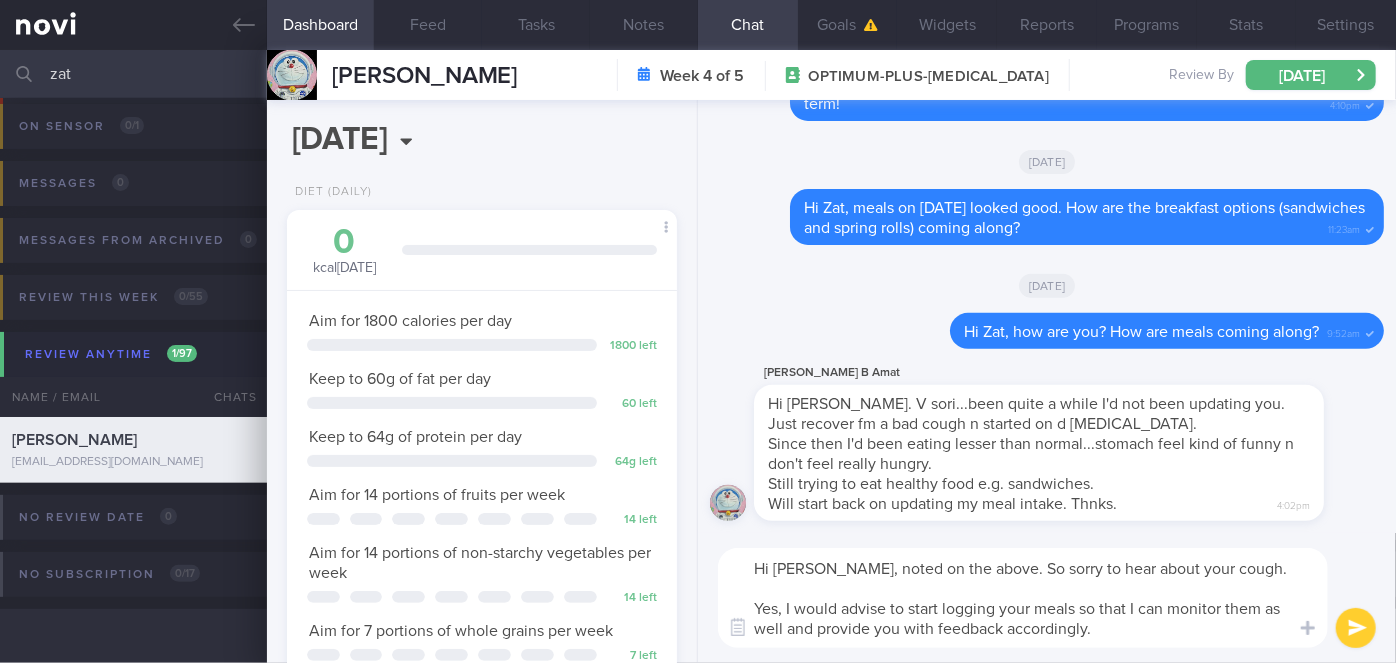 type on "Hi [PERSON_NAME], noted on the above. So sorry to hear about your cough.
Yes, I would advise to start logging your meals so that I can monitor them as well and provide you with feedback accordingly." 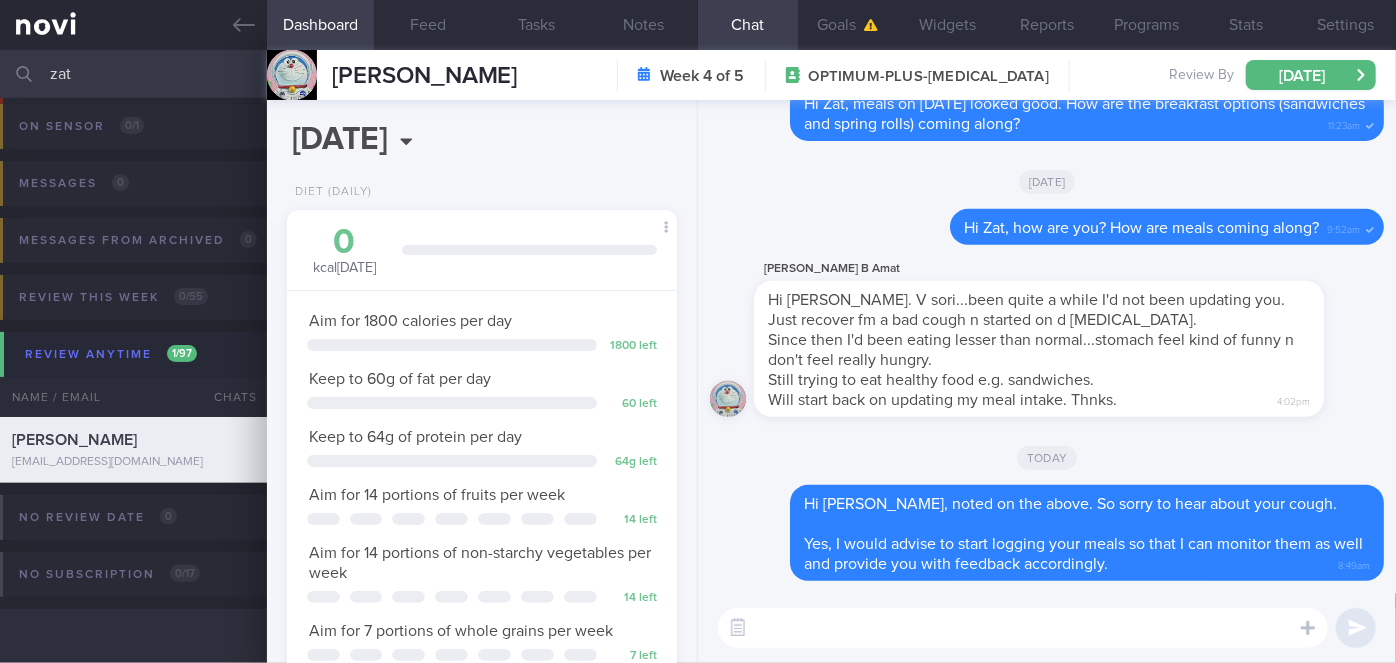 click on "zat" at bounding box center (698, 74) 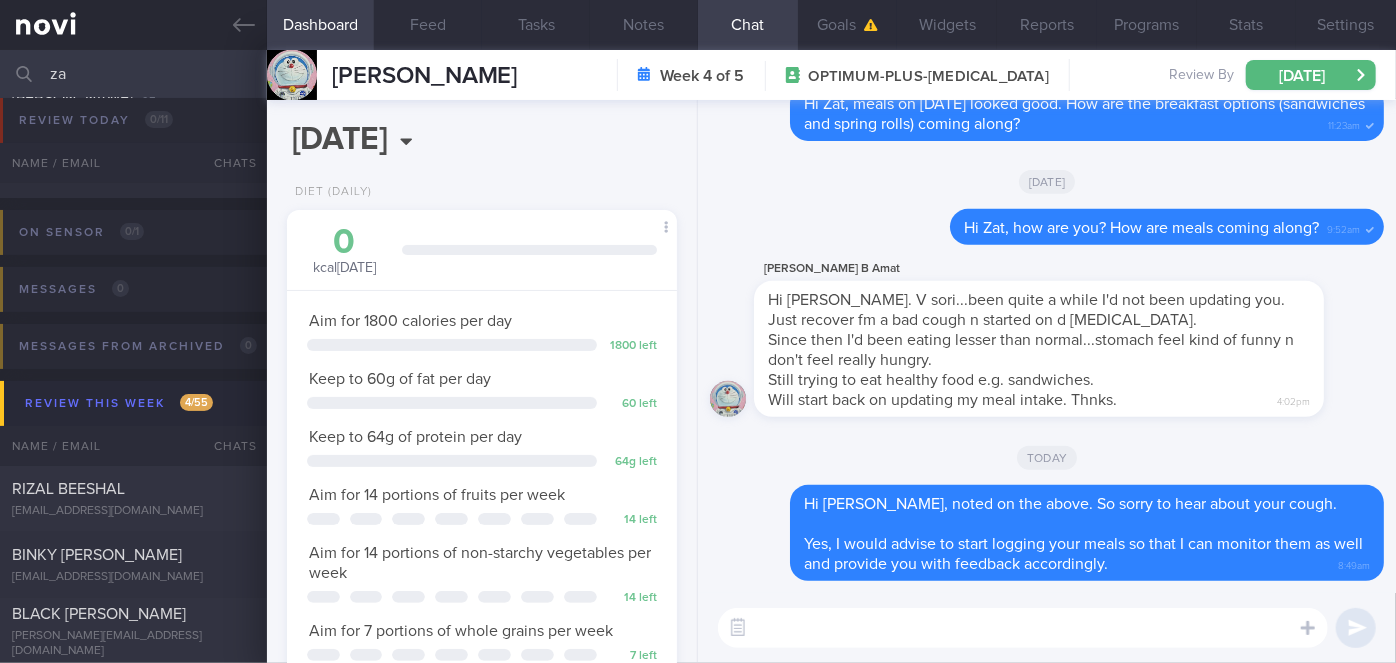 scroll, scrollTop: 160, scrollLeft: 0, axis: vertical 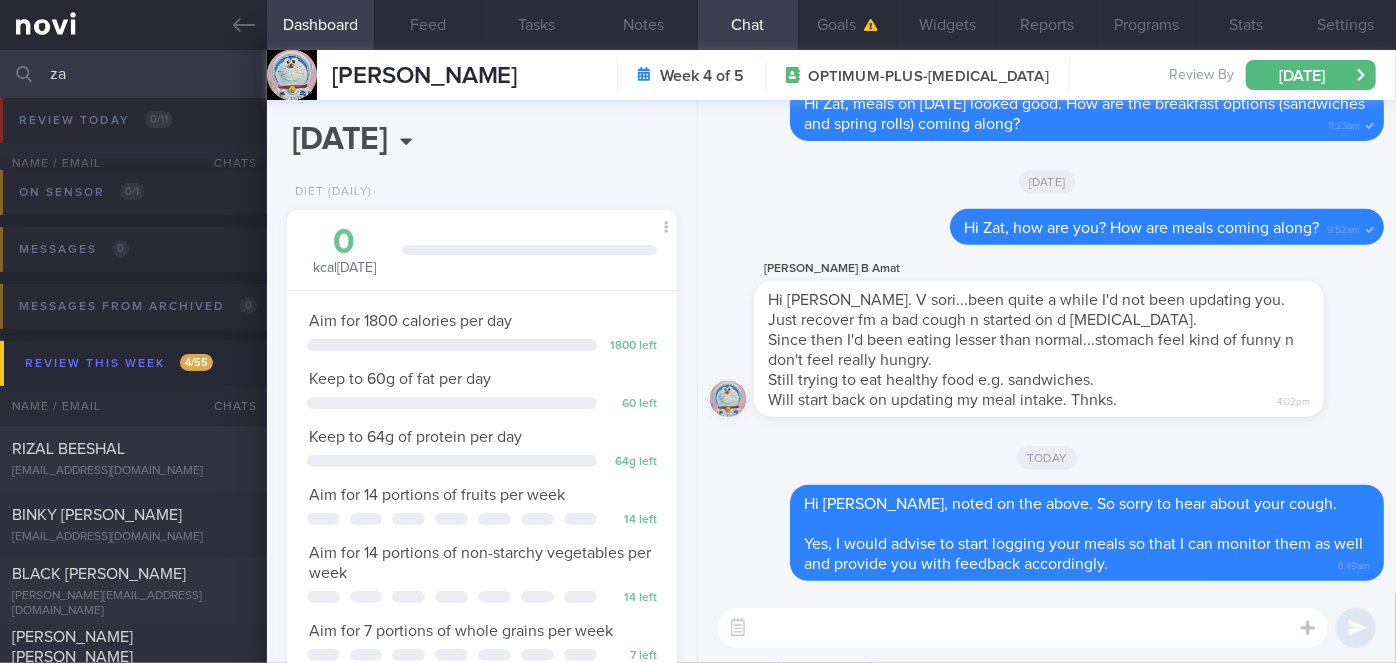 type on "z" 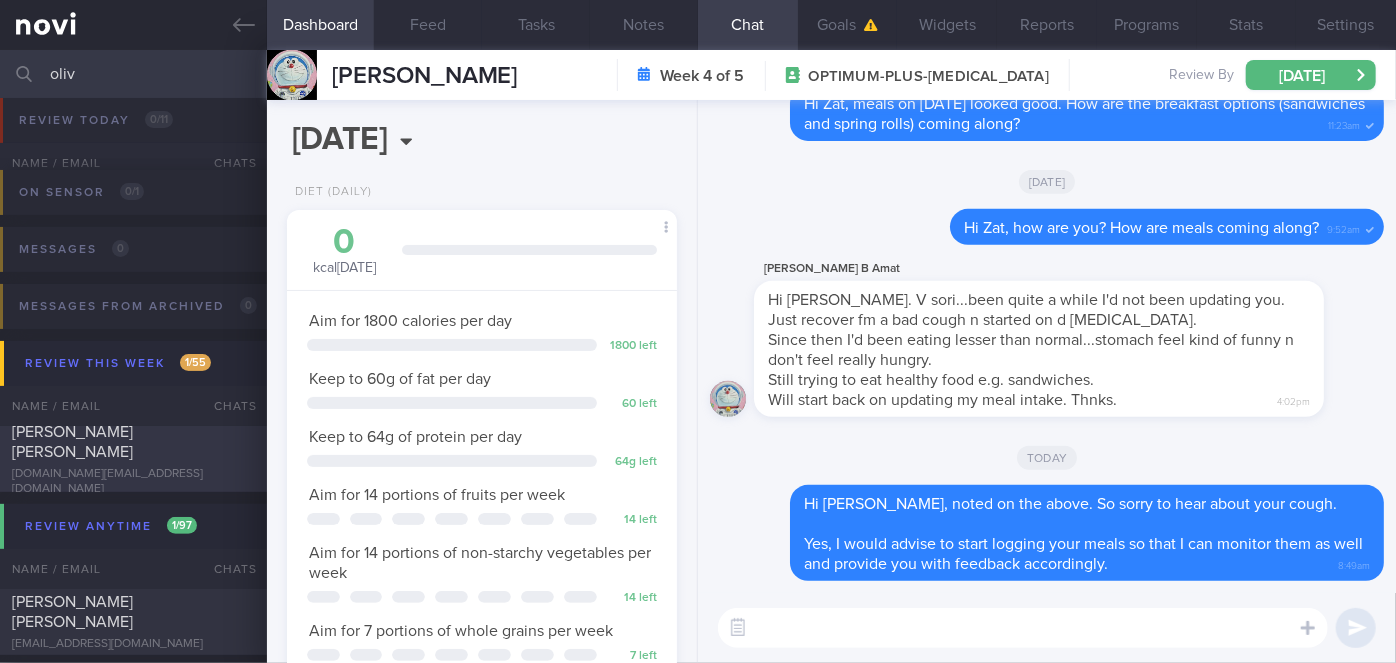 type on "oliv" 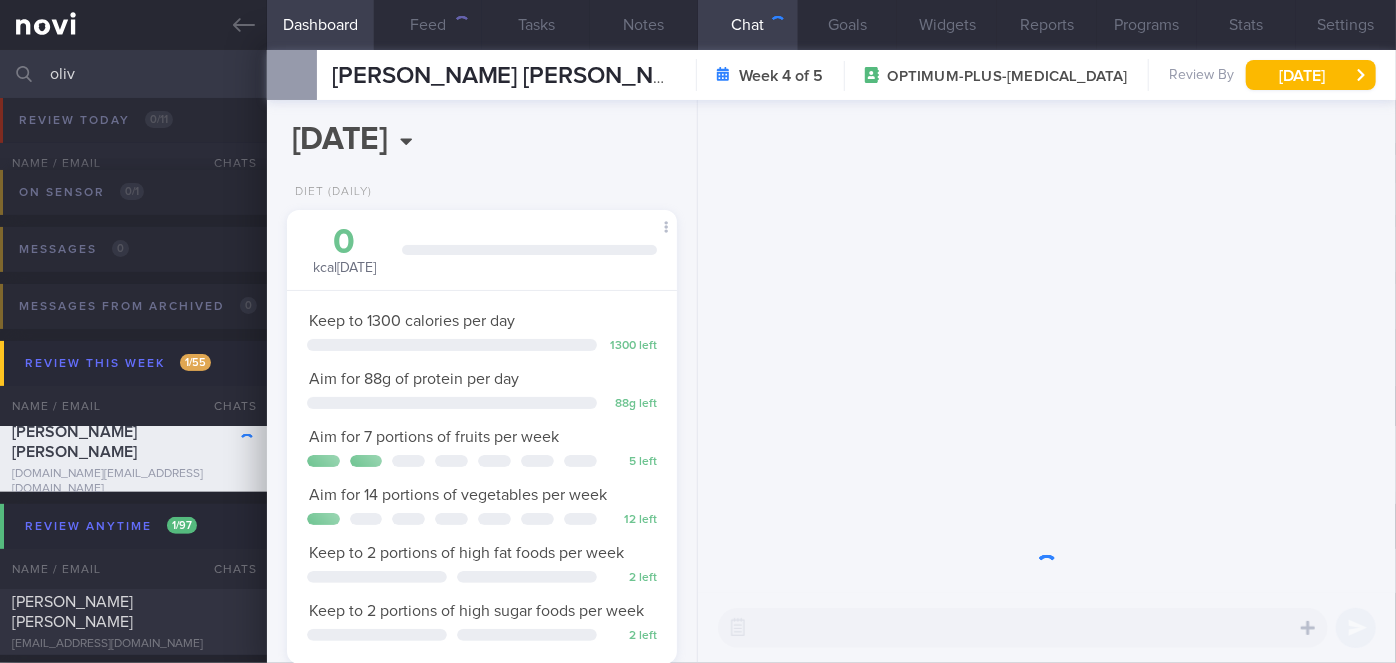 scroll, scrollTop: 999829, scrollLeft: 999658, axis: both 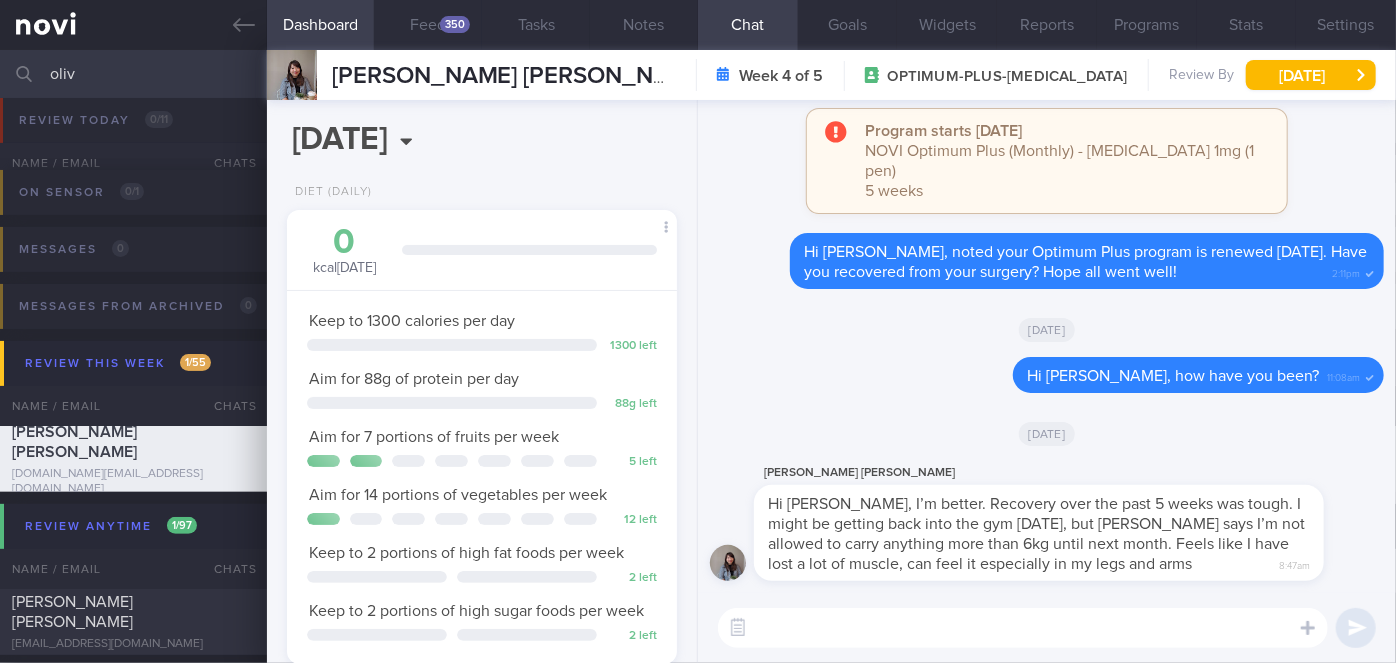 click at bounding box center (1023, 628) 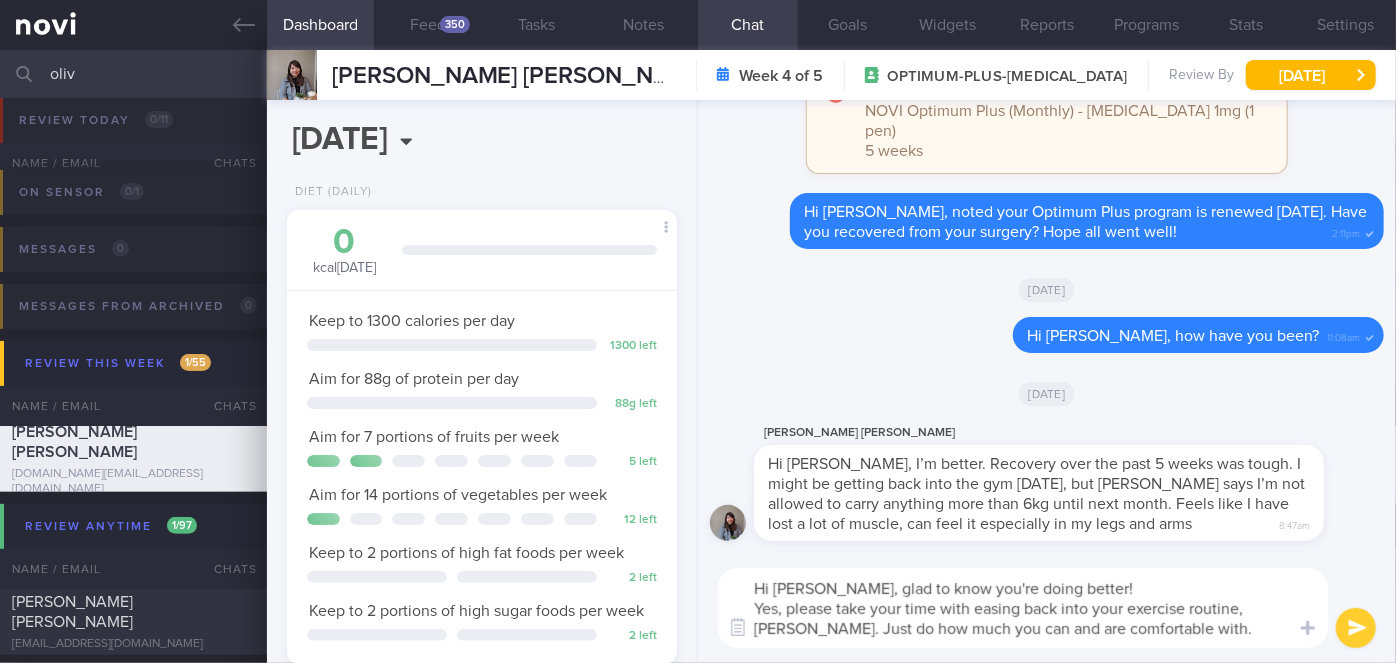 scroll, scrollTop: 0, scrollLeft: 0, axis: both 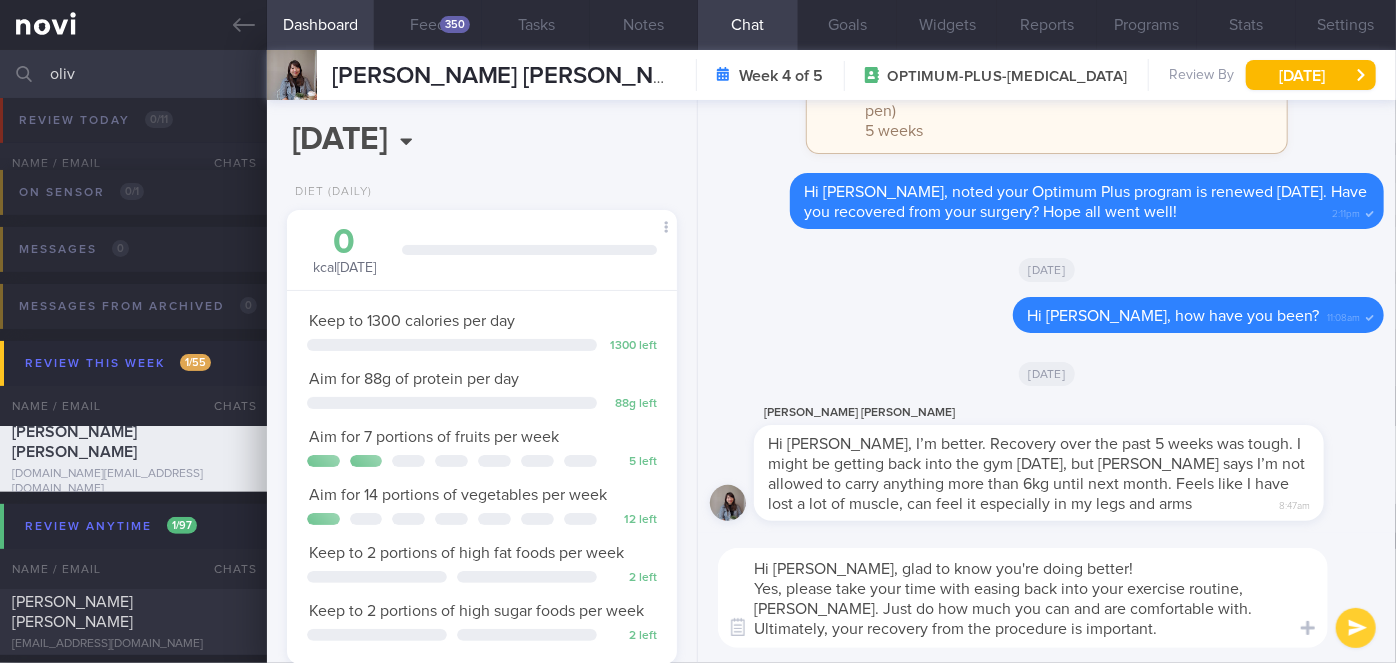 type on "Hi [PERSON_NAME], glad to know you're doing better!
Yes, please take your time with easing back into your exercise routine, [PERSON_NAME]. Just do how much you can and are comfortable with. Ultimately, your recovery from the procedure is important." 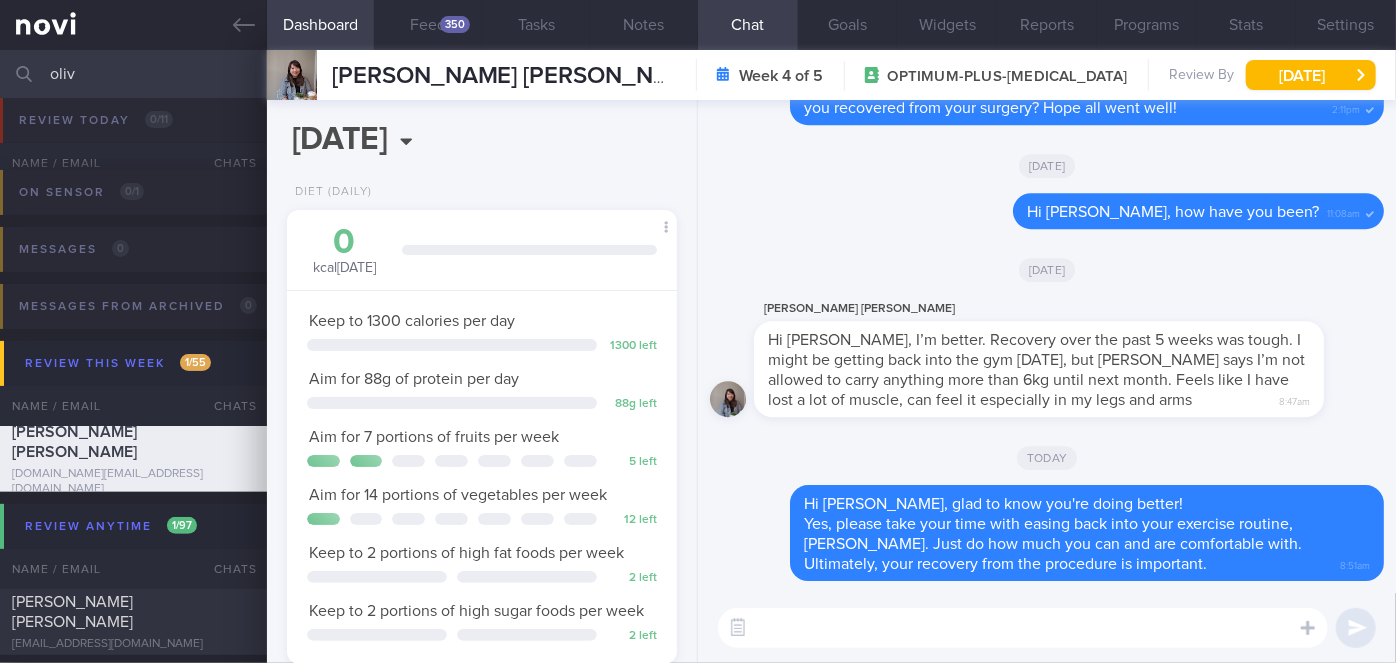 click at bounding box center (1023, 628) 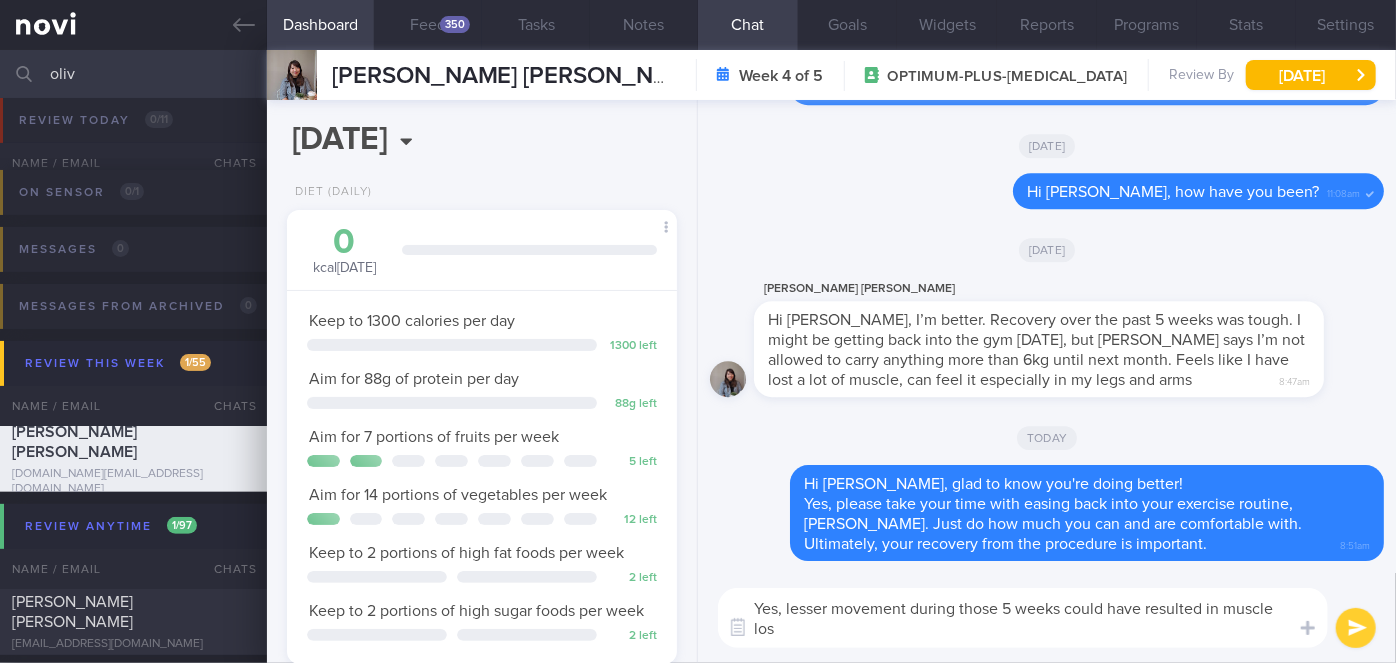 scroll, scrollTop: 0, scrollLeft: 0, axis: both 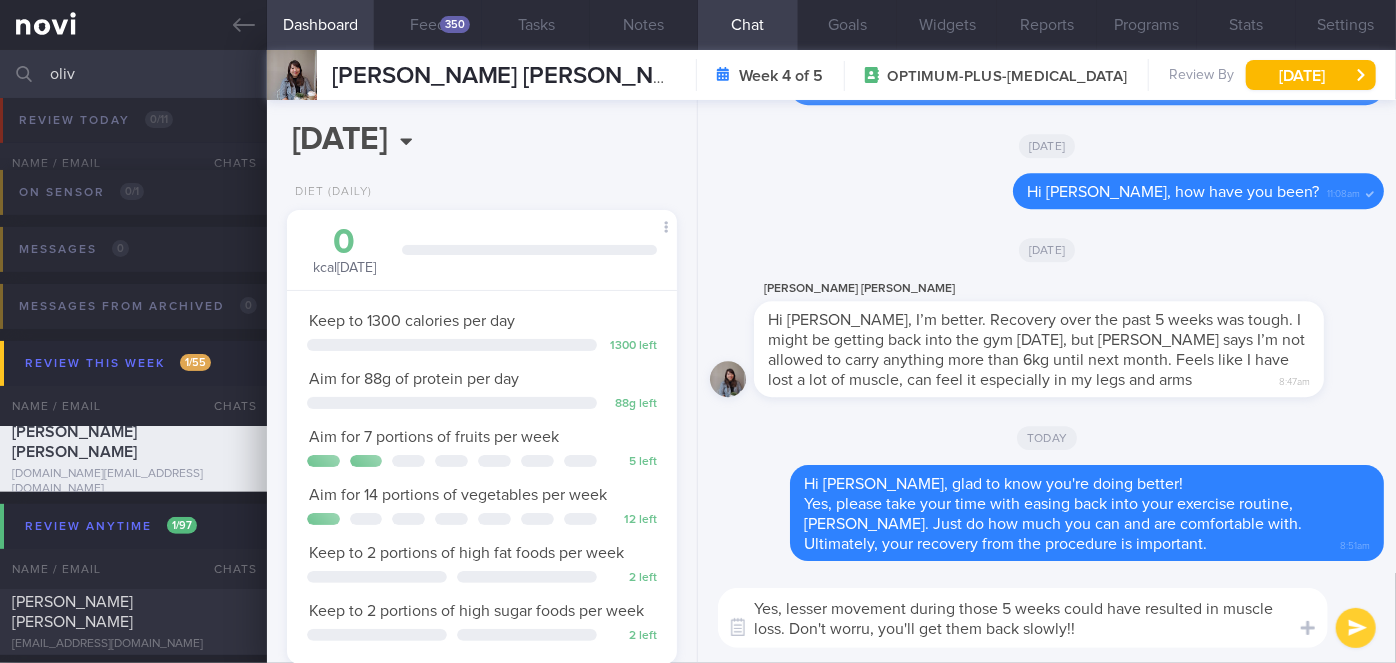 click on "Yes, lesser movement during those 5 weeks could have resulted in muscle loss. Don't worru, you'll get them back slowly!!" at bounding box center [1023, 618] 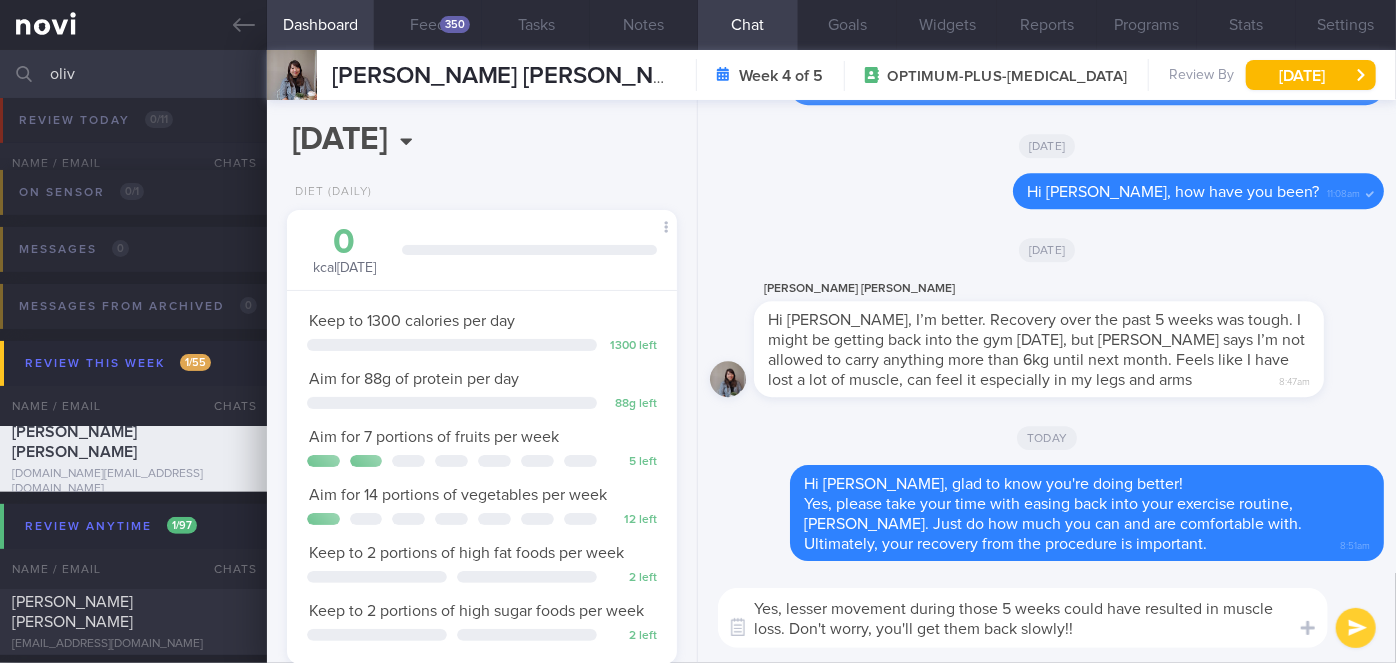 click on "Yes, lesser movement during those 5 weeks could have resulted in muscle loss. Don't worry, you'll get them back slowly!!" at bounding box center (1023, 618) 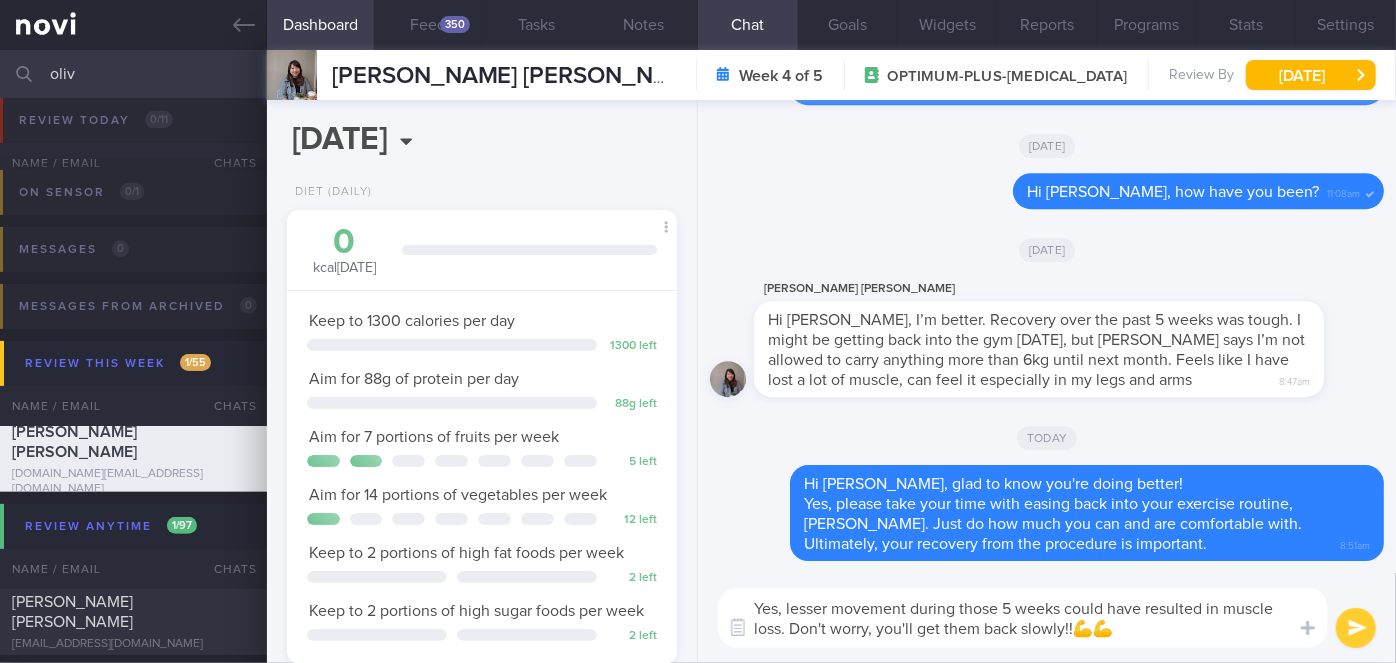 type on "Yes, lesser movement during those 5 weeks could have resulted in muscle loss. Don't worry, you'll get them back slowly!!💪💪" 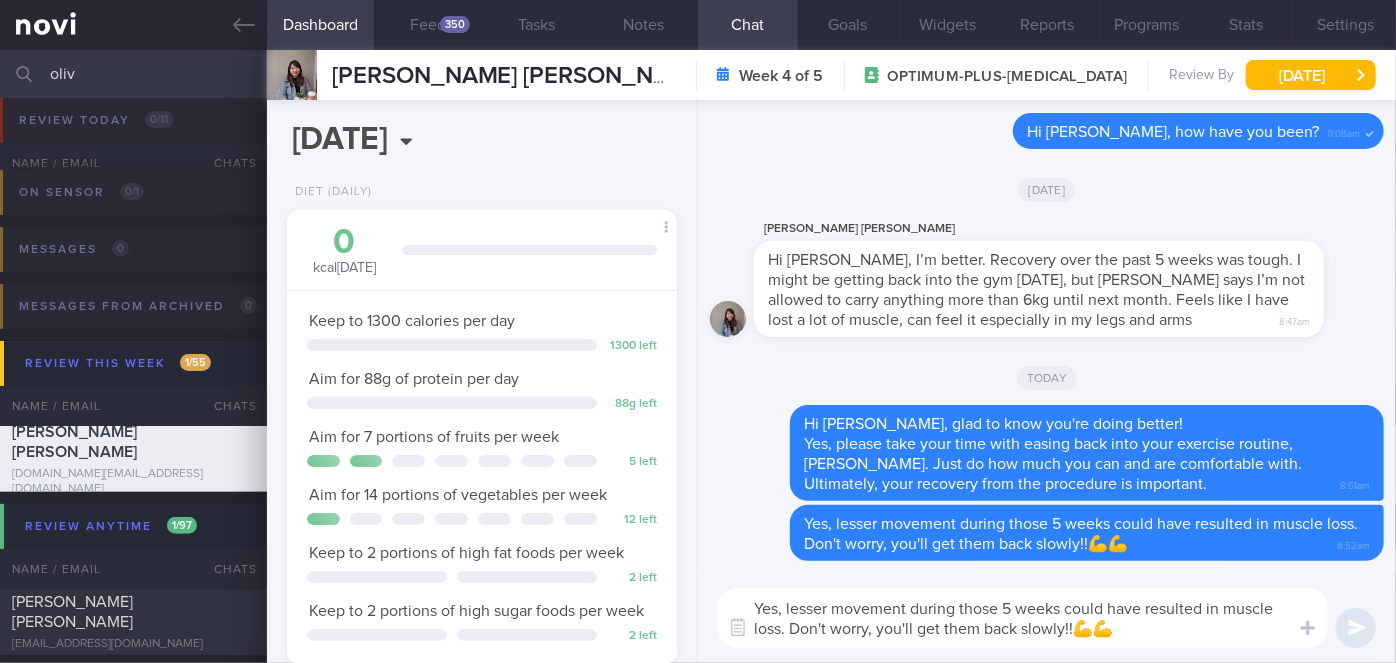type 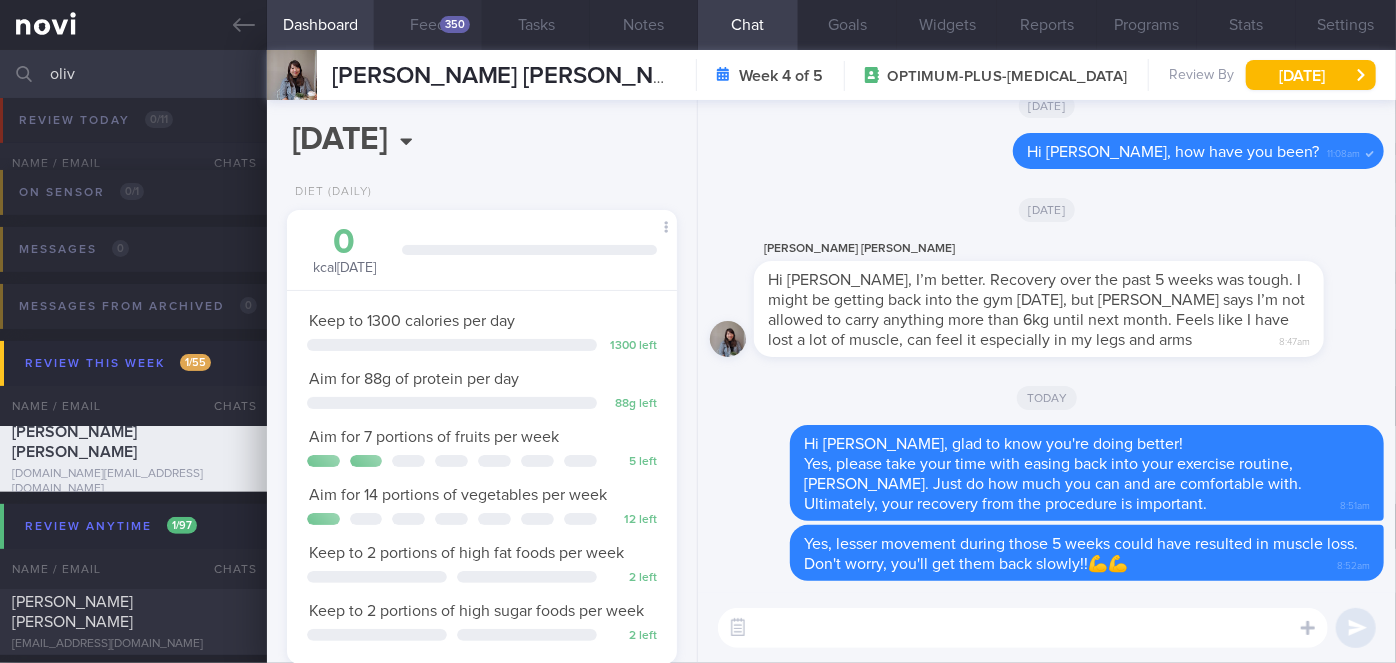 click on "Feed
350" at bounding box center (428, 25) 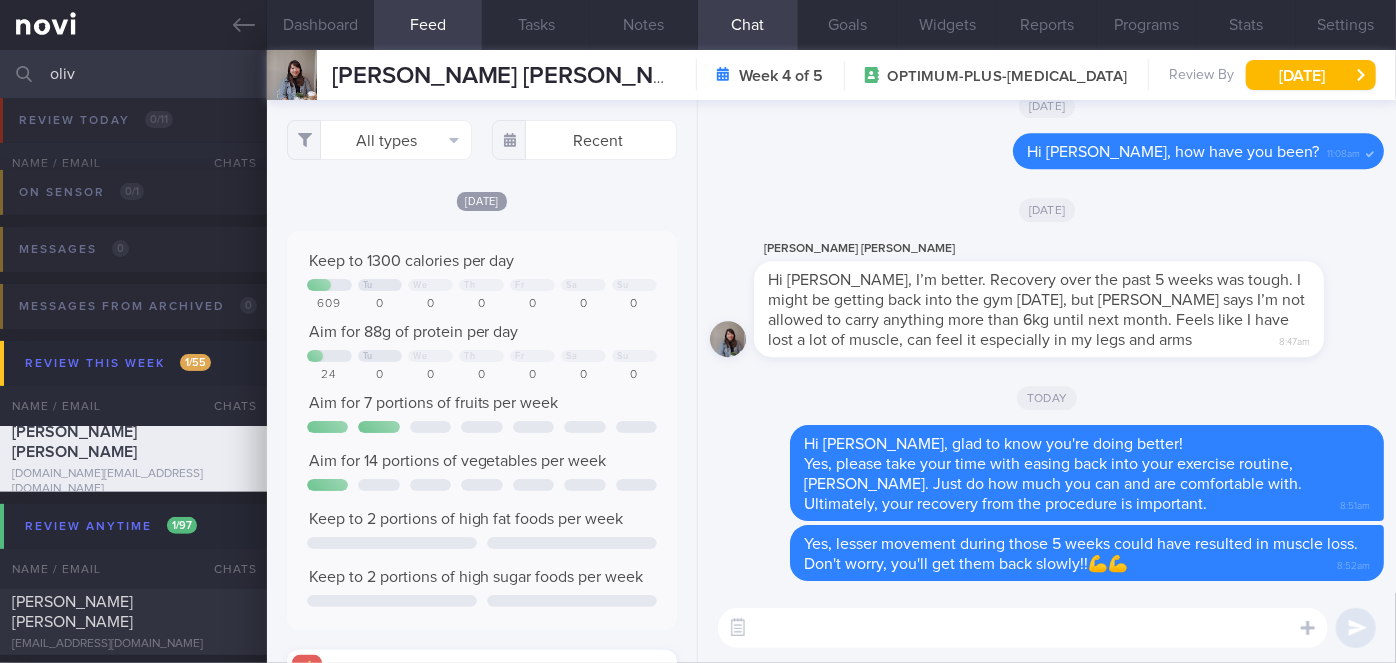scroll, scrollTop: 999912, scrollLeft: 999648, axis: both 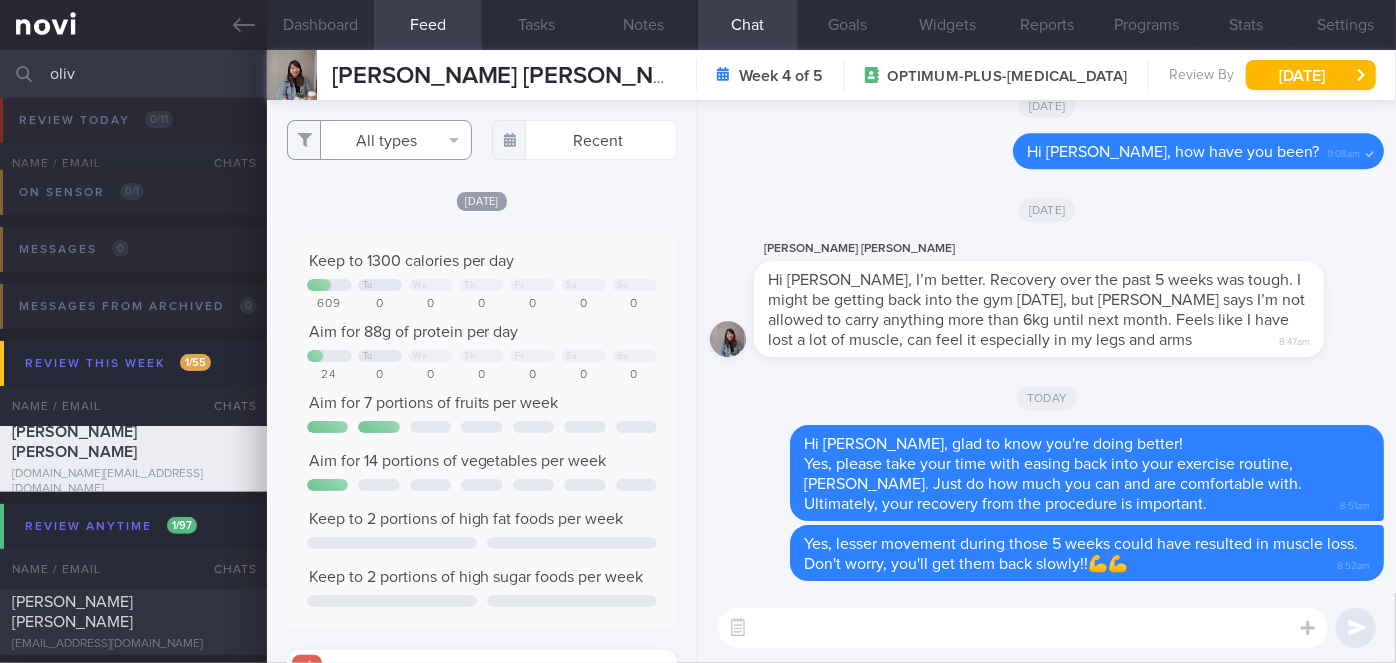 click on "All types" at bounding box center [379, 140] 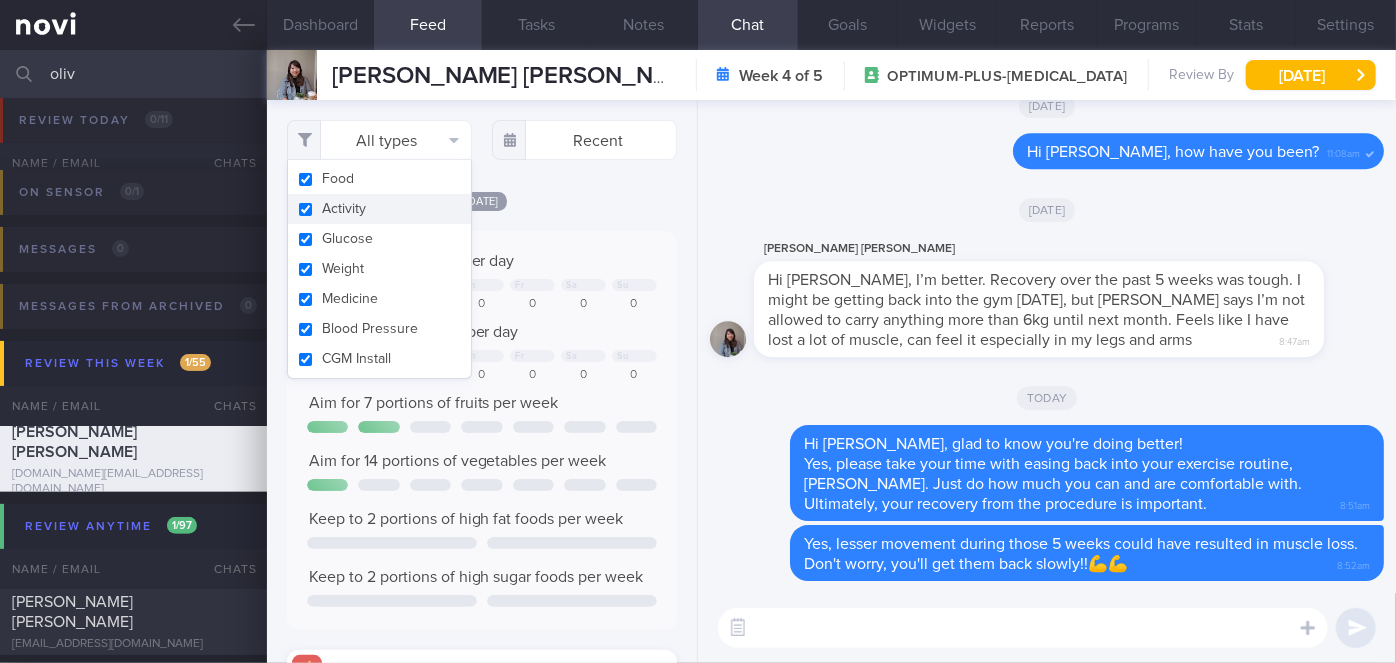click on "Activity" at bounding box center [379, 209] 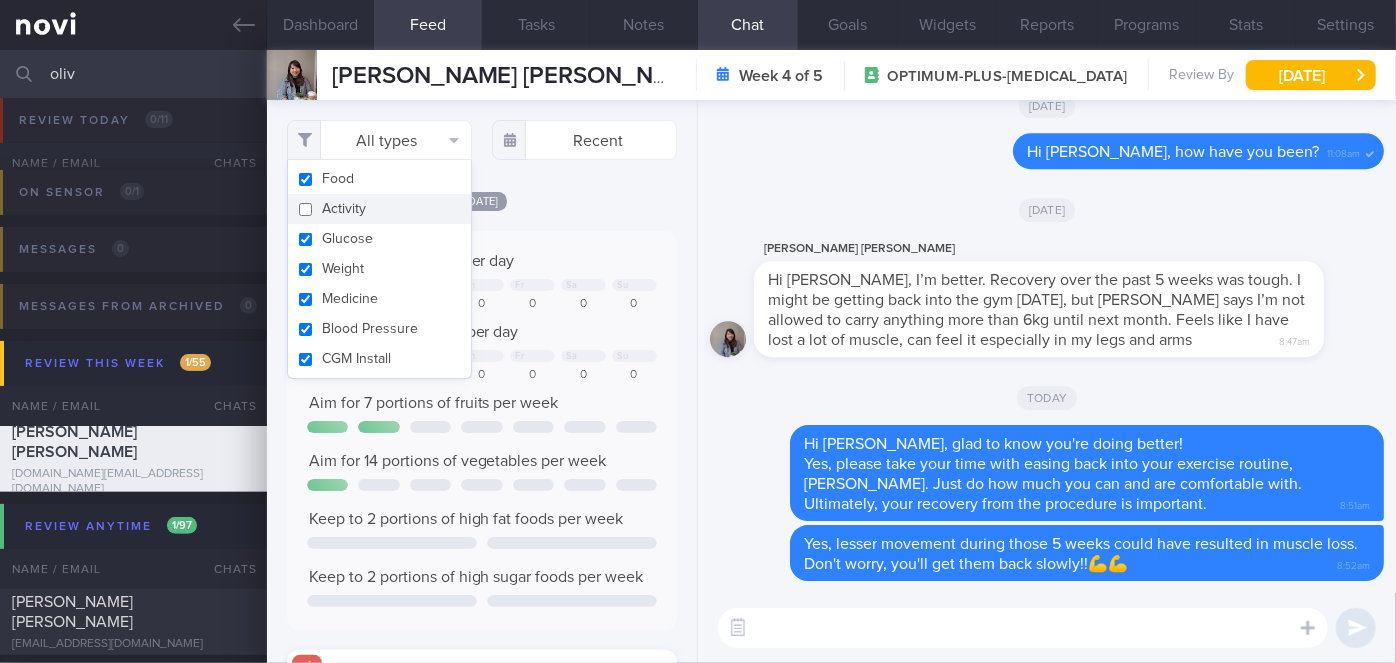 checkbox on "false" 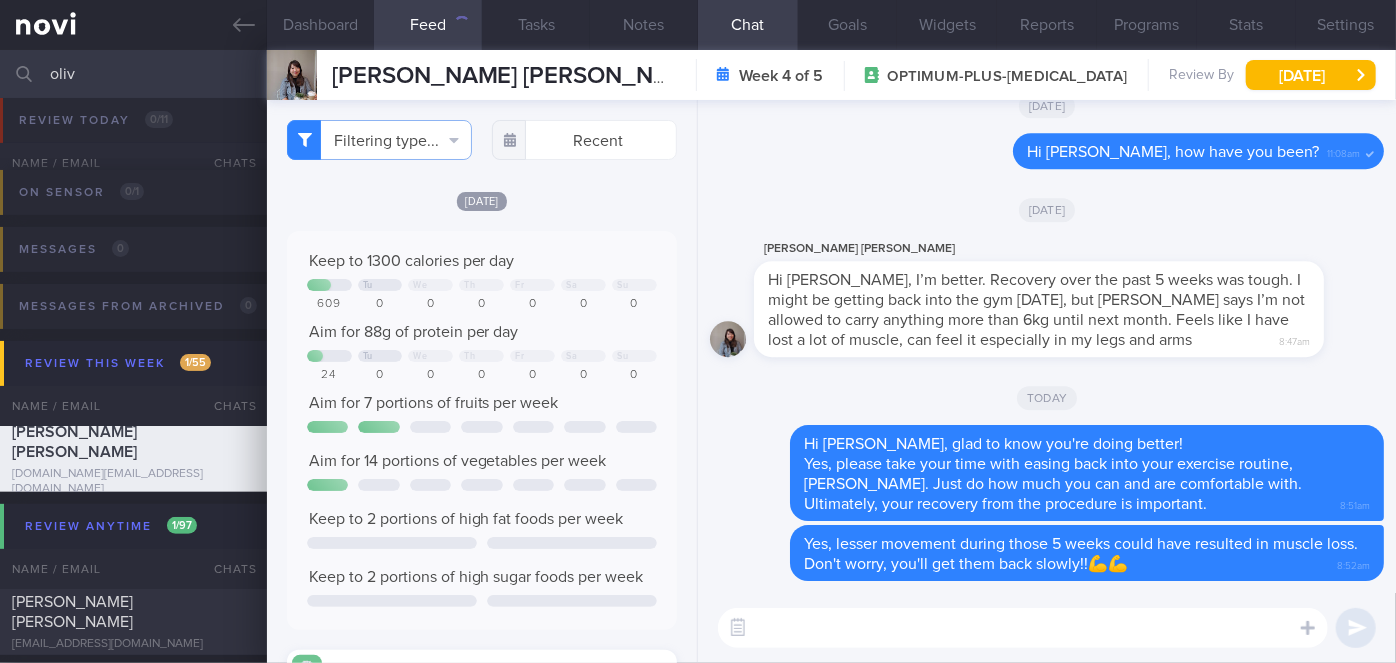 click on "[DATE]" at bounding box center (482, 200) 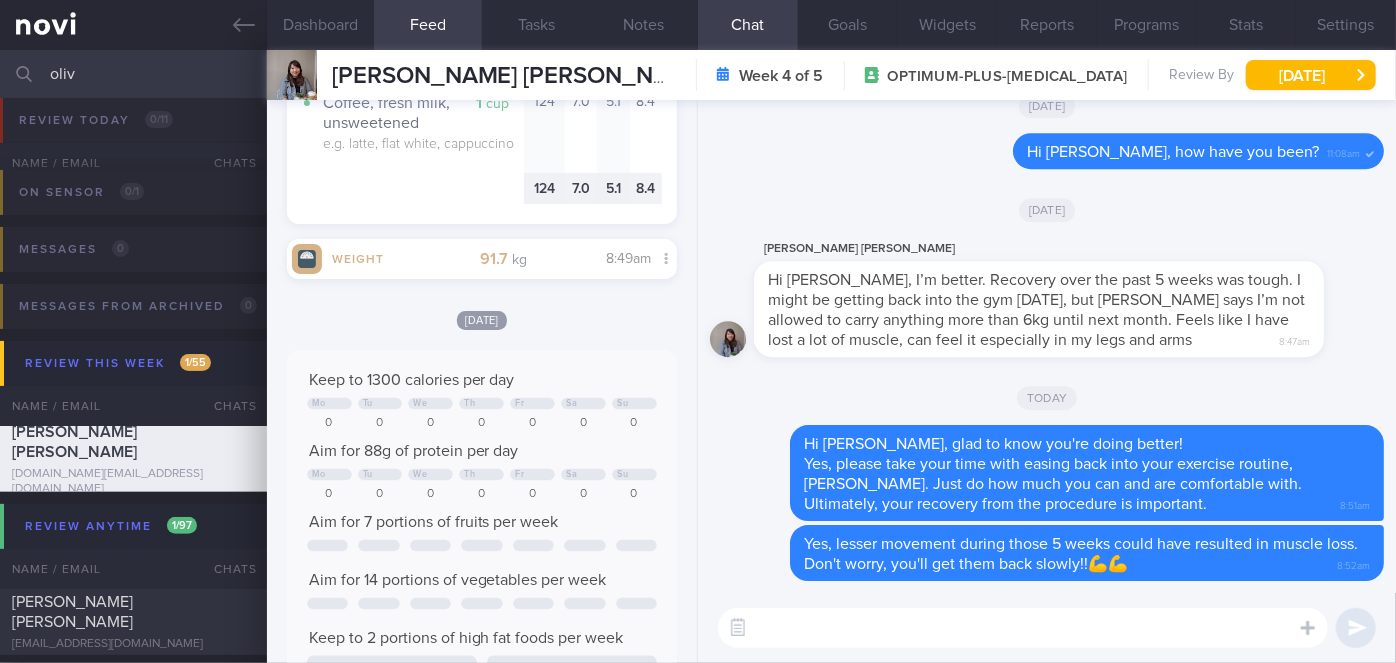 scroll, scrollTop: 1545, scrollLeft: 0, axis: vertical 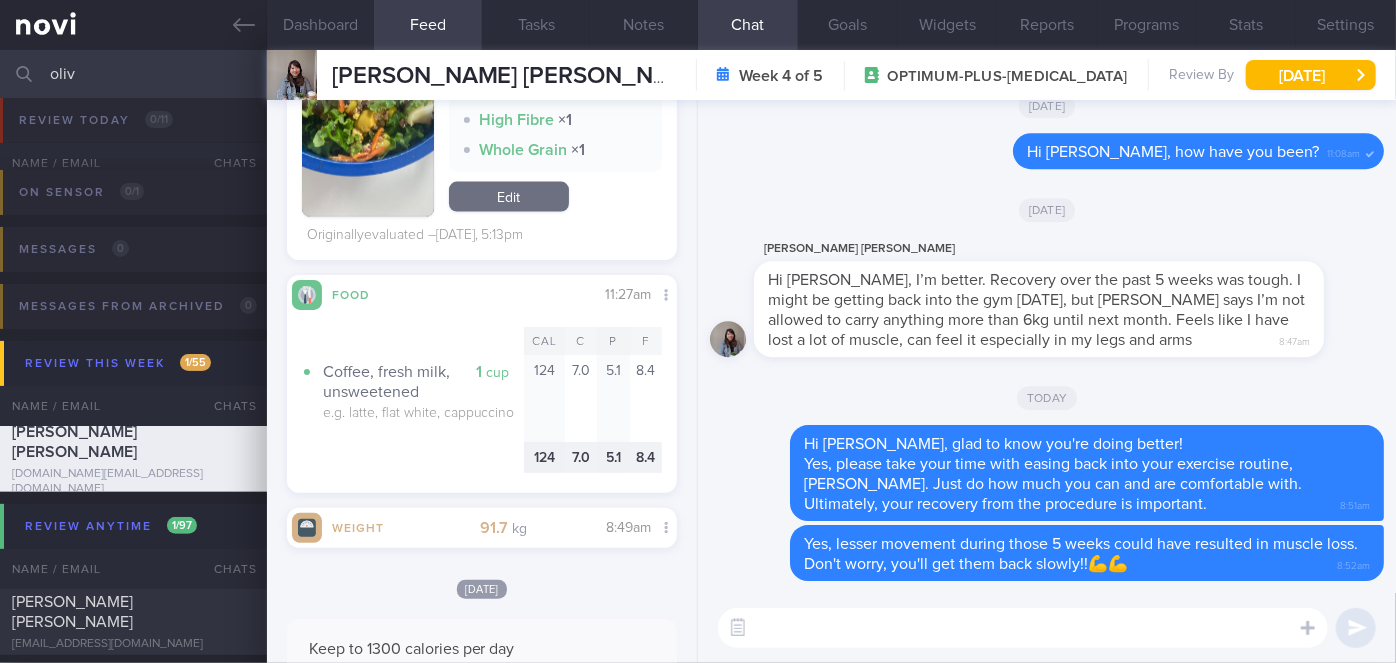 click at bounding box center [1023, 628] 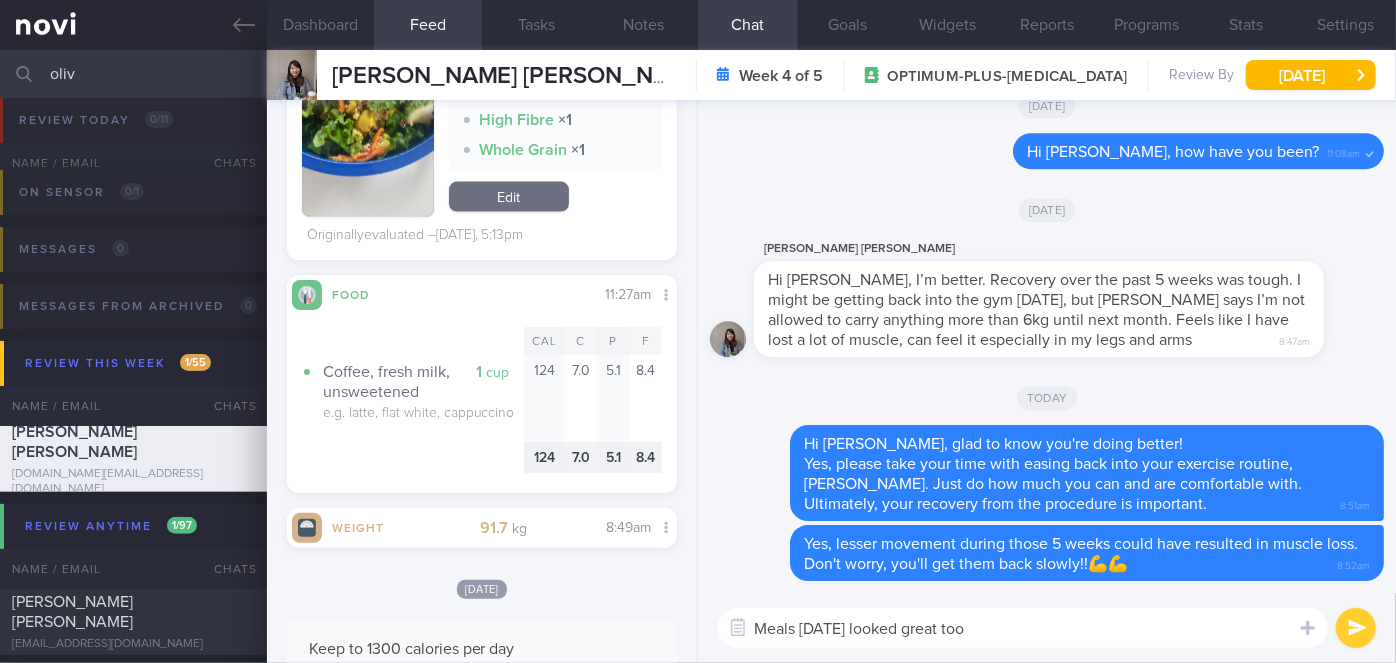 type on "Meals [DATE] looked great too!" 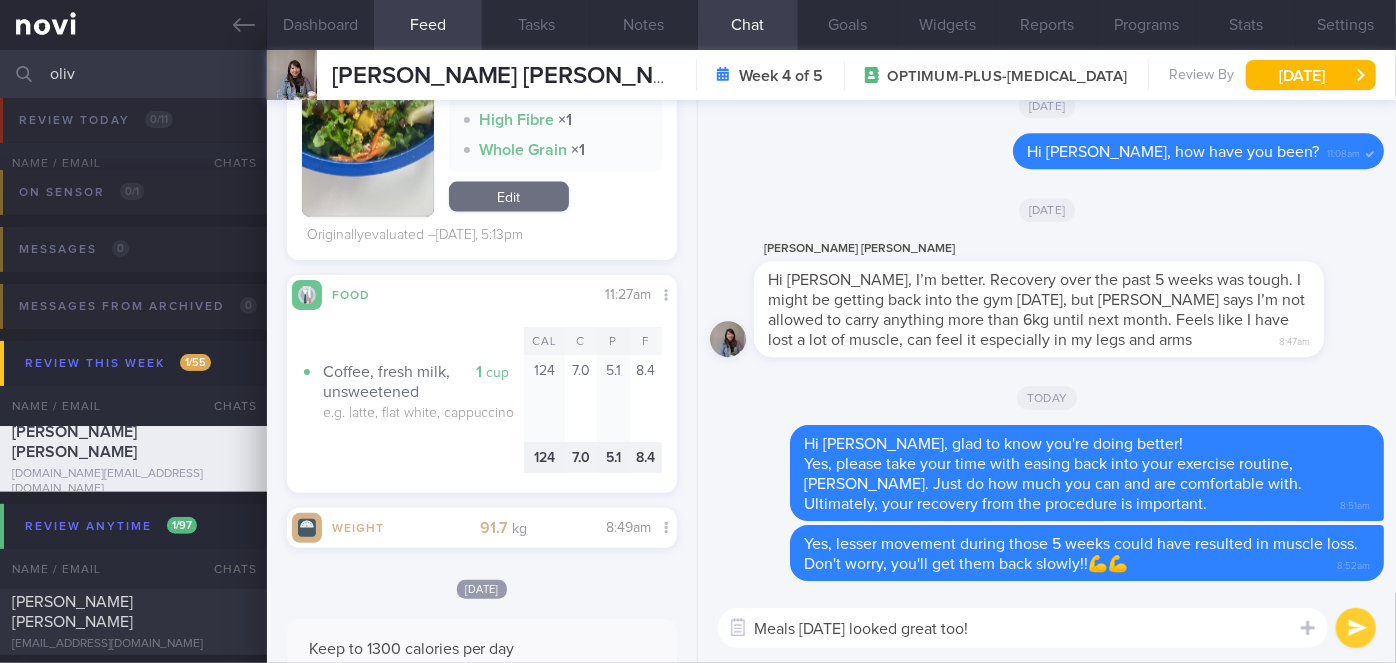 type 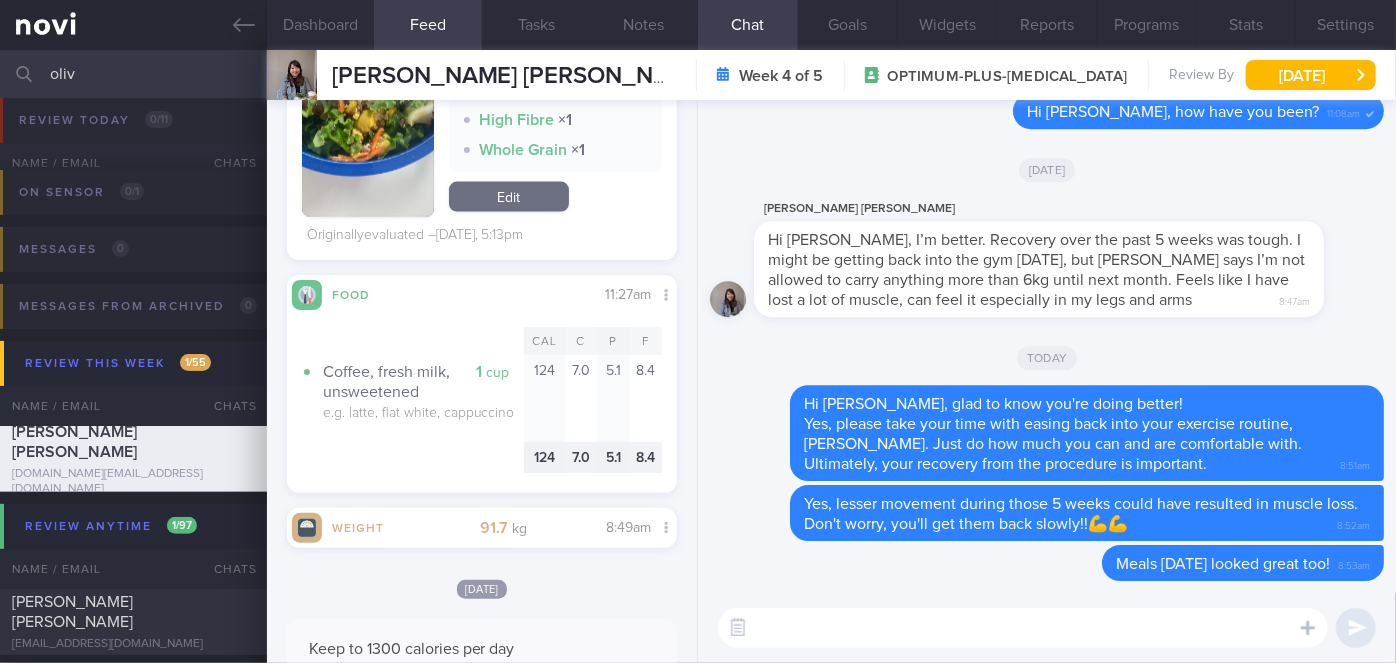 click on "oliv" at bounding box center (698, 74) 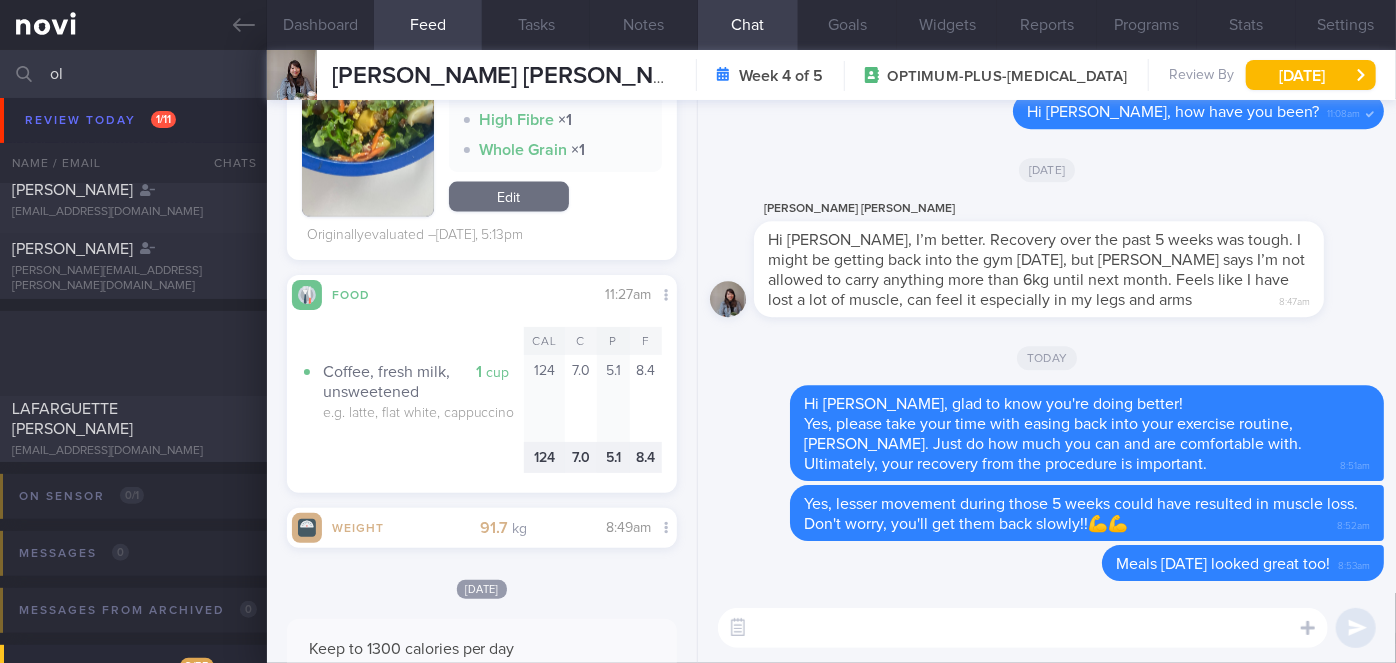 type on "o" 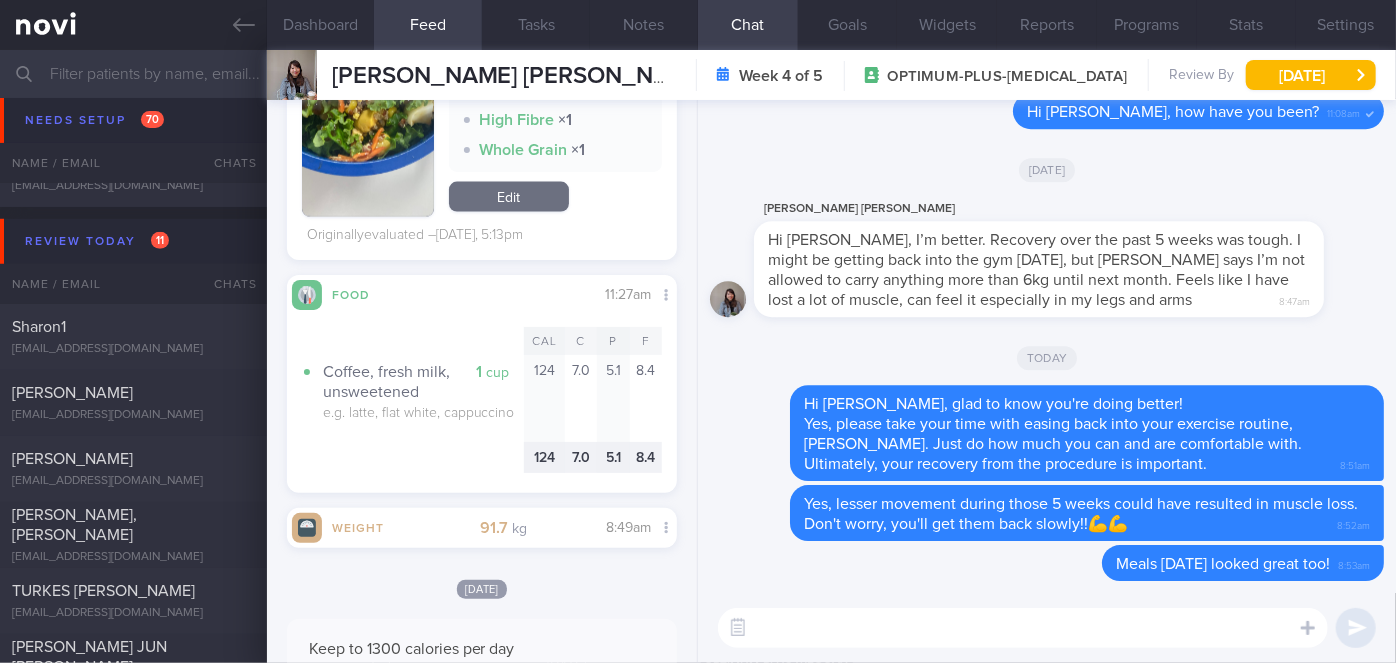 scroll, scrollTop: 4705, scrollLeft: 0, axis: vertical 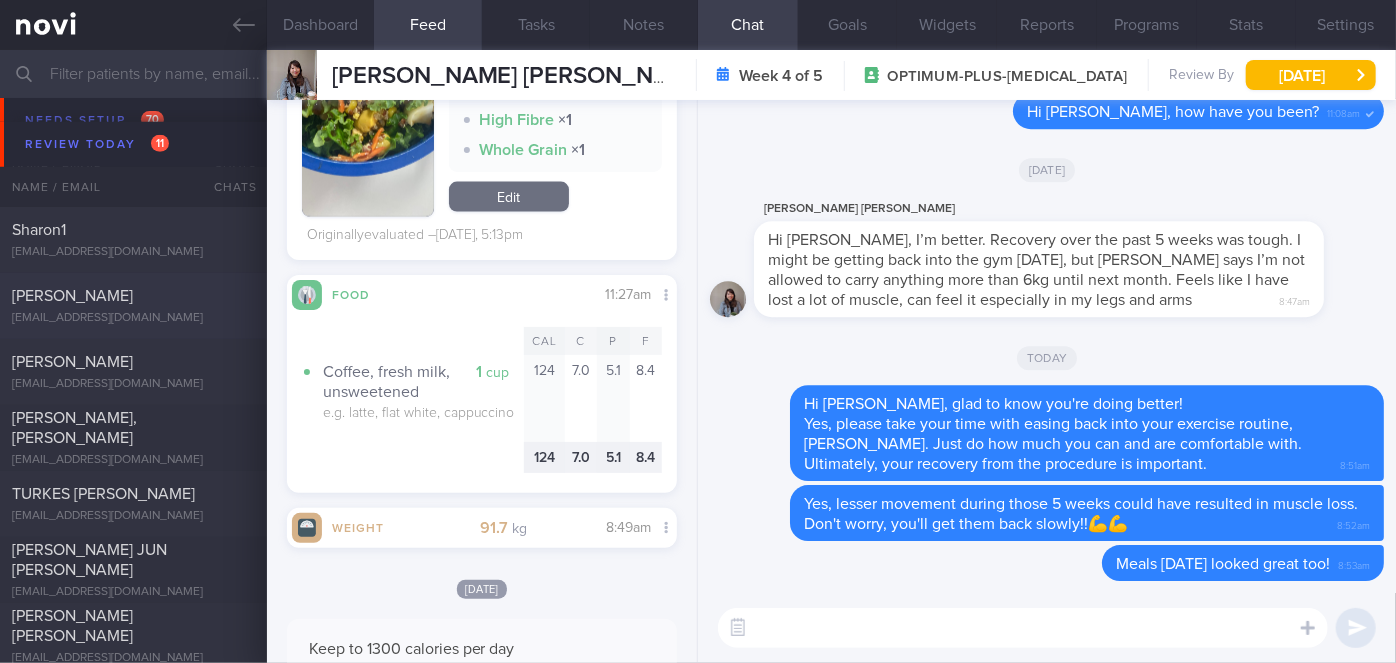 type 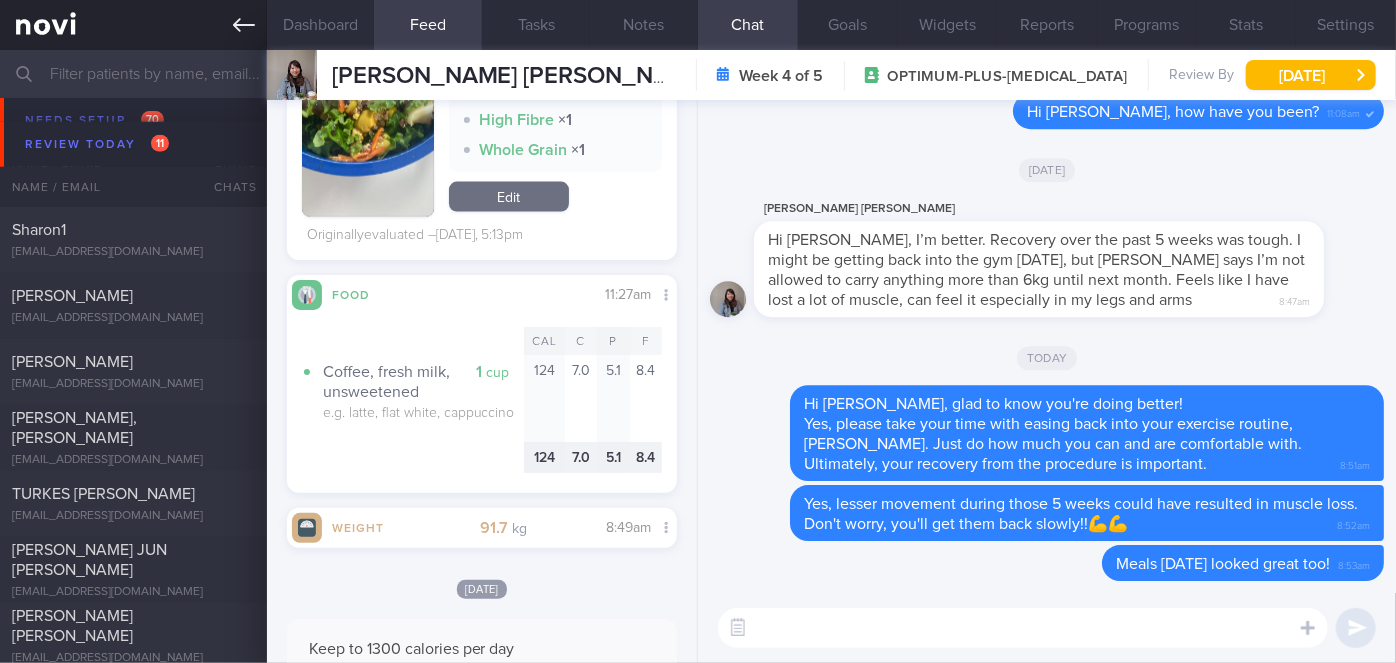 drag, startPoint x: 86, startPoint y: 289, endPoint x: 0, endPoint y: 3, distance: 298.6503 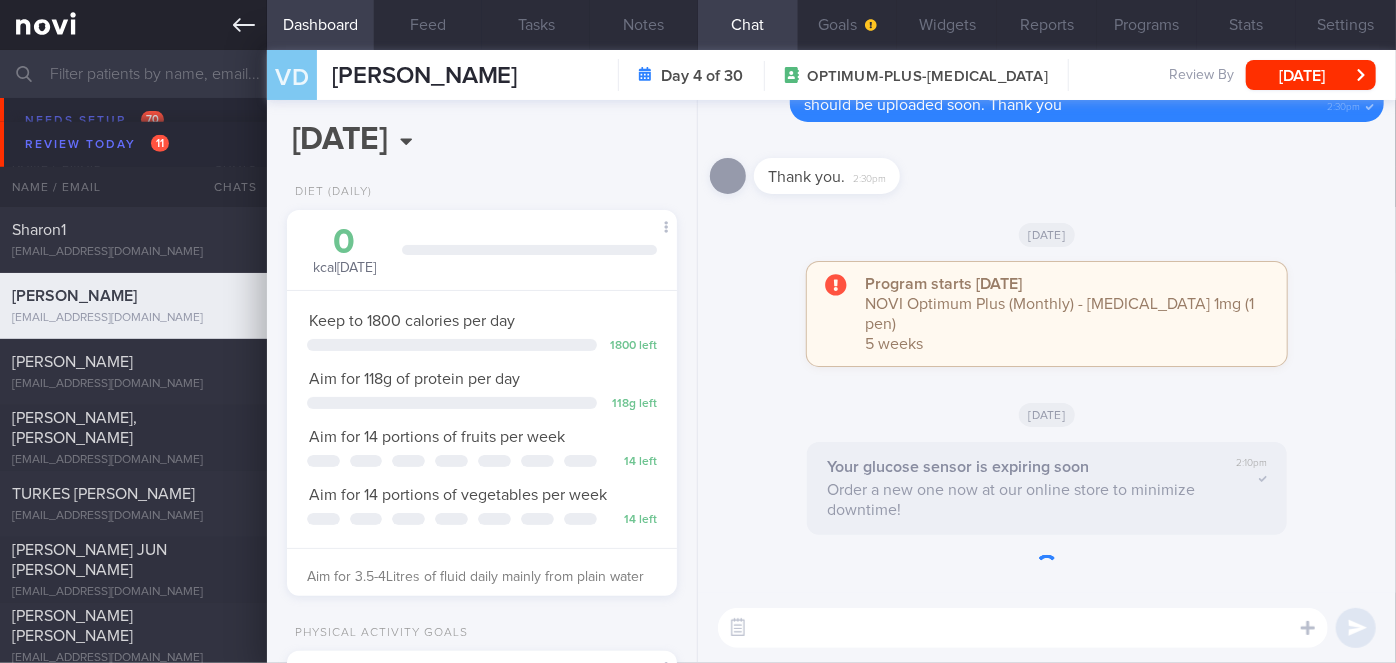 scroll, scrollTop: 999800, scrollLeft: 999658, axis: both 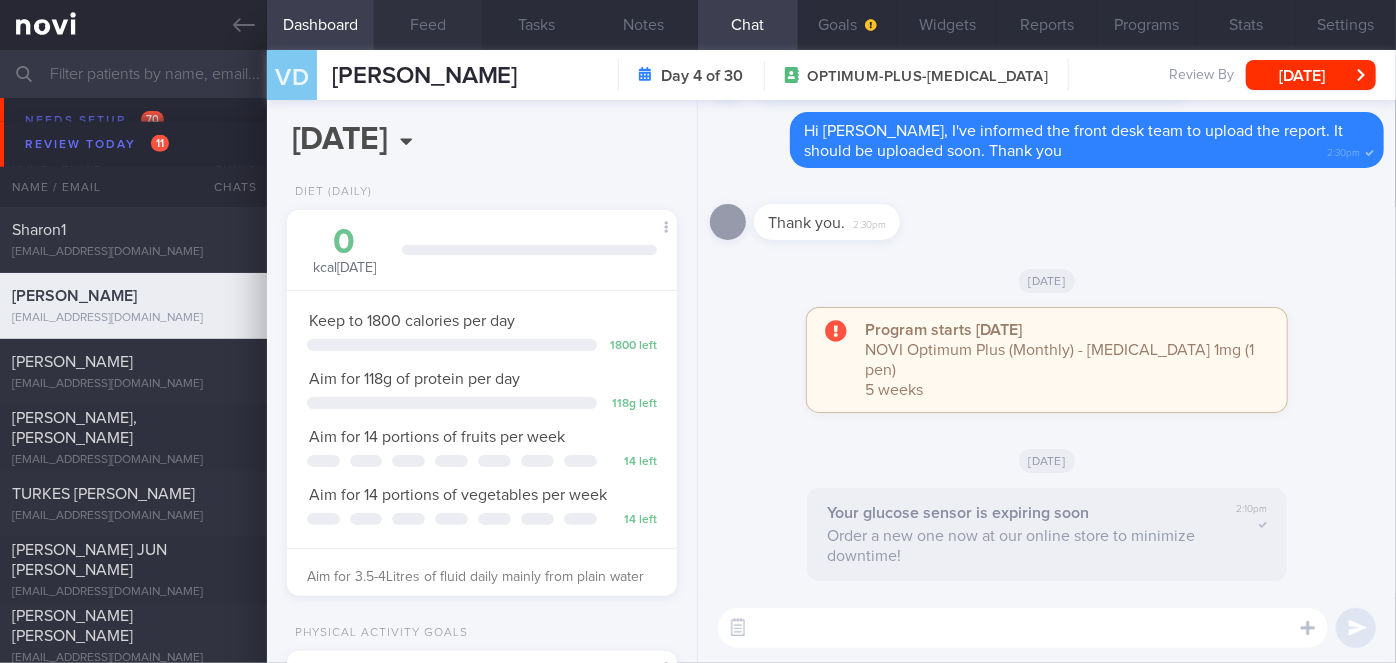 click on "Feed" at bounding box center [428, 25] 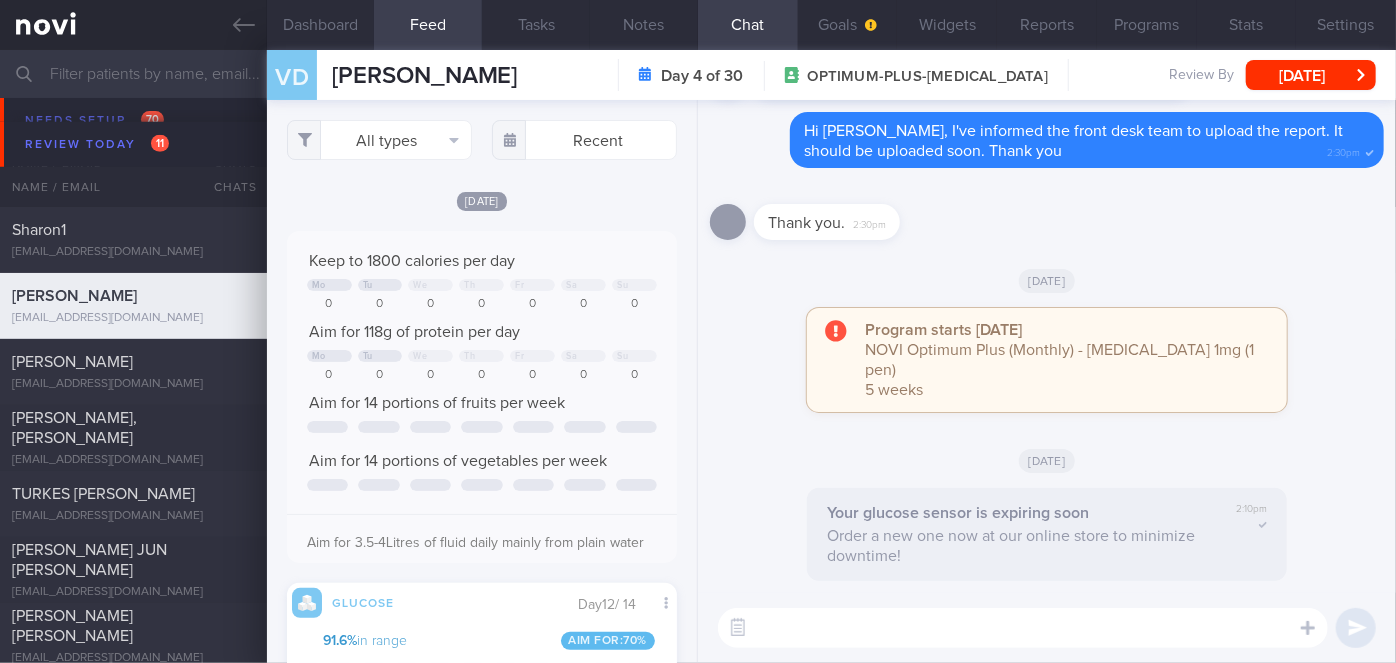 scroll, scrollTop: 999752, scrollLeft: 999640, axis: both 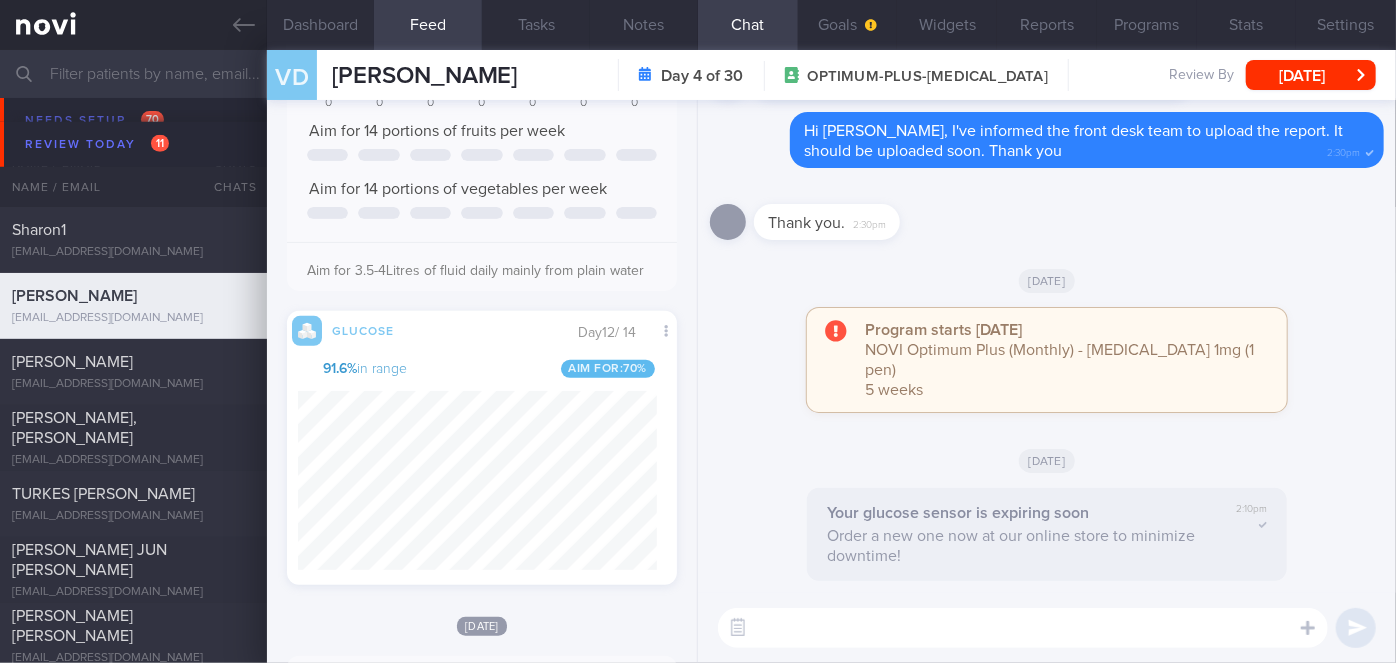 click at bounding box center [1023, 628] 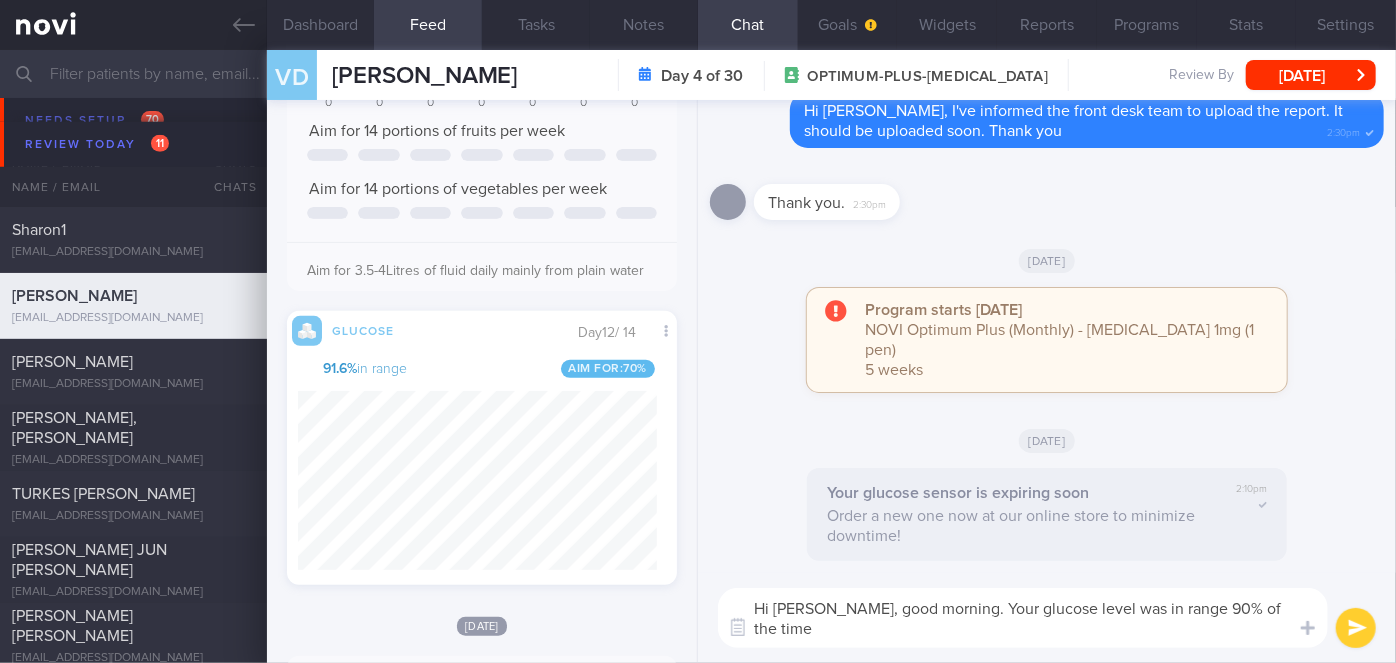 scroll, scrollTop: 0, scrollLeft: 0, axis: both 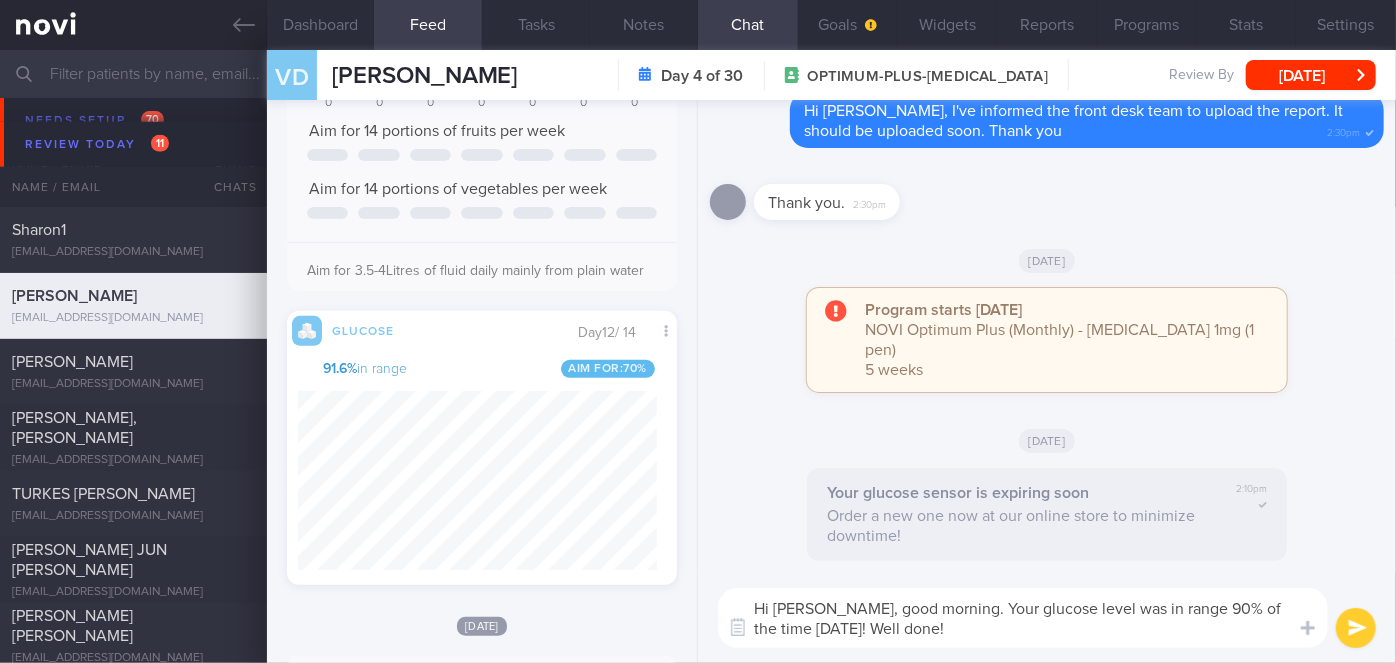 type on "Hi [PERSON_NAME], good morning. Your glucose level was in range 90% of the time [DATE]! Well done!!" 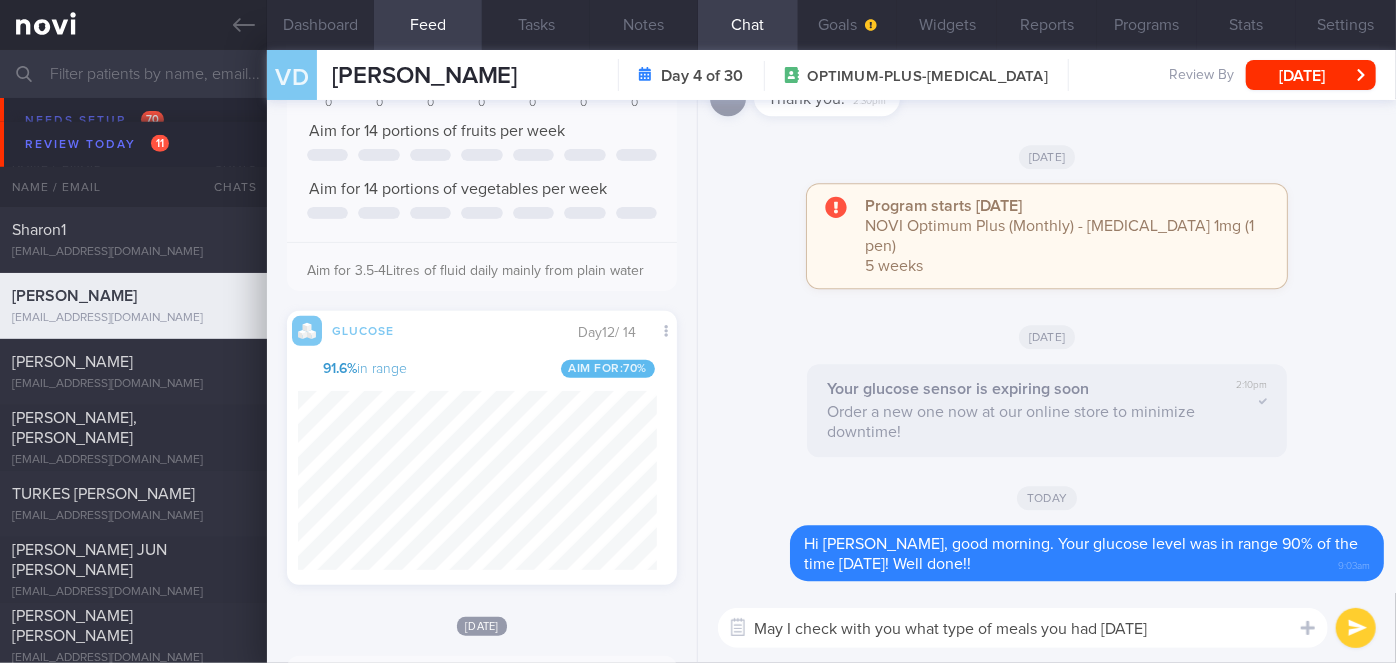 type on "May I check with you what type of meals you had [DATE]?" 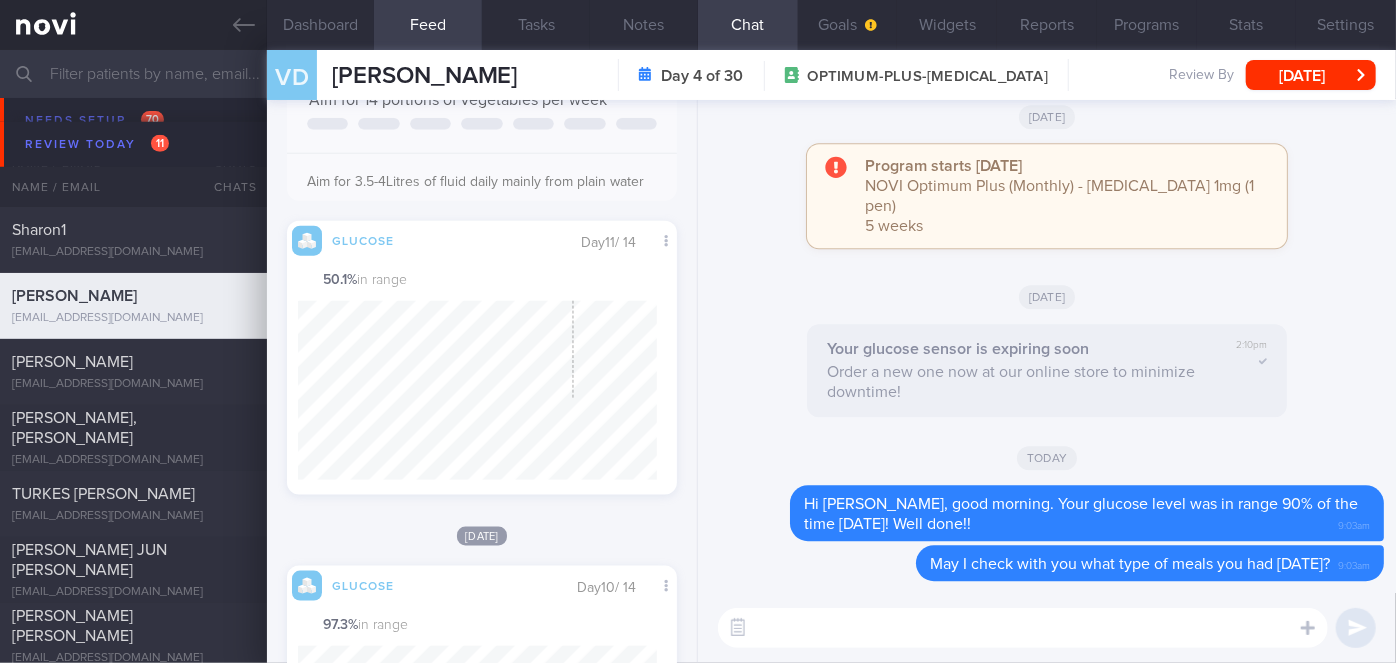 scroll, scrollTop: 1180, scrollLeft: 0, axis: vertical 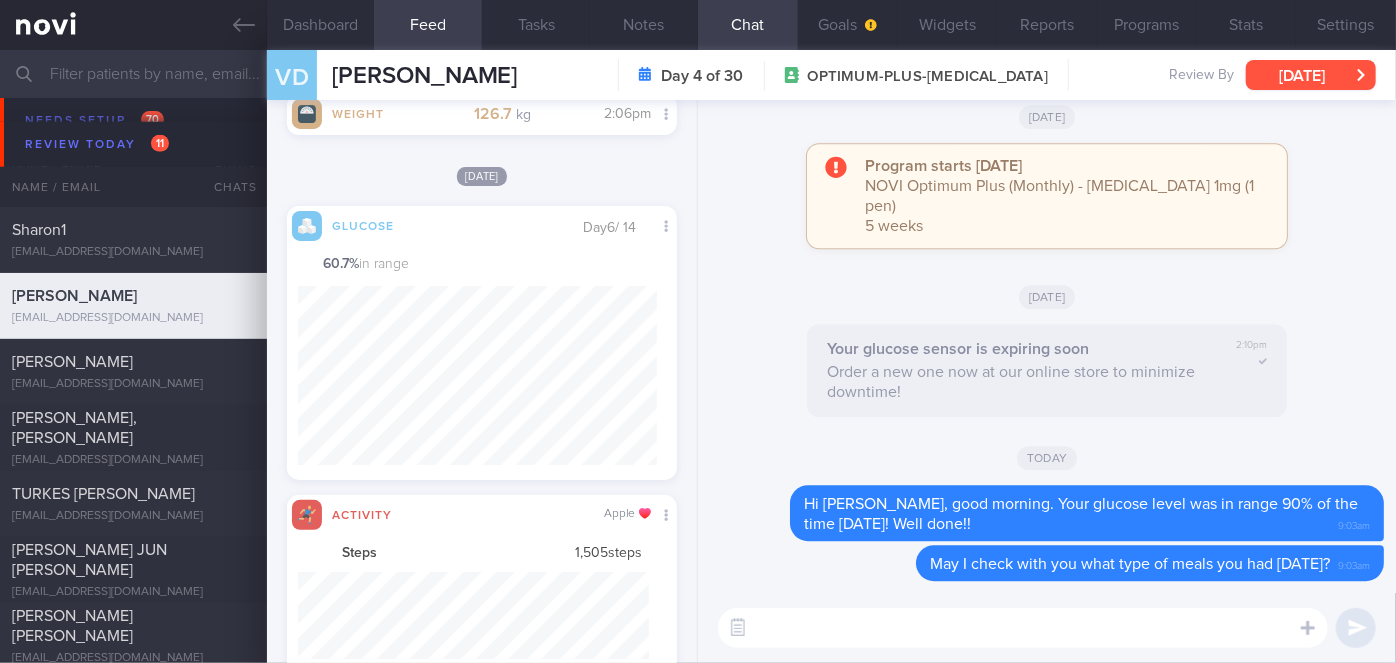 click on "[DATE]" at bounding box center (1311, 75) 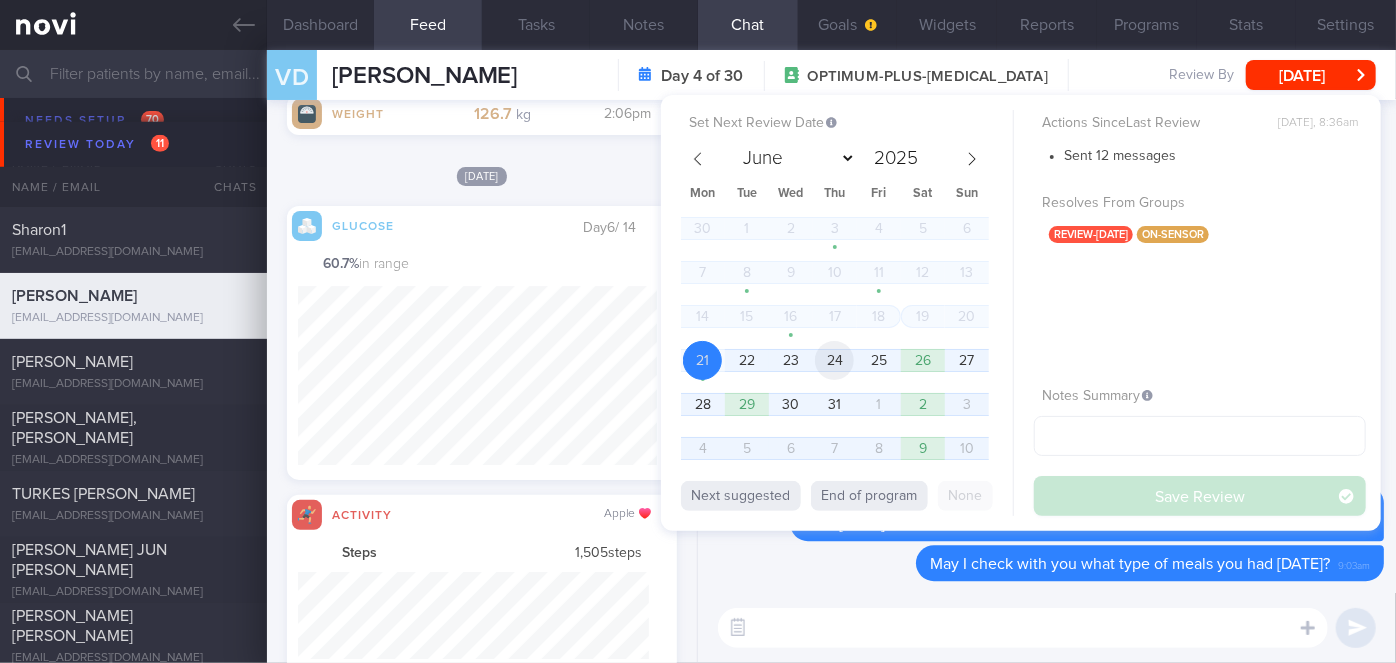 click on "24" at bounding box center (834, 360) 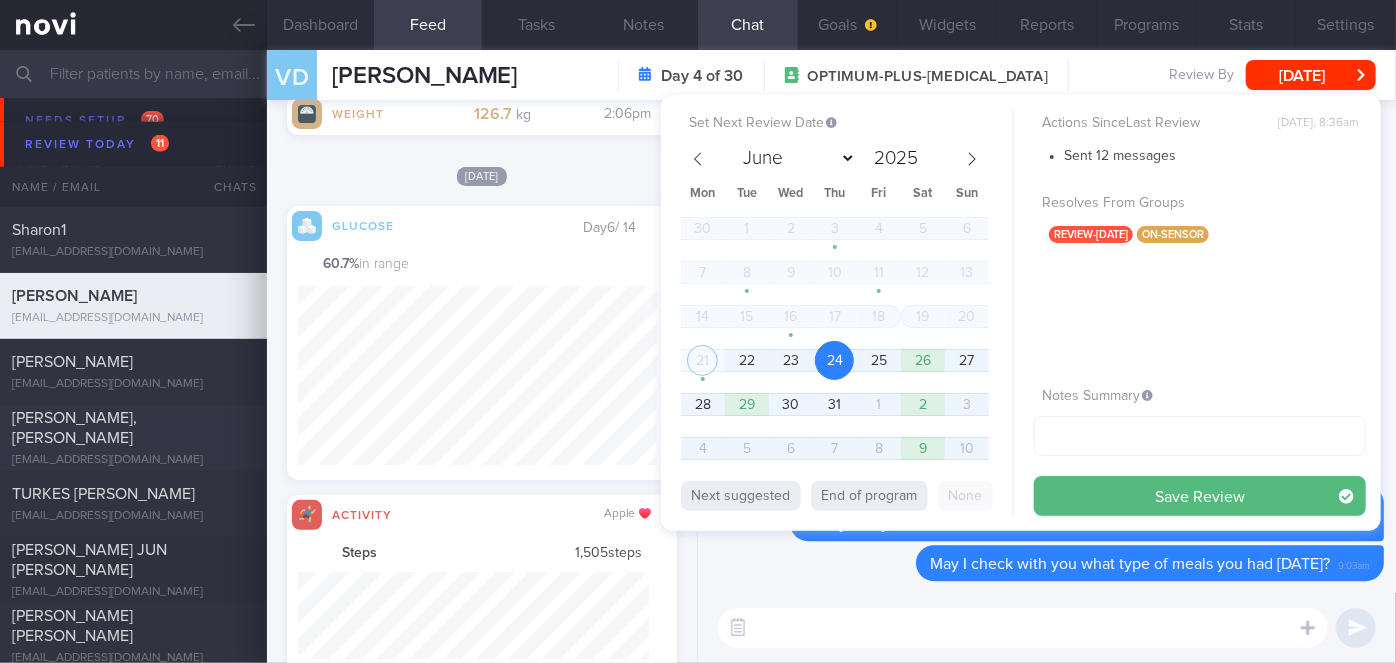 click on "Save Review" at bounding box center (1200, 496) 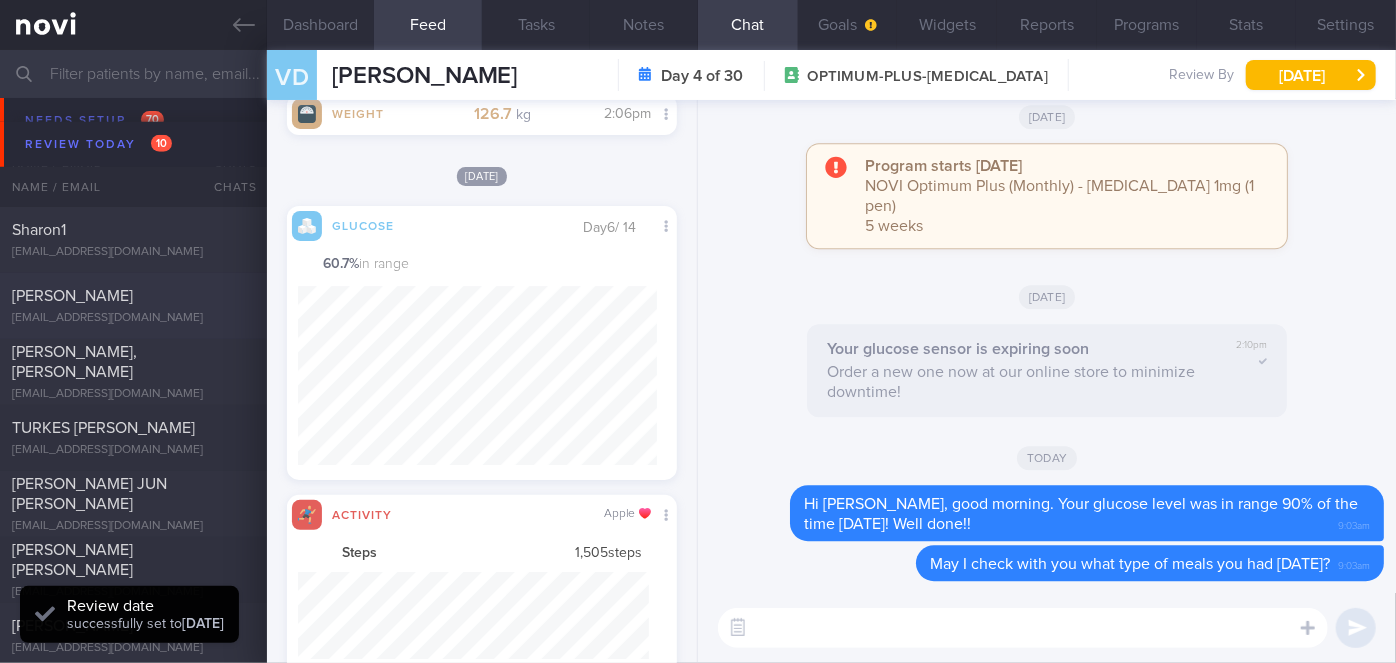 scroll, scrollTop: 999826, scrollLeft: 999650, axis: both 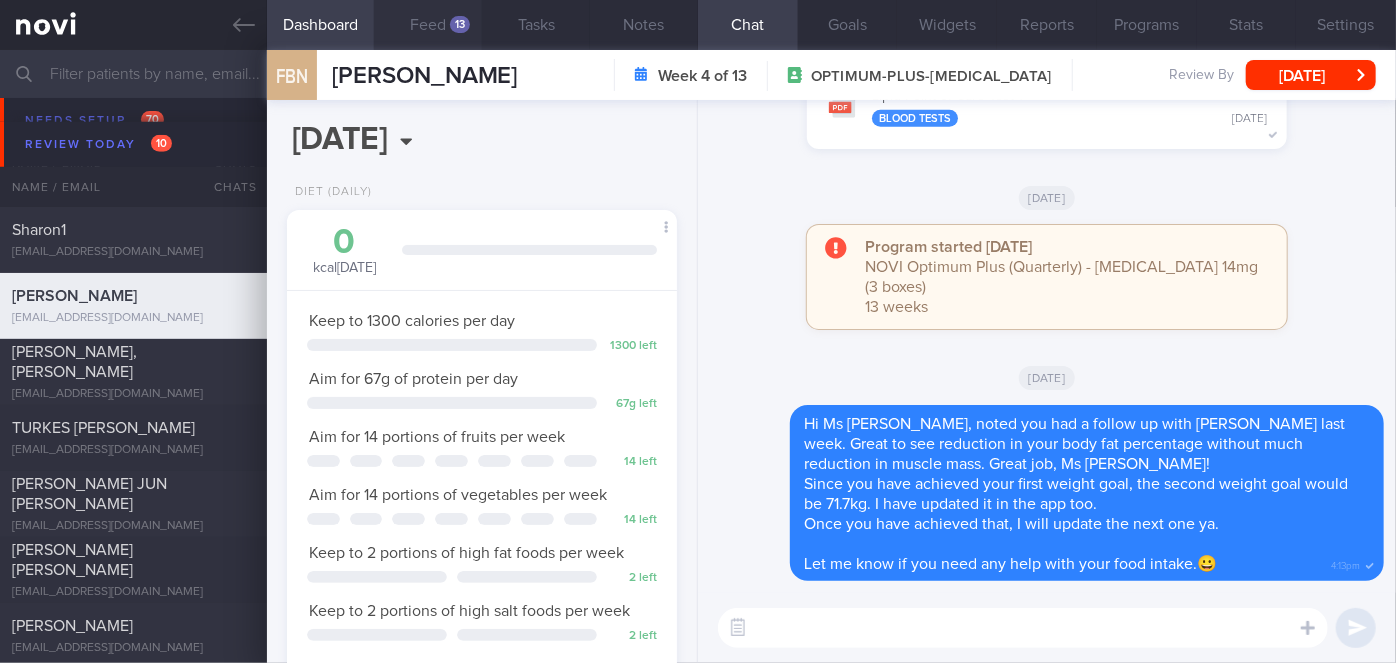 click on "Feed
13" at bounding box center (428, 25) 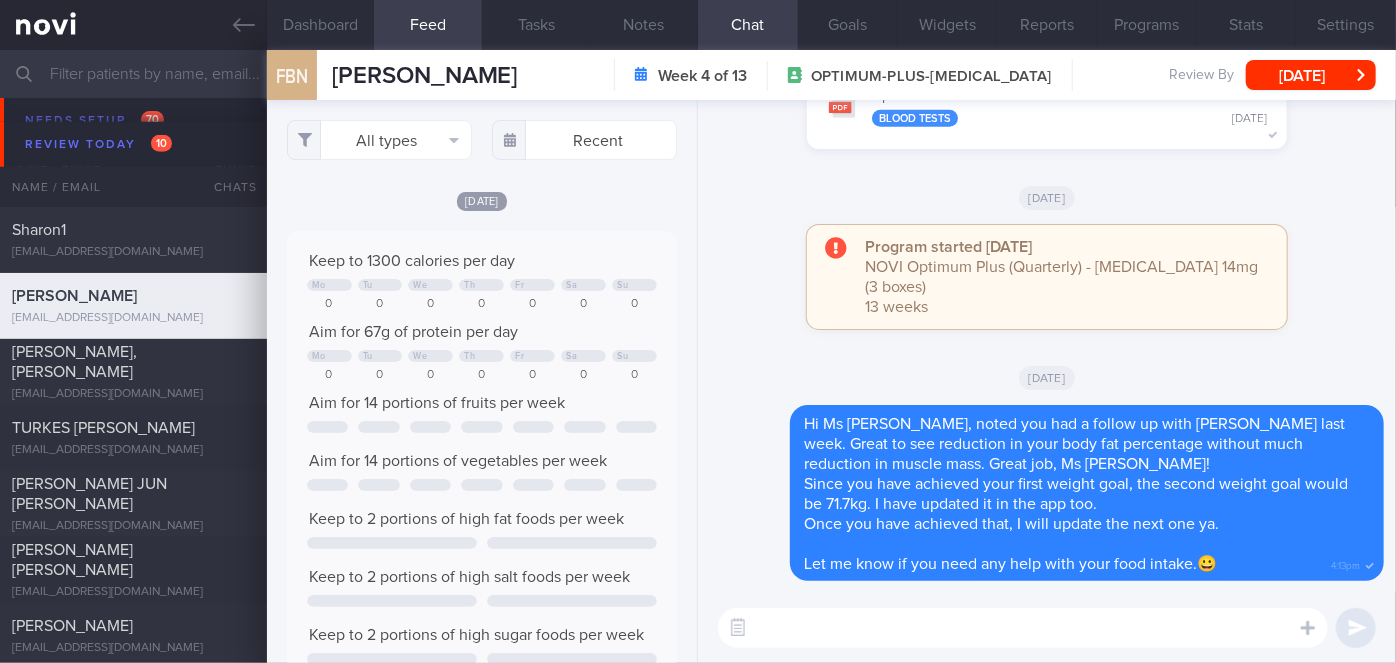 scroll, scrollTop: 999912, scrollLeft: 999648, axis: both 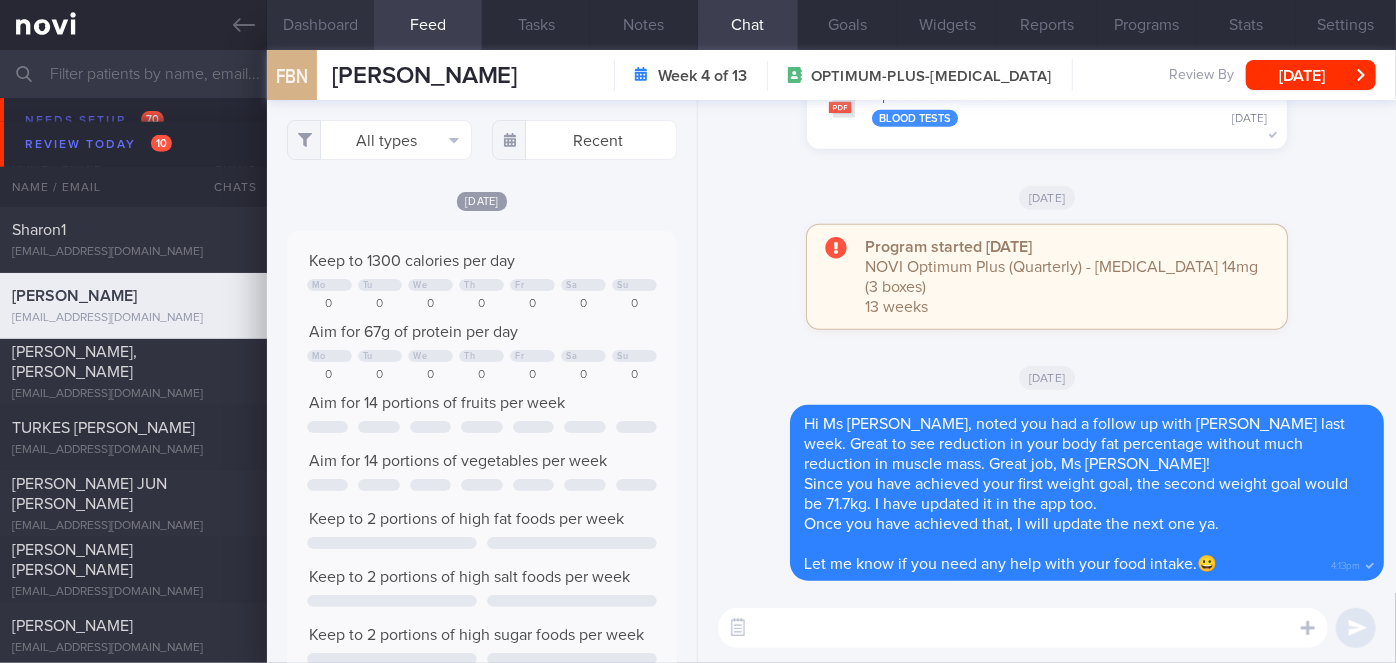 click on "Dashboard" at bounding box center (321, 25) 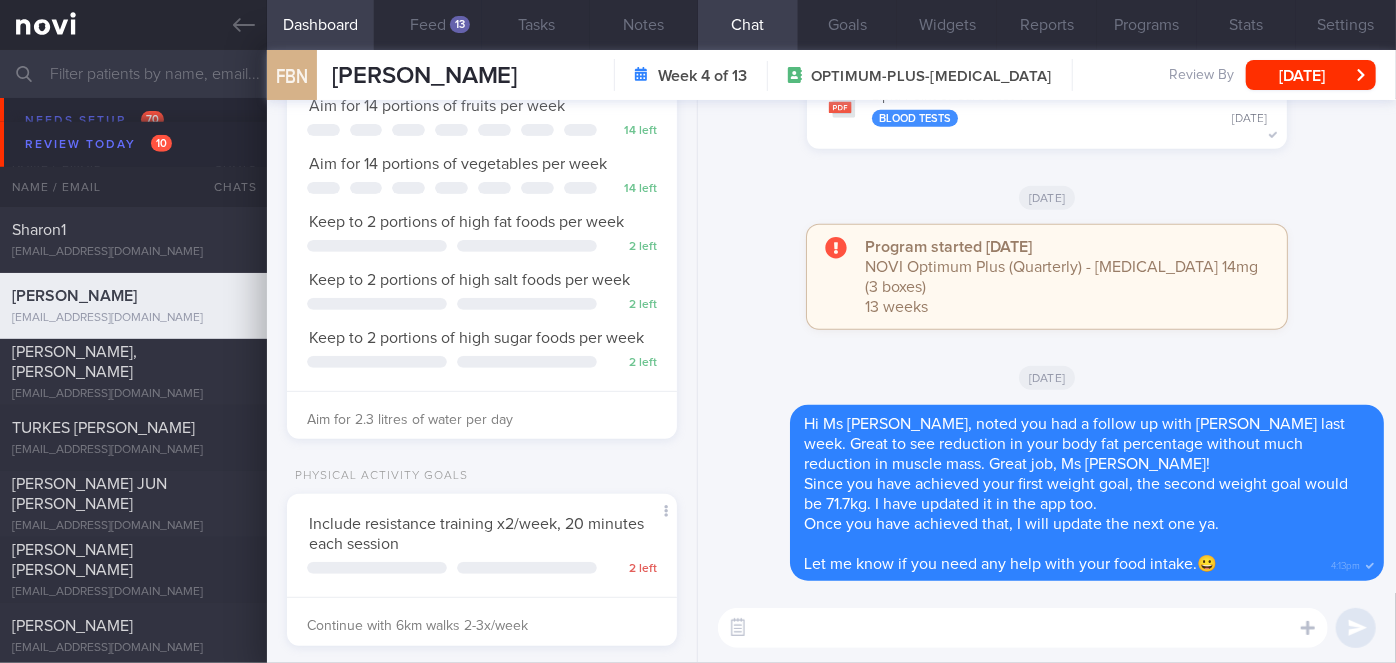 scroll, scrollTop: 669, scrollLeft: 0, axis: vertical 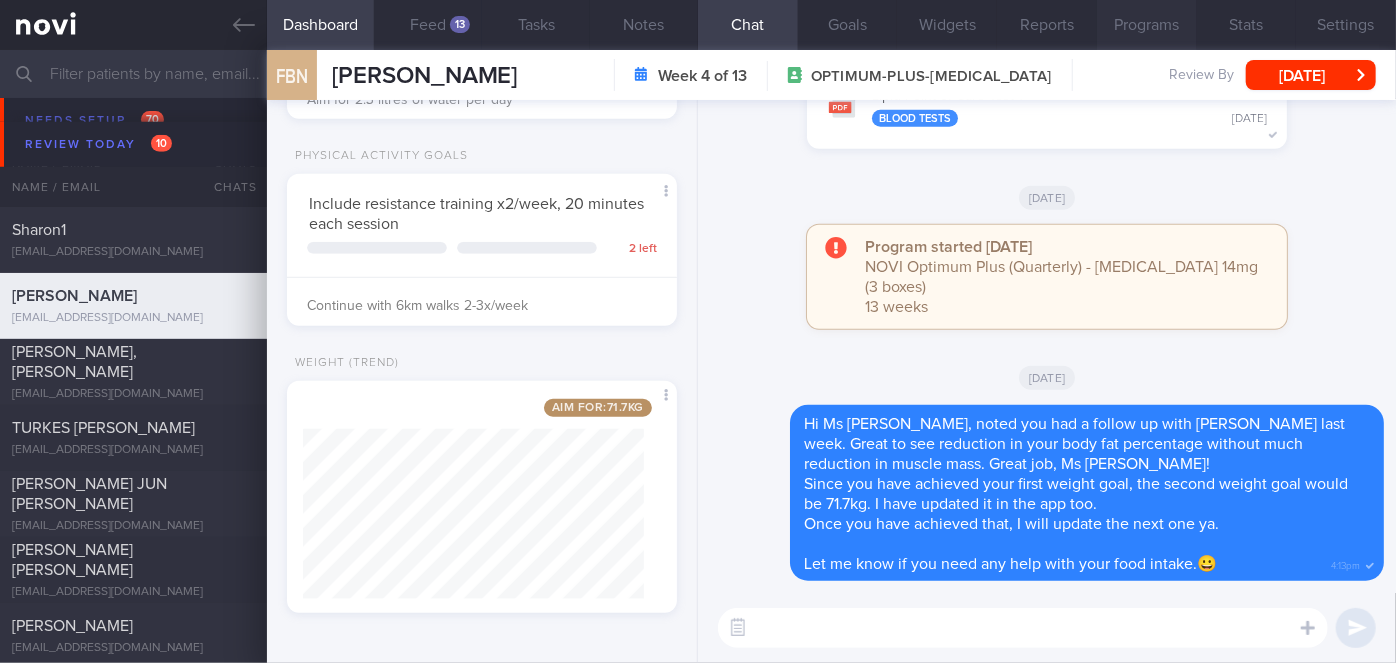 click on "Programs" at bounding box center (1147, 25) 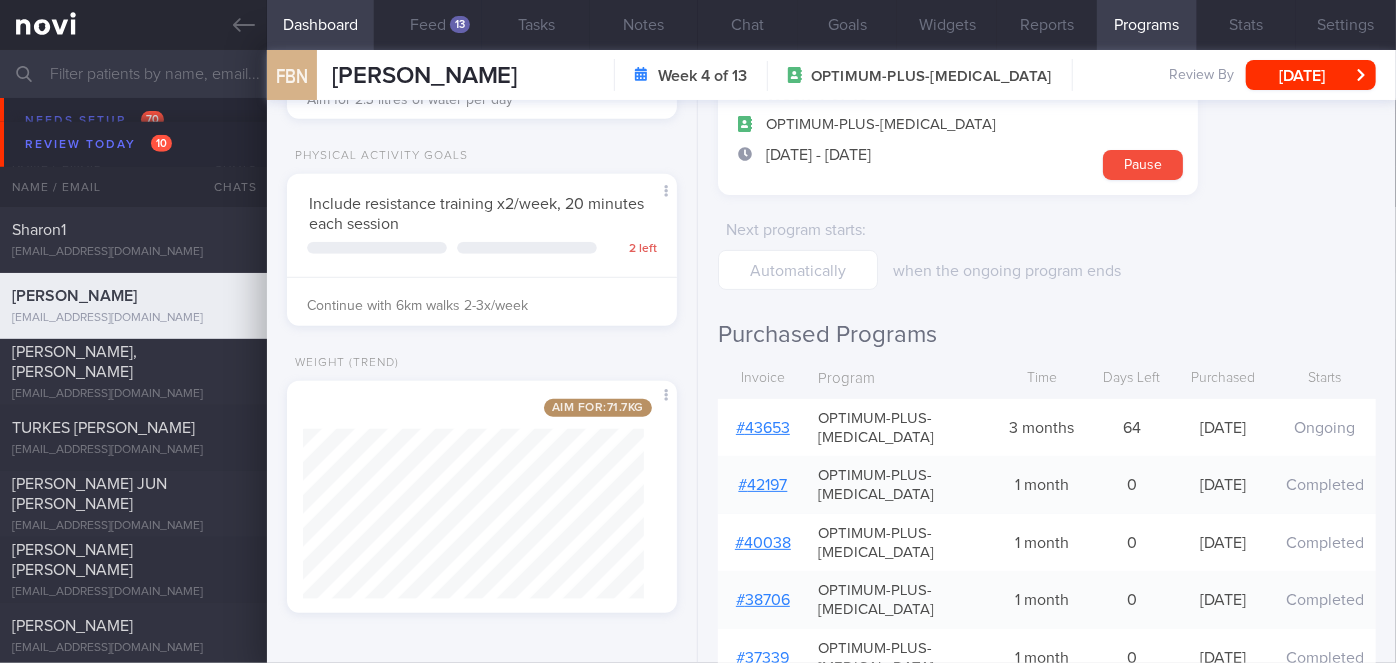 scroll, scrollTop: 272, scrollLeft: 0, axis: vertical 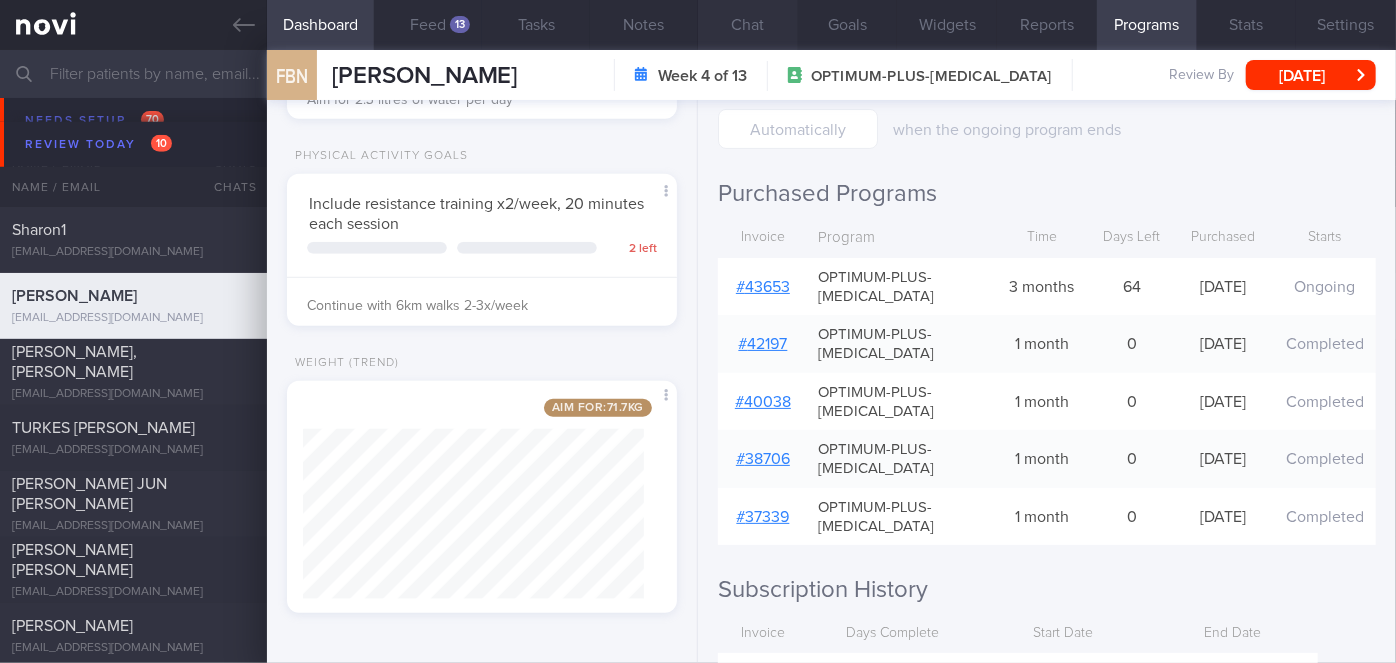 click on "Chat" at bounding box center (748, 25) 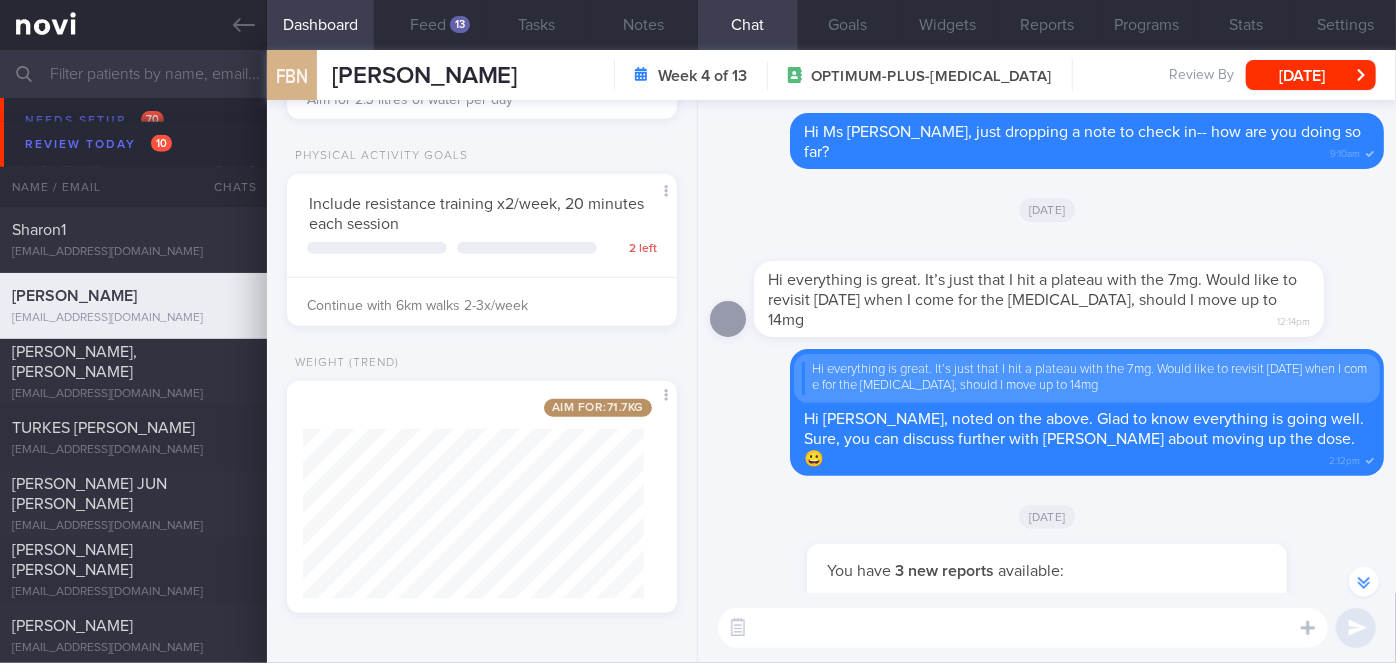 scroll, scrollTop: 0, scrollLeft: 0, axis: both 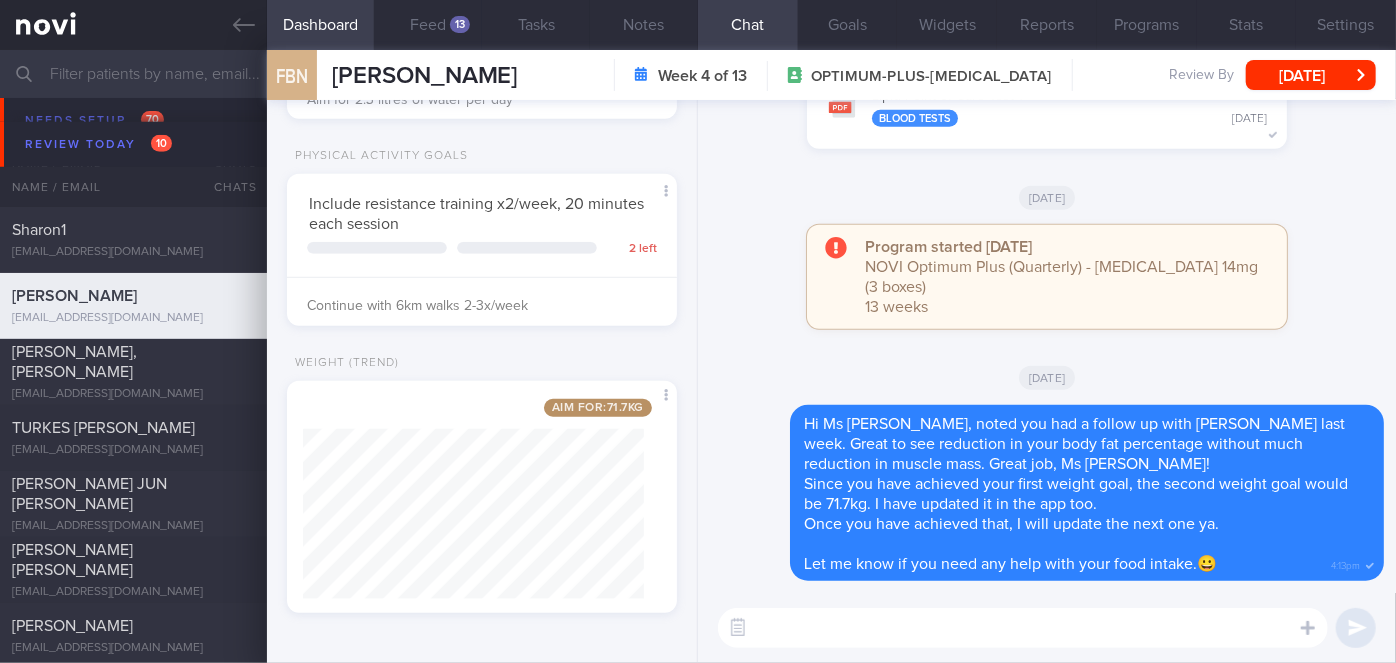 click at bounding box center [1023, 628] 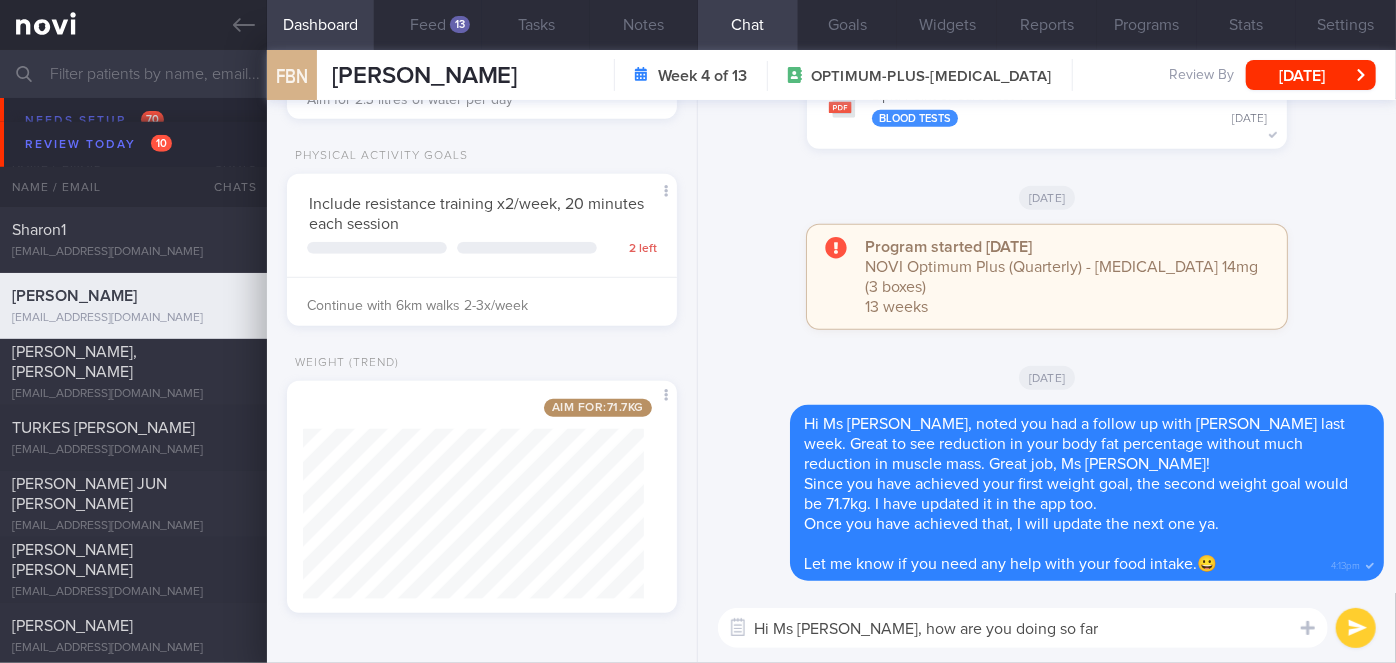 type on "Hi Ms [PERSON_NAME], how are you doing so far?" 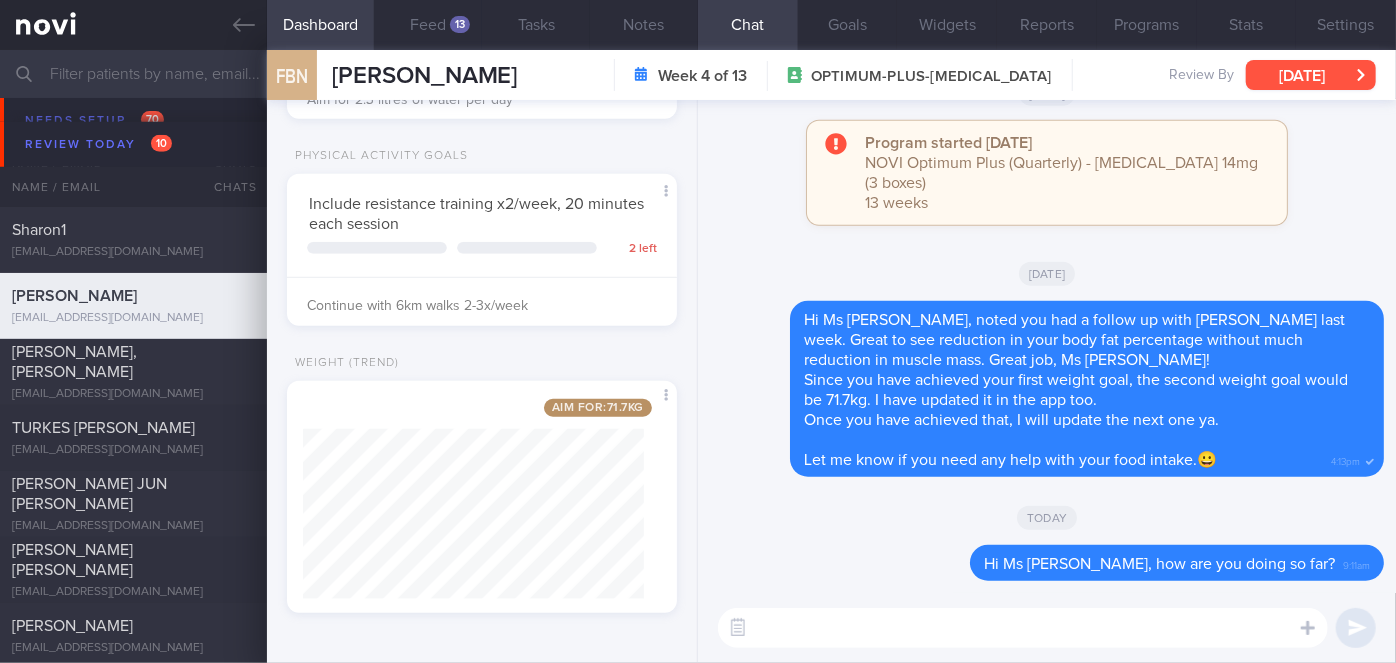 type 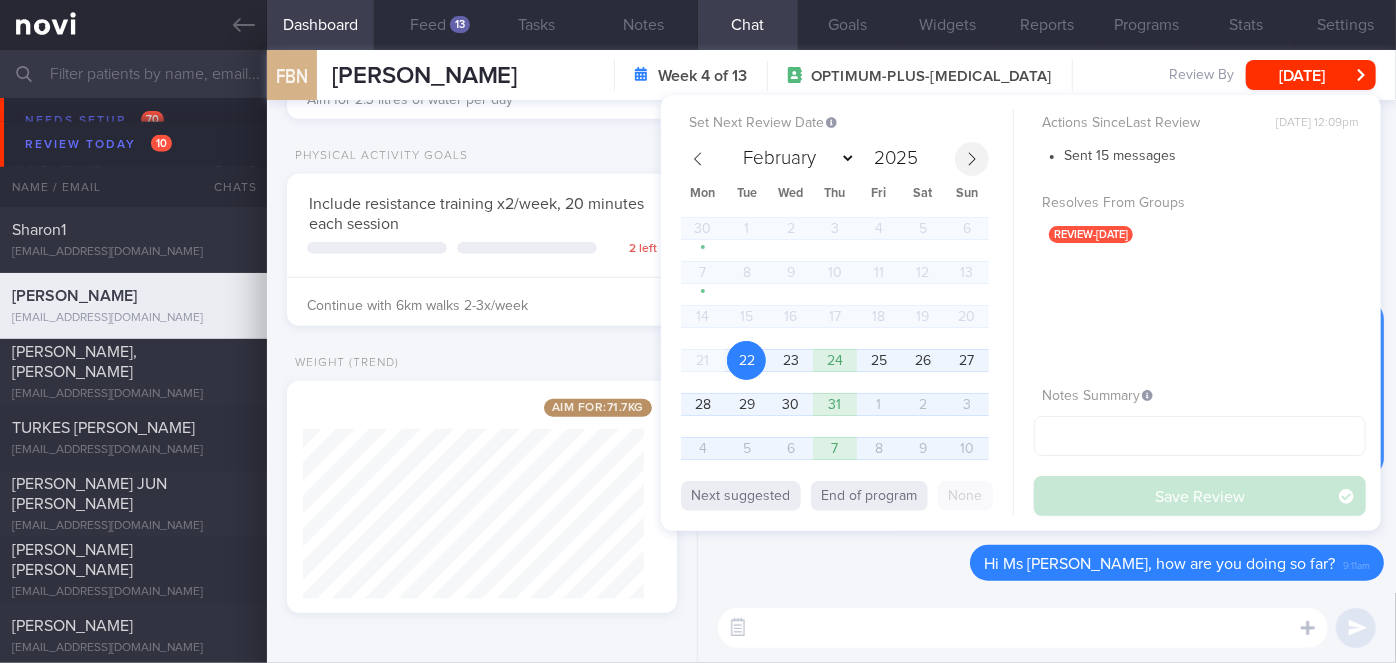 click at bounding box center (972, 159) 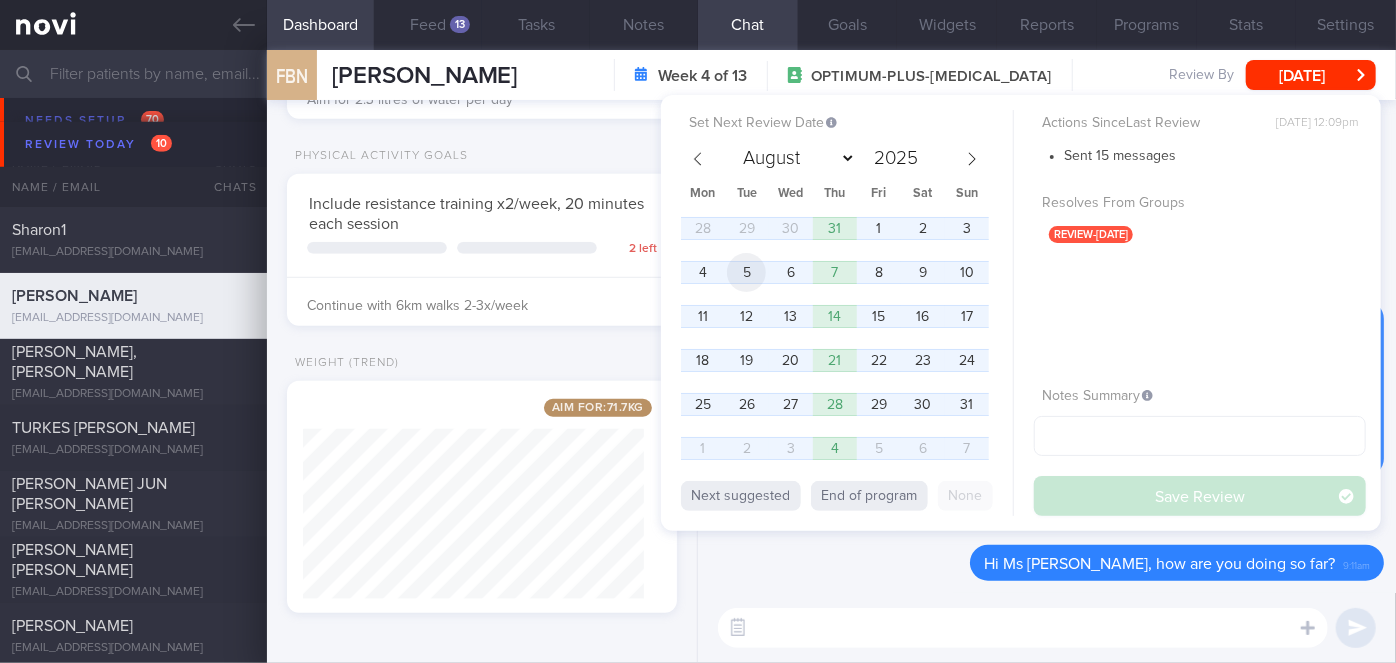 click on "5" at bounding box center [746, 272] 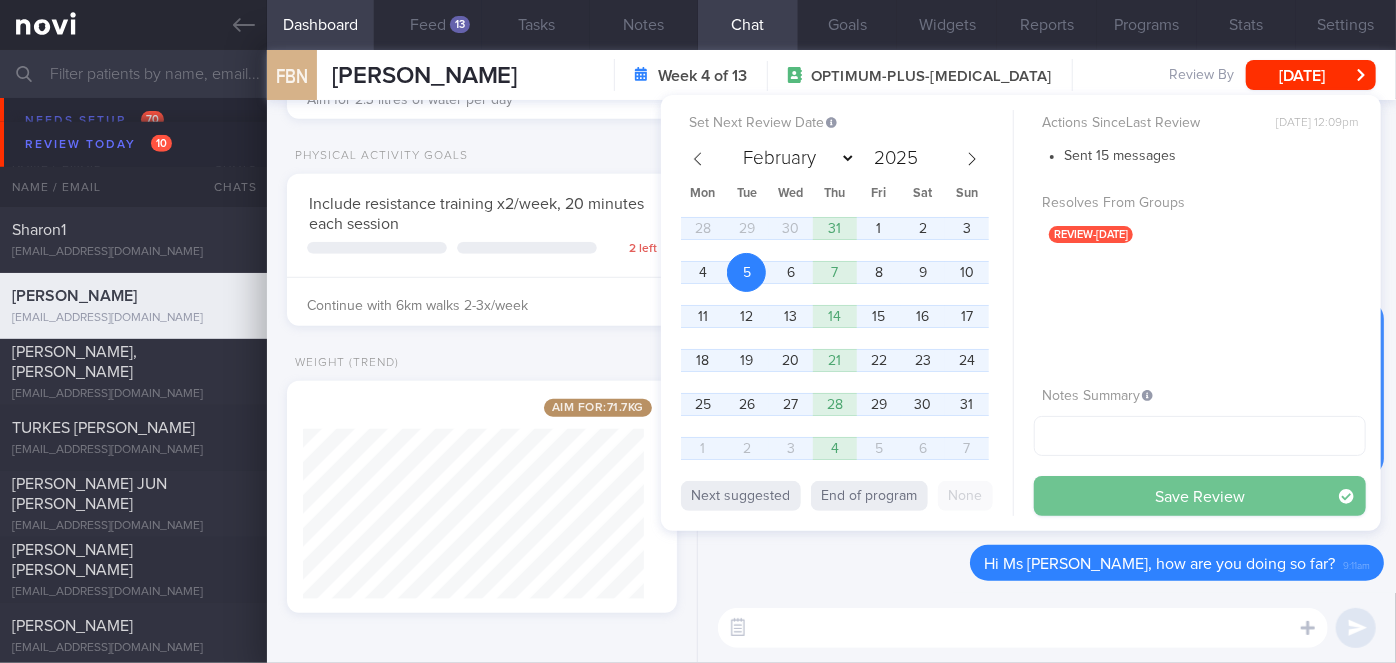 click on "Save Review" at bounding box center (1200, 496) 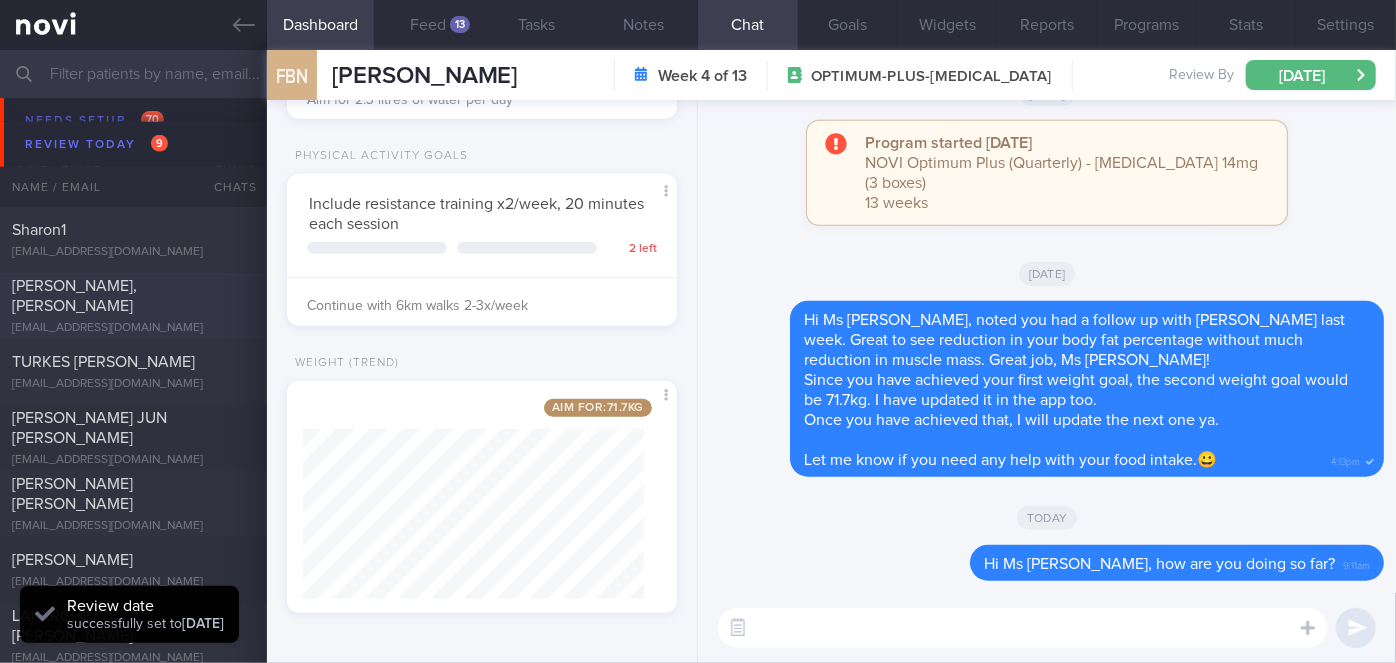click on "[EMAIL_ADDRESS][DOMAIN_NAME]" at bounding box center [133, 328] 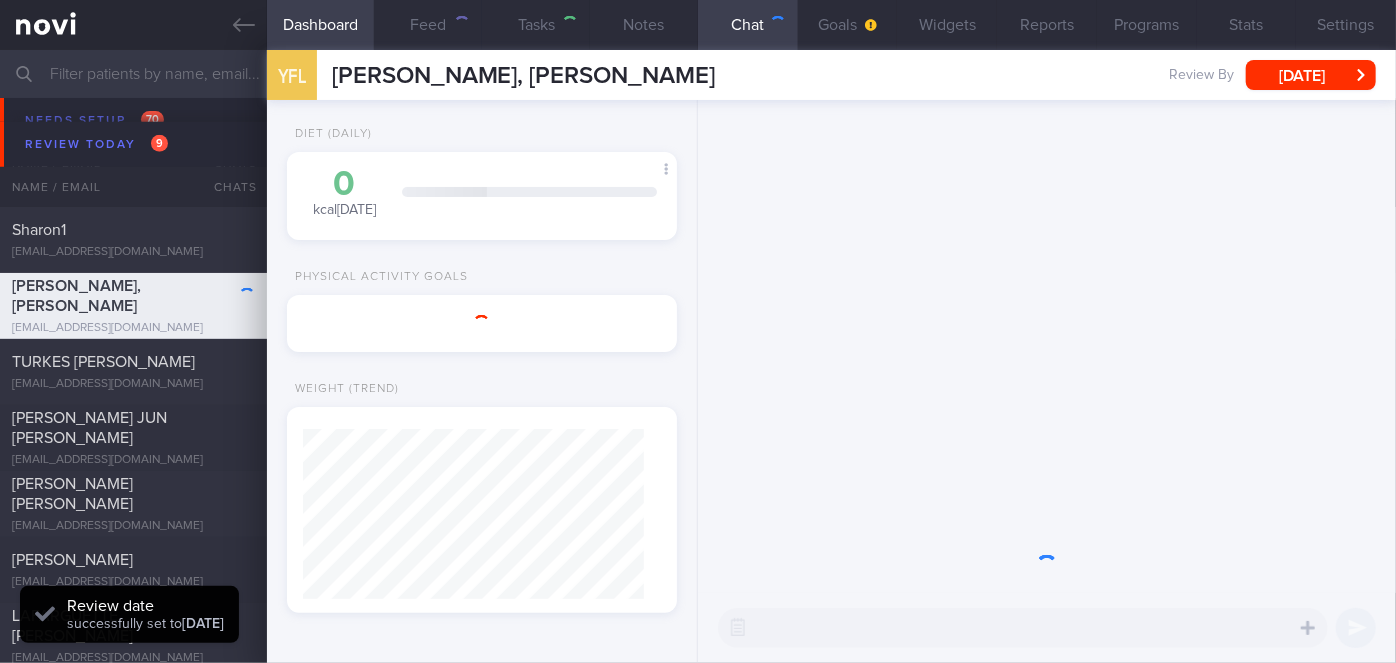 scroll, scrollTop: 56, scrollLeft: 0, axis: vertical 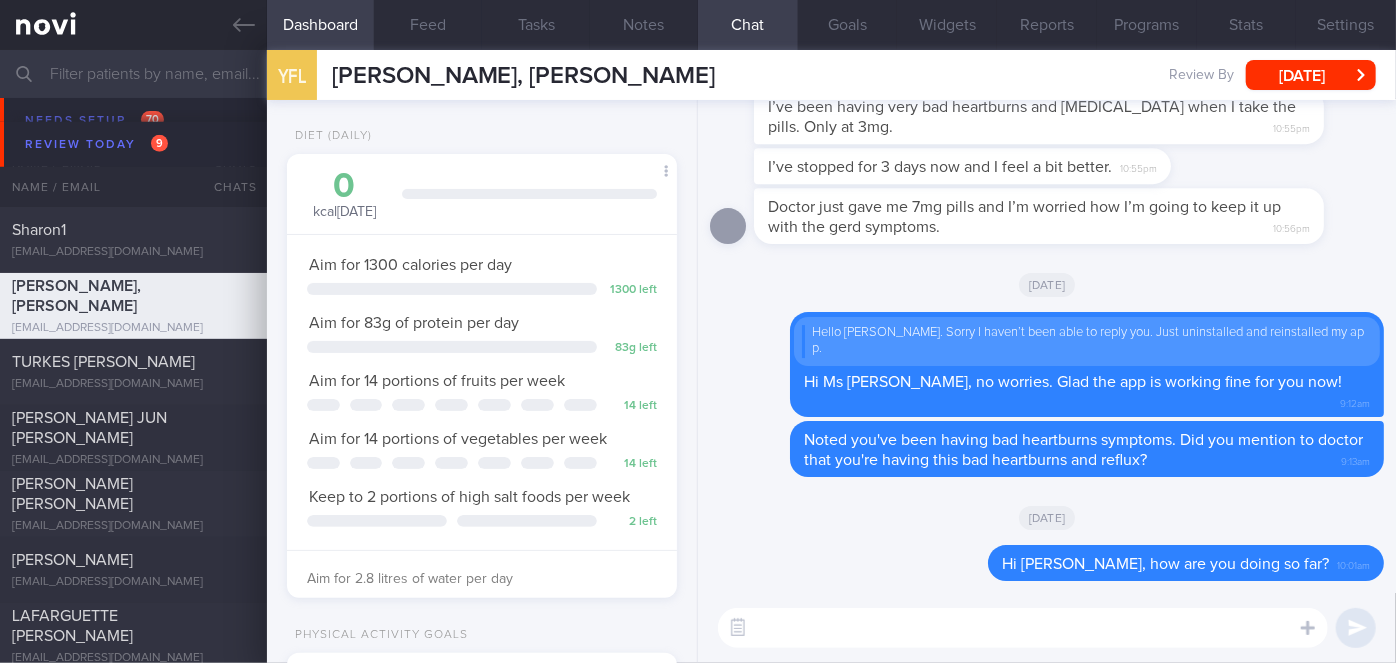 click at bounding box center [1023, 628] 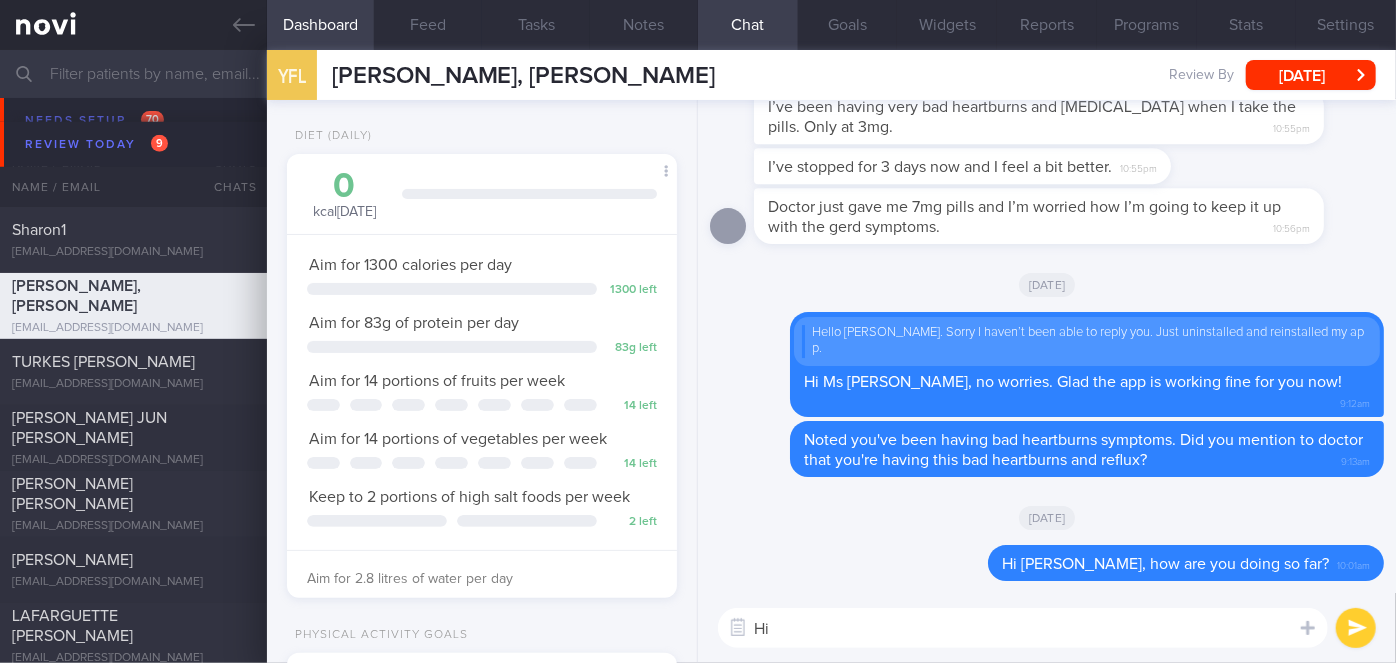 type on "H" 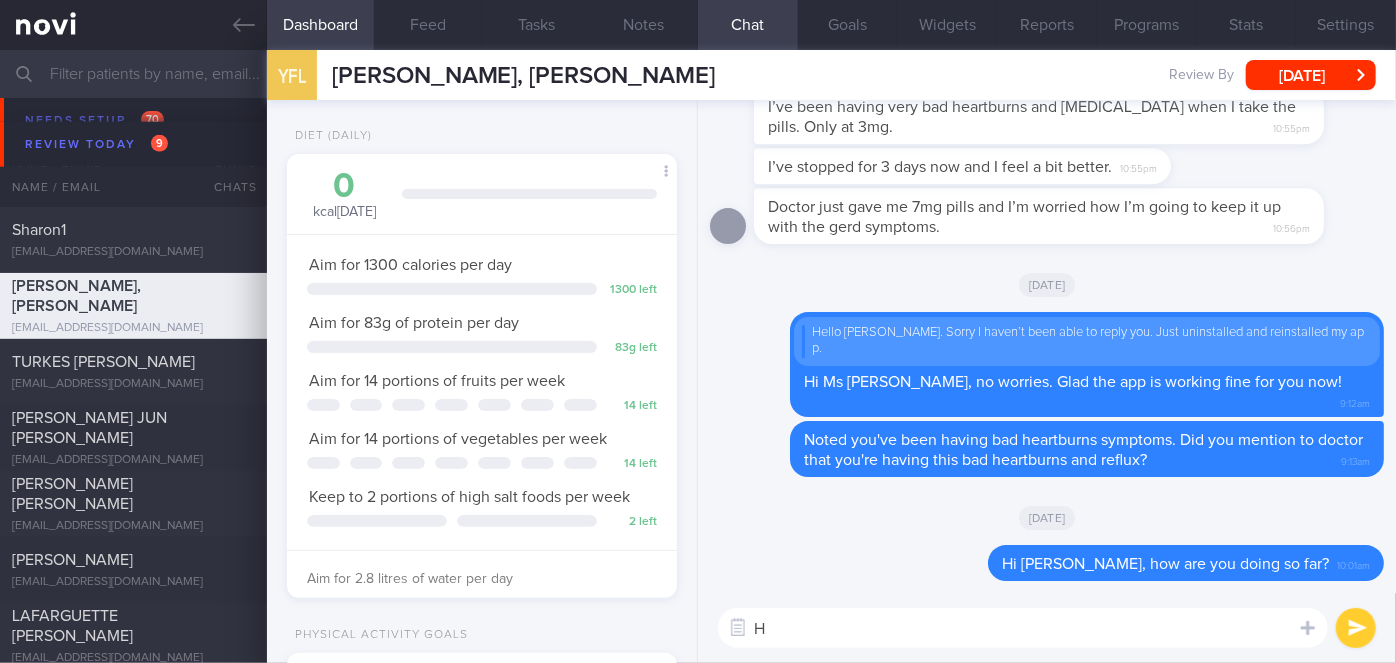 type 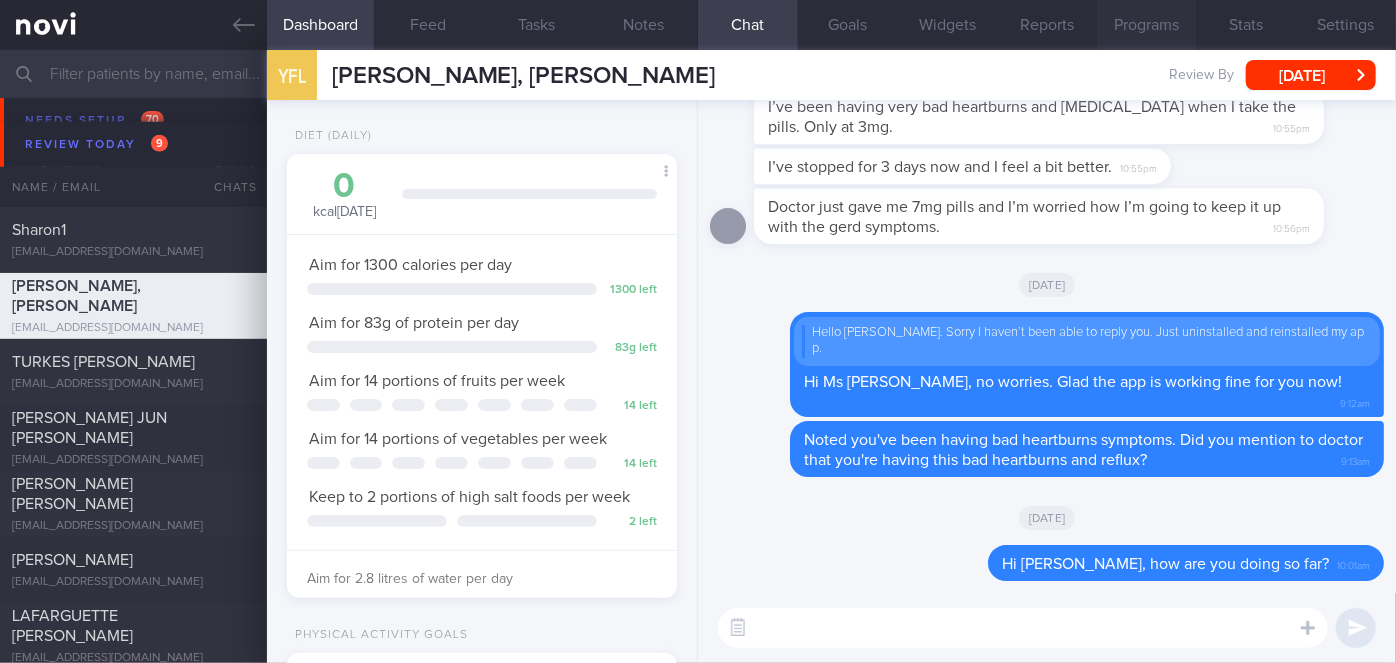 click on "Programs" at bounding box center (1147, 25) 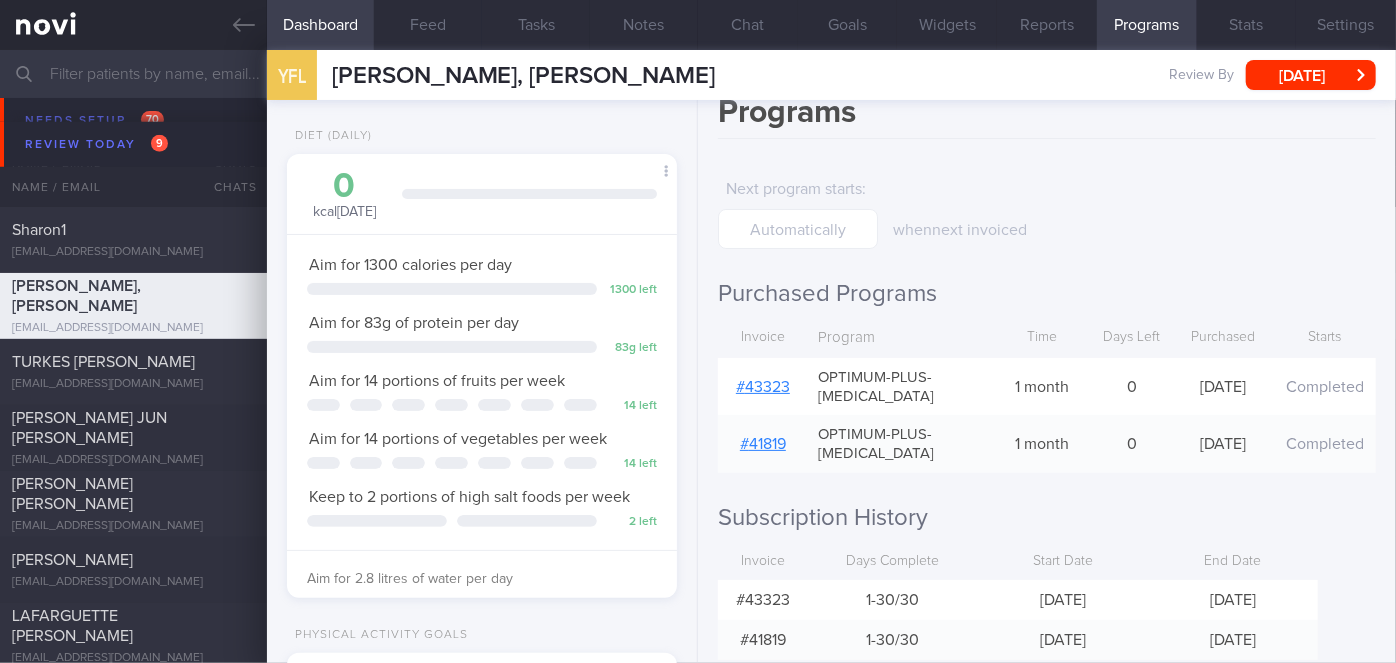 scroll, scrollTop: 0, scrollLeft: 0, axis: both 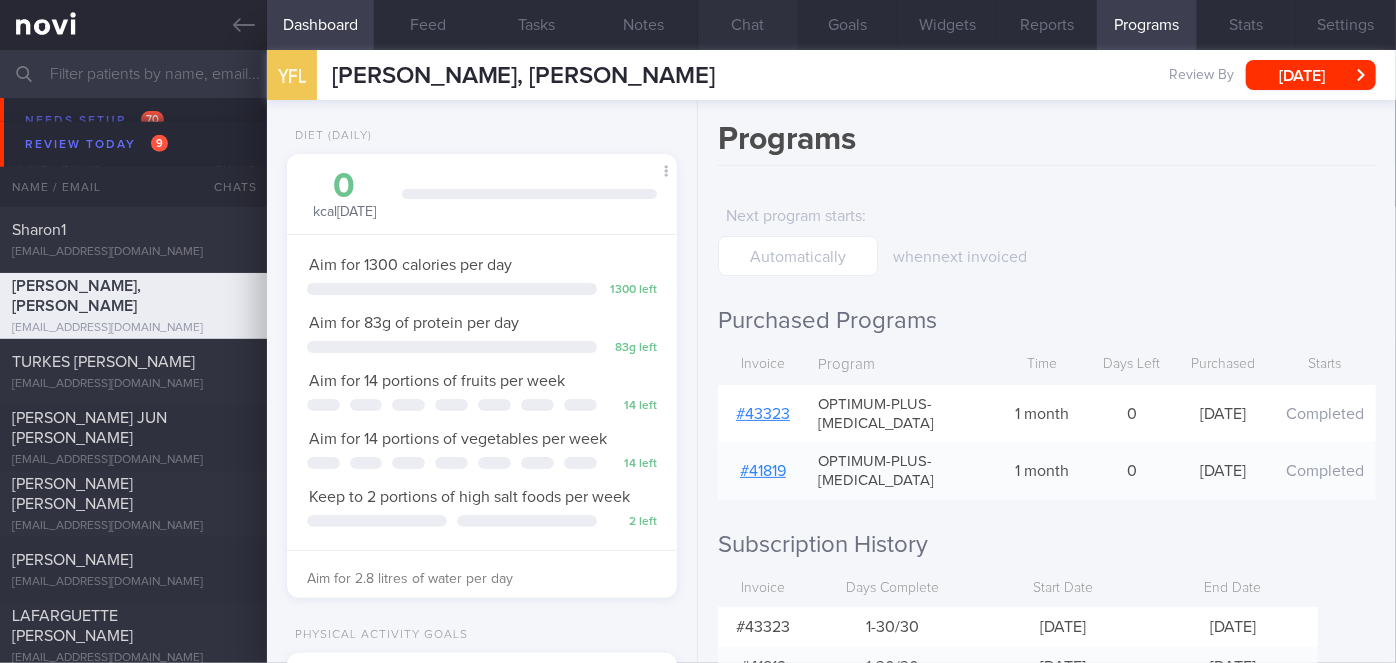 click on "Chat" at bounding box center [748, 25] 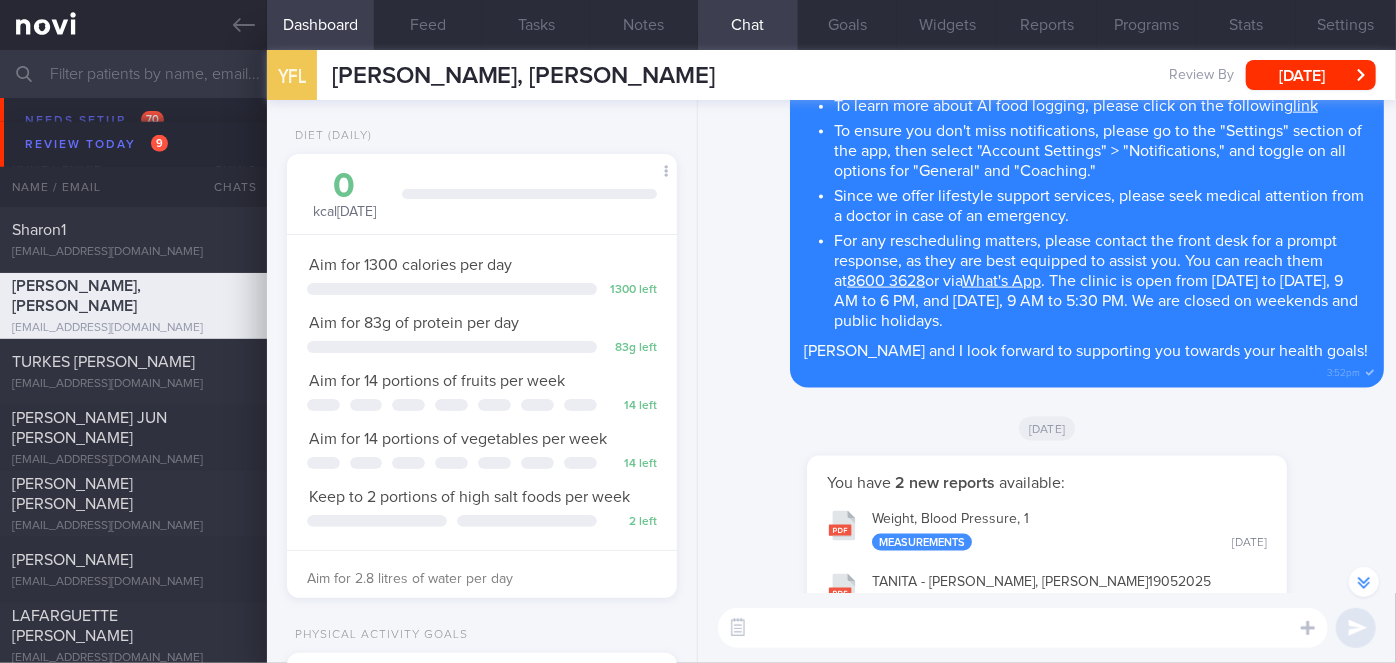 scroll, scrollTop: -2271, scrollLeft: 0, axis: vertical 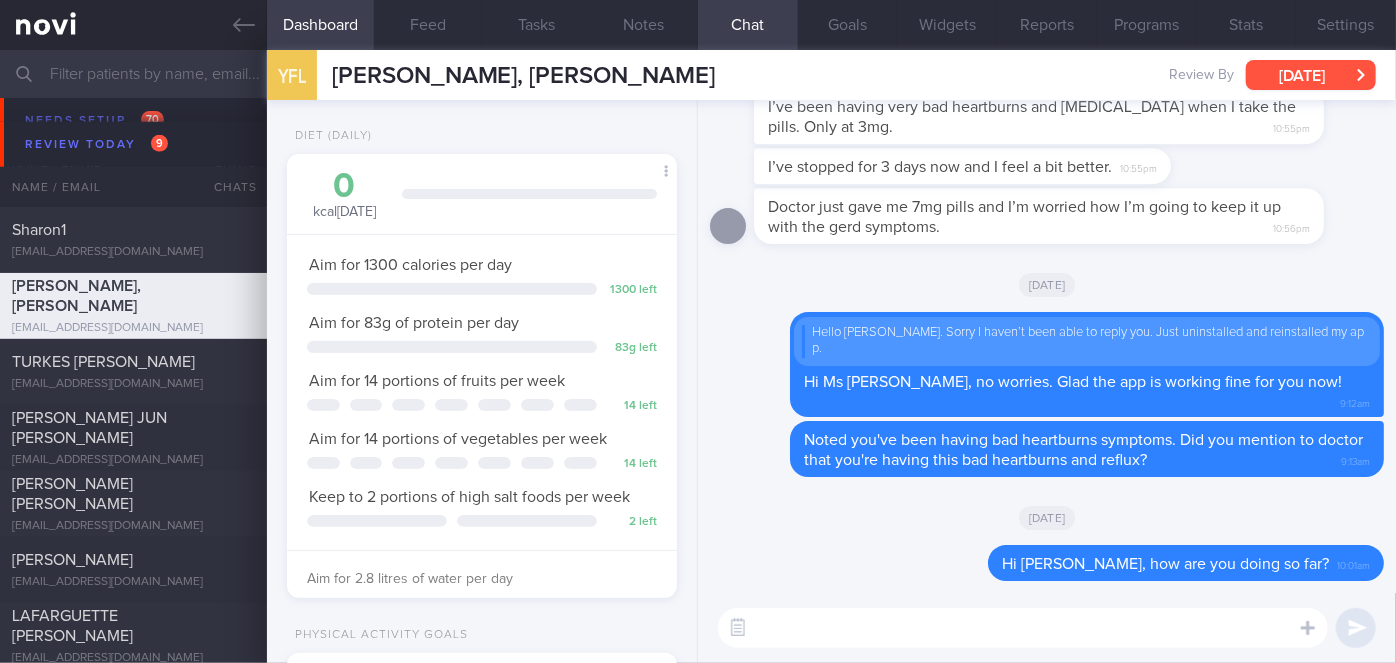 click on "[DATE]" at bounding box center (1311, 75) 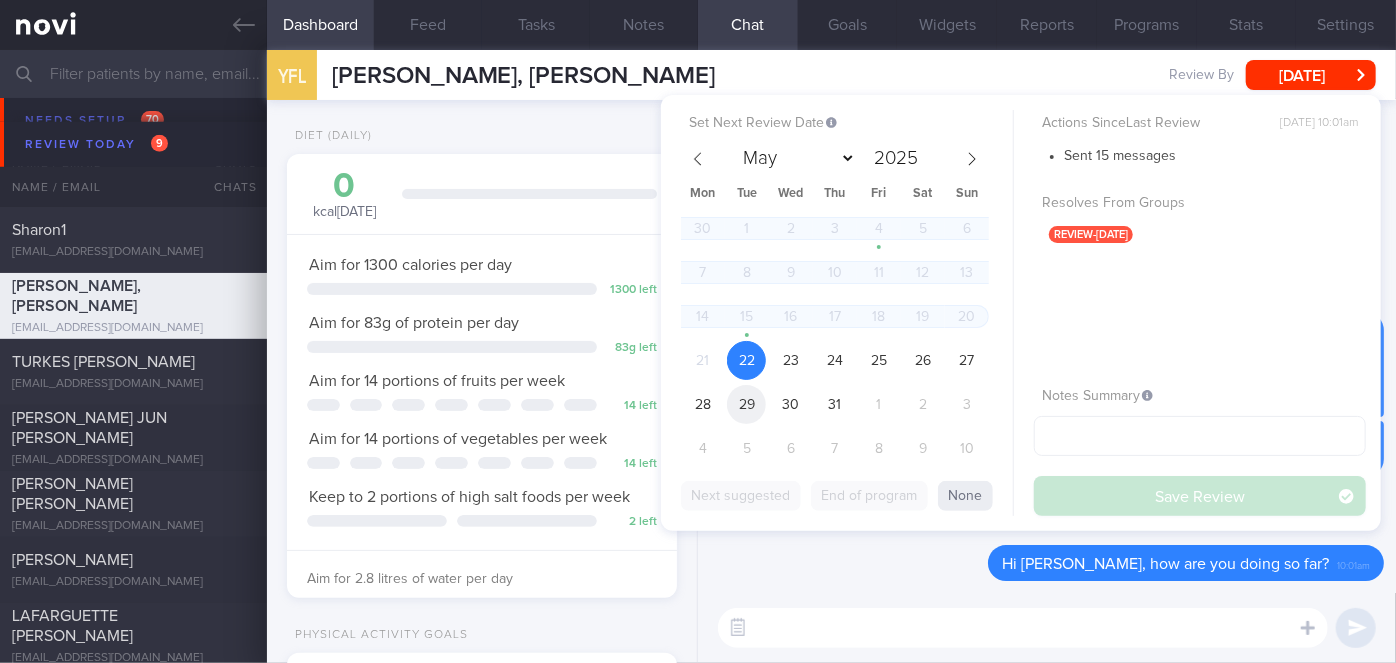 click on "29" at bounding box center (746, 404) 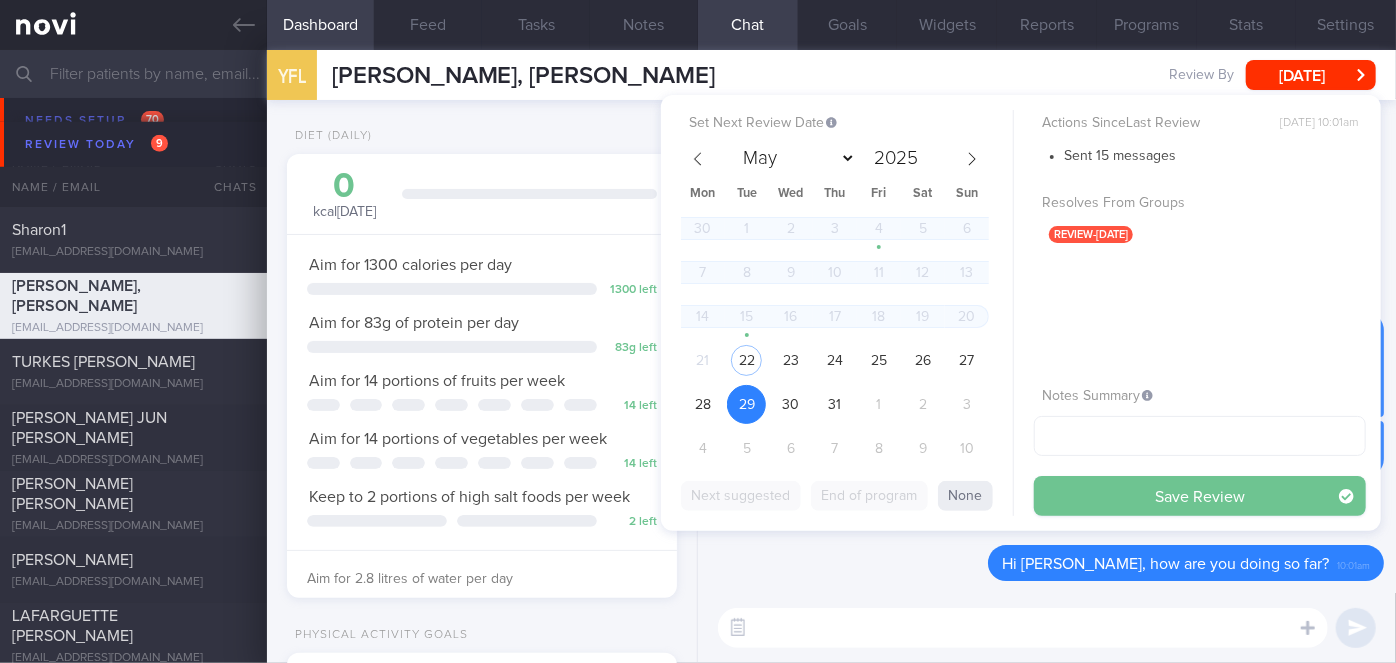 click on "Save Review" at bounding box center [1200, 496] 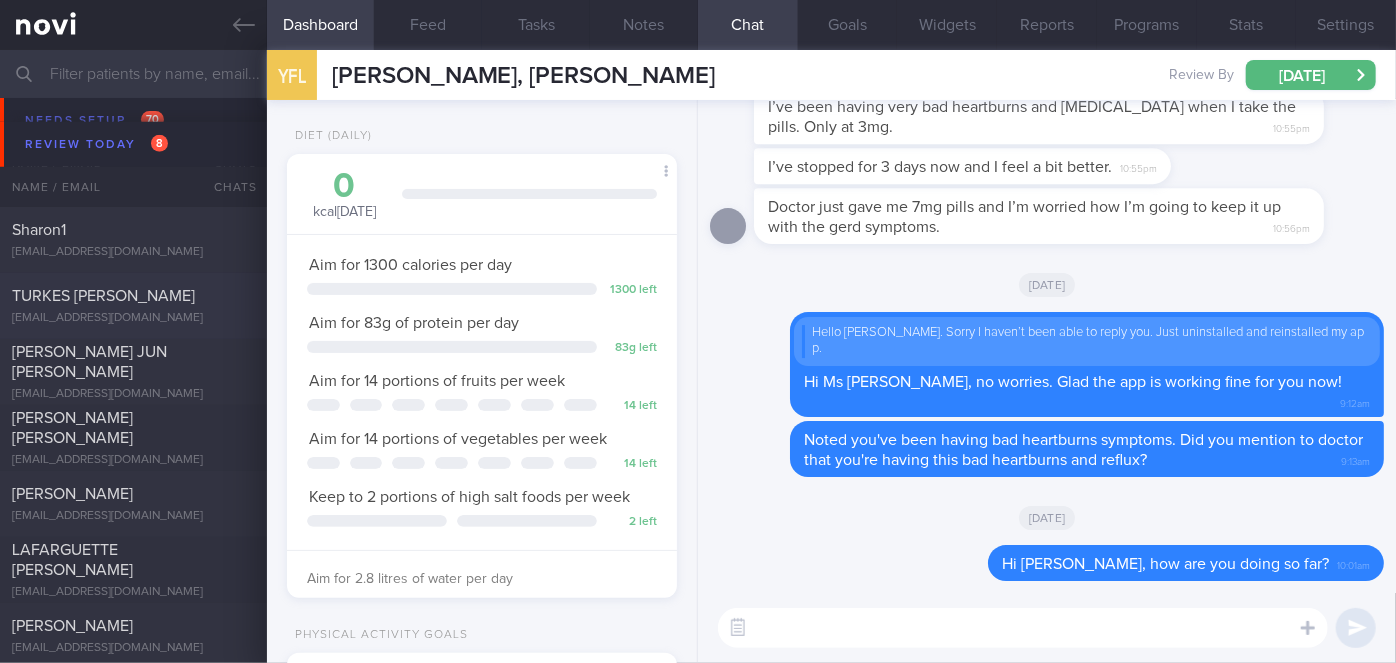 click on "TURKES [PERSON_NAME]" at bounding box center [103, 296] 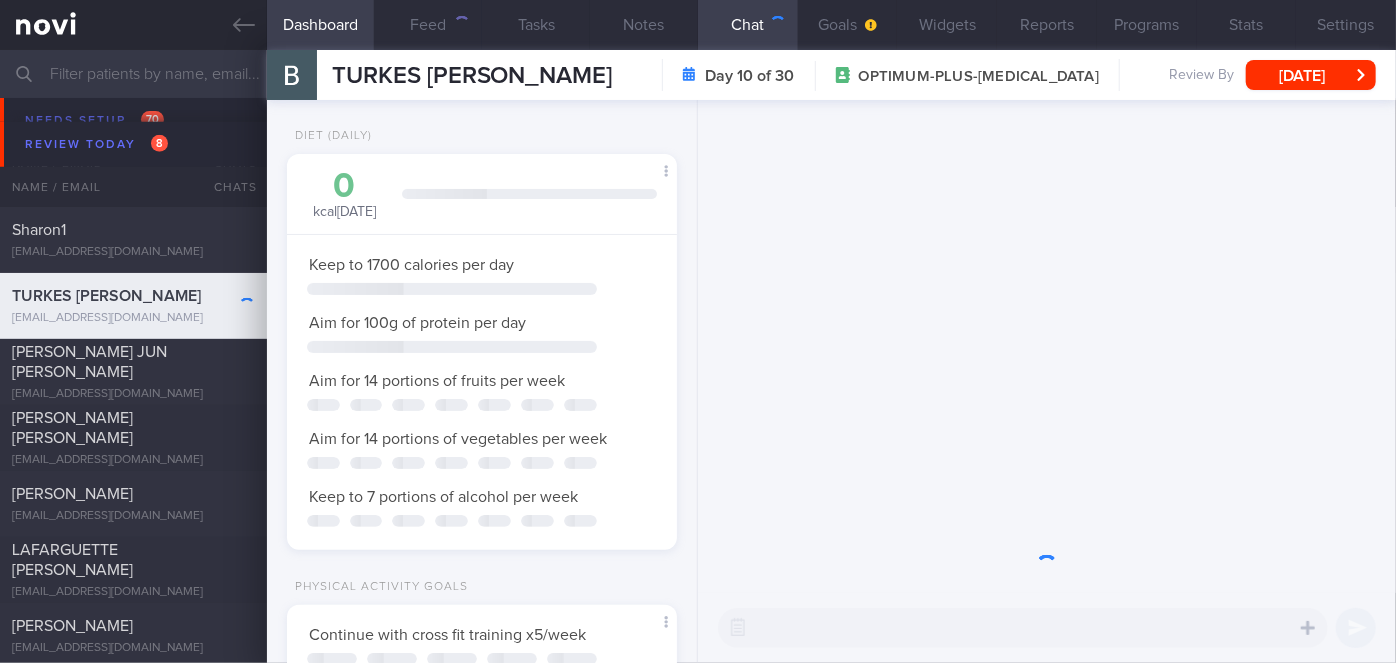 scroll, scrollTop: 0, scrollLeft: 0, axis: both 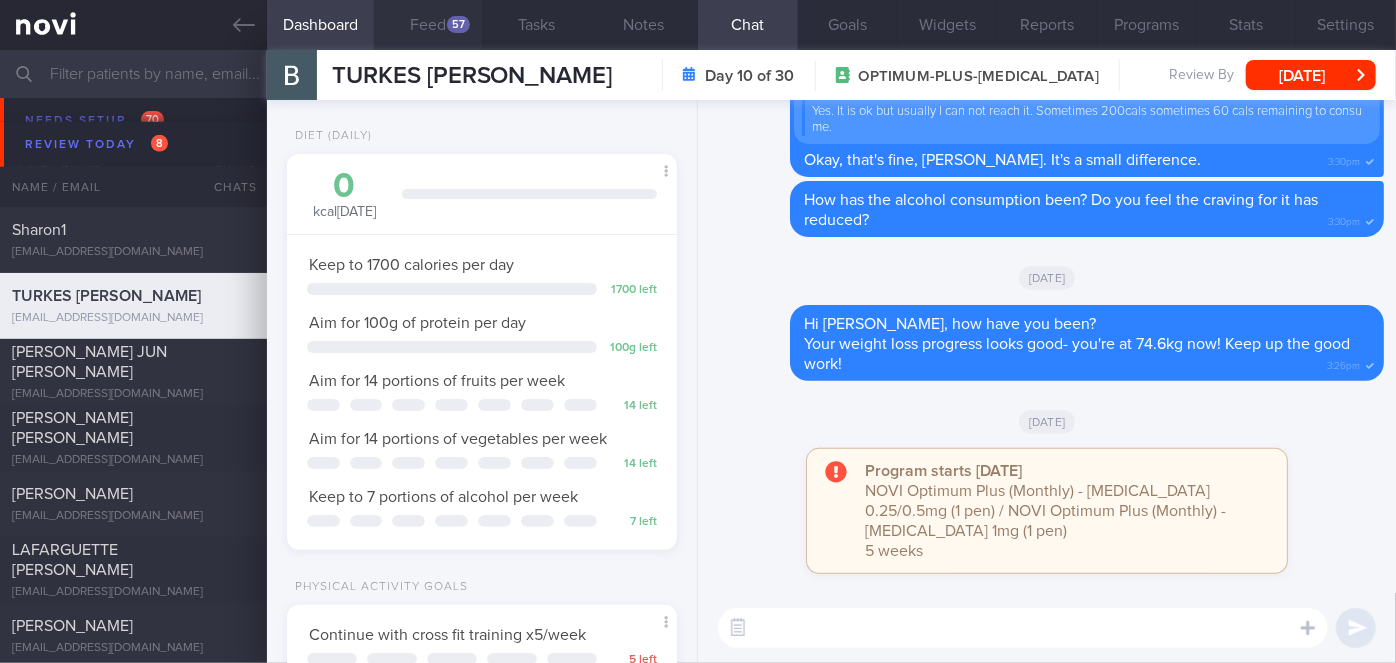 click on "57" at bounding box center (458, 24) 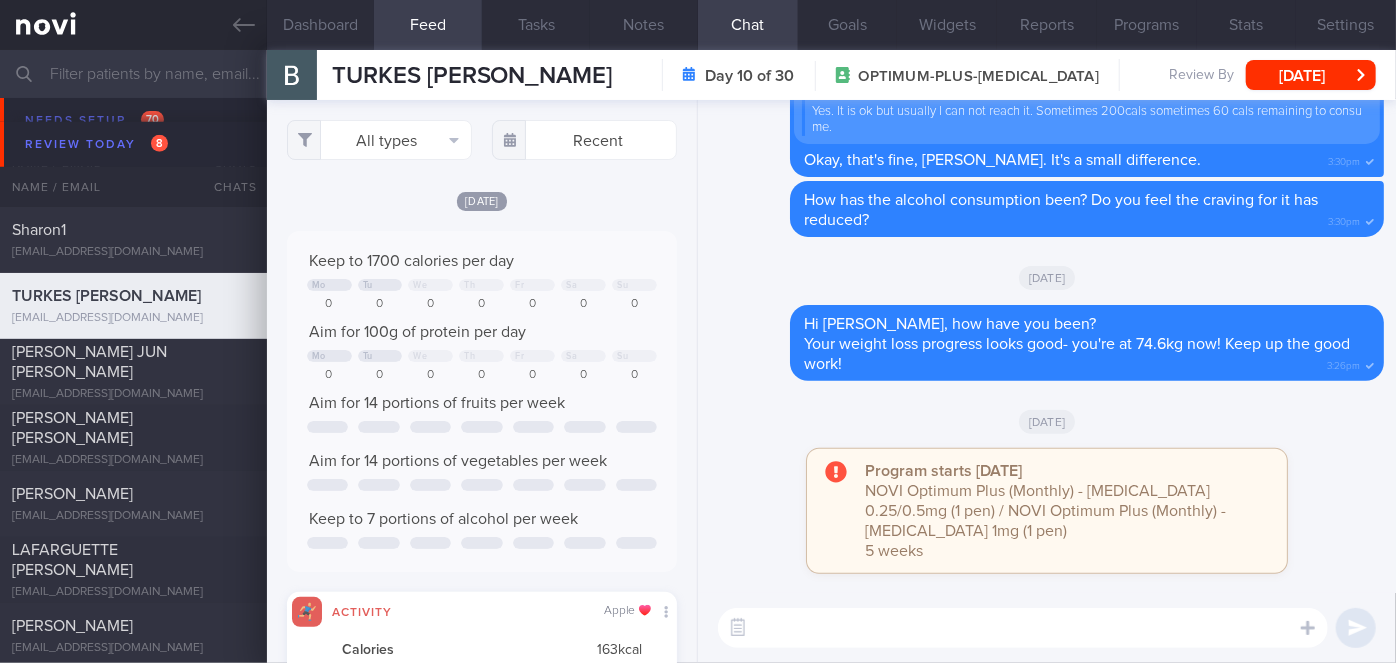 scroll, scrollTop: 999912, scrollLeft: 999648, axis: both 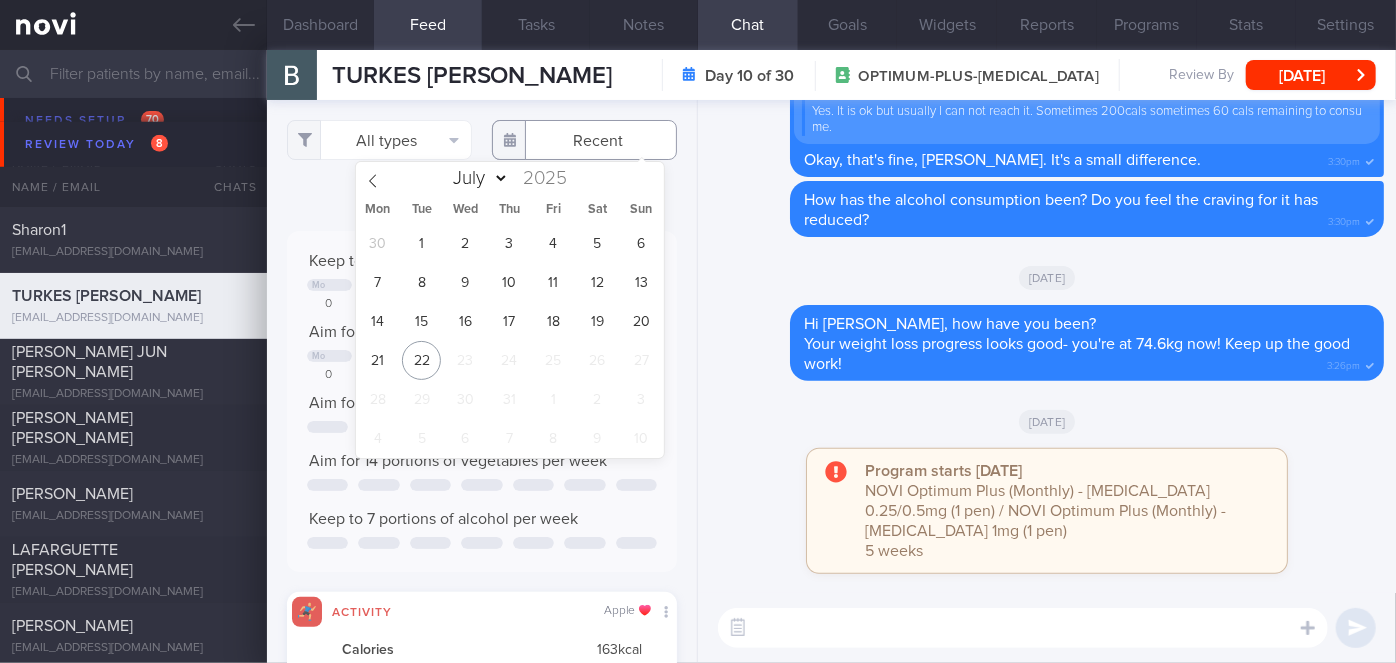 click at bounding box center [584, 140] 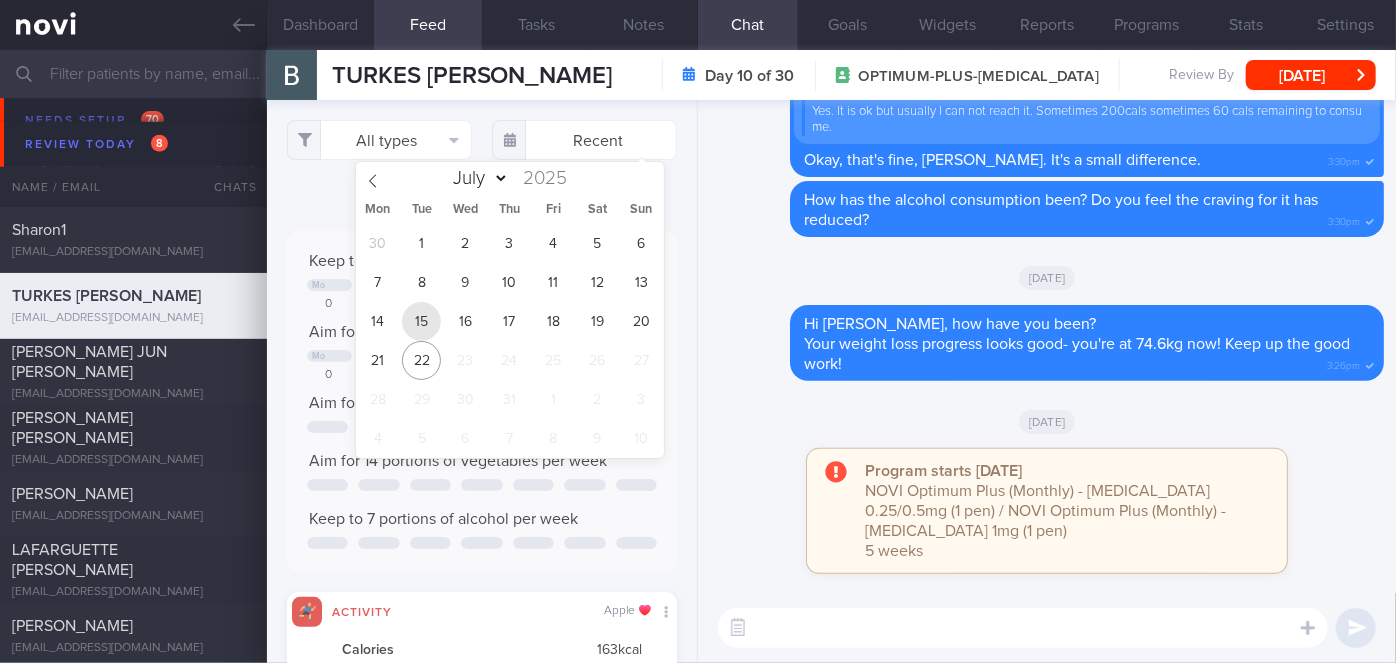 click on "15" at bounding box center (421, 321) 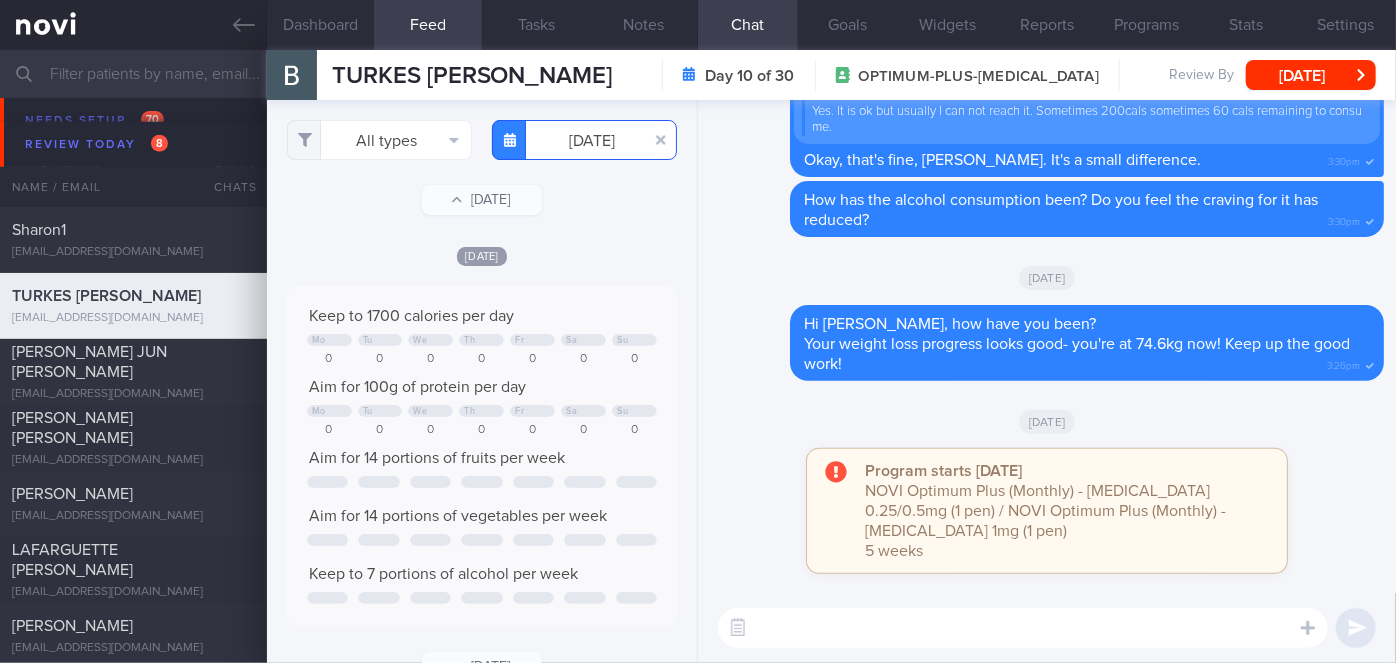 click on "[DATE]" at bounding box center [584, 140] 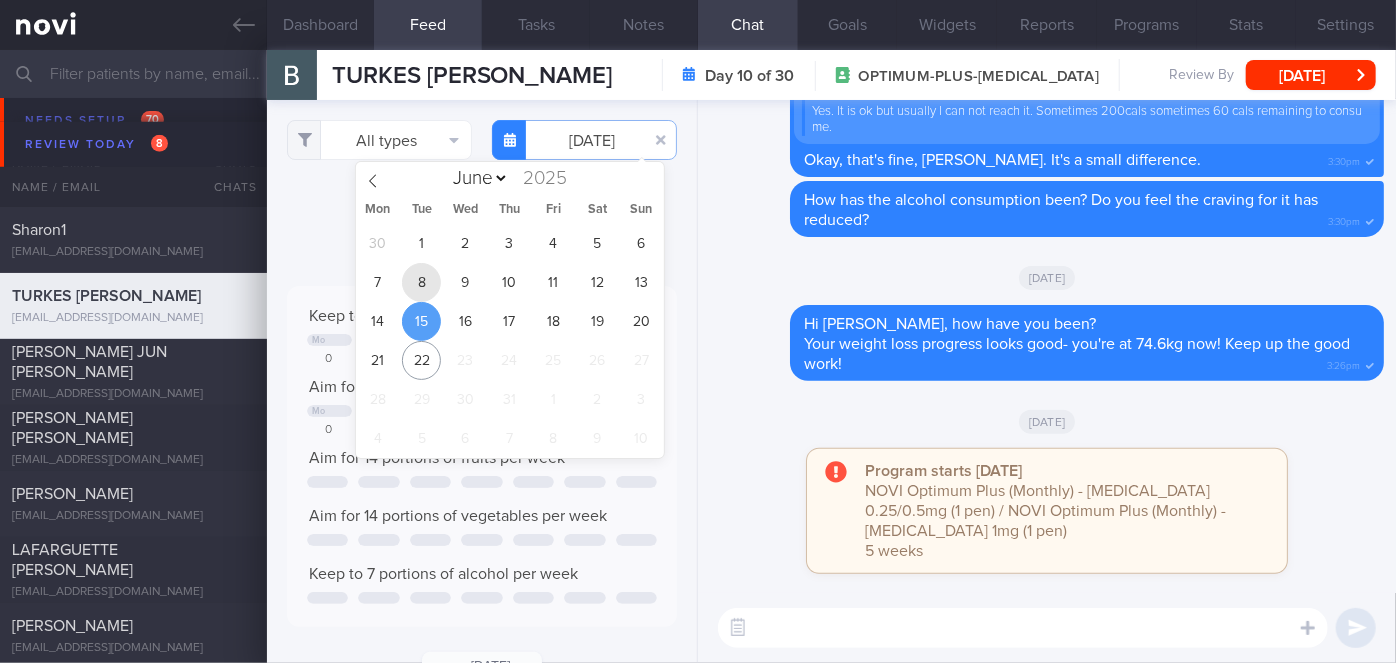 click on "8" at bounding box center (421, 282) 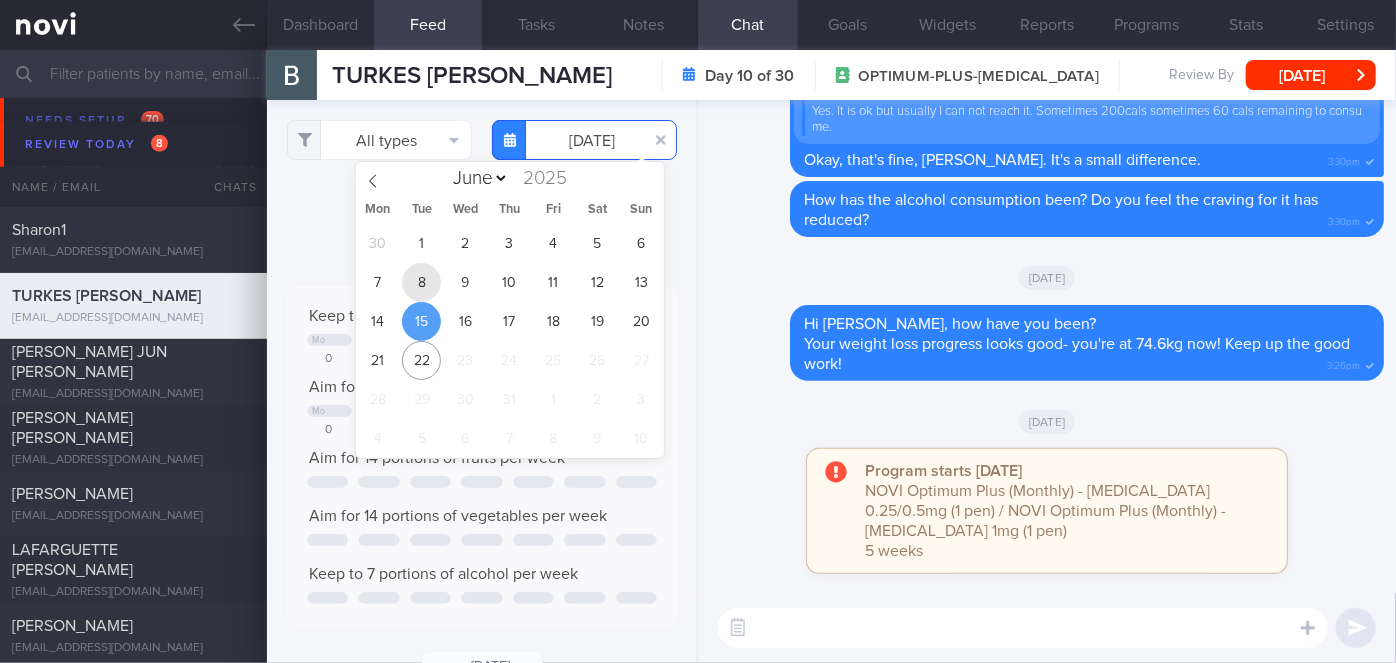 type on "[DATE]" 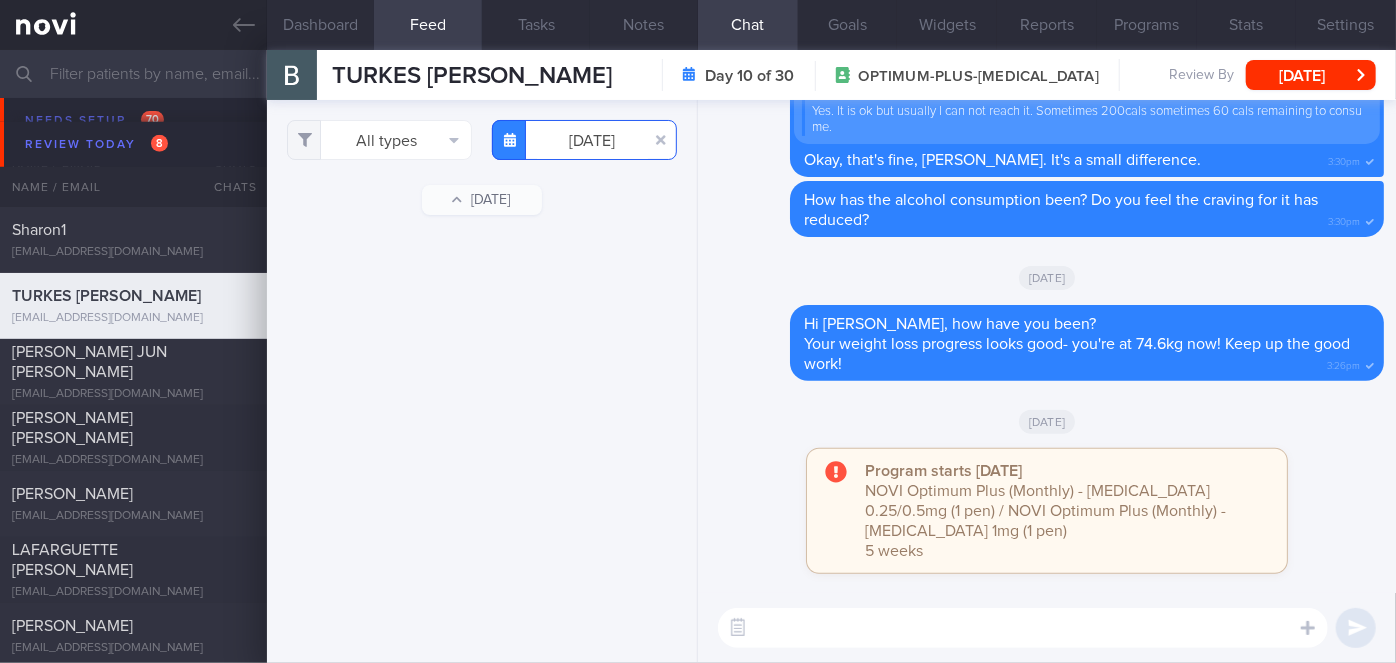 scroll, scrollTop: 4900, scrollLeft: 0, axis: vertical 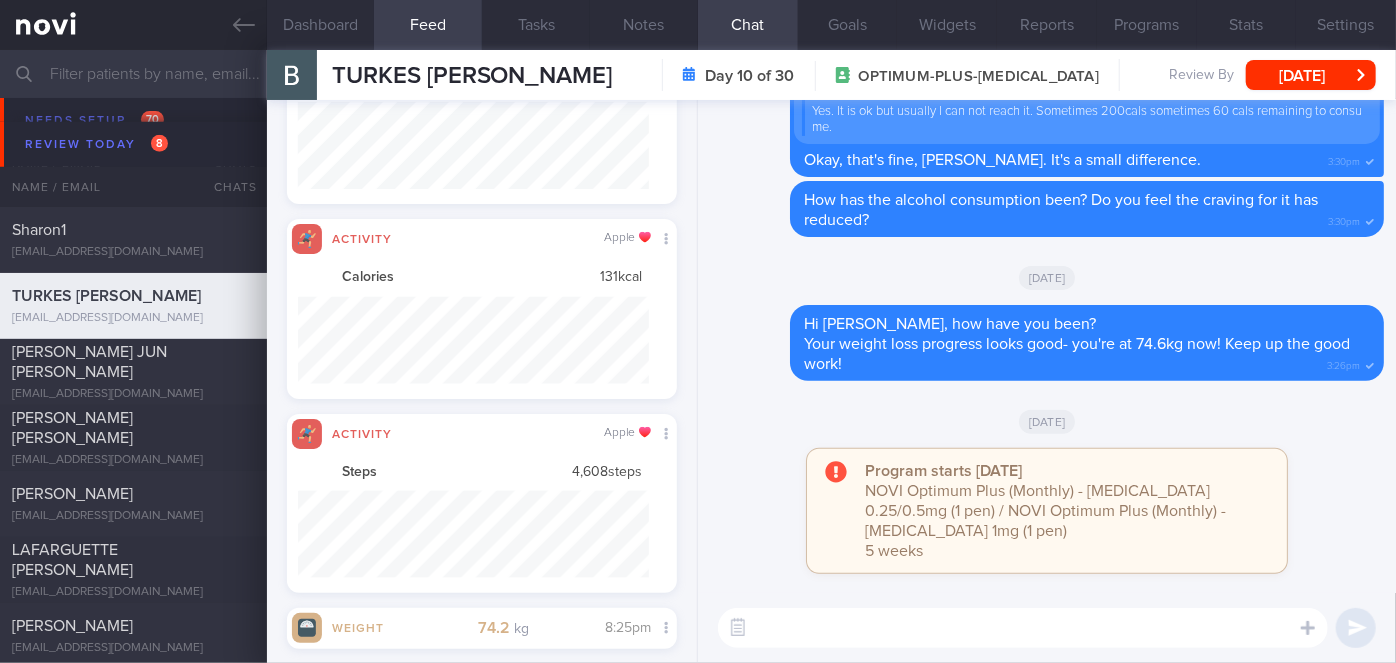 click at bounding box center (1023, 628) 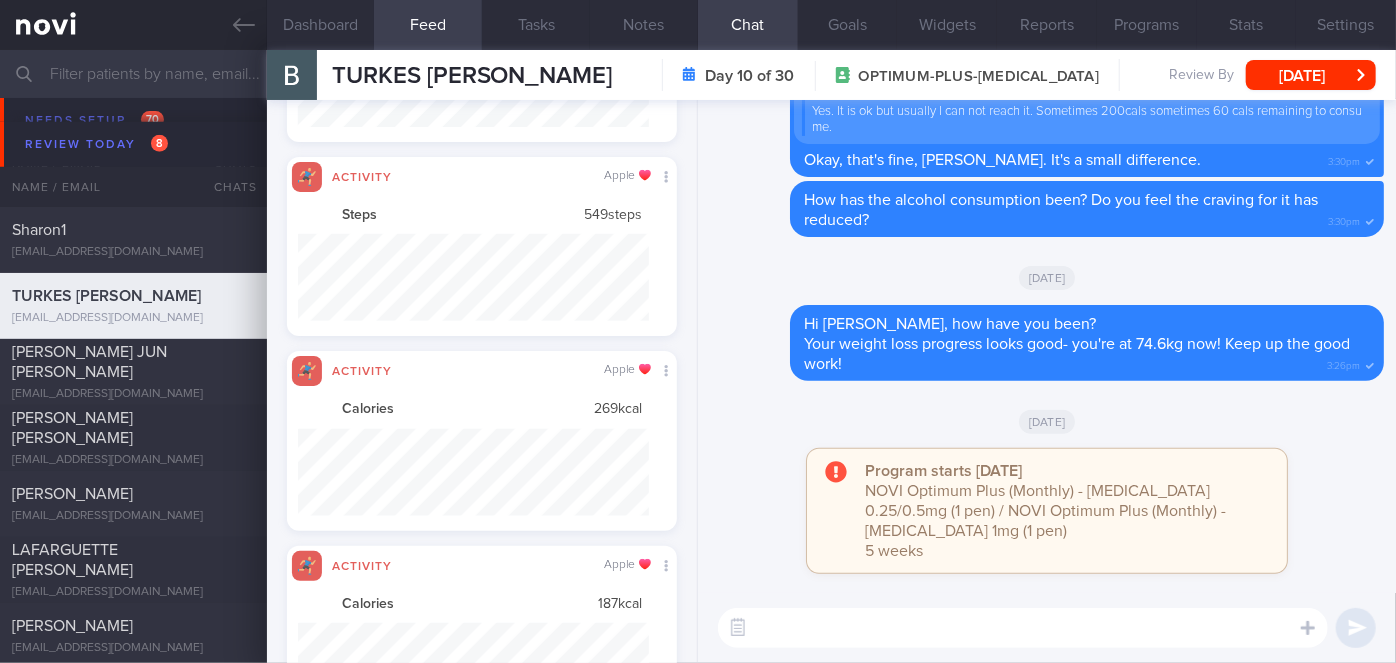 drag, startPoint x: 697, startPoint y: 524, endPoint x: 690, endPoint y: 155, distance: 369.06638 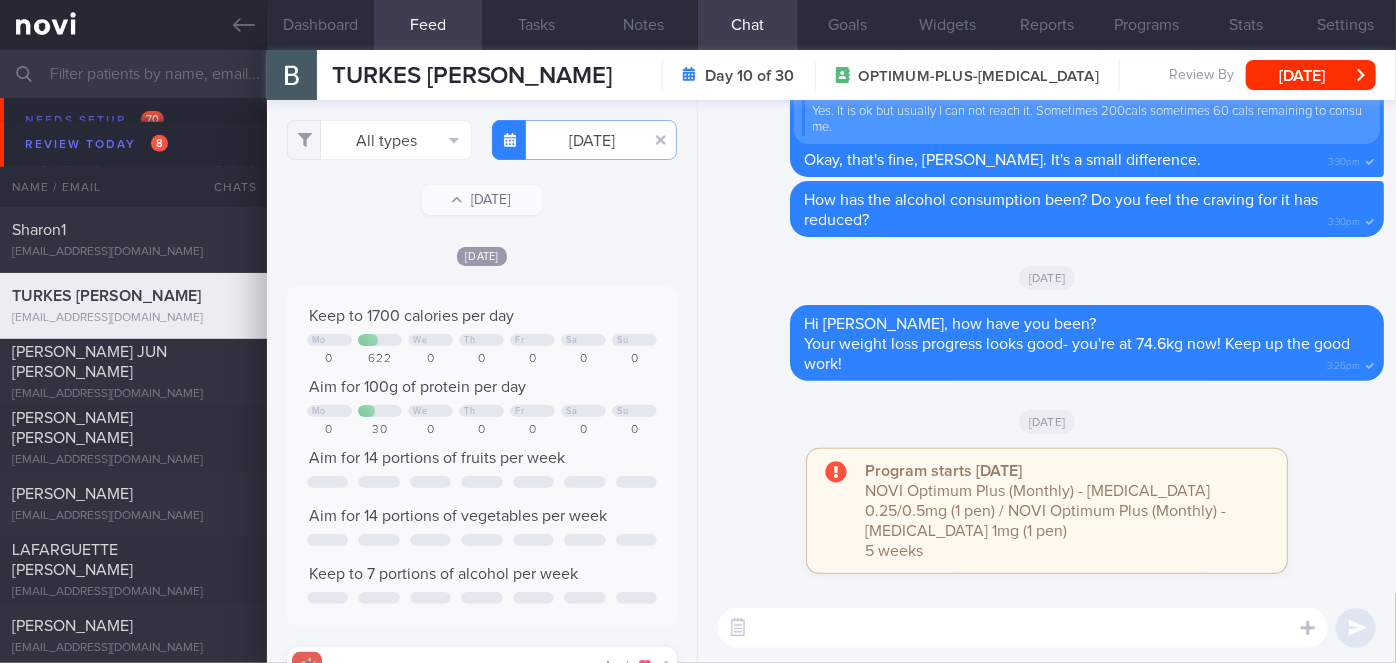 click at bounding box center [1023, 628] 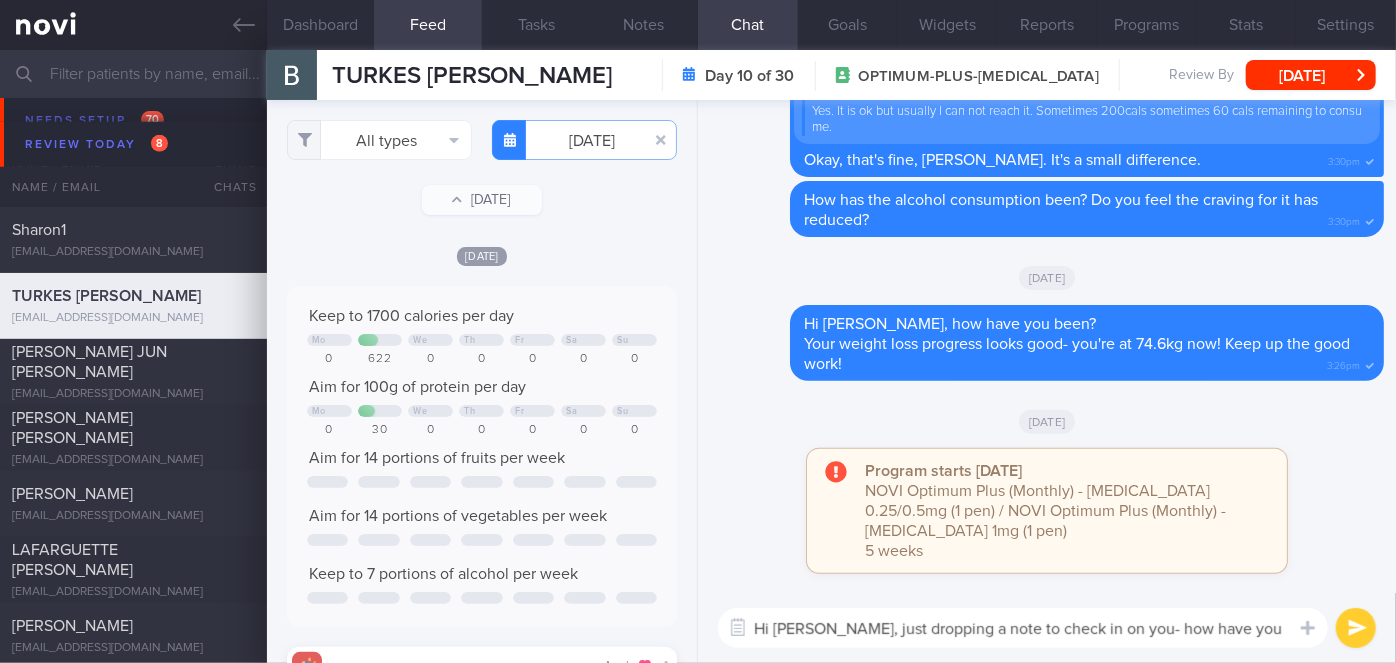 type on "Hi [PERSON_NAME], just dropping a note to check in on you- how have you been?" 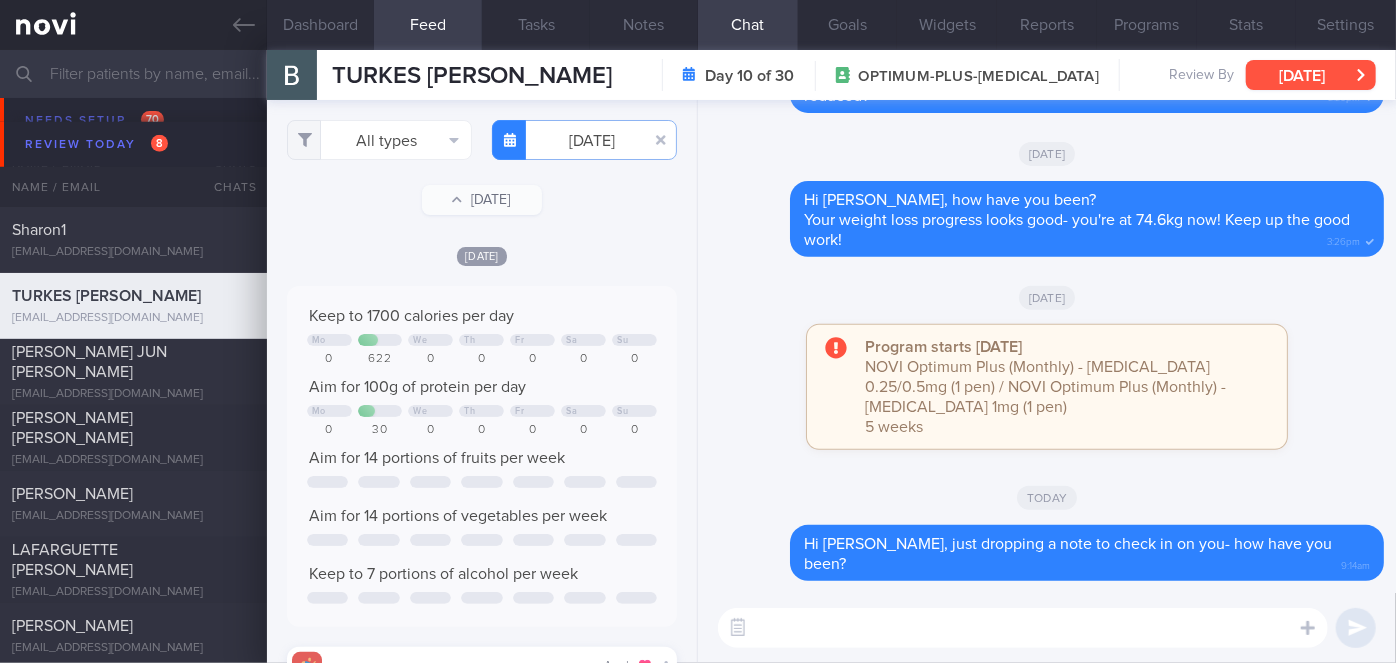 click on "[DATE]" at bounding box center (1311, 75) 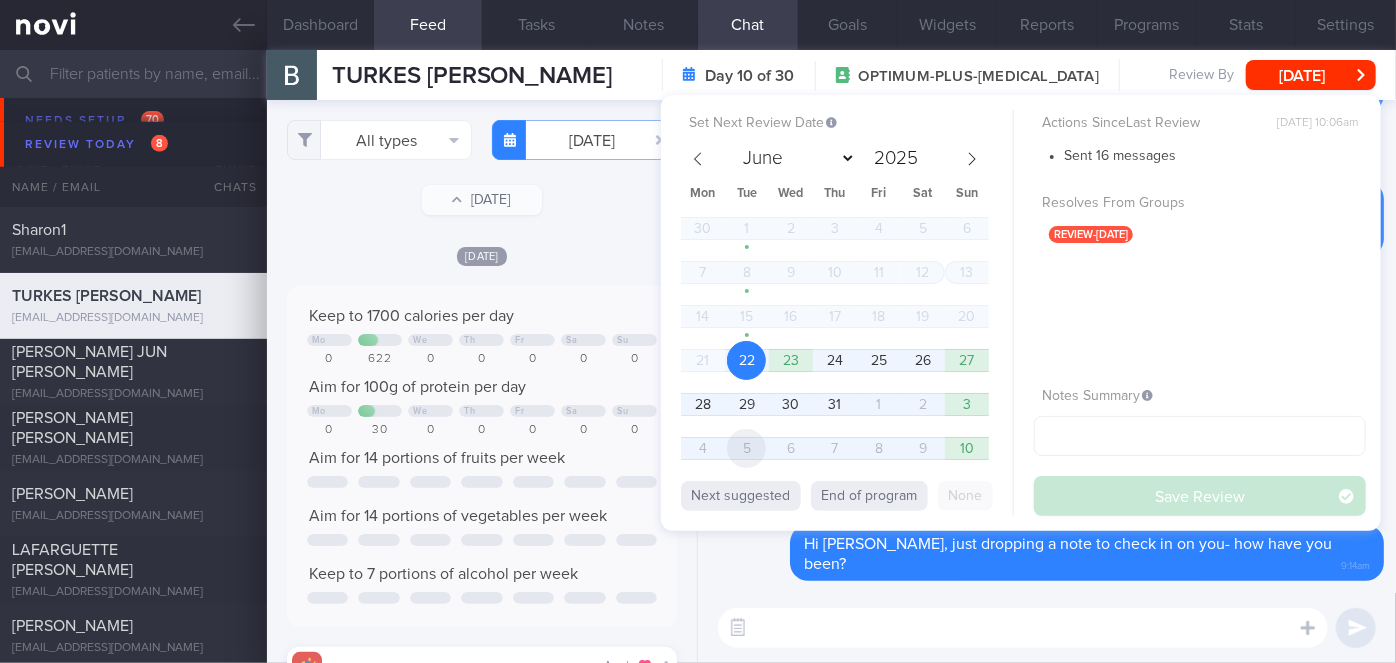 click on "5" at bounding box center [746, 448] 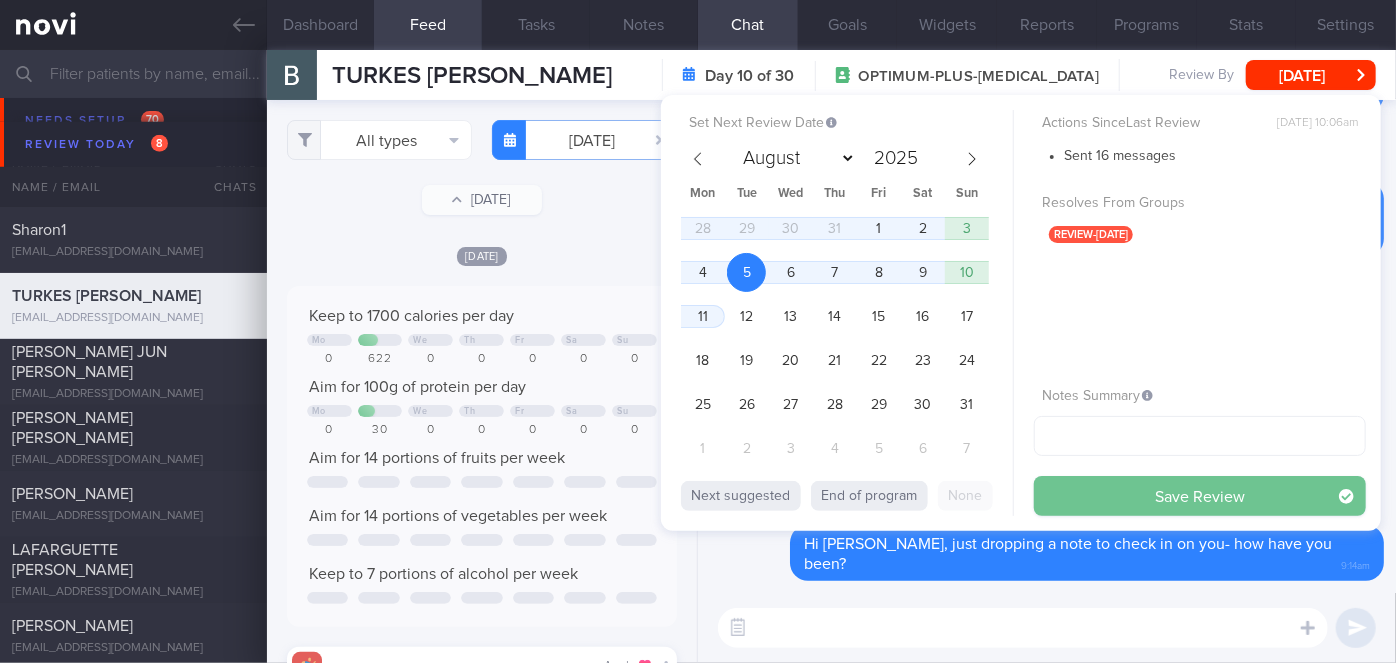 click on "Save Review" at bounding box center [1200, 496] 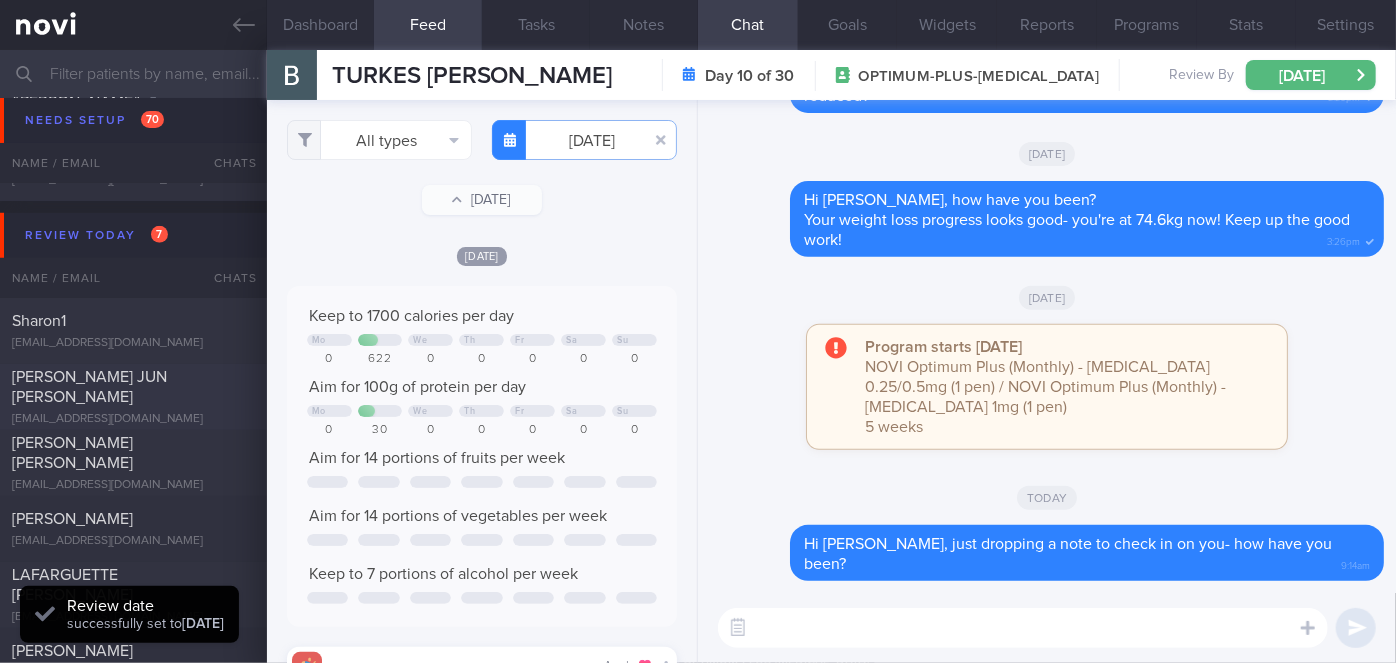 click on "[PERSON_NAME] JUN [PERSON_NAME]
[EMAIL_ADDRESS][DOMAIN_NAME]" at bounding box center (133, 397) 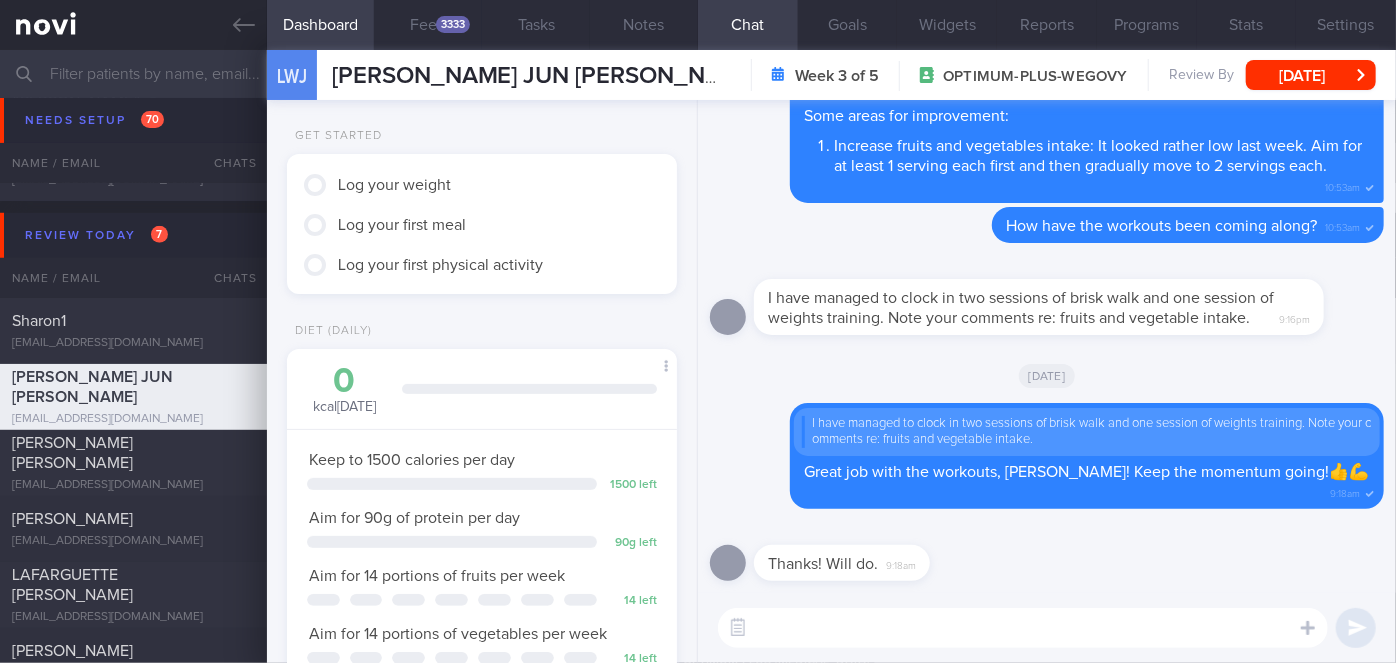 drag, startPoint x: 450, startPoint y: 13, endPoint x: 853, endPoint y: 379, distance: 544.39417 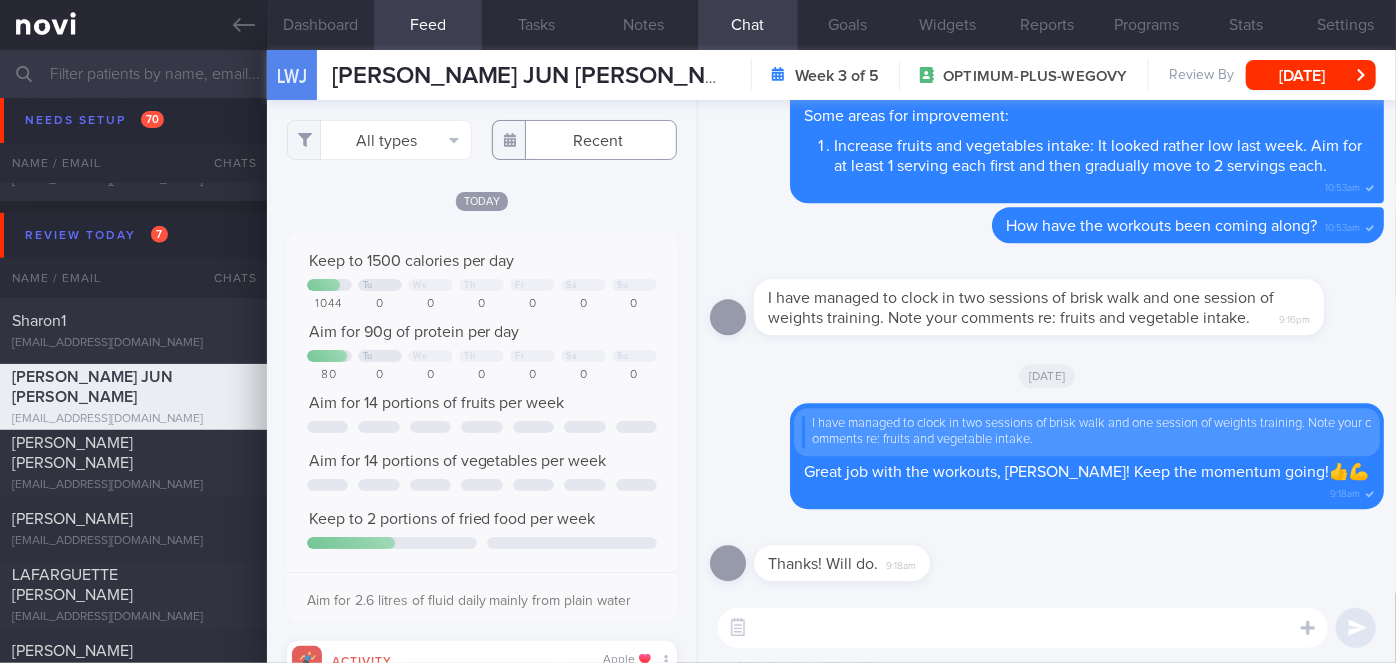 click at bounding box center (584, 140) 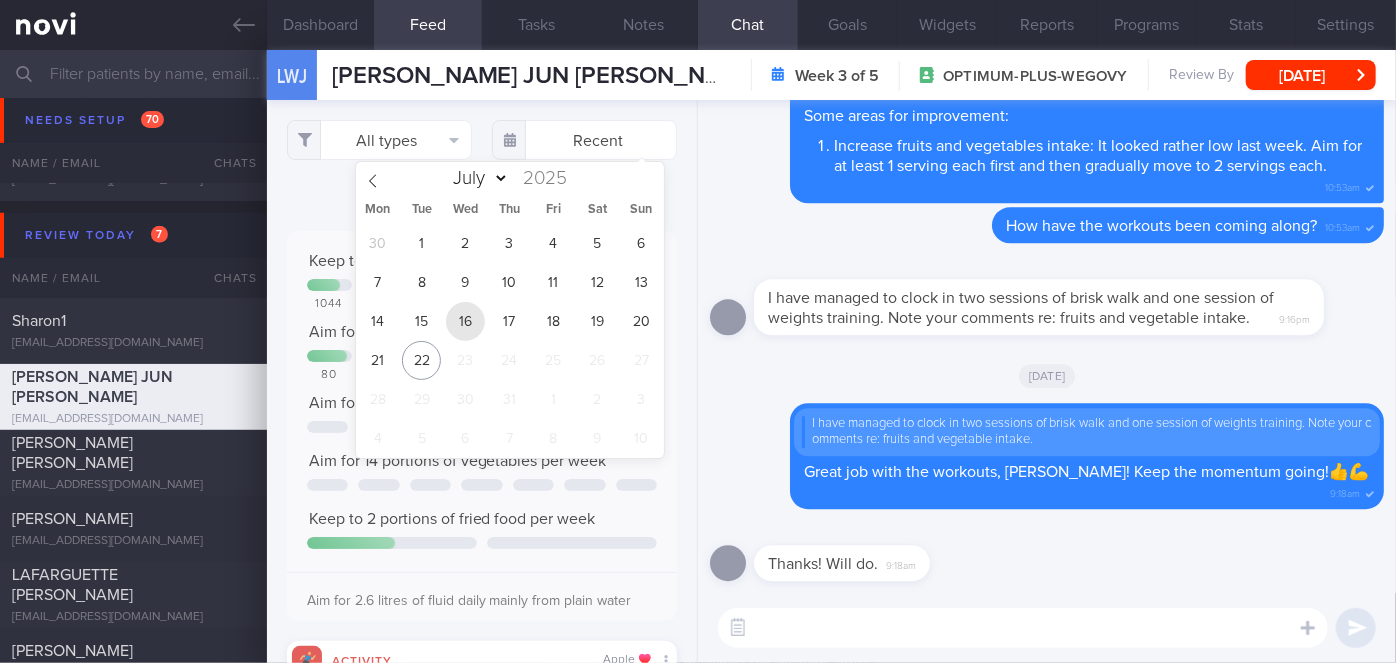 click on "16" at bounding box center [465, 321] 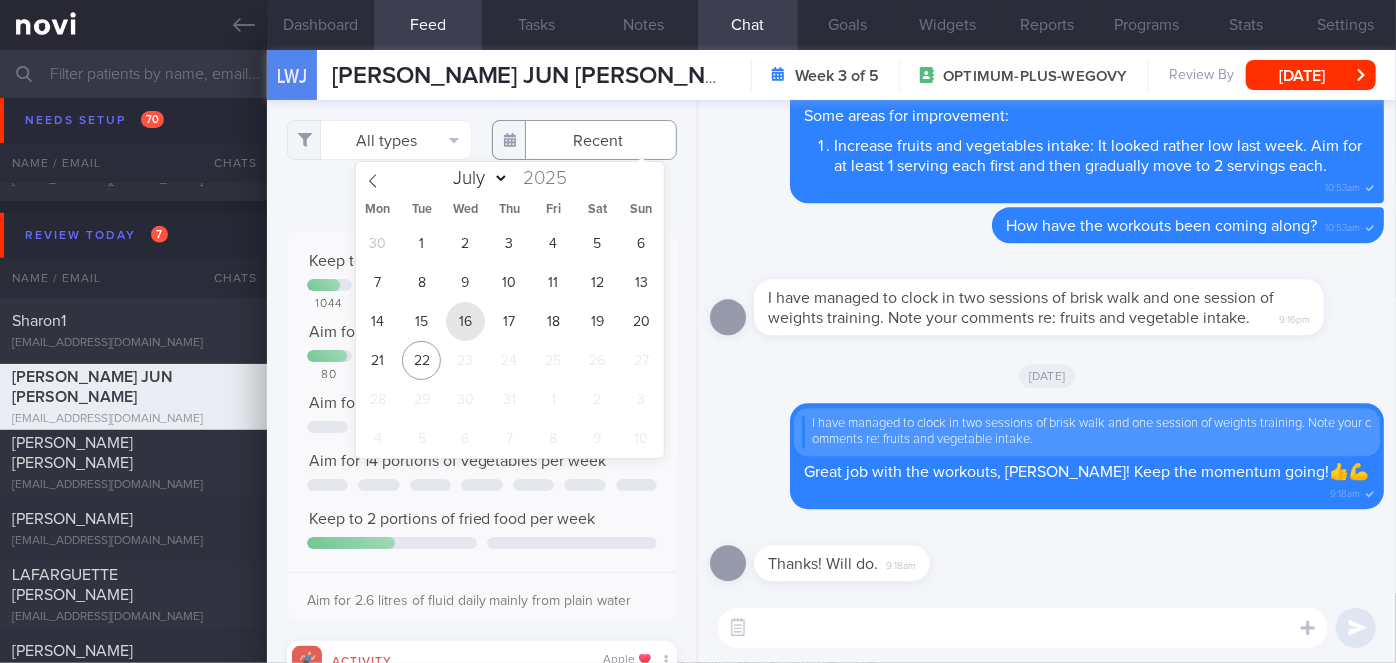 type on "[DATE]" 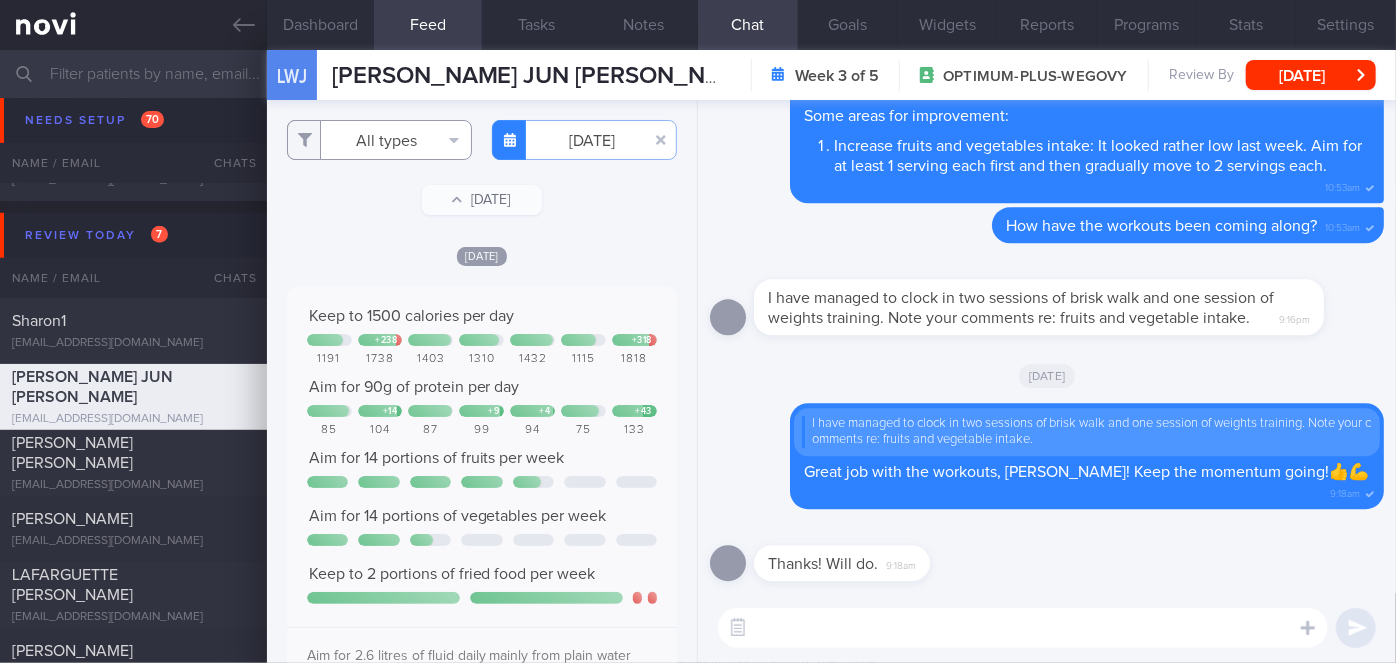 click on "All types" at bounding box center [379, 140] 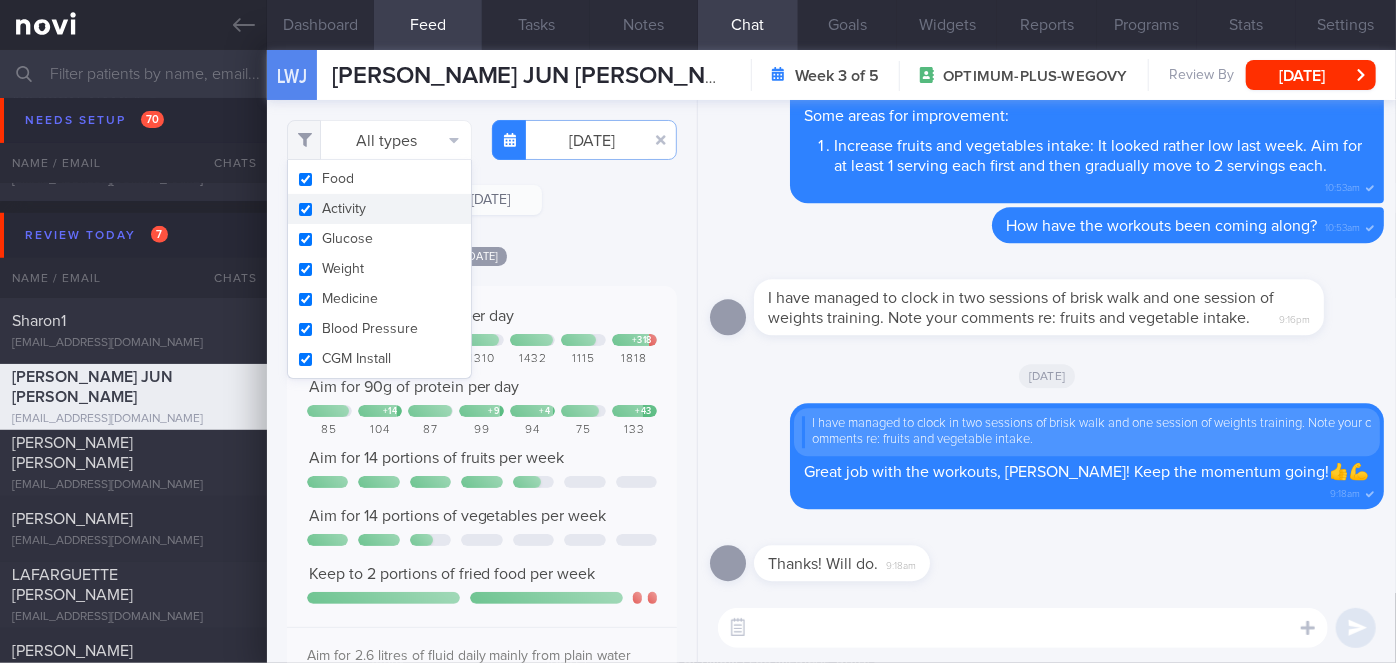 click on "Activity" at bounding box center [379, 209] 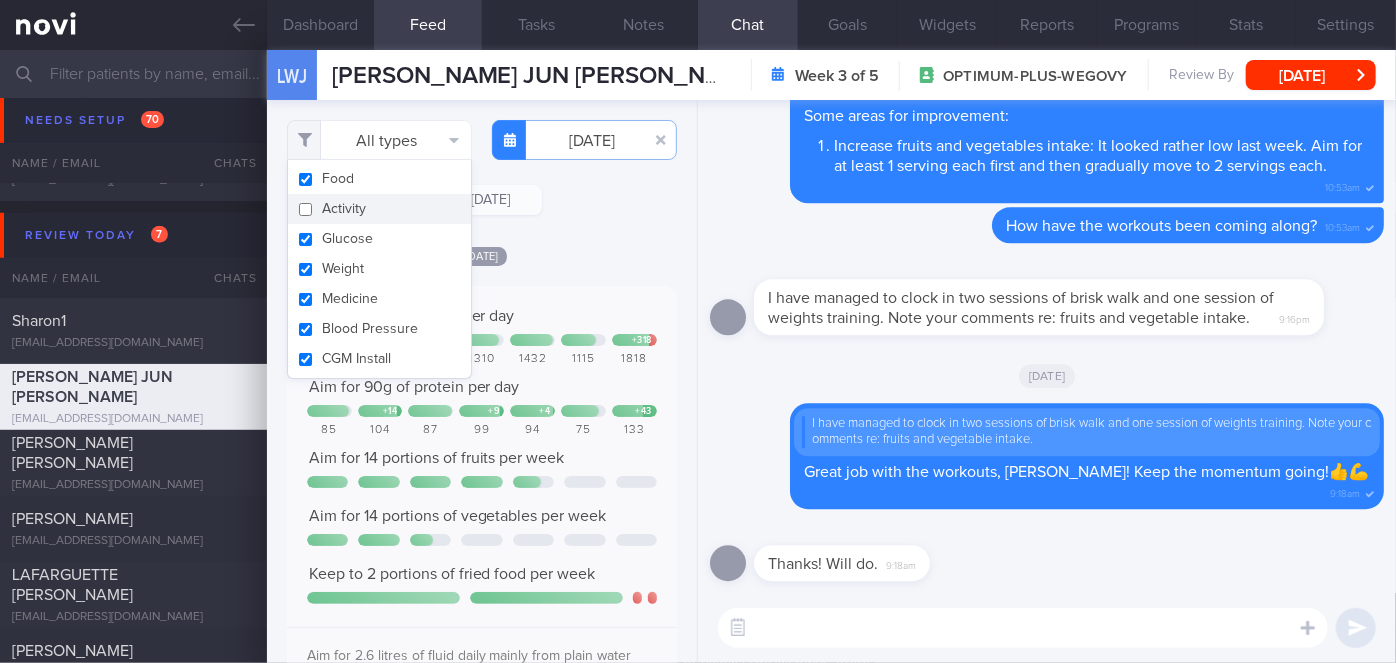 checkbox on "false" 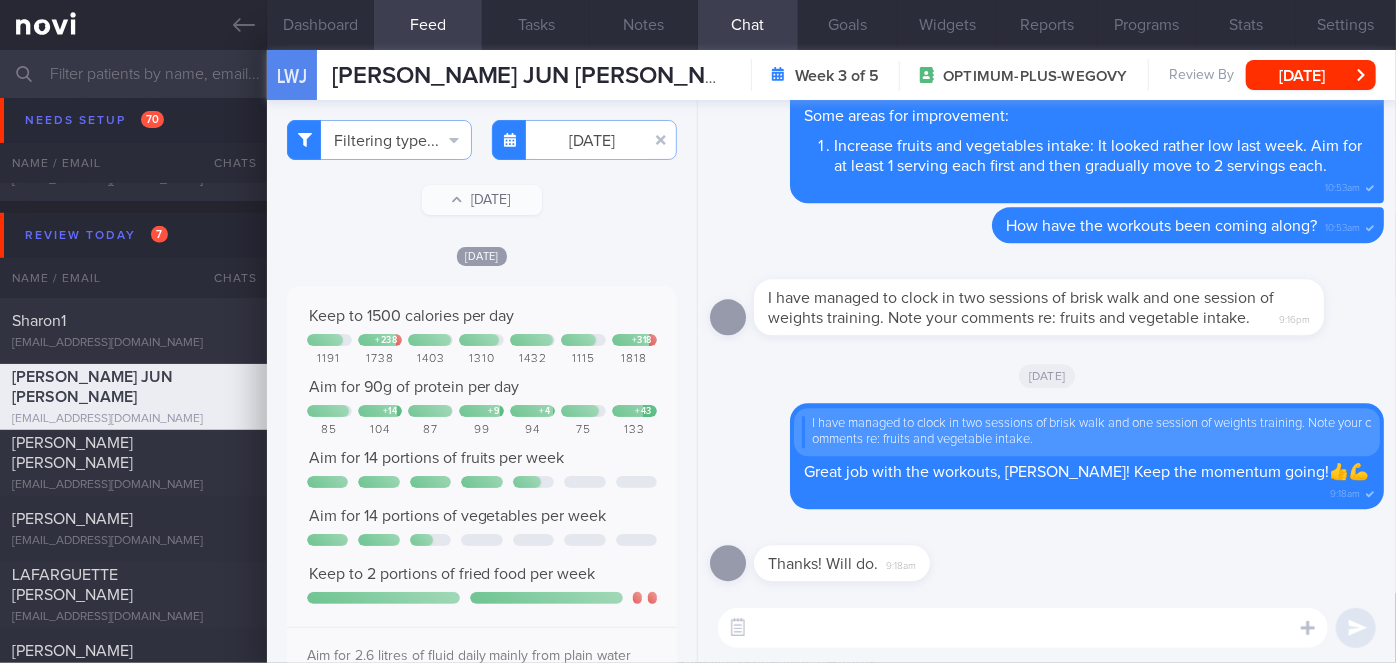 click on "Filtering type...
Food
Activity
Glucose
Weight
Medicine
Blood Pressure
CGM Install
[DATE]-07-16
[DATE]
[DATE]" at bounding box center (482, 381) 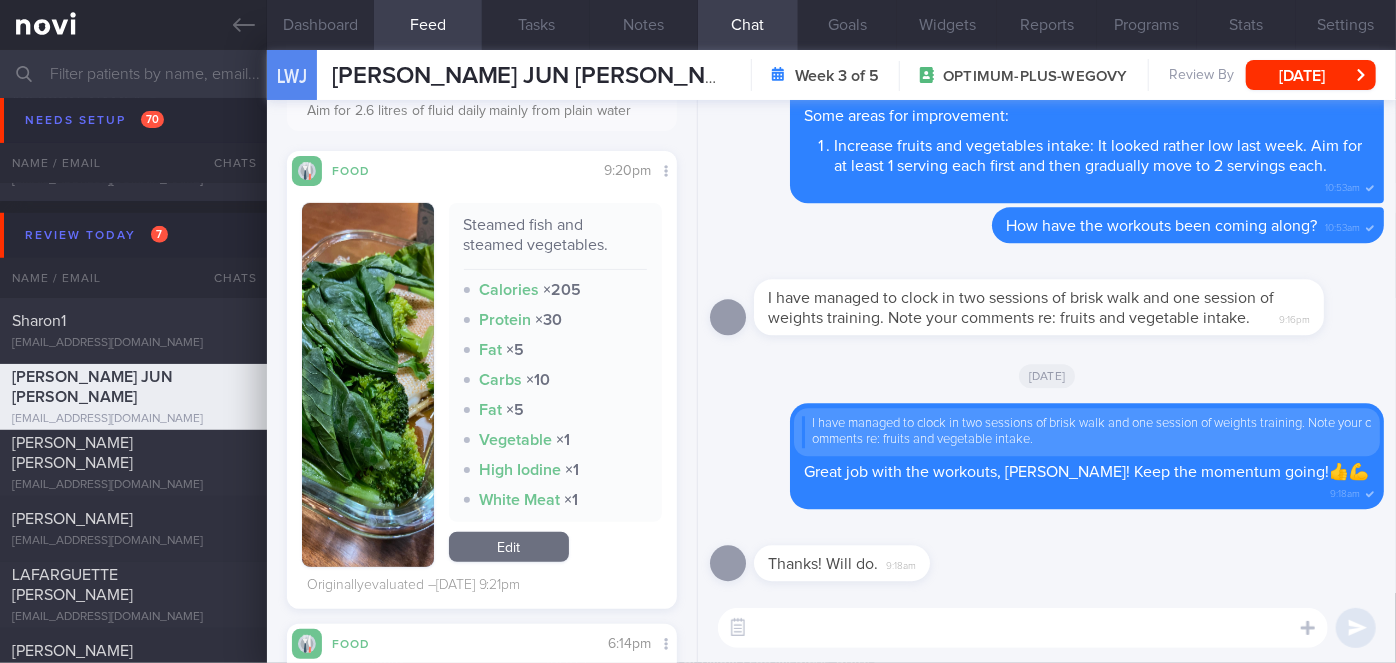 click at bounding box center [368, 385] 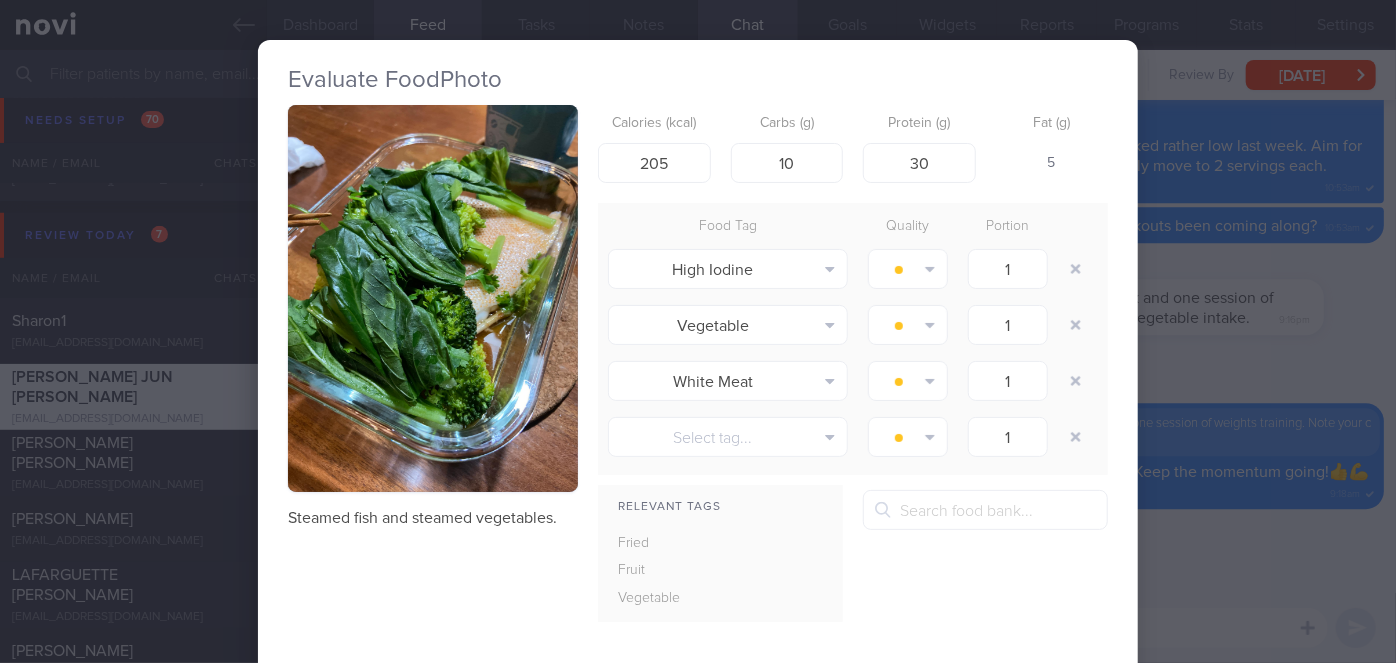 click on "Evaluate Food  Photo
Steamed fish and steamed vegetables.
Calories (kcal)
205
Carbs (g)
10
Protein (g)
30
Fat (g)
5
Food Tag
Quality
Portion
High Iodine
Alcohol
Fried
Fruit
Healthy Fats
High Calcium
[MEDICAL_DATA]
High Fat" at bounding box center (698, 331) 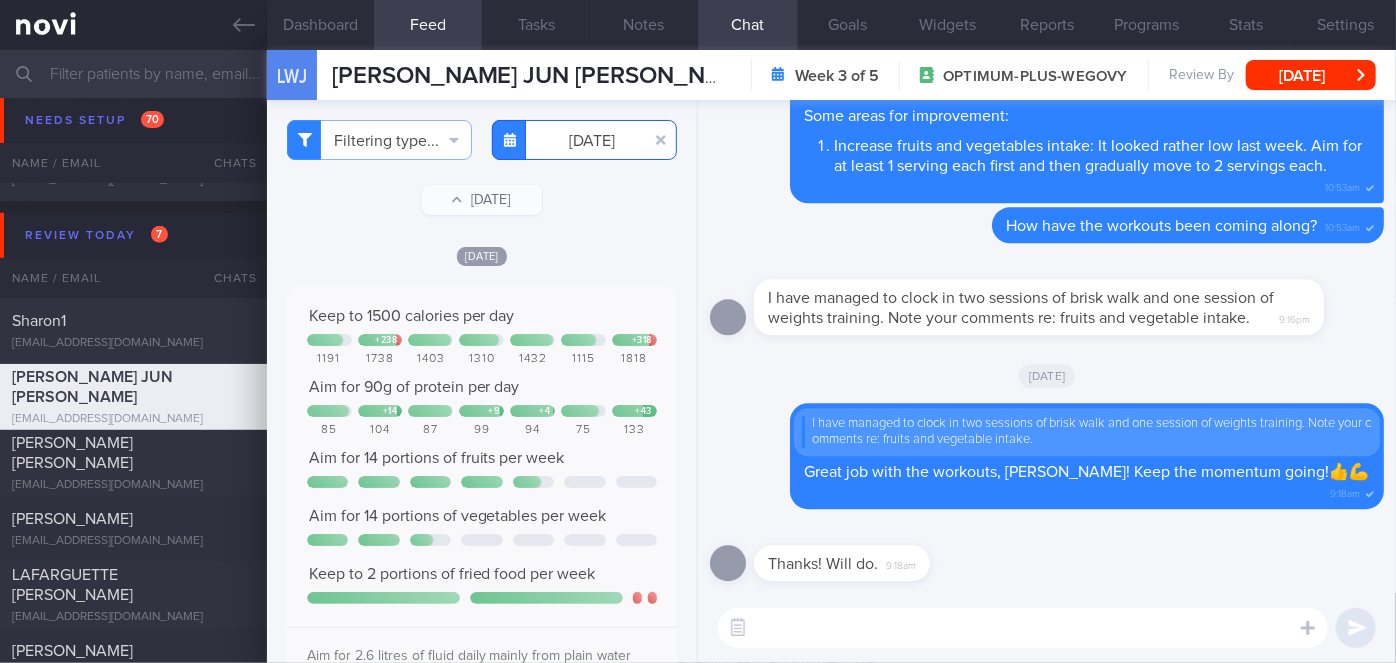 click on "[DATE]" at bounding box center [584, 140] 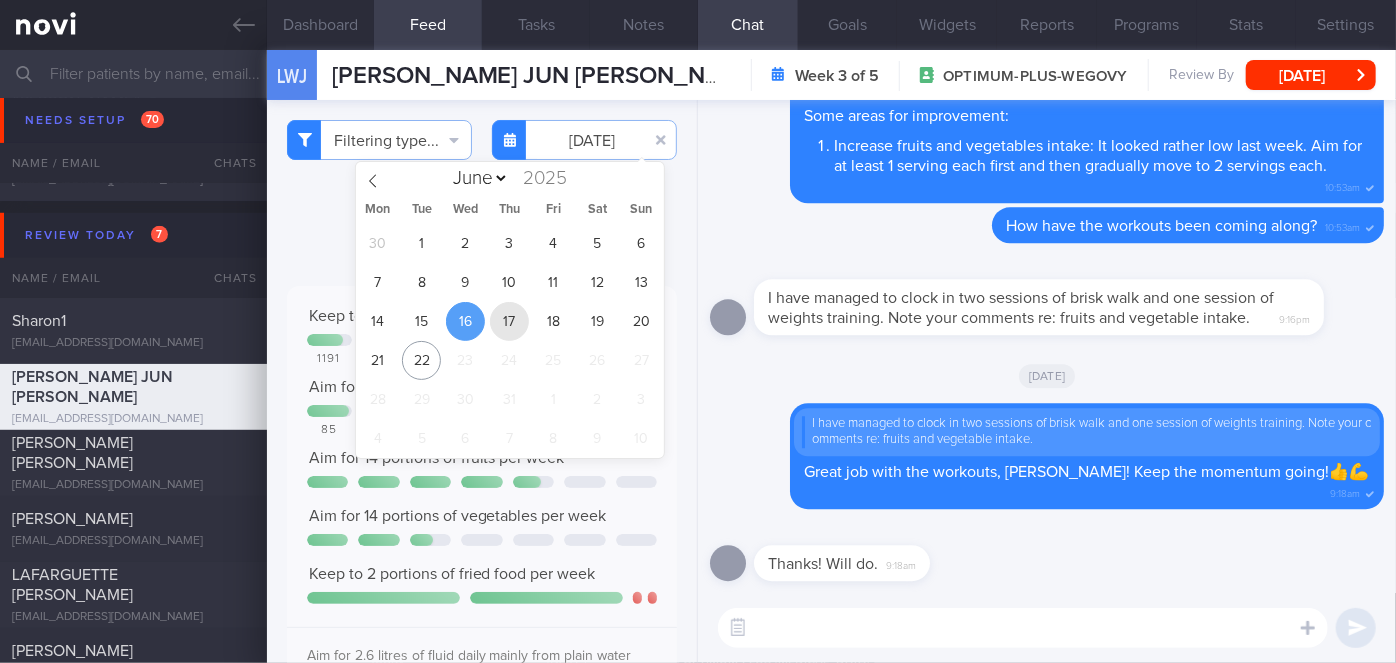 click on "17" at bounding box center [509, 321] 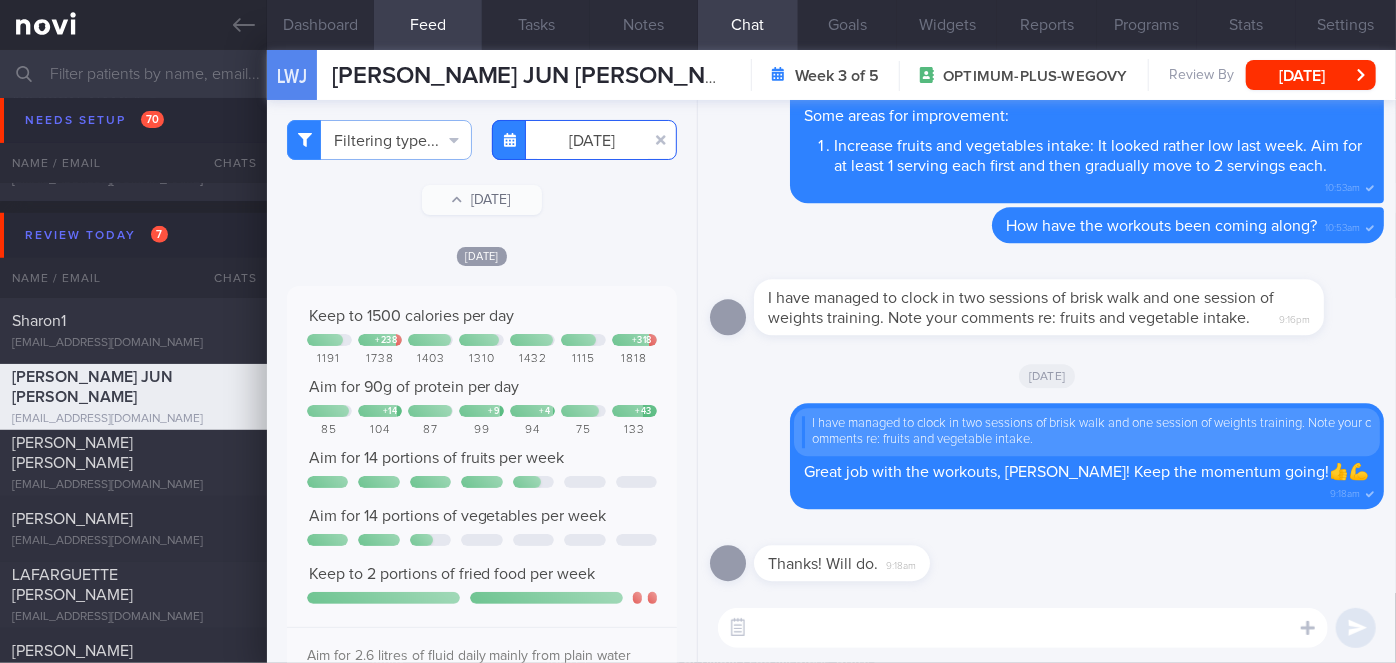 click on "[DATE]" at bounding box center [584, 140] 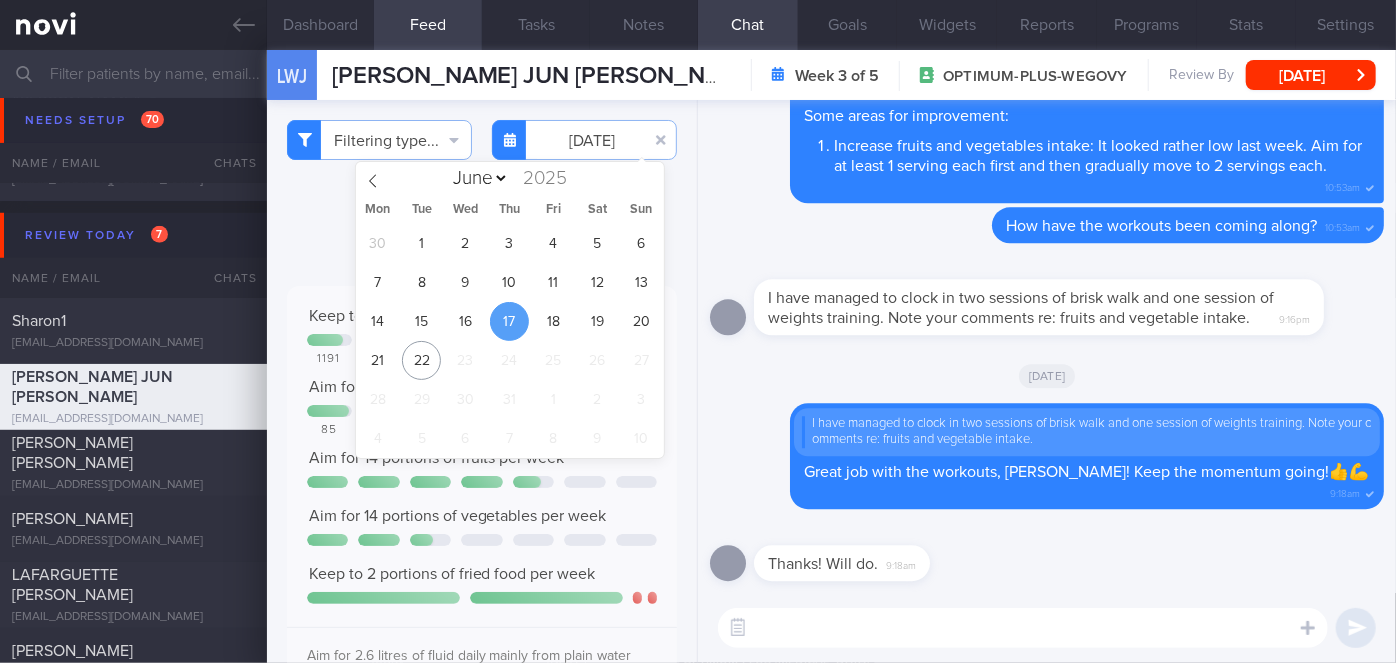 click on "30 1 2 3 4 5 6 7 8 9 10 11 12 13 14 15 16 17 18 19 20 21 22 23 24 25 26 27 28 29 30 31 1 2 3 4 5 6 7 8 9 10" at bounding box center [510, 341] 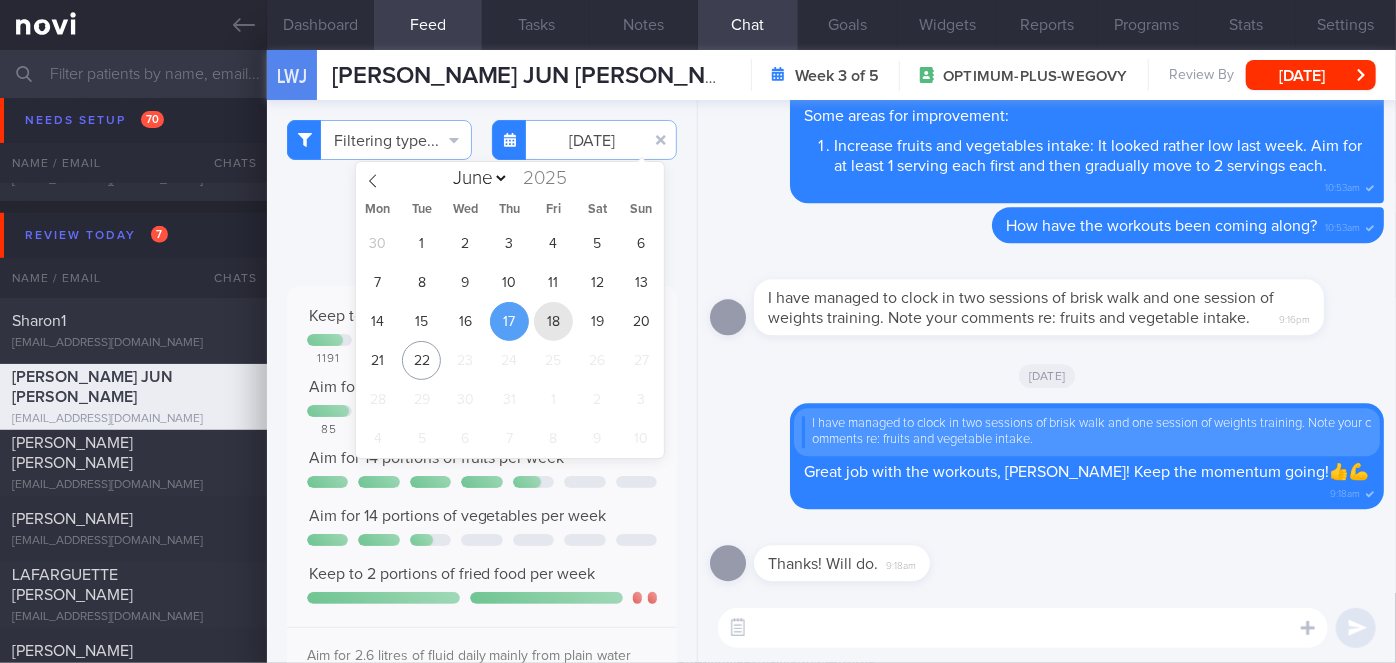 click on "18" at bounding box center [553, 321] 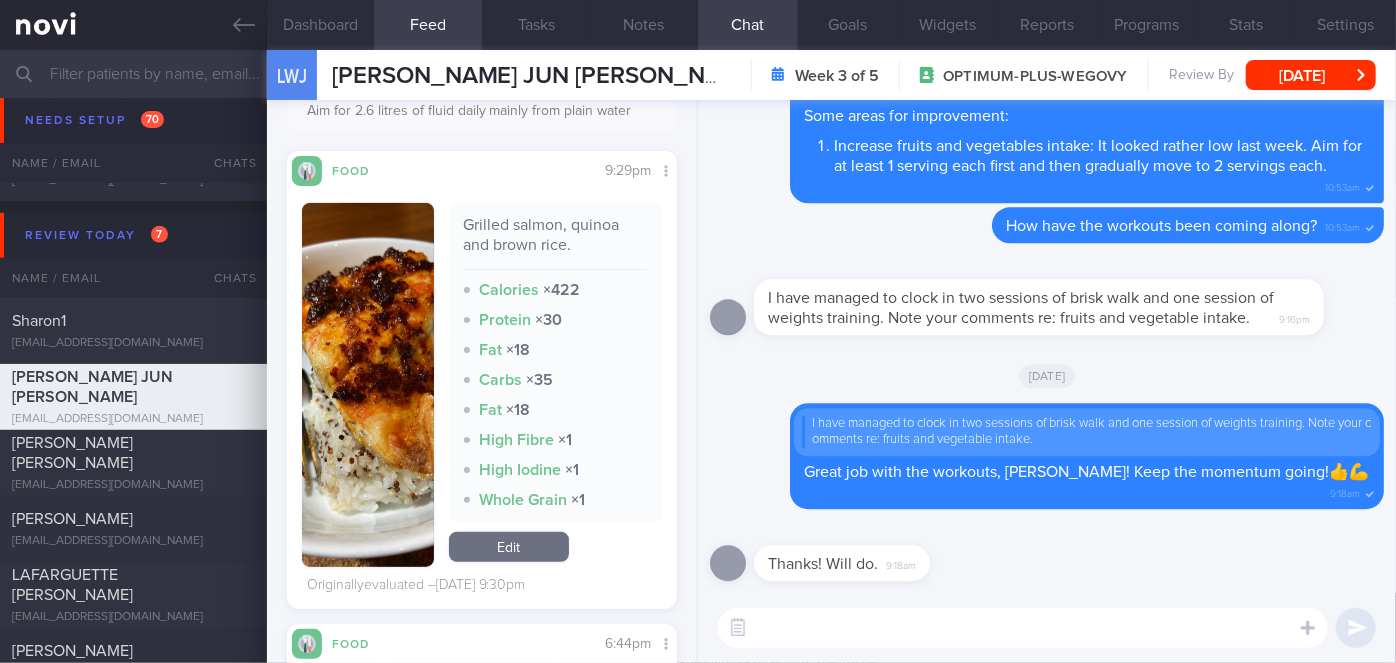 click at bounding box center (368, 385) 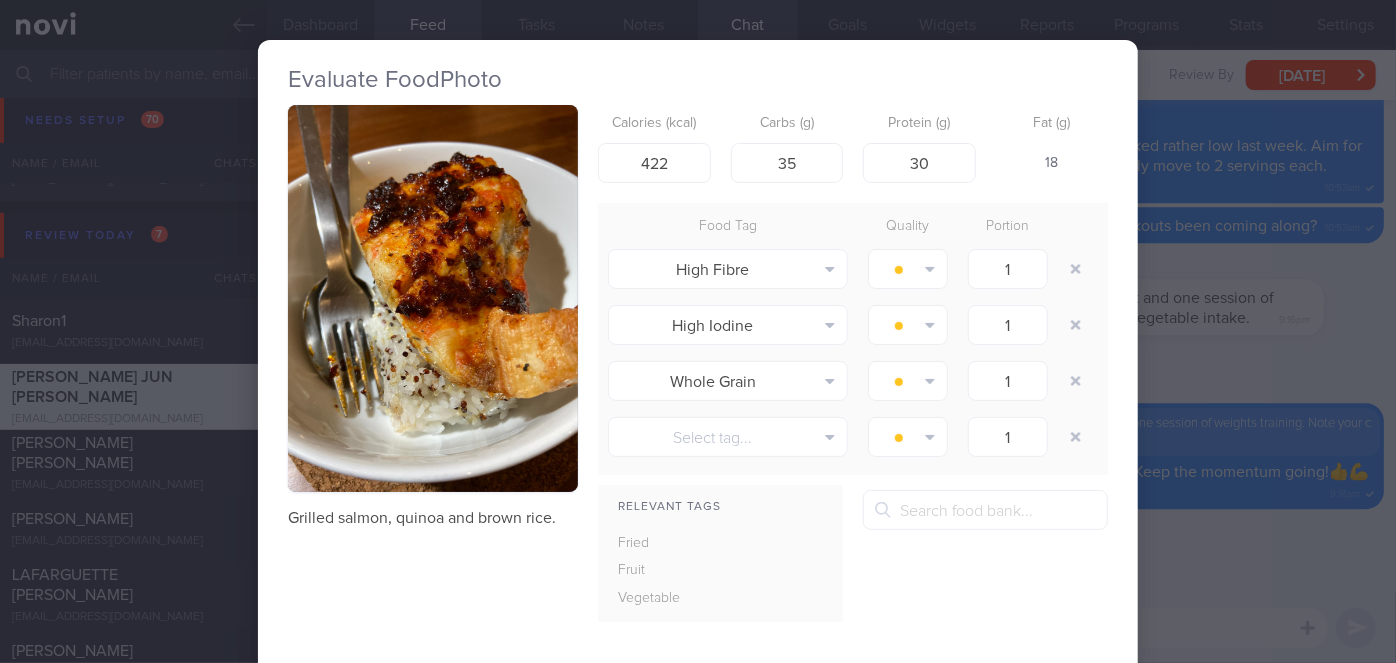 click on "Evaluate Food  Photo
Grilled salmon, quinoa and brown rice.
Calories (kcal)
422
Carbs (g)
35
Protein (g)
30
Fat (g)
18
Food Tag
Quality
Portion
High Fibre
Alcohol
Fried
Fruit
Healthy Fats
High Calcium
[MEDICAL_DATA]" at bounding box center (698, 331) 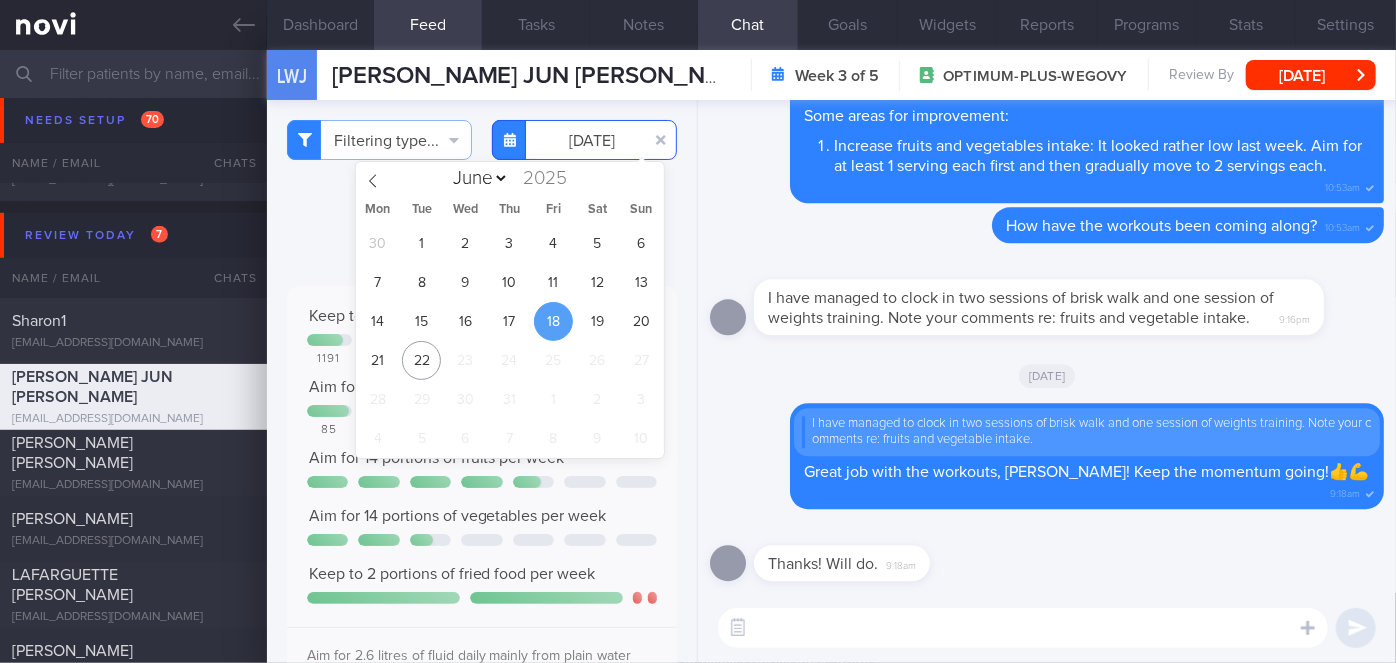 click on "[DATE]" at bounding box center (584, 140) 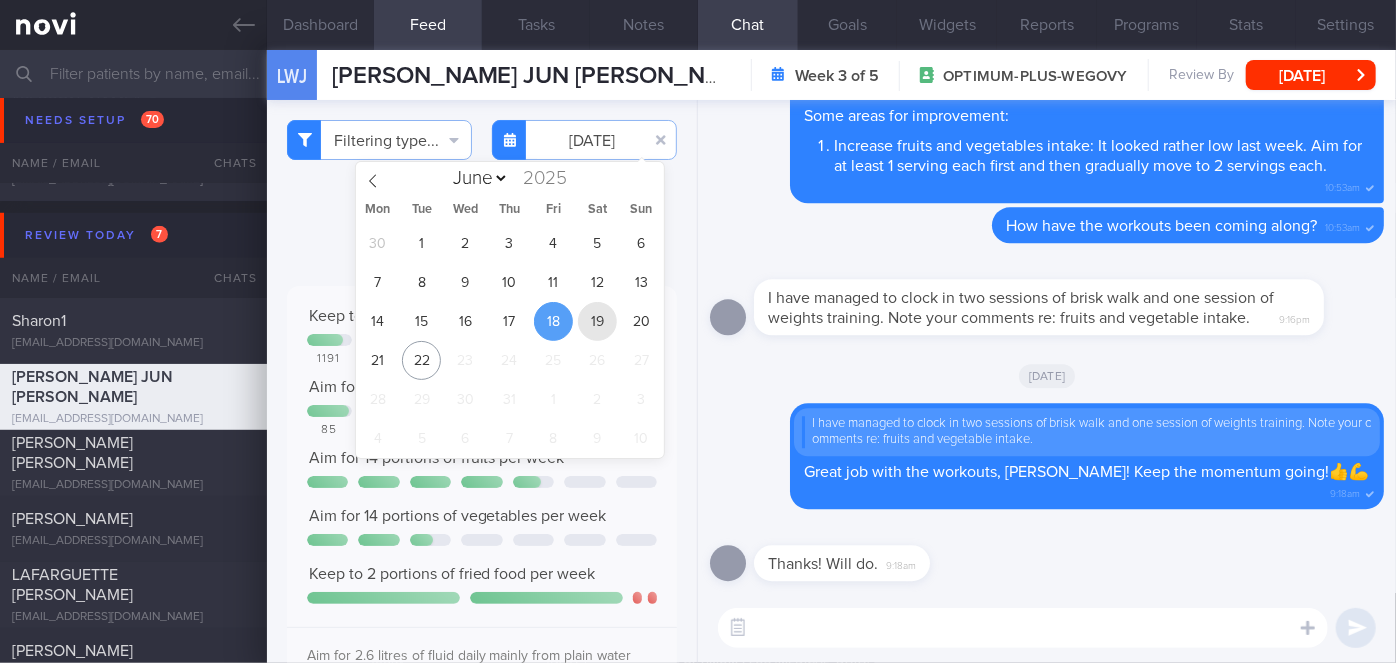 click on "19" at bounding box center (597, 321) 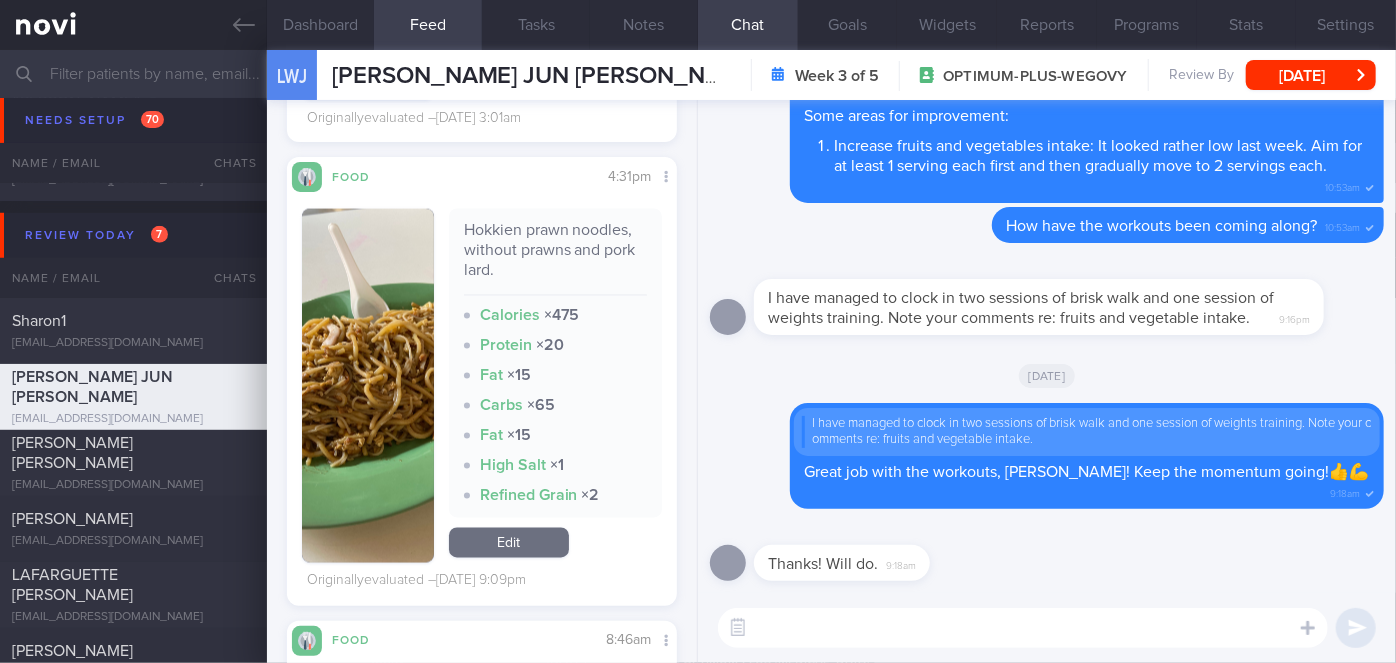 scroll, scrollTop: 1909, scrollLeft: 0, axis: vertical 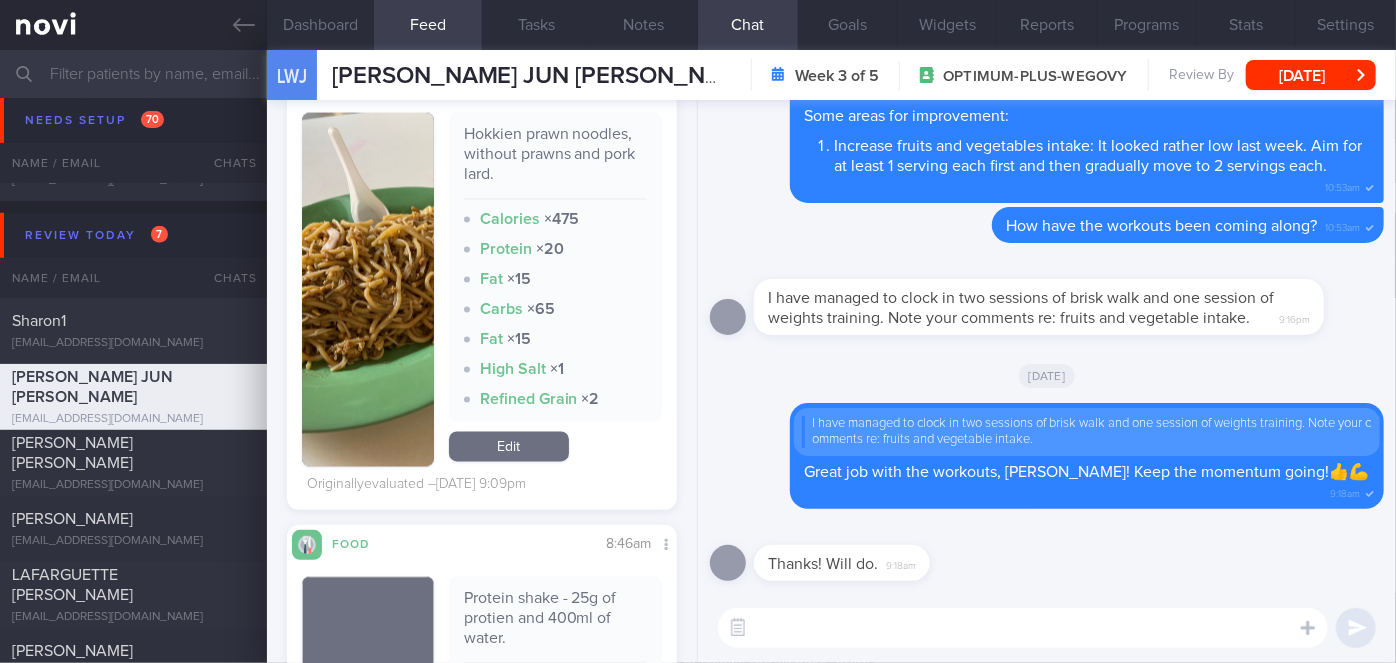 click at bounding box center [368, 290] 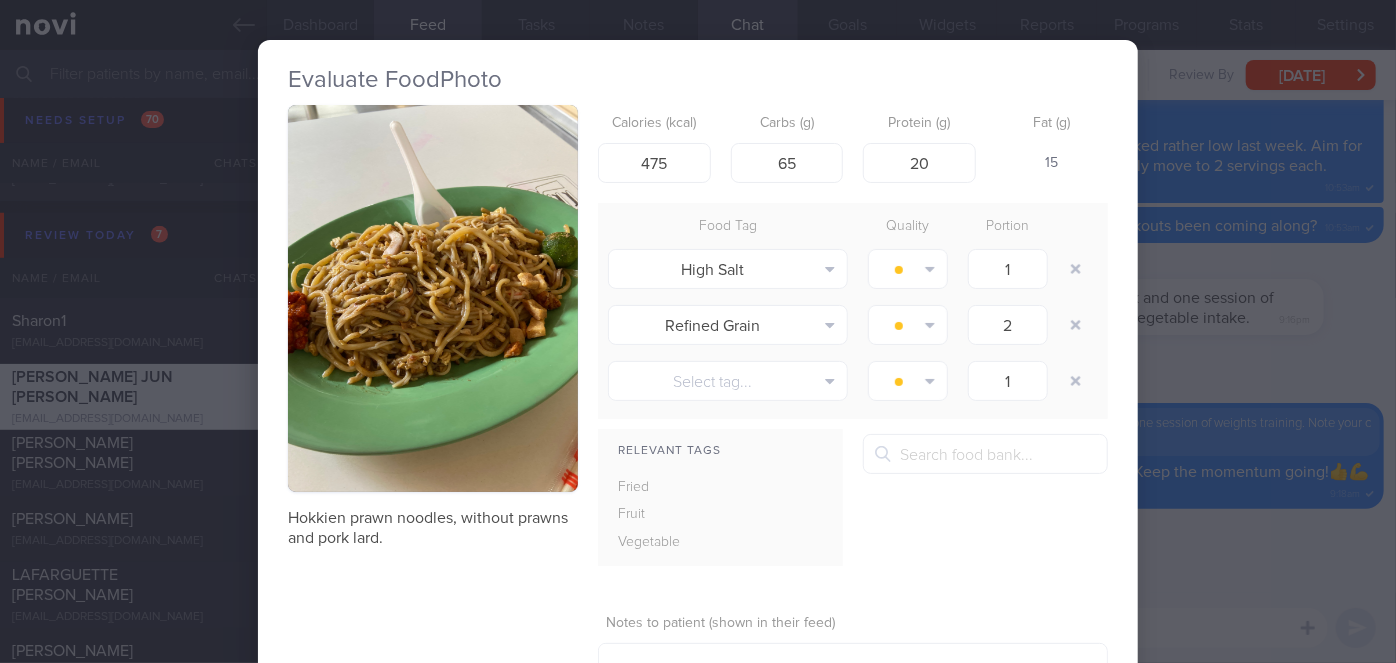 click on "Evaluate Food  Photo
Hokkien prawn noodles, without prawns and pork lard.
Calories (kcal)
475
Carbs (g)
65
Protein (g)
20
Fat (g)
15
Food Tag
Quality
Portion
High Salt
Alcohol
Fried
Fruit
Healthy Fats
High Calcium
[MEDICAL_DATA]" at bounding box center (698, 331) 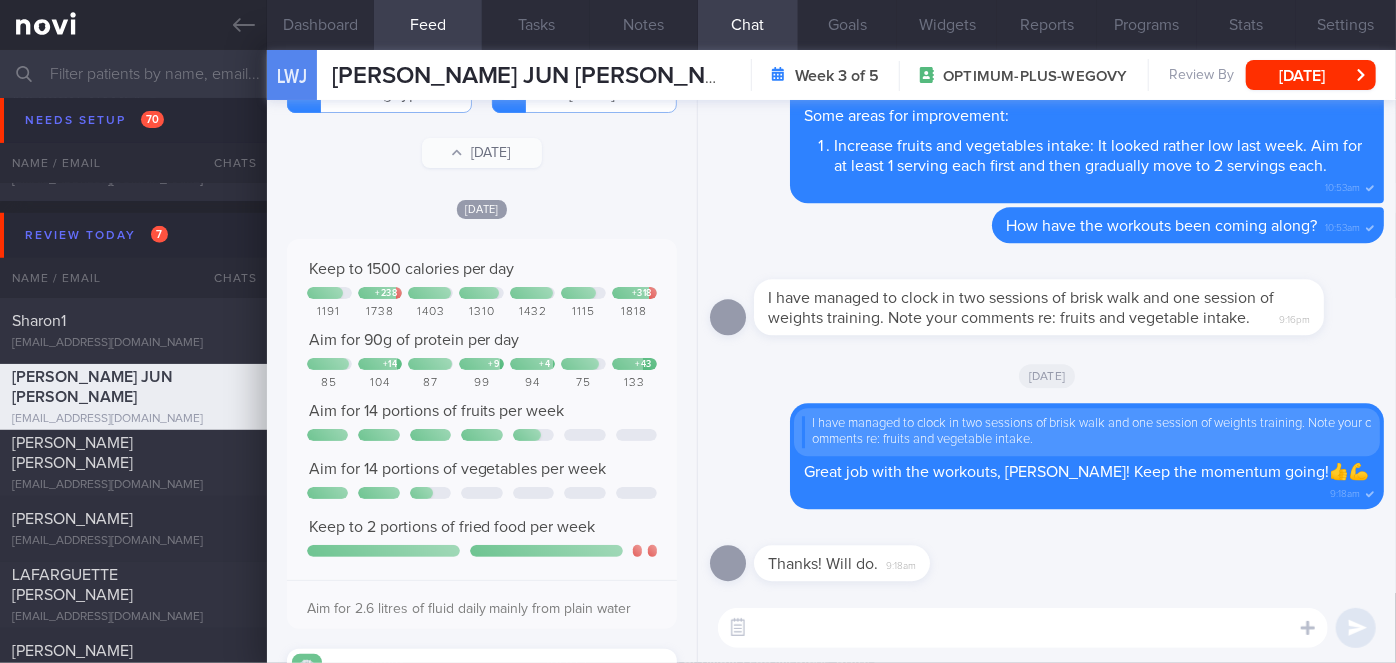 scroll, scrollTop: 0, scrollLeft: 0, axis: both 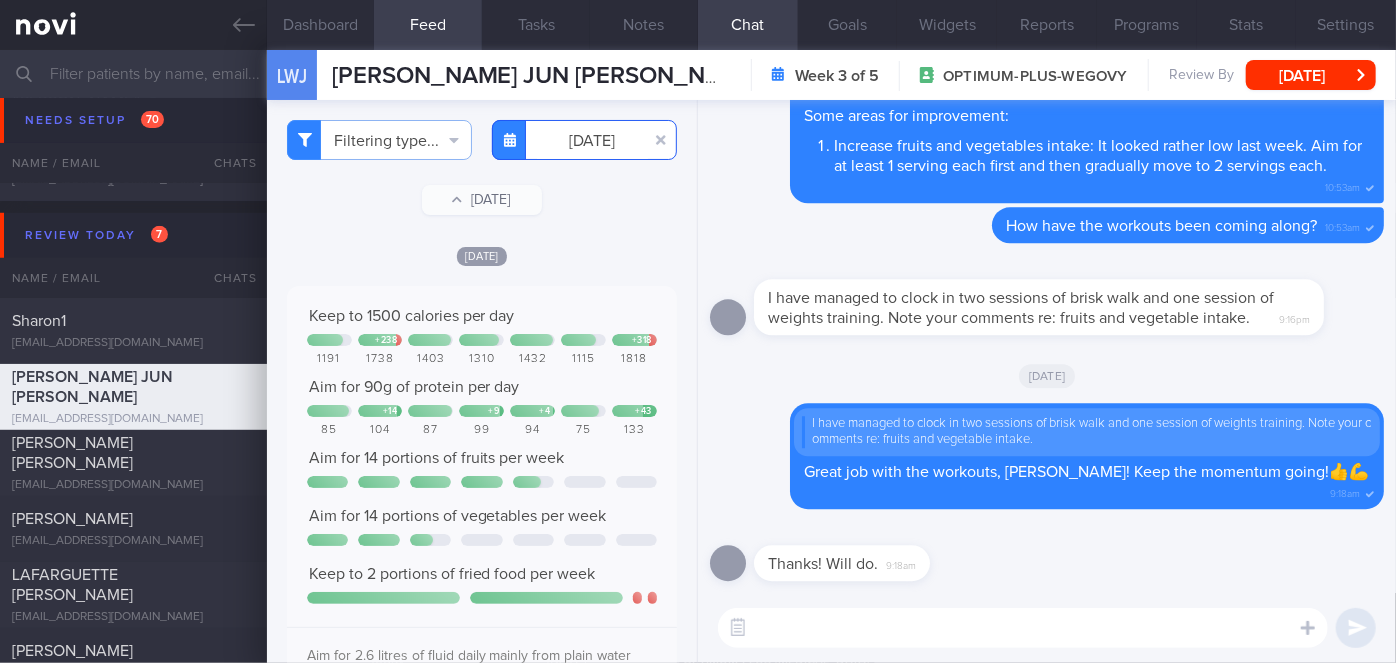 click on "[DATE]" at bounding box center [584, 140] 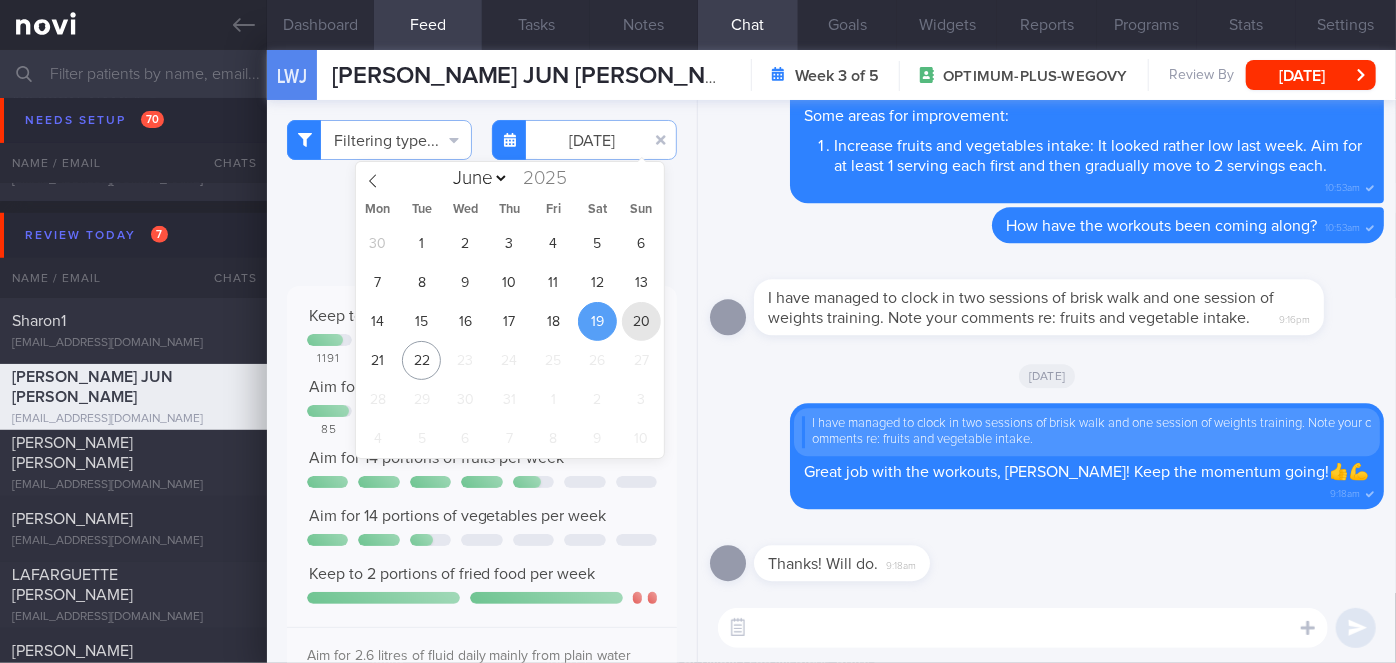 click on "20" at bounding box center (641, 321) 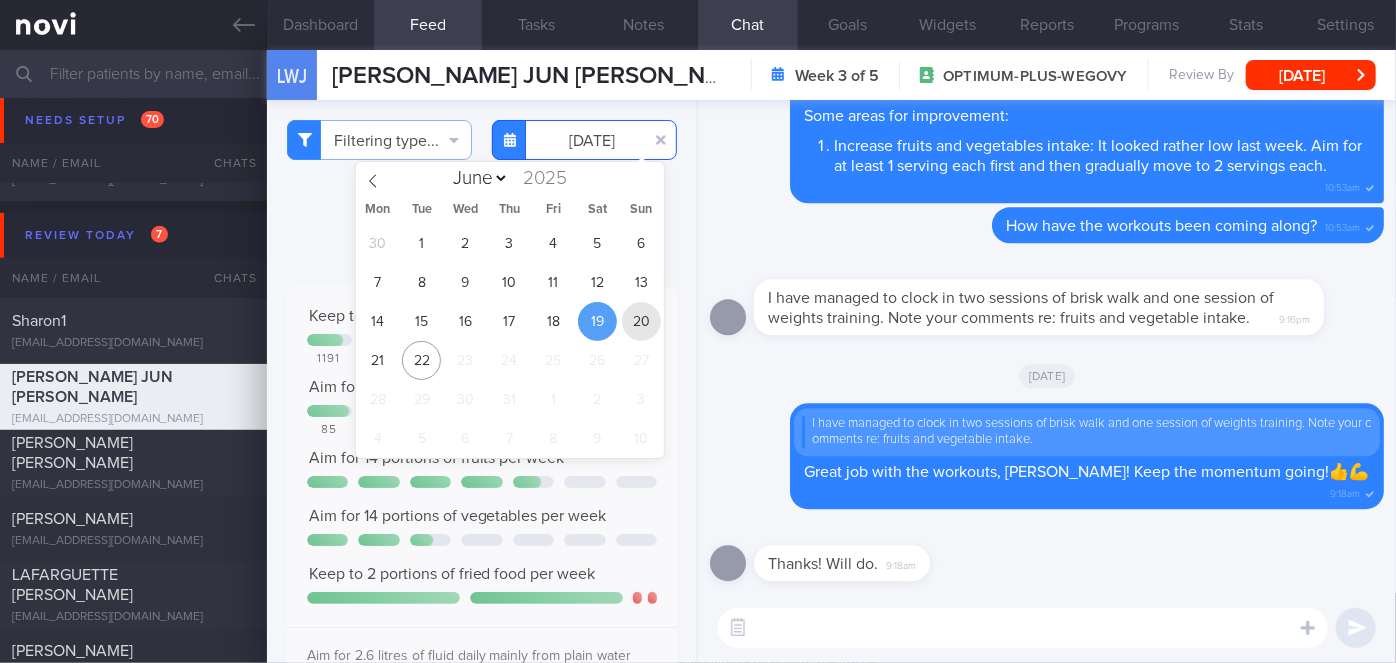 type on "[DATE]" 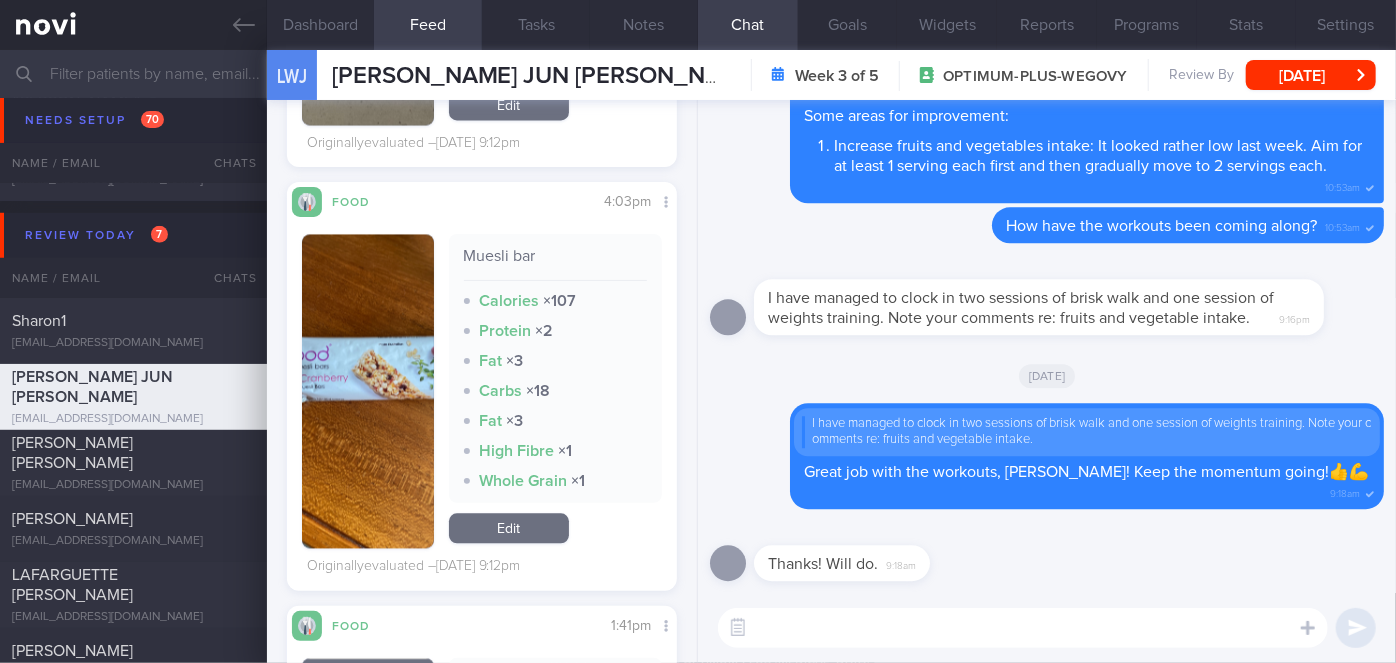 scroll, scrollTop: 2272, scrollLeft: 0, axis: vertical 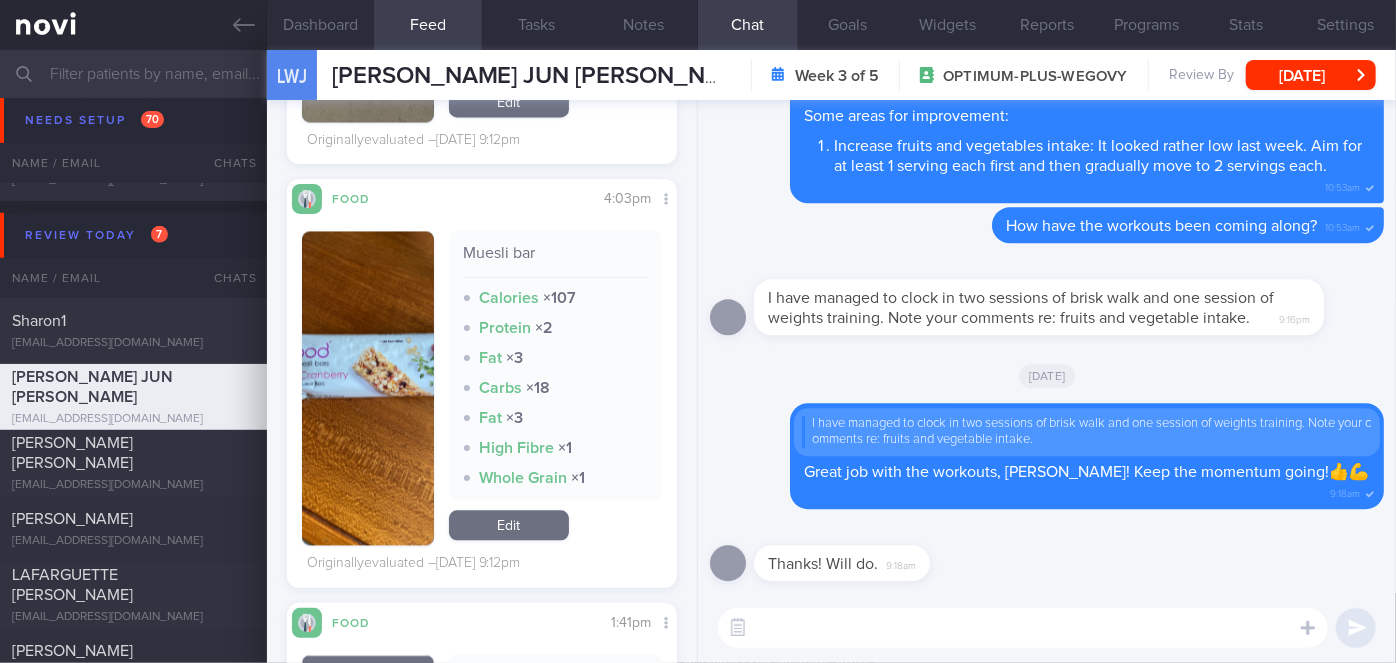 click at bounding box center (368, 388) 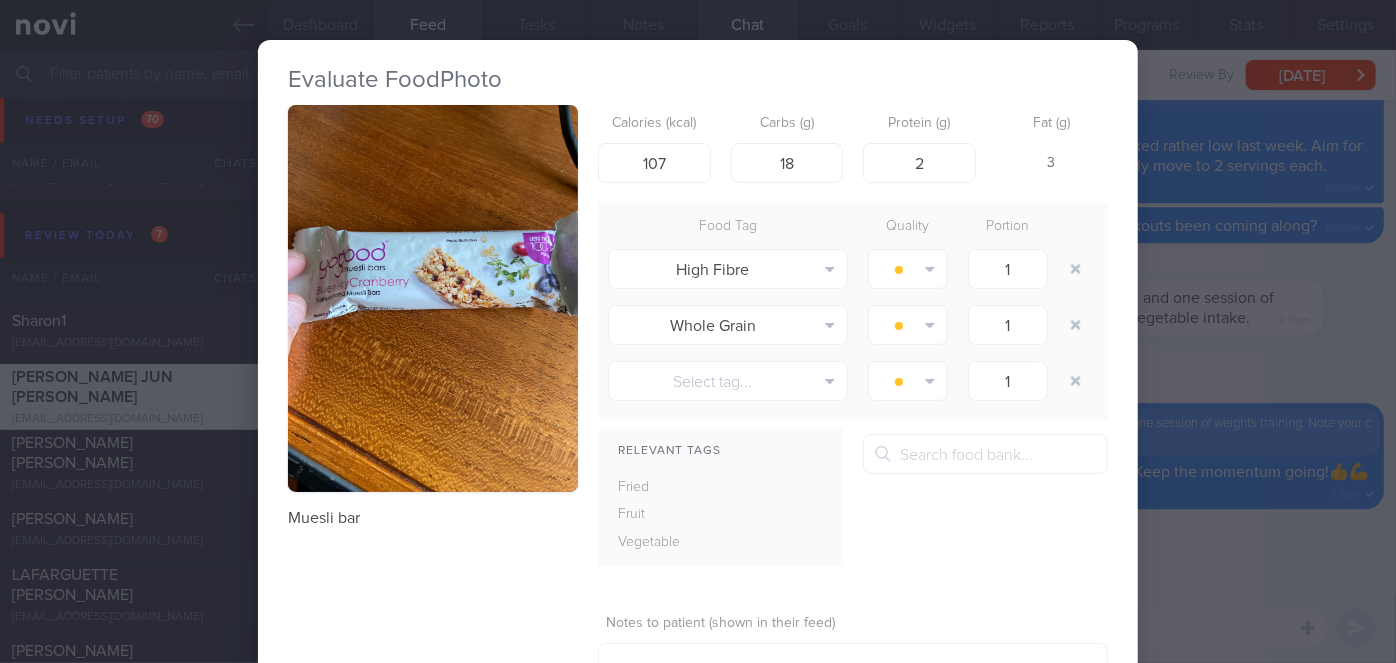 click on "Evaluate Food  Photo
Muesli bar
Calories (kcal)
107
Carbs (g)
18
Protein (g)
2
Fat (g)
3
Food Tag
Quality
Portion
High Fibre
Alcohol
Fried
Fruit
Healthy Fats
High Calcium
[MEDICAL_DATA]
High Fat" at bounding box center [698, 331] 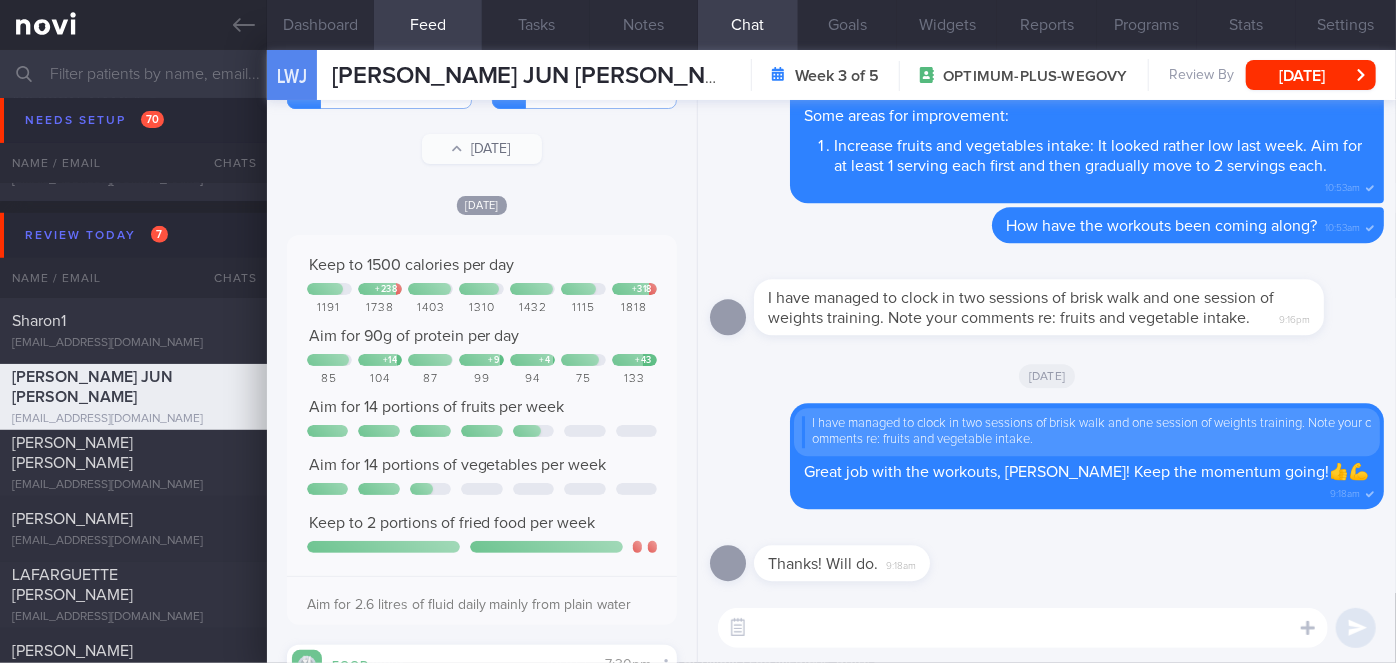 scroll, scrollTop: 90, scrollLeft: 0, axis: vertical 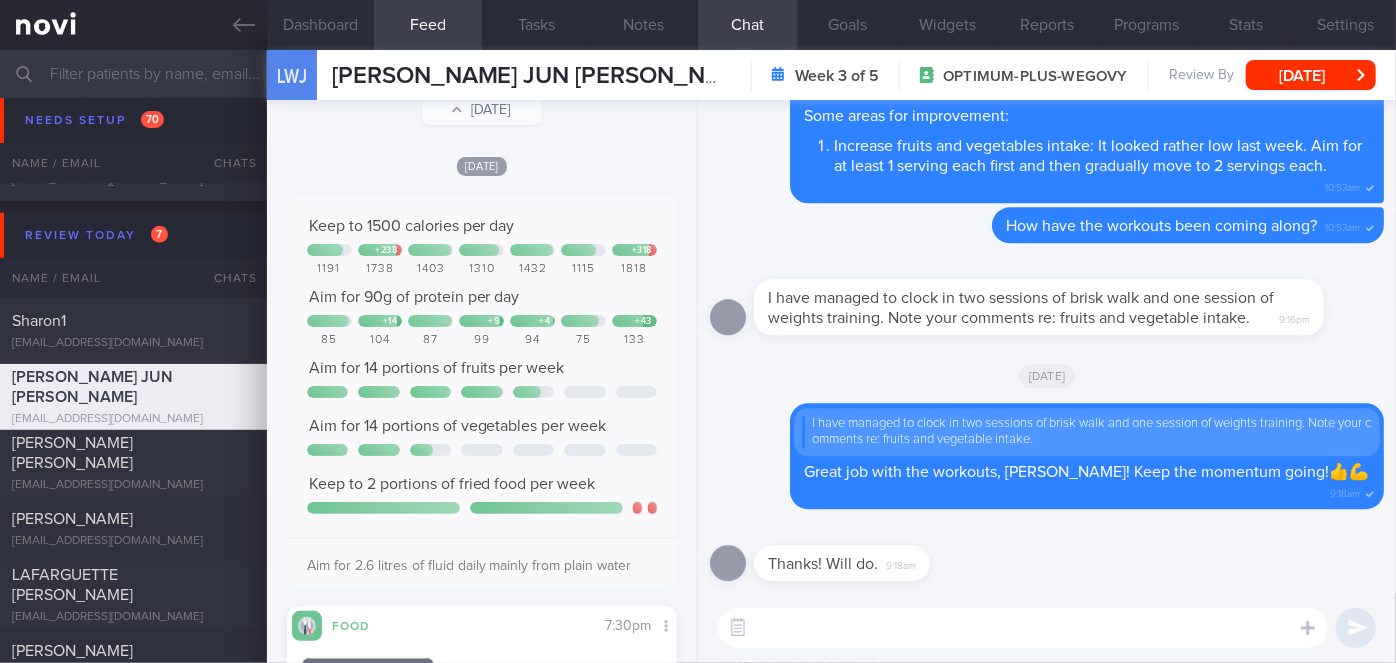 click at bounding box center (1023, 628) 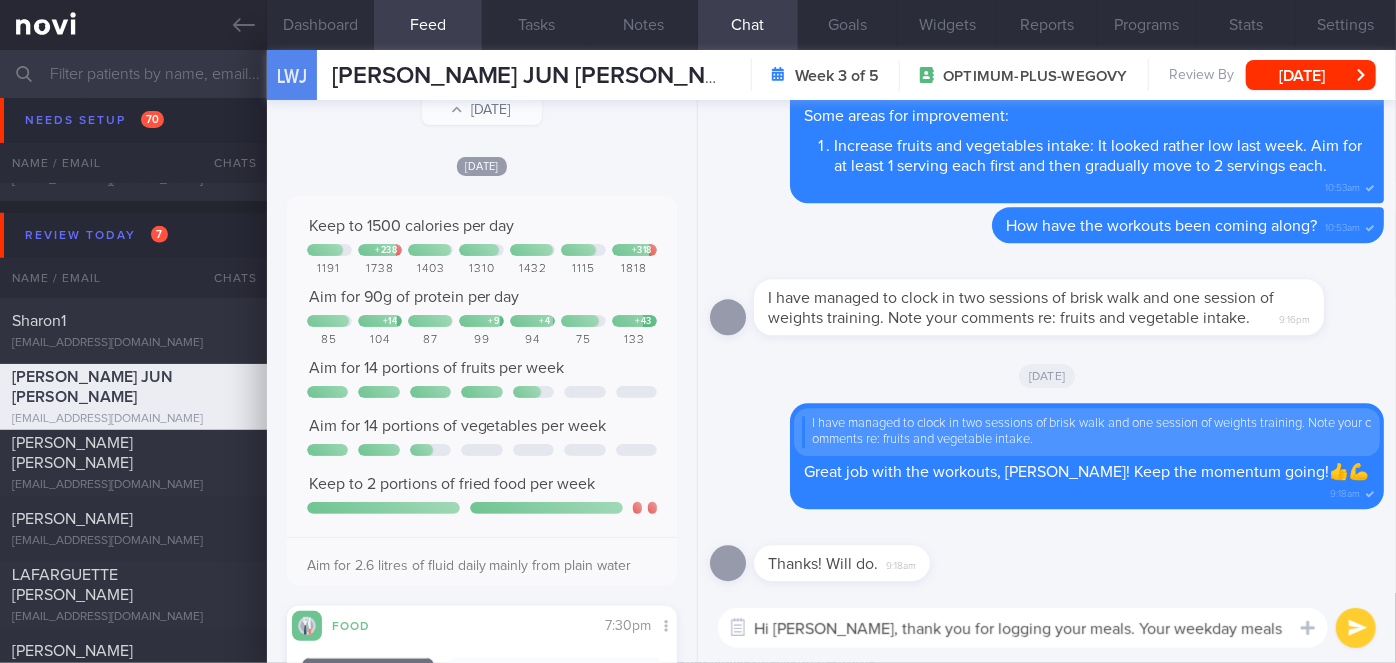 scroll, scrollTop: 0, scrollLeft: 0, axis: both 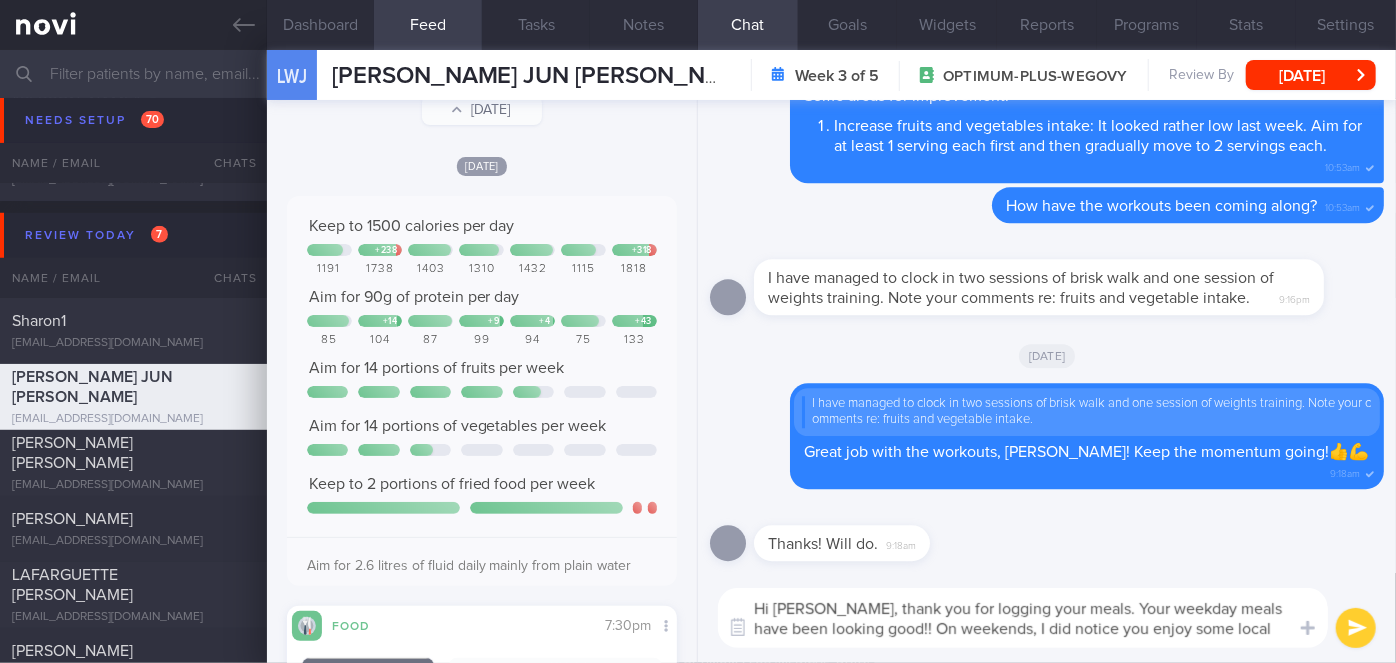 click on "Hi [PERSON_NAME], thank you for logging your meals. Your weekday meals have been looking good!! On weekends, I did notice you enjoy some local food" at bounding box center [1023, 618] 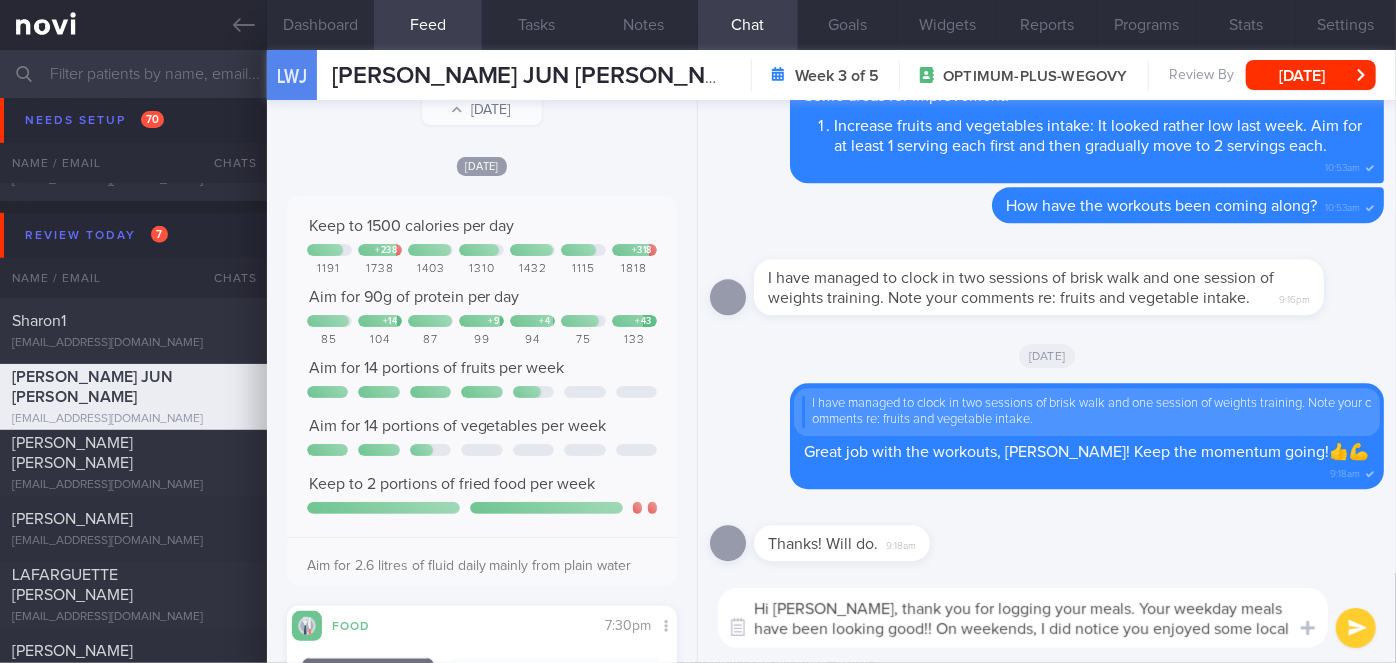 click on "Hi [PERSON_NAME], thank you for logging your meals. Your weekday meals have been looking good!! On weekends, I did notice you enjoyed some local food" at bounding box center [1023, 618] 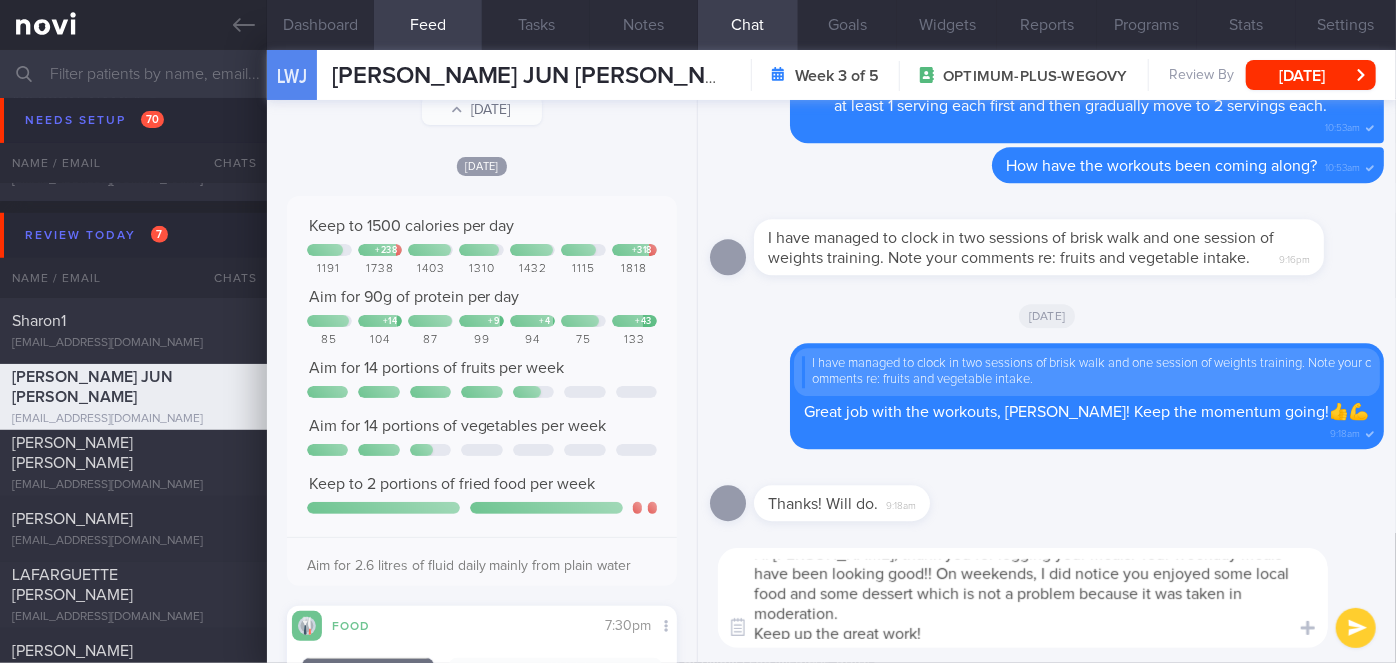 scroll, scrollTop: 19, scrollLeft: 0, axis: vertical 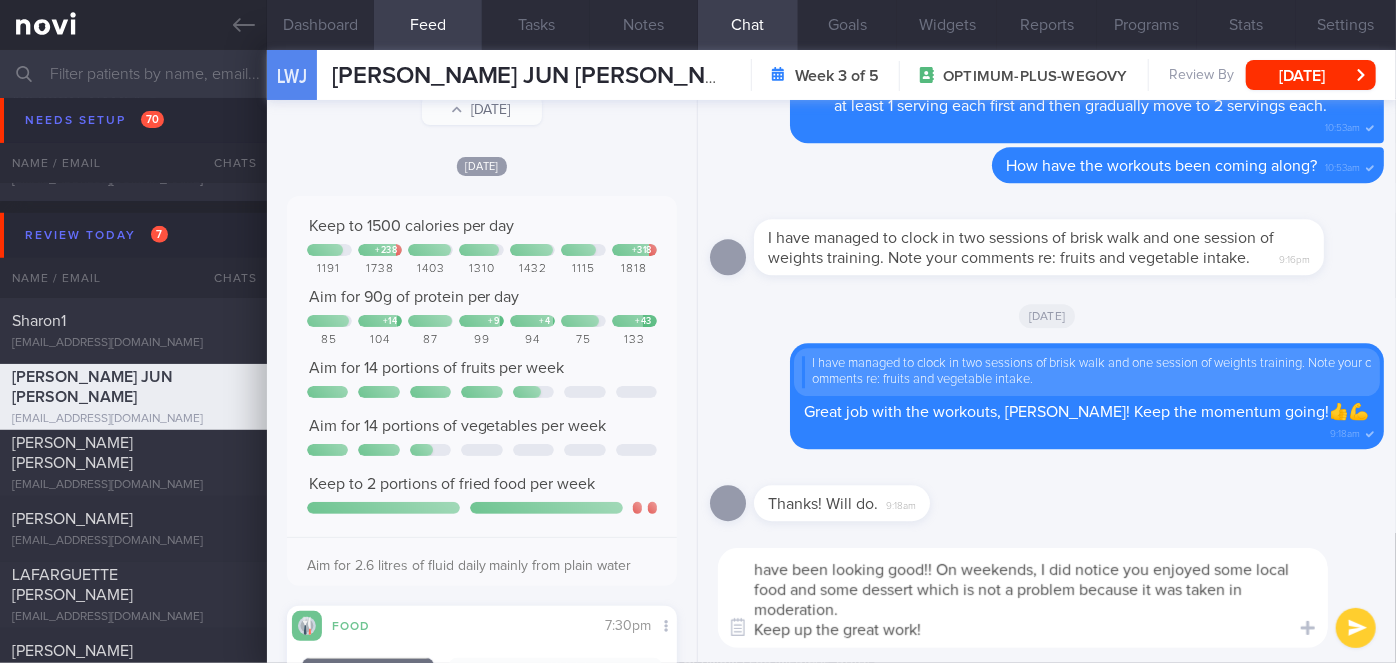 type on "Hi [PERSON_NAME], thank you for logging your meals. Your weekday meals have been looking good!! On weekends, I did notice you enjoyed some local food and some dessert which is not a problem because it was taken in moderation.
Keep up the great work!" 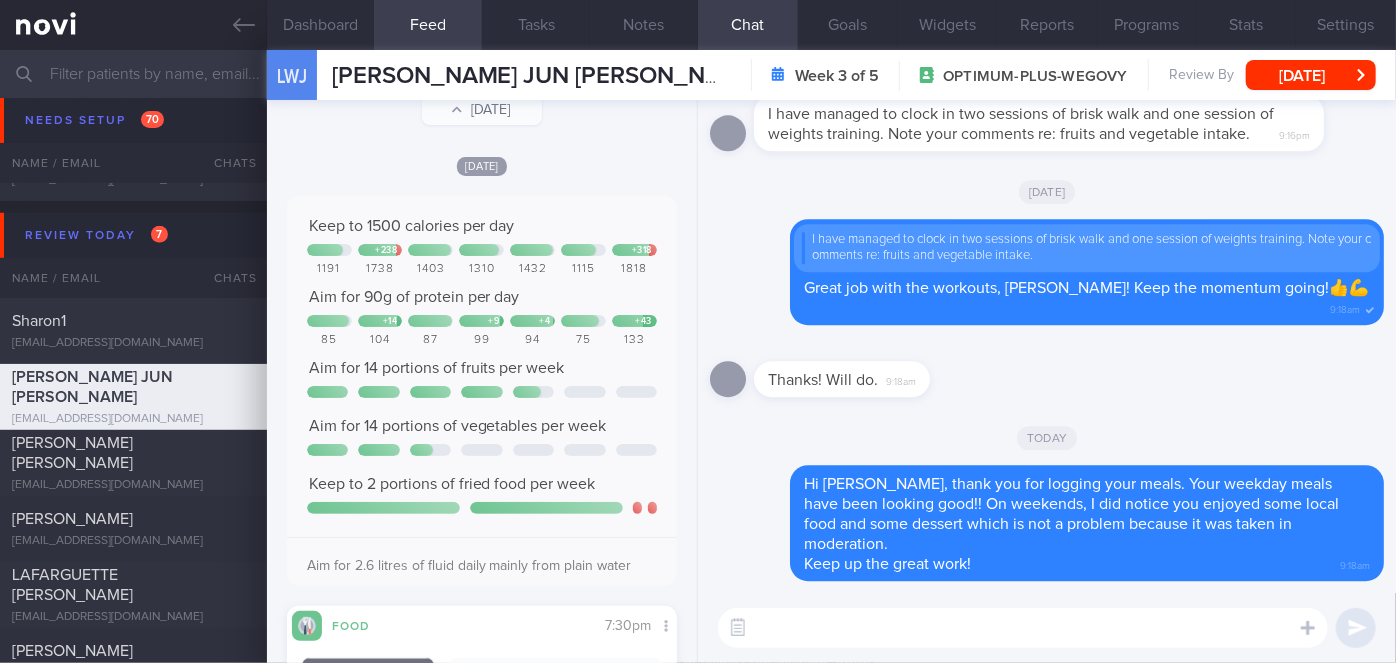 scroll, scrollTop: 0, scrollLeft: 0, axis: both 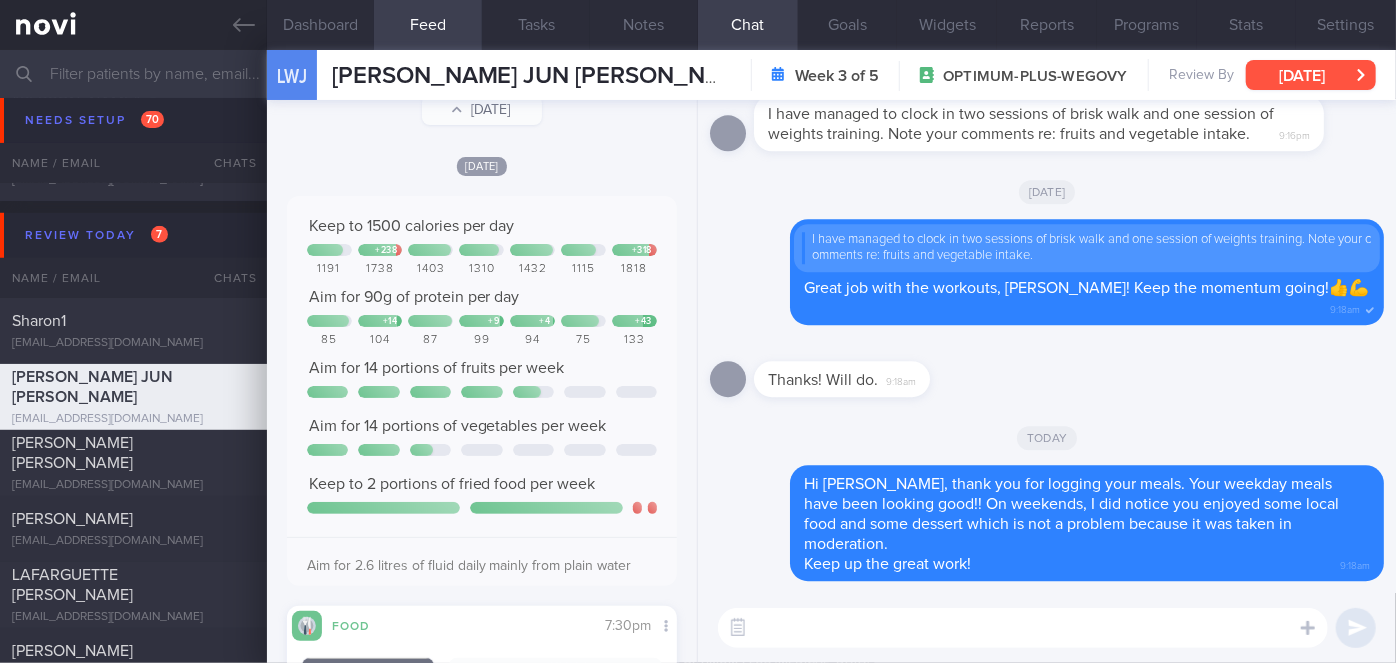 click on "[DATE]" at bounding box center (1311, 75) 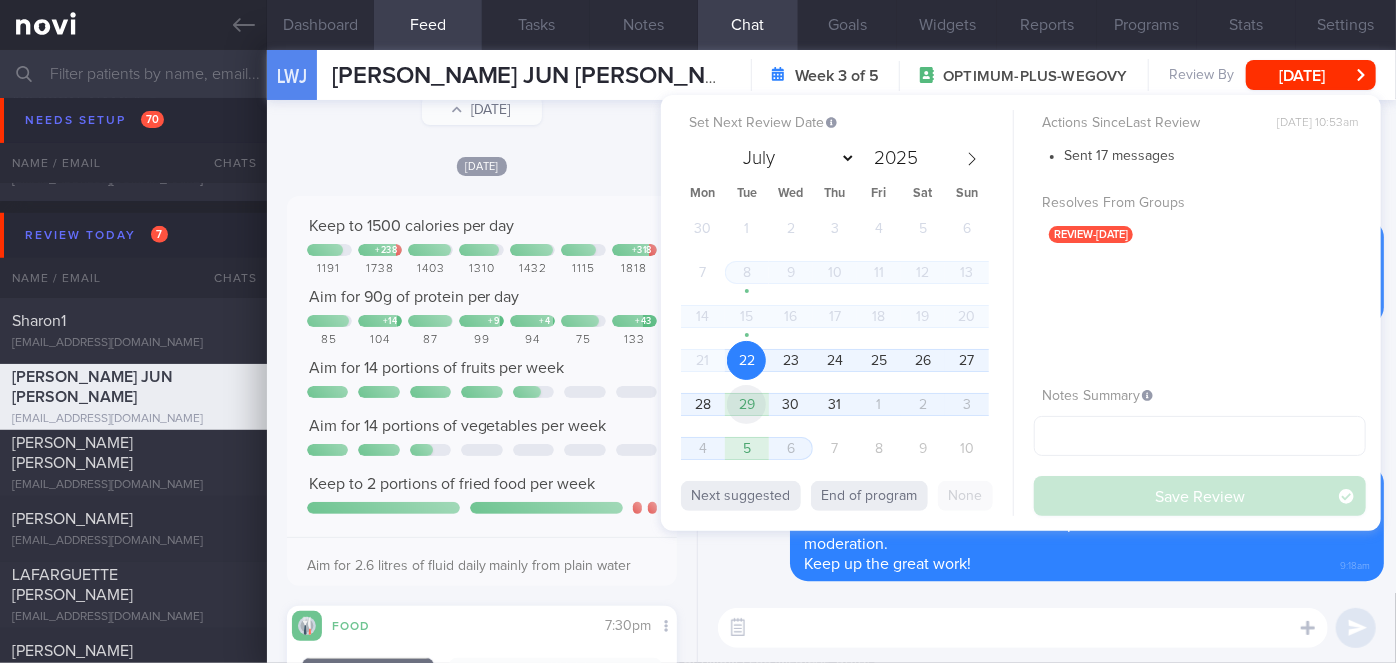 click on "29" at bounding box center [746, 404] 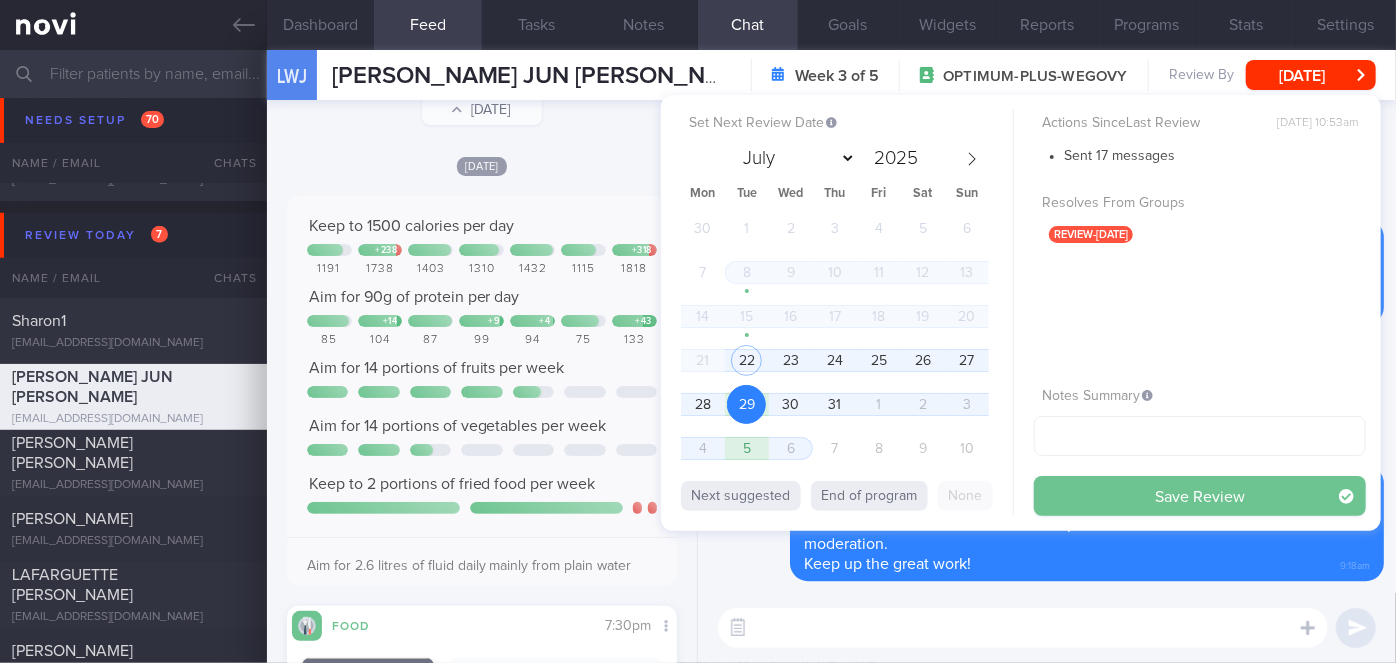 click on "Save Review" at bounding box center (1200, 496) 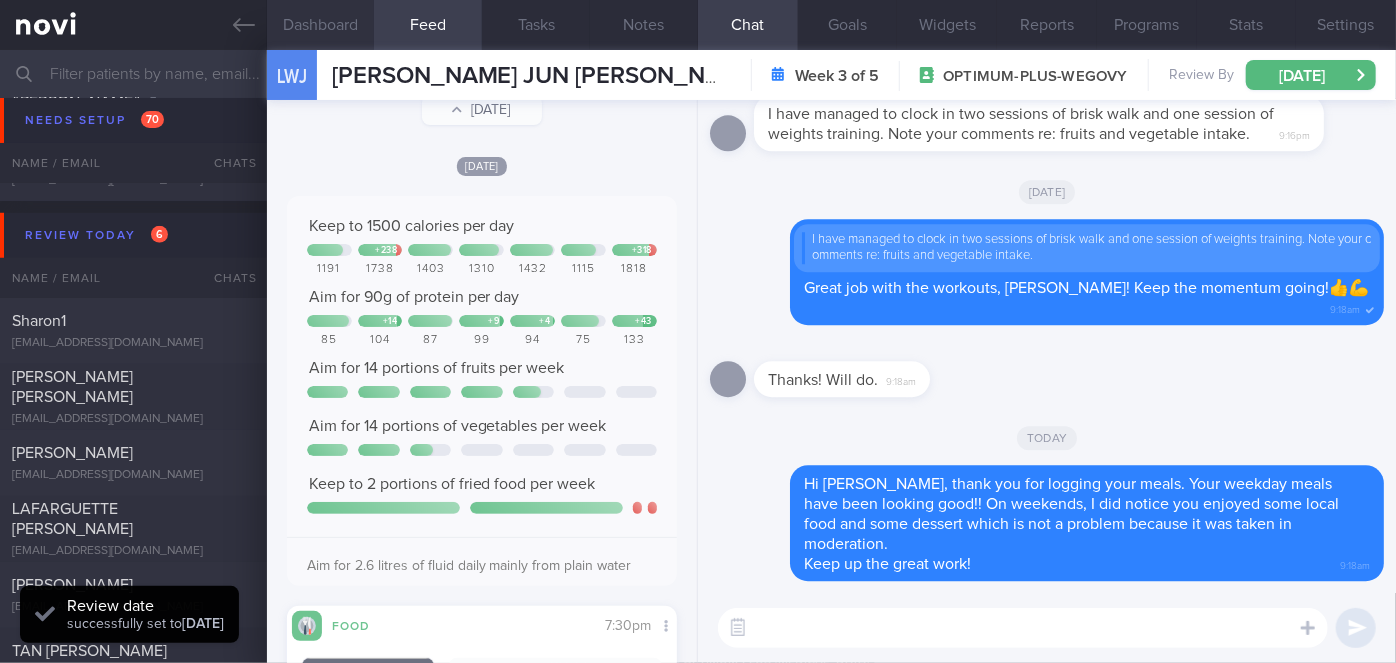 click on "Dashboard" at bounding box center (321, 25) 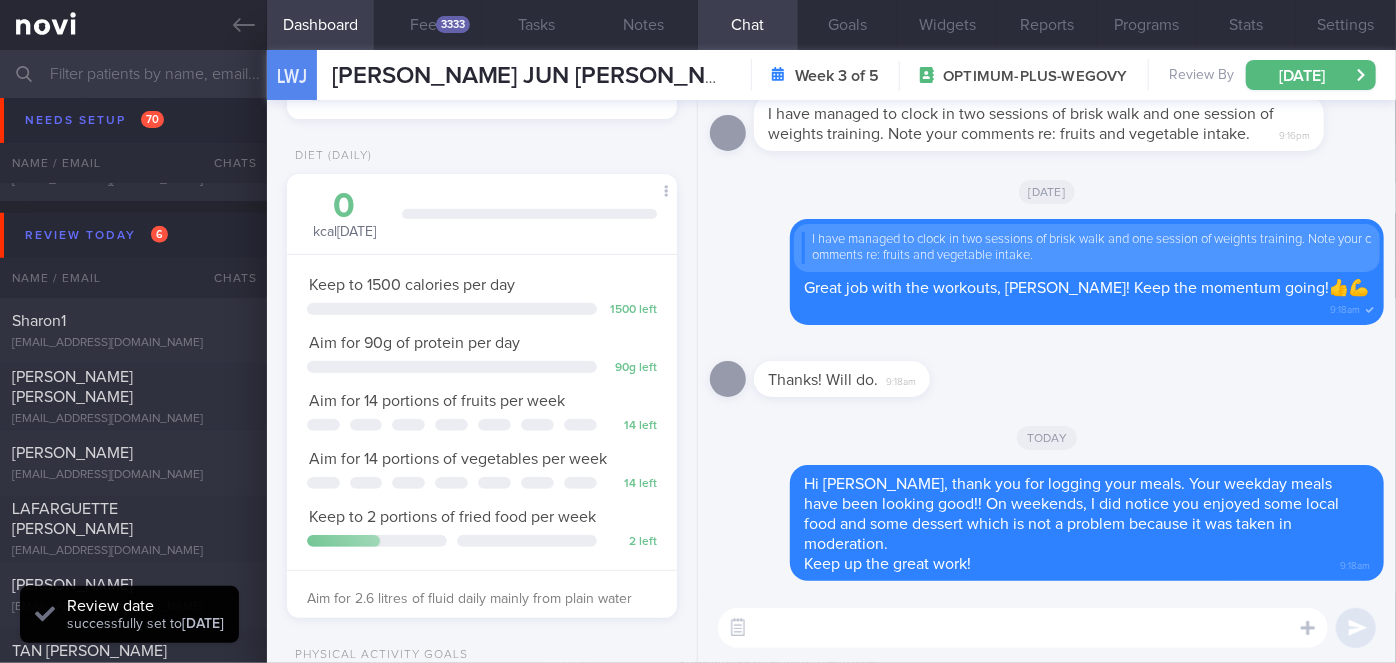 scroll, scrollTop: 0, scrollLeft: 0, axis: both 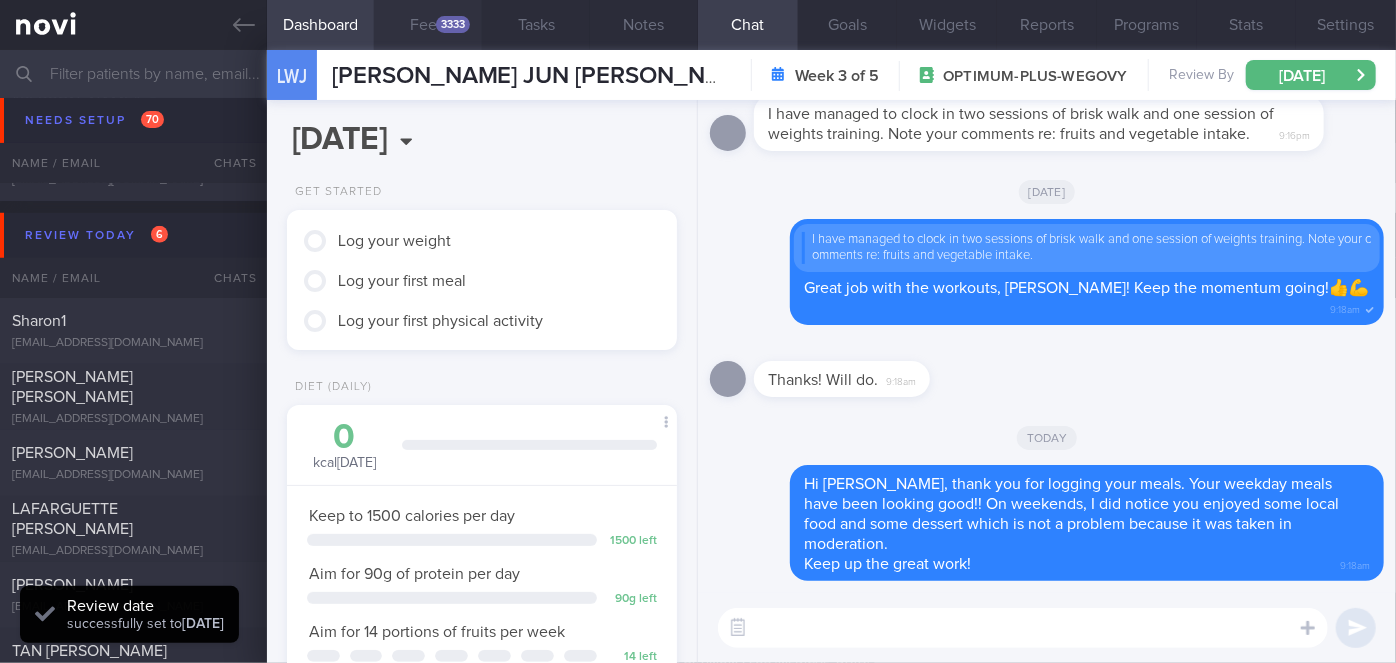 click on "Feed
3333" at bounding box center [428, 25] 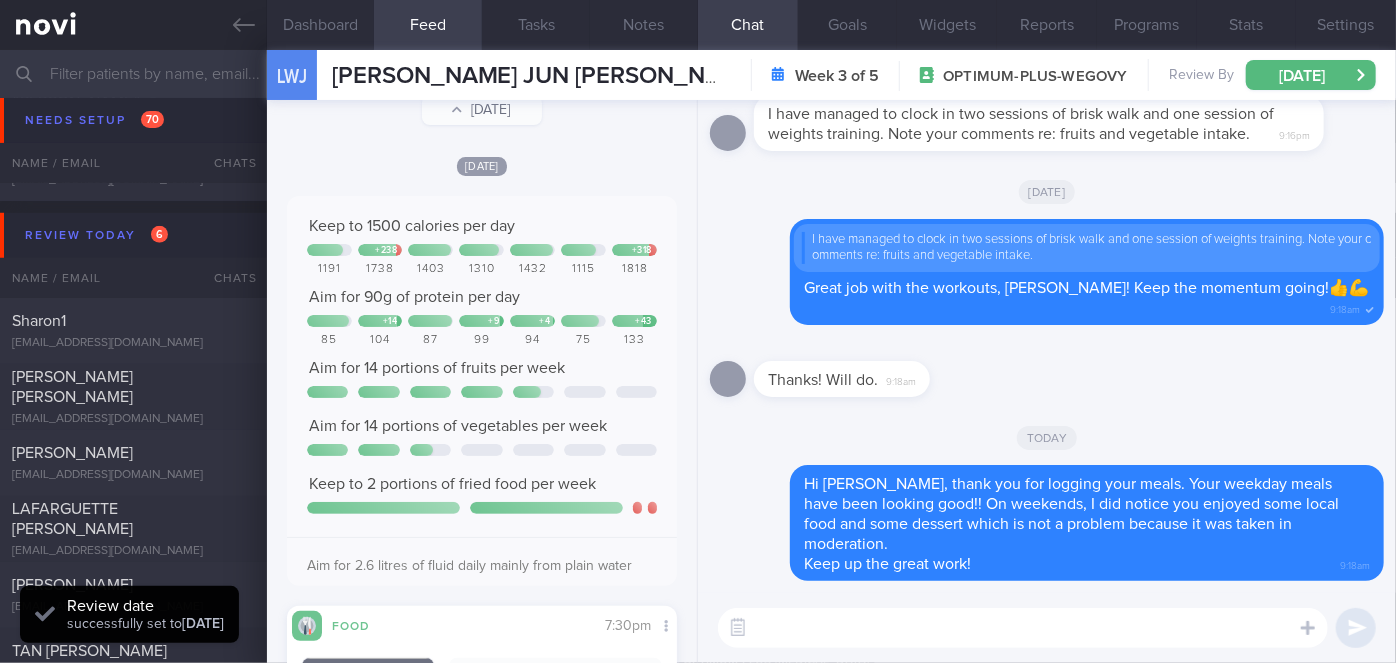 scroll, scrollTop: 0, scrollLeft: 0, axis: both 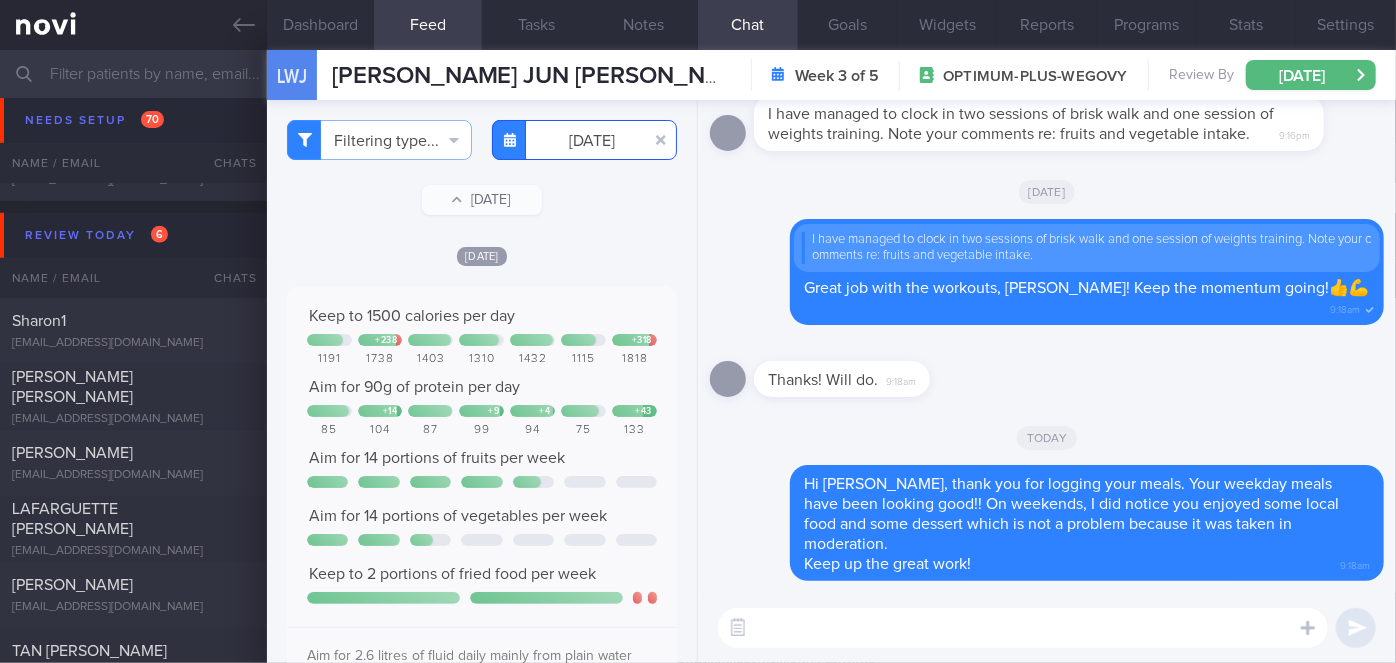 click on "[DATE]" at bounding box center (584, 140) 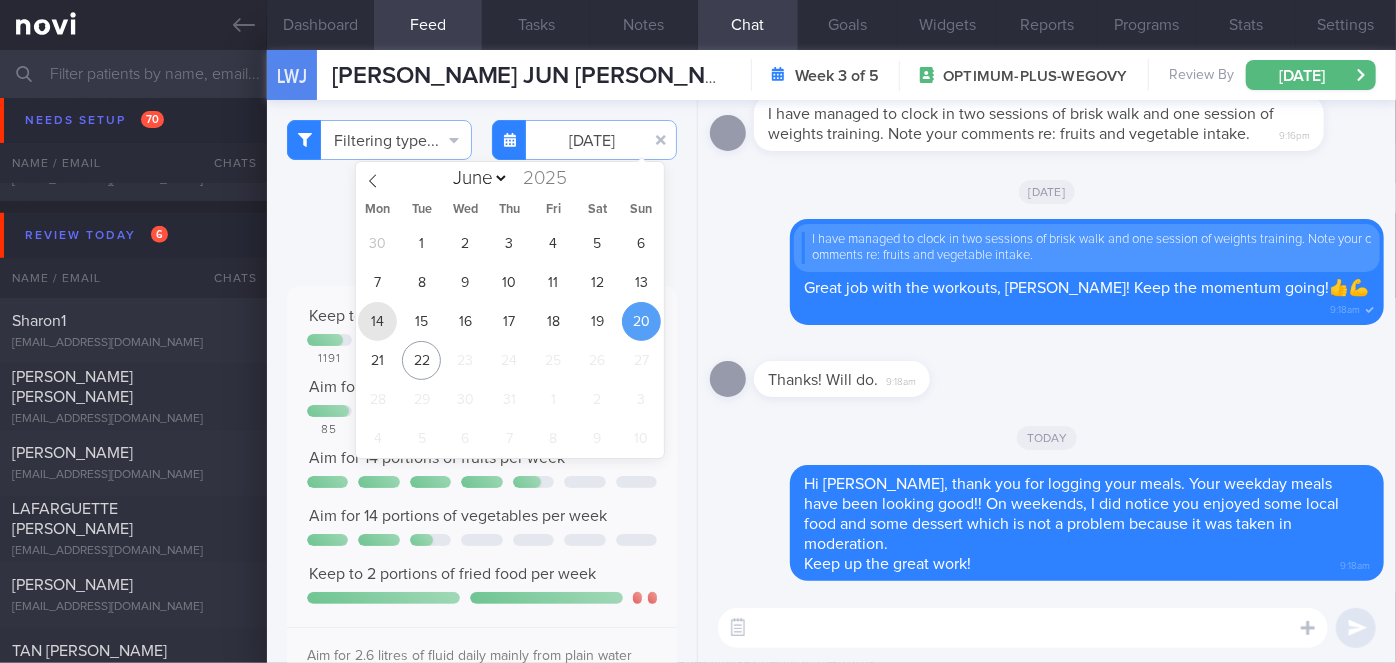click on "14" at bounding box center (377, 321) 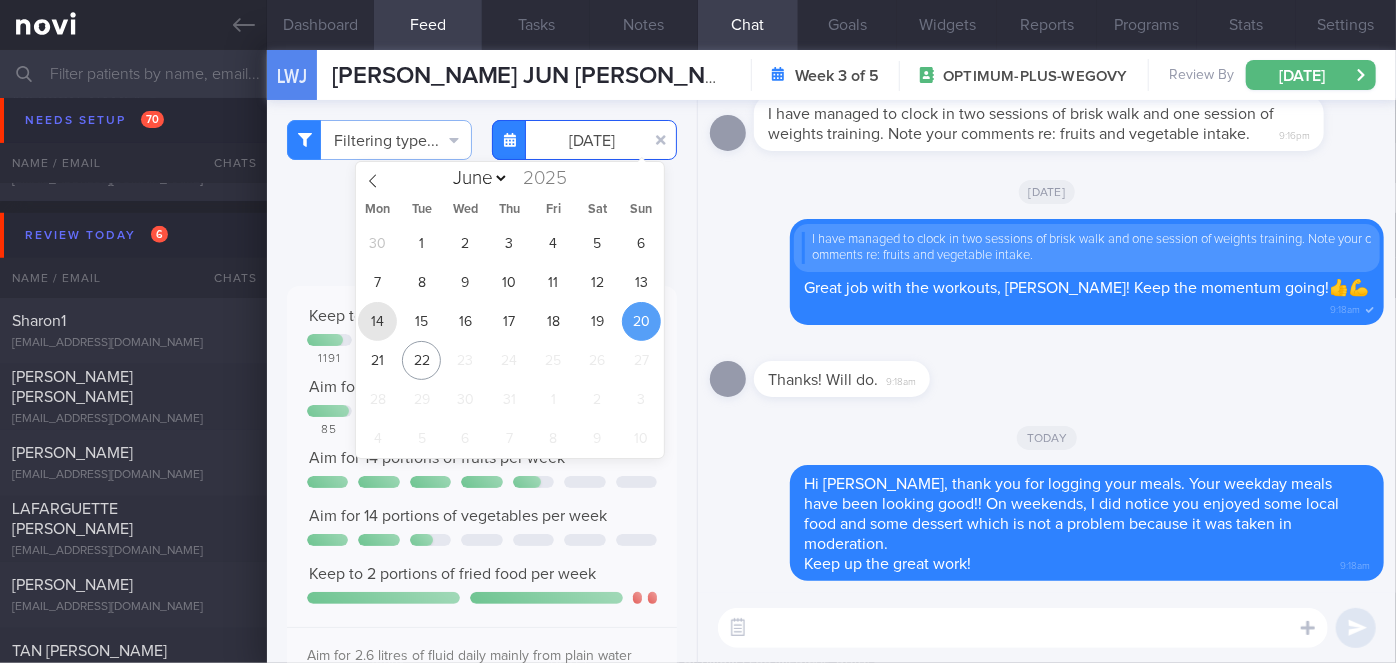type on "[DATE]" 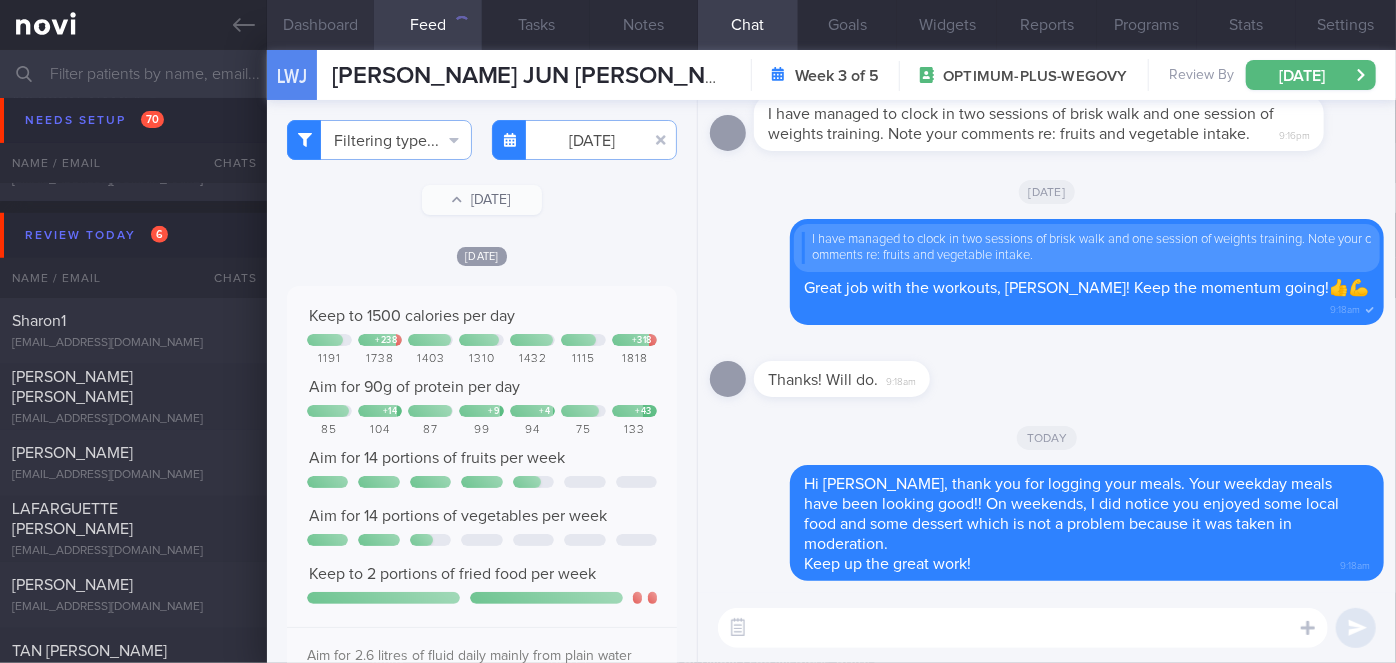 click on "Dashboard" at bounding box center (321, 25) 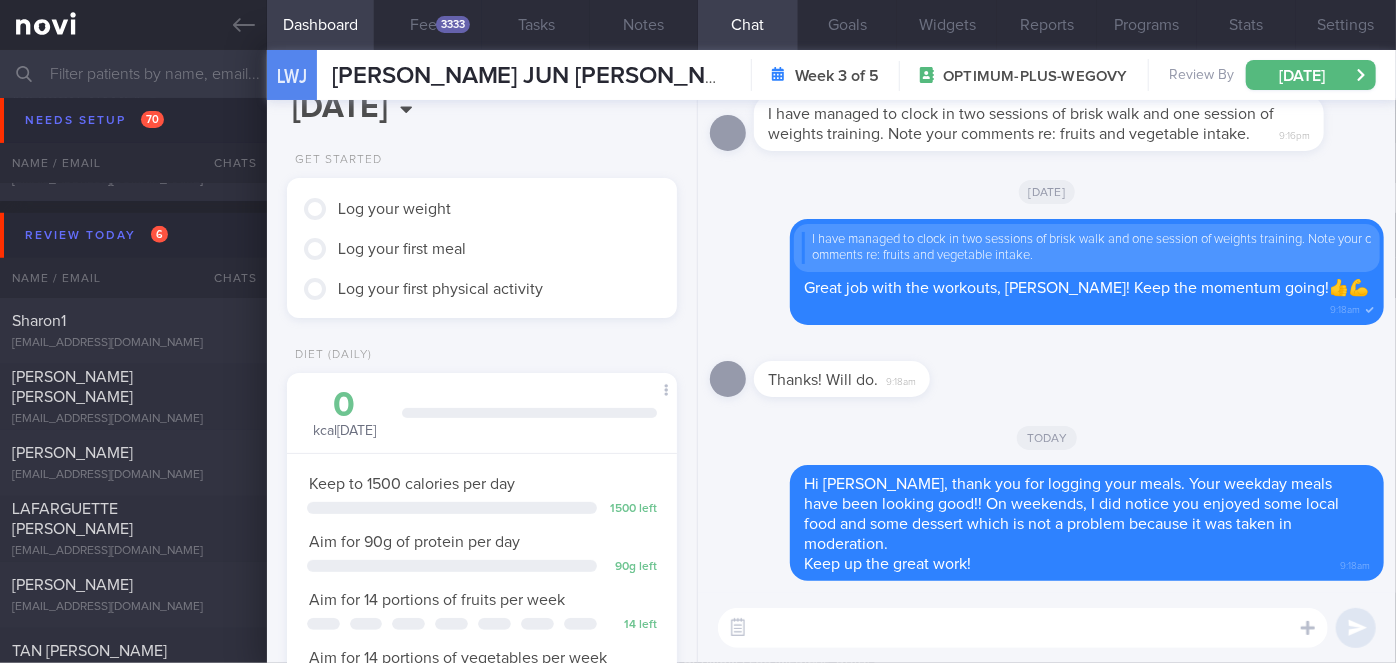 scroll, scrollTop: 0, scrollLeft: 0, axis: both 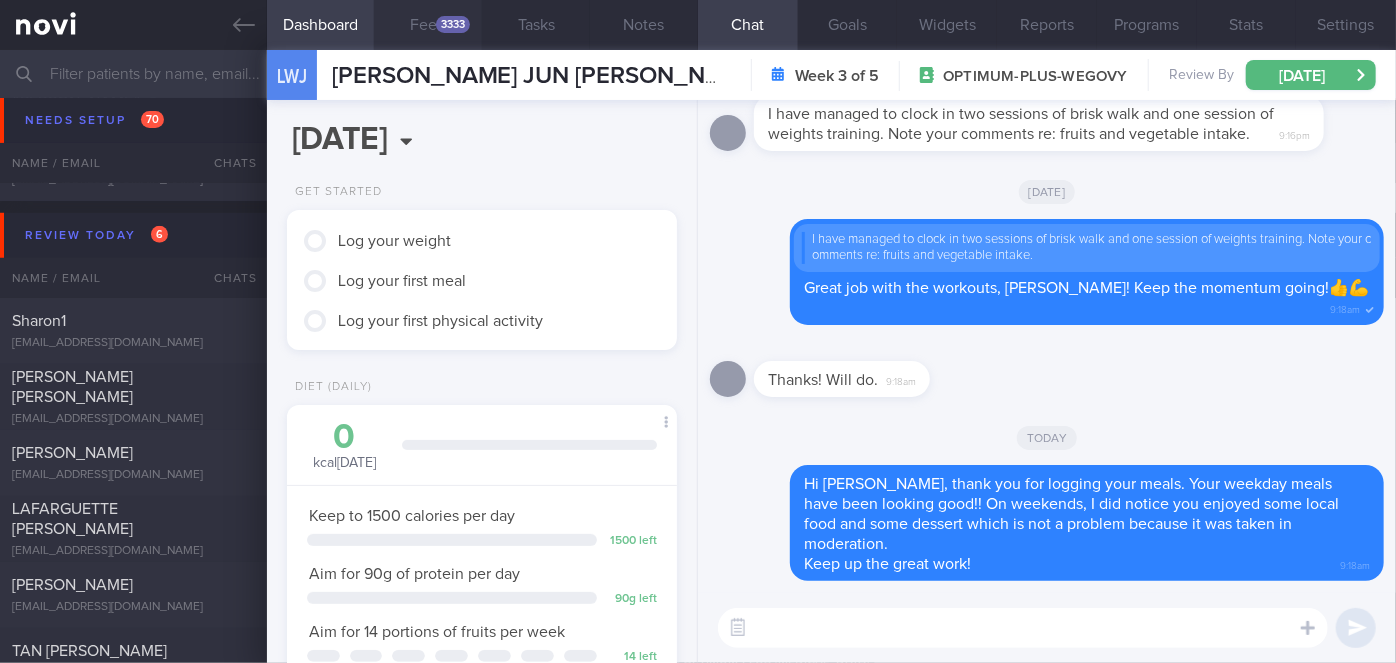 click on "3333" at bounding box center (453, 24) 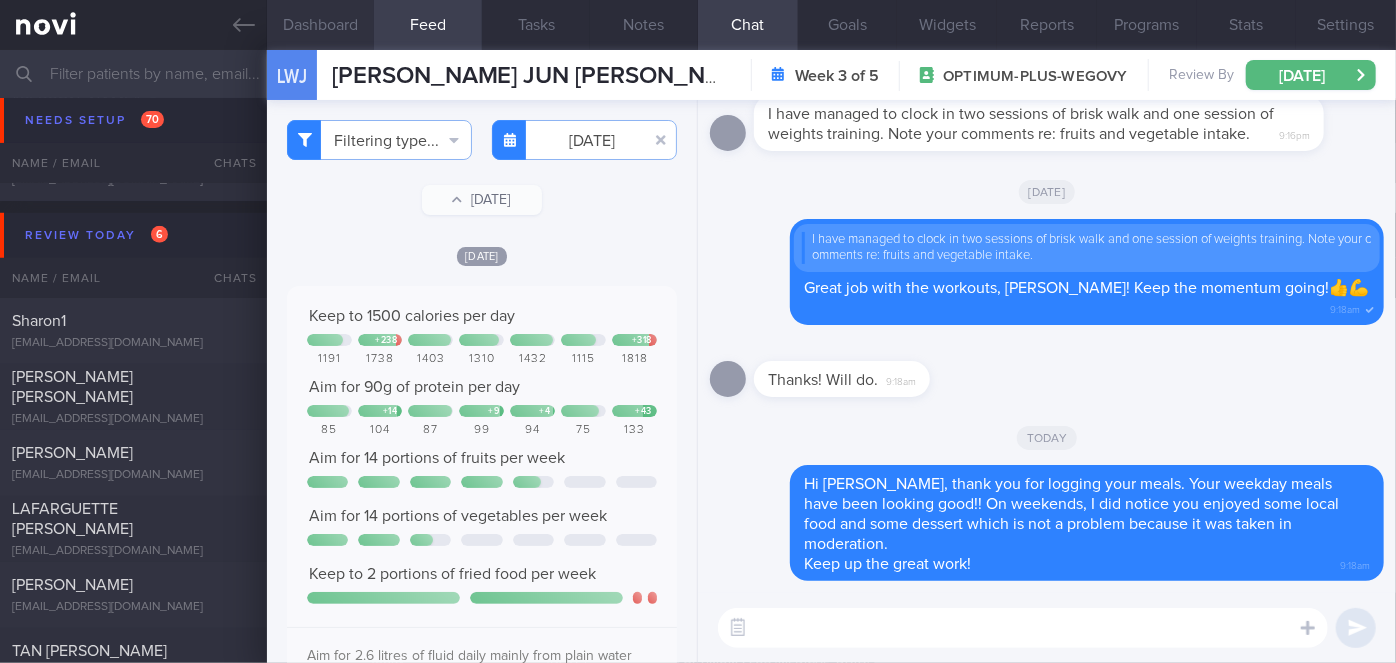 click on "Dashboard" at bounding box center [321, 25] 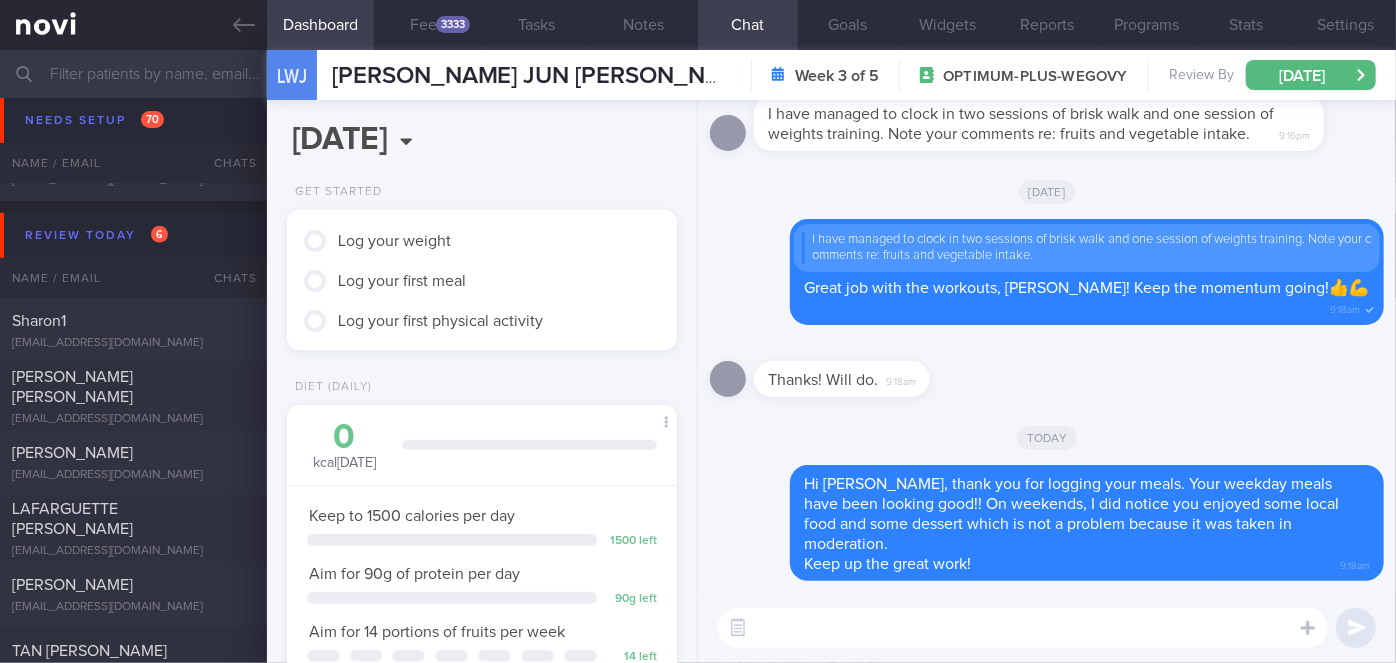 scroll, scrollTop: 727, scrollLeft: 0, axis: vertical 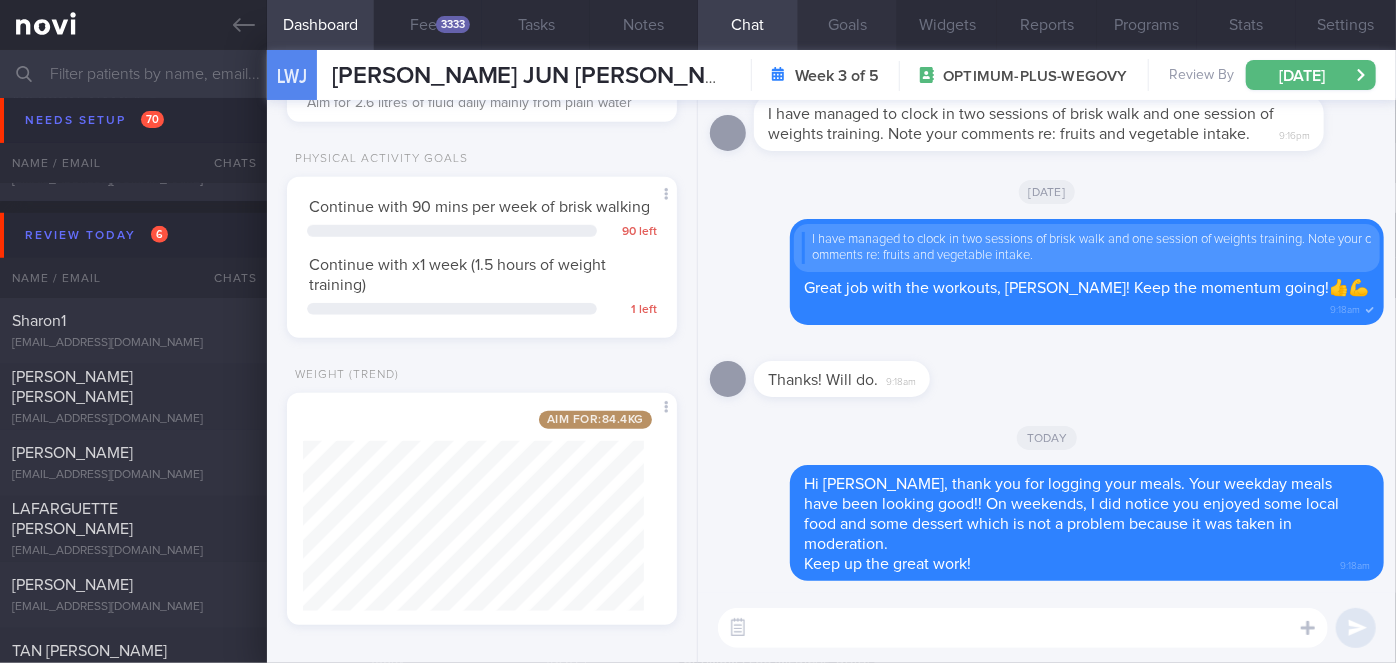 click on "Goals" at bounding box center (848, 25) 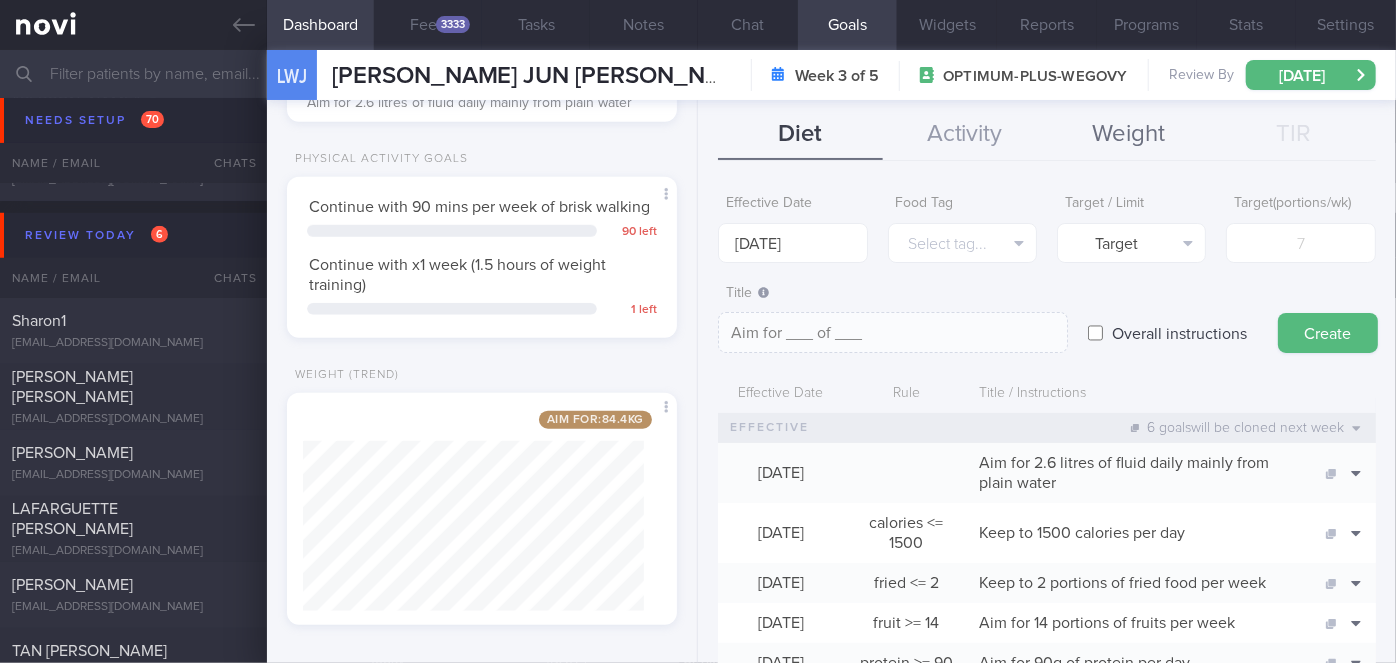 click on "Weight" at bounding box center (1129, 135) 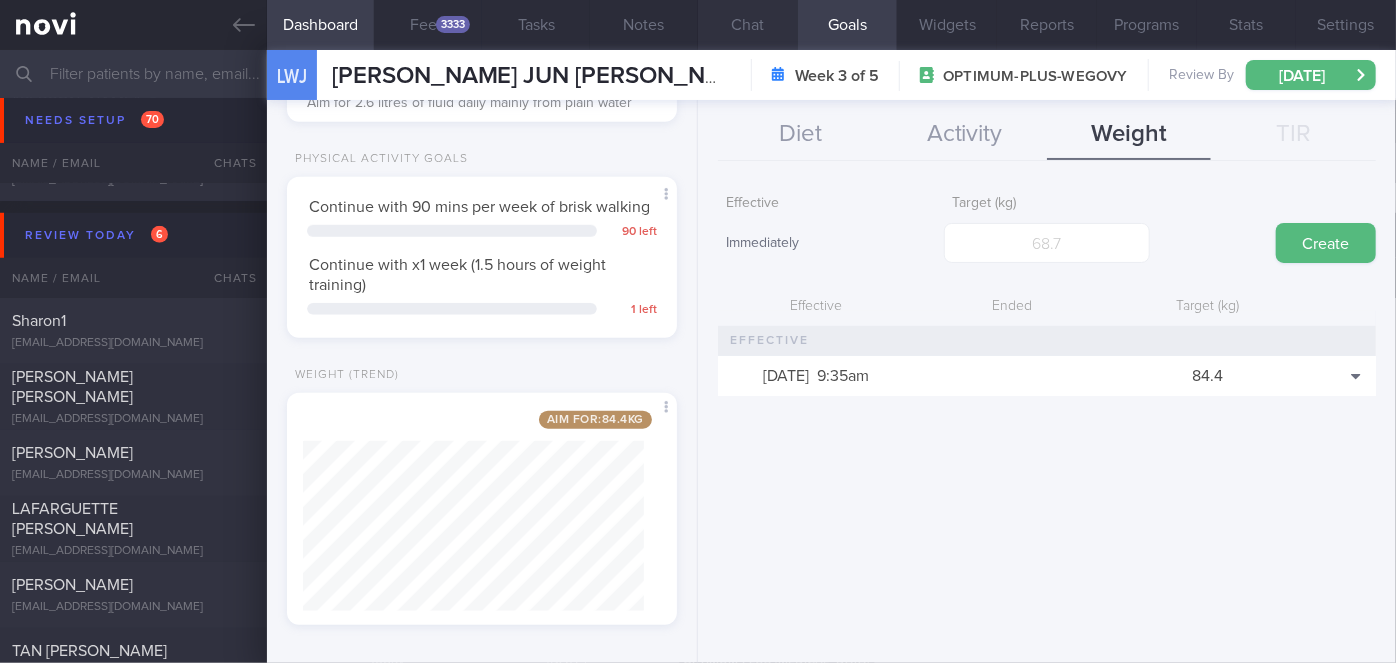 click on "Chat" at bounding box center [748, 25] 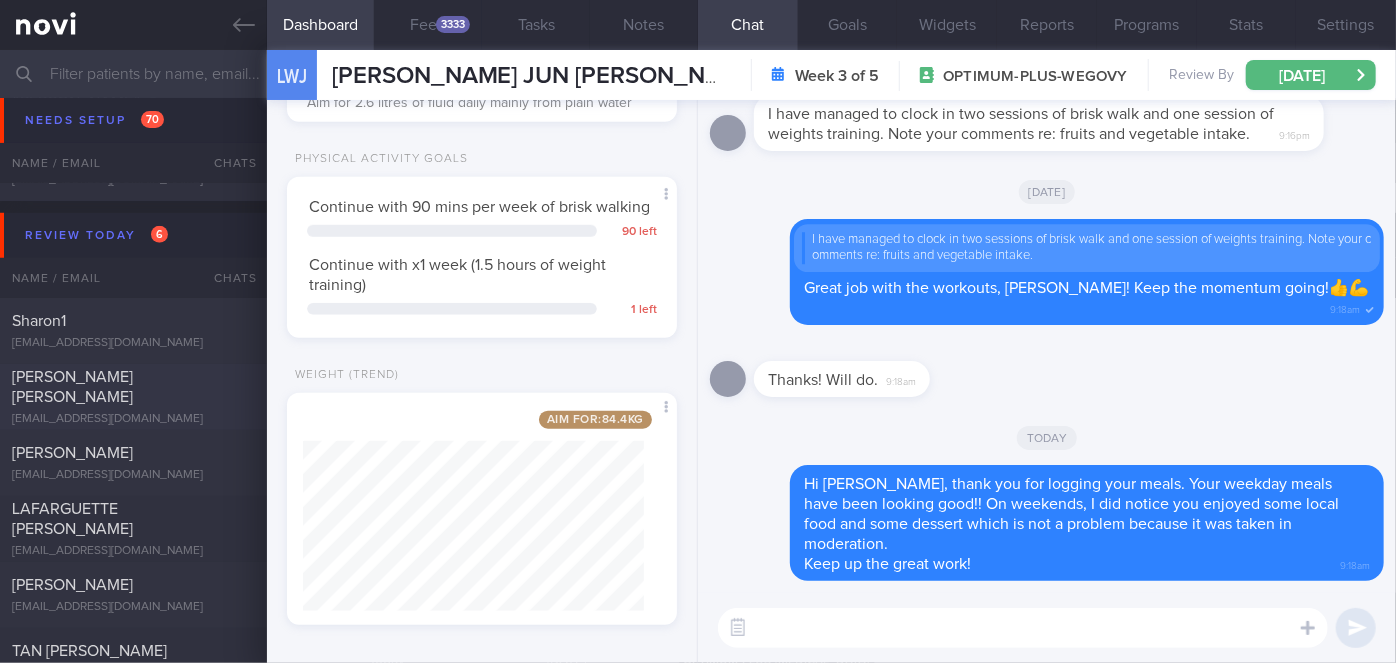 click on "[PERSON_NAME] [PERSON_NAME]" at bounding box center [72, 387] 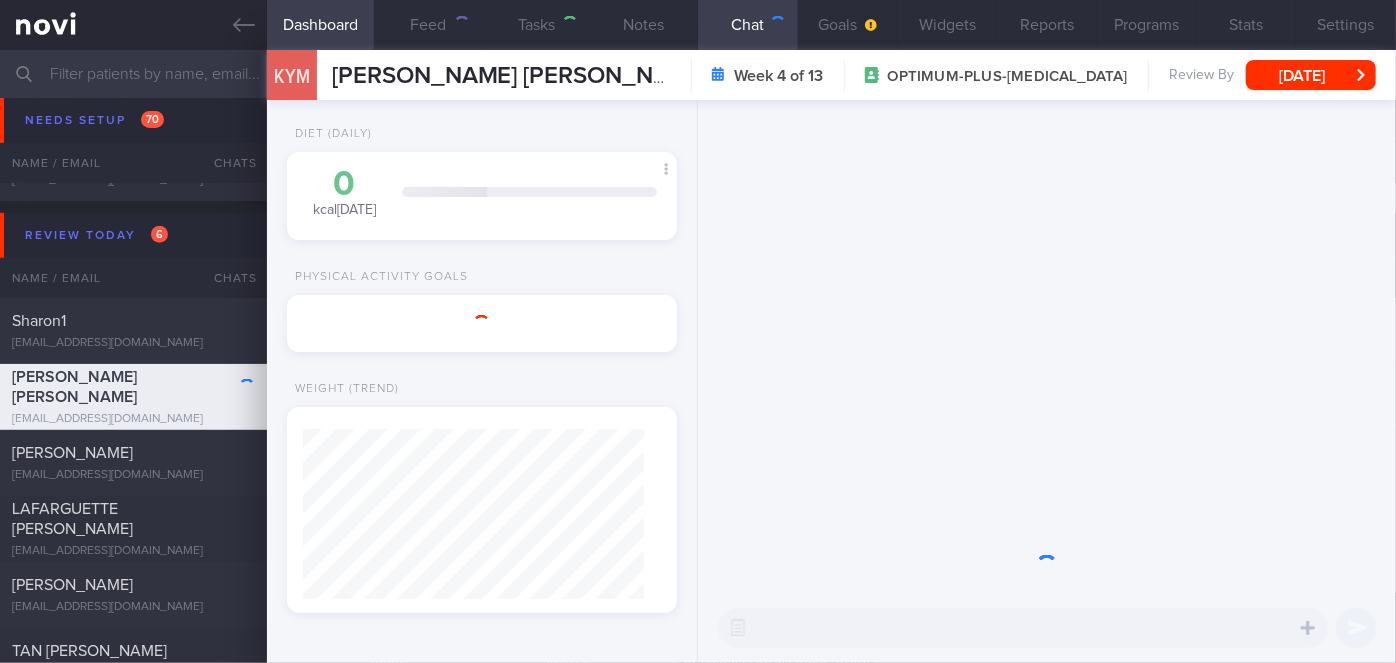 scroll, scrollTop: 56, scrollLeft: 0, axis: vertical 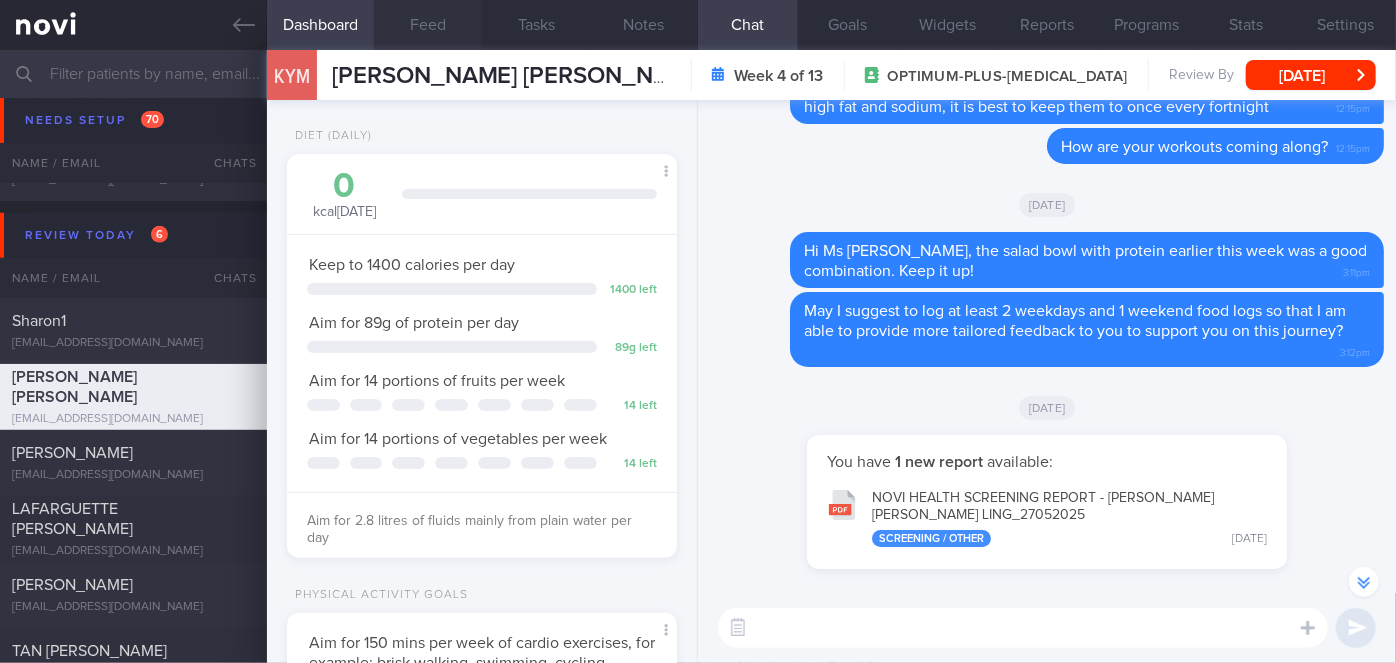 click on "Feed" at bounding box center (428, 25) 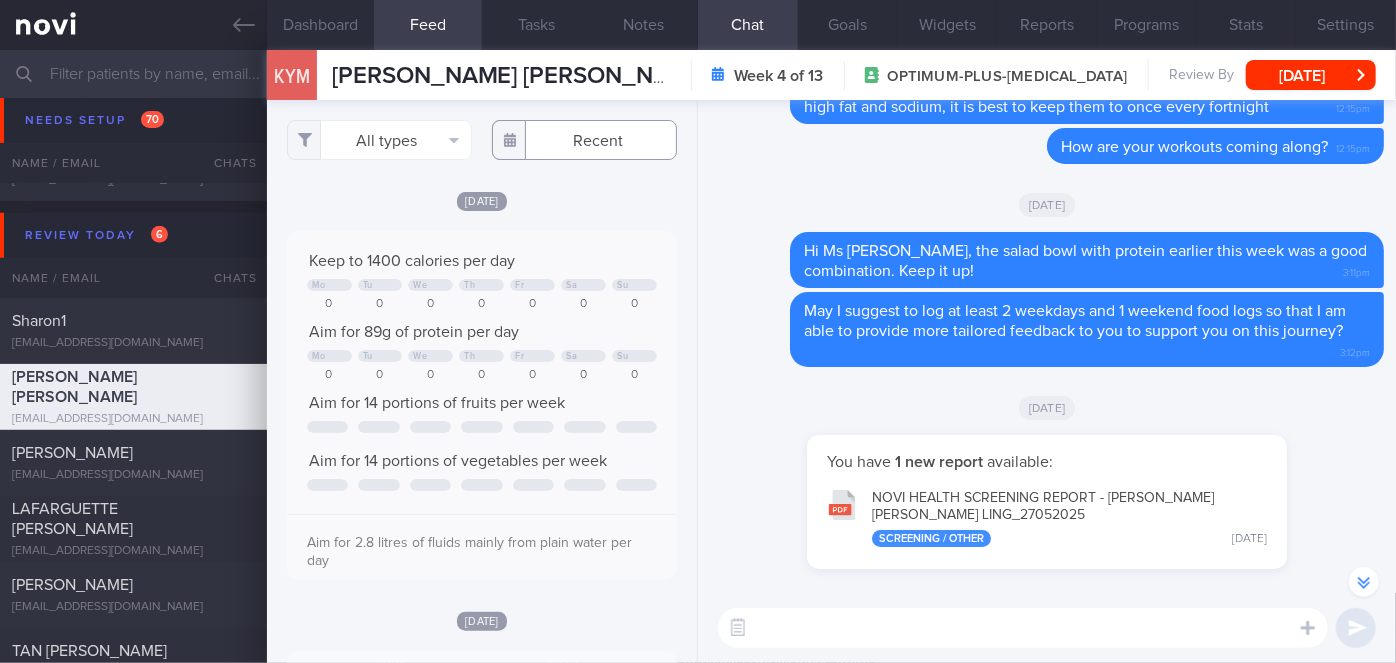 click at bounding box center [584, 140] 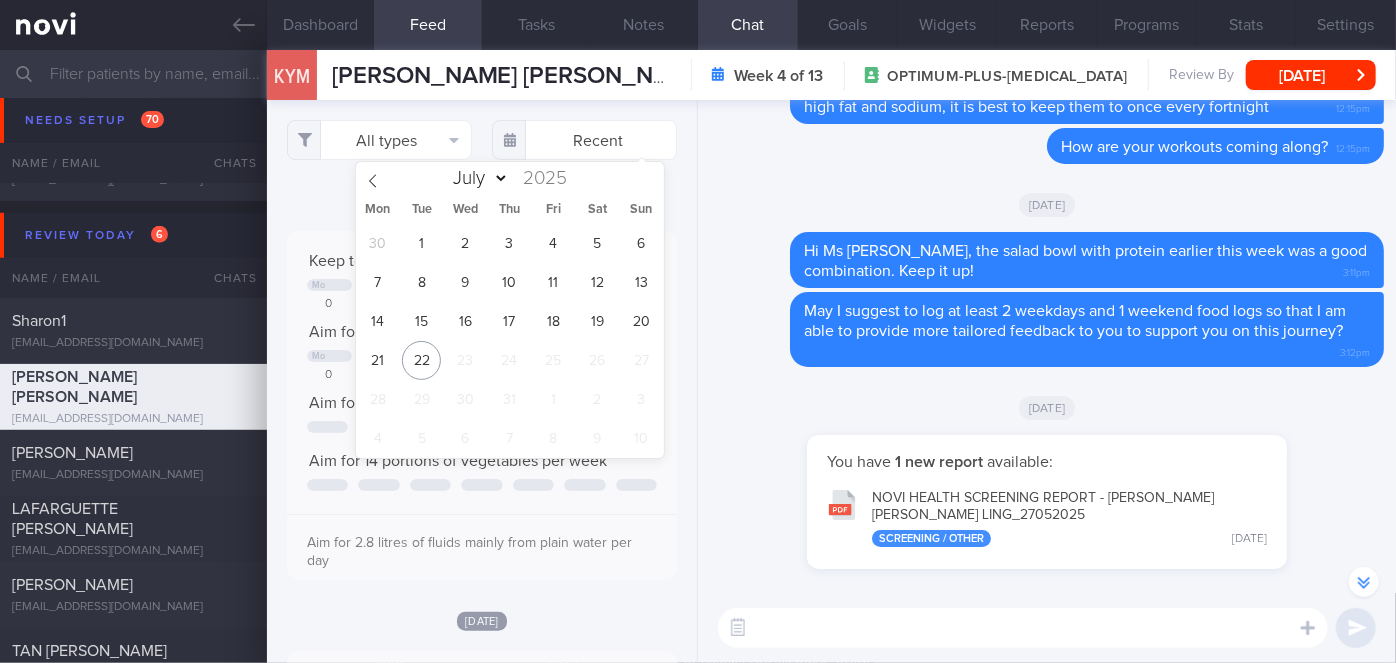 click on "[DATE]" at bounding box center [1047, 407] 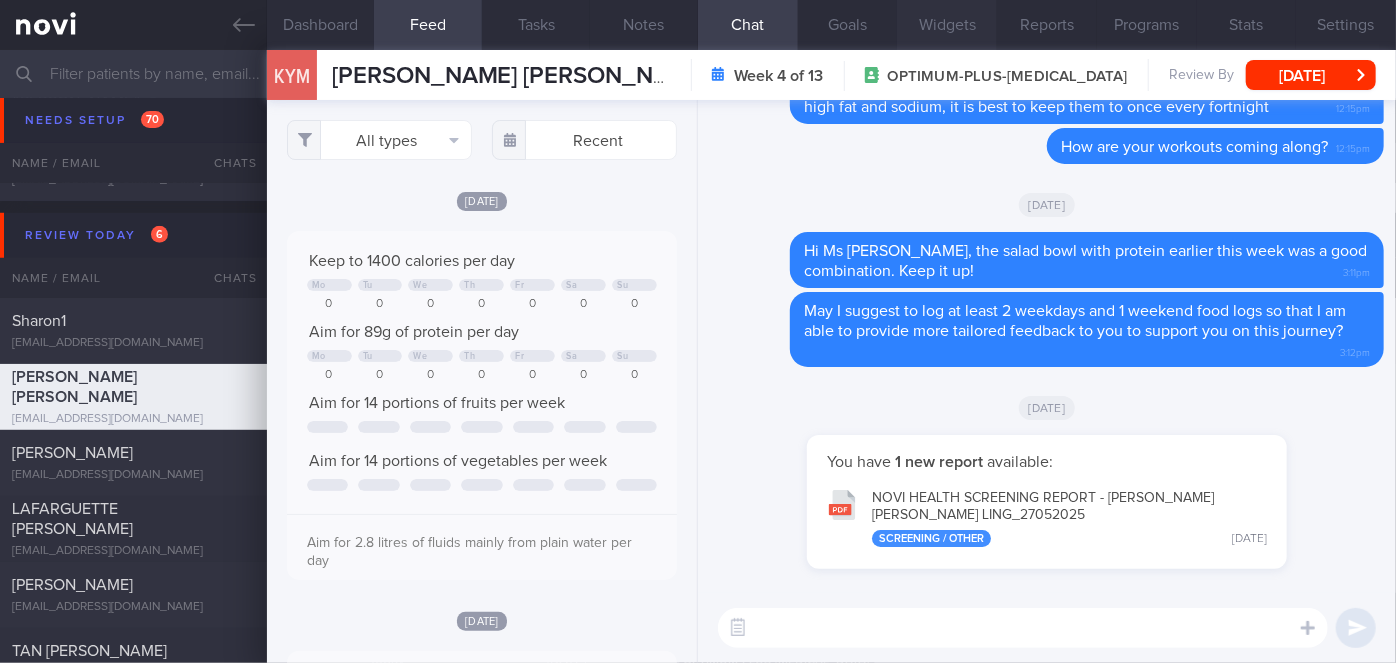 scroll, scrollTop: 0, scrollLeft: 0, axis: both 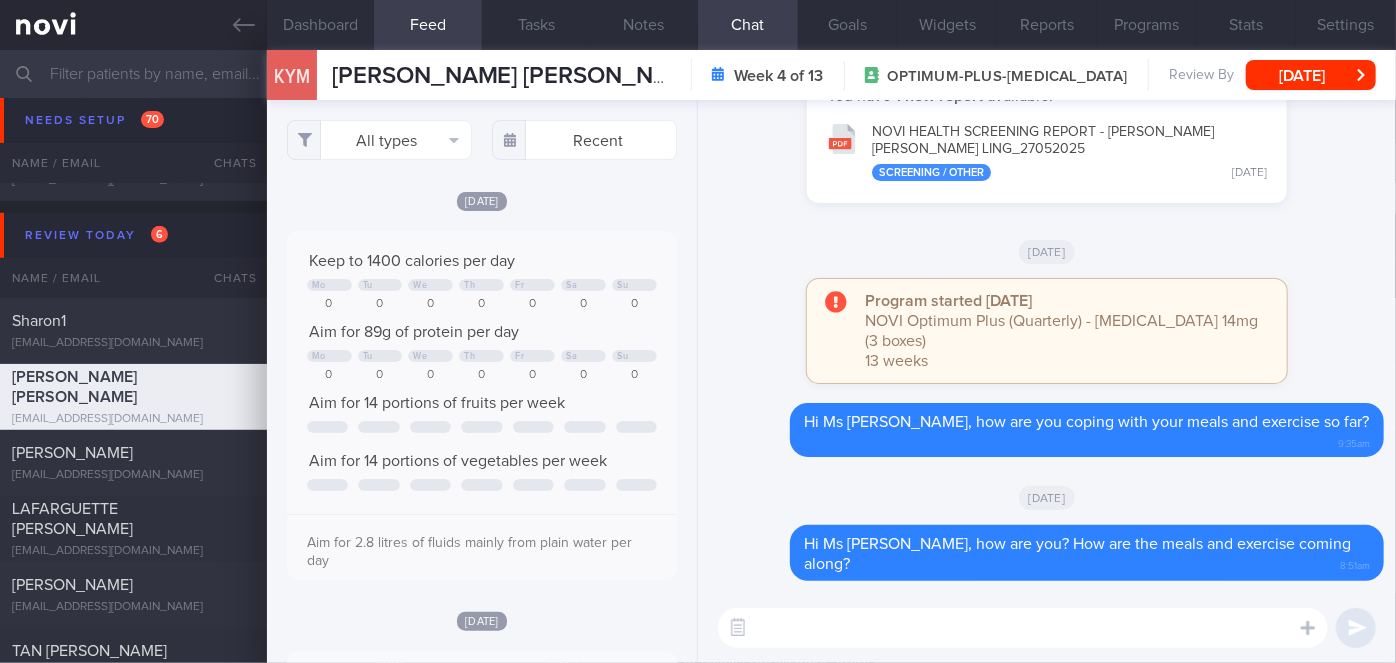 click at bounding box center (1023, 628) 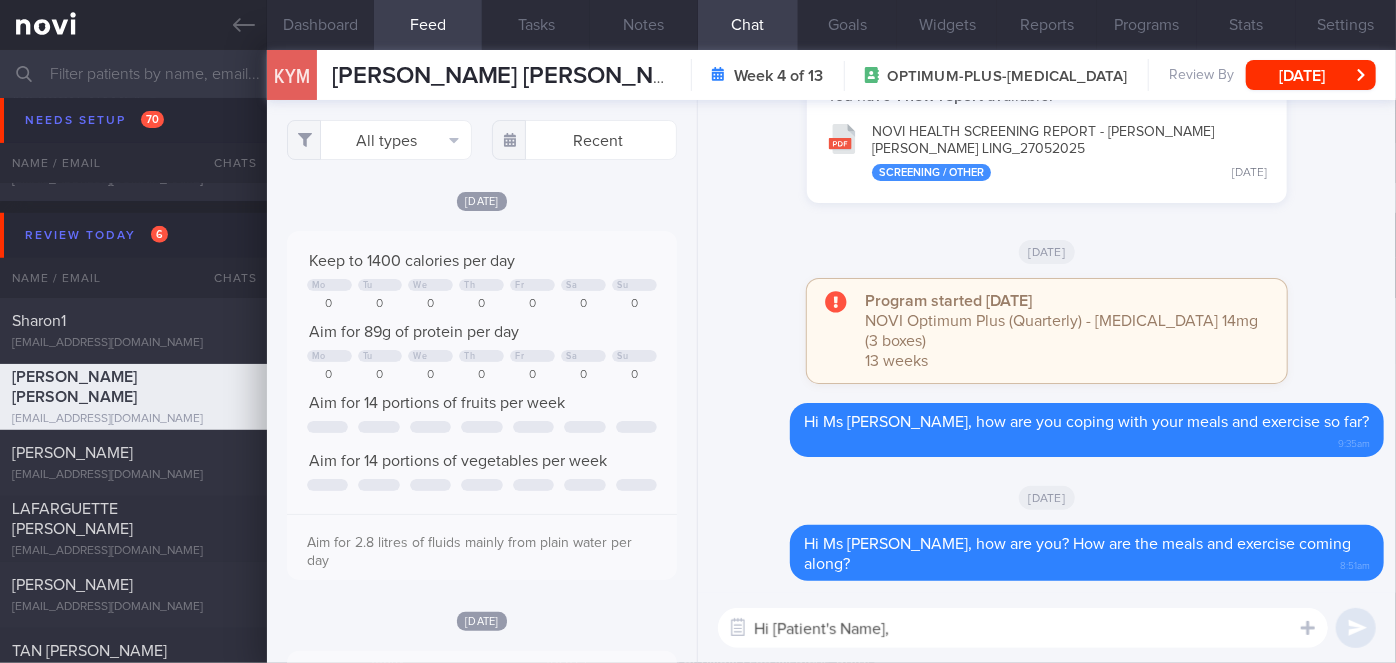 scroll, scrollTop: 0, scrollLeft: 0, axis: both 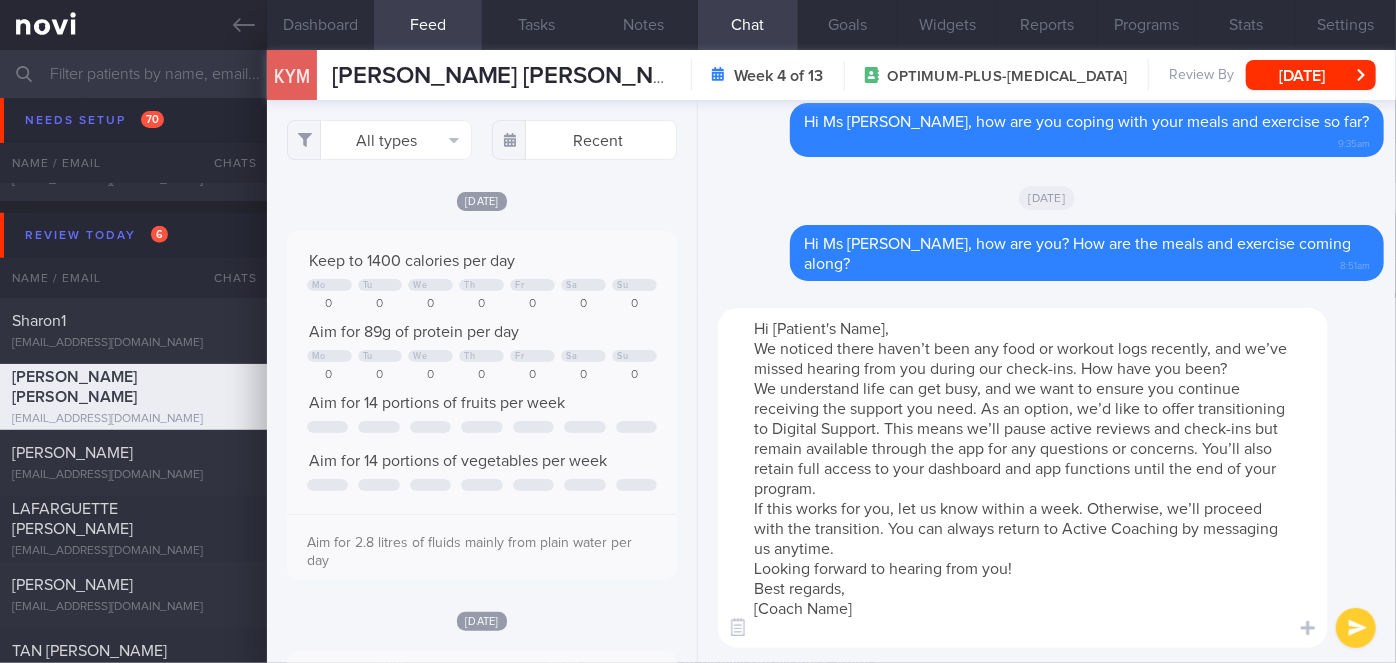drag, startPoint x: 888, startPoint y: 323, endPoint x: 781, endPoint y: 328, distance: 107.11676 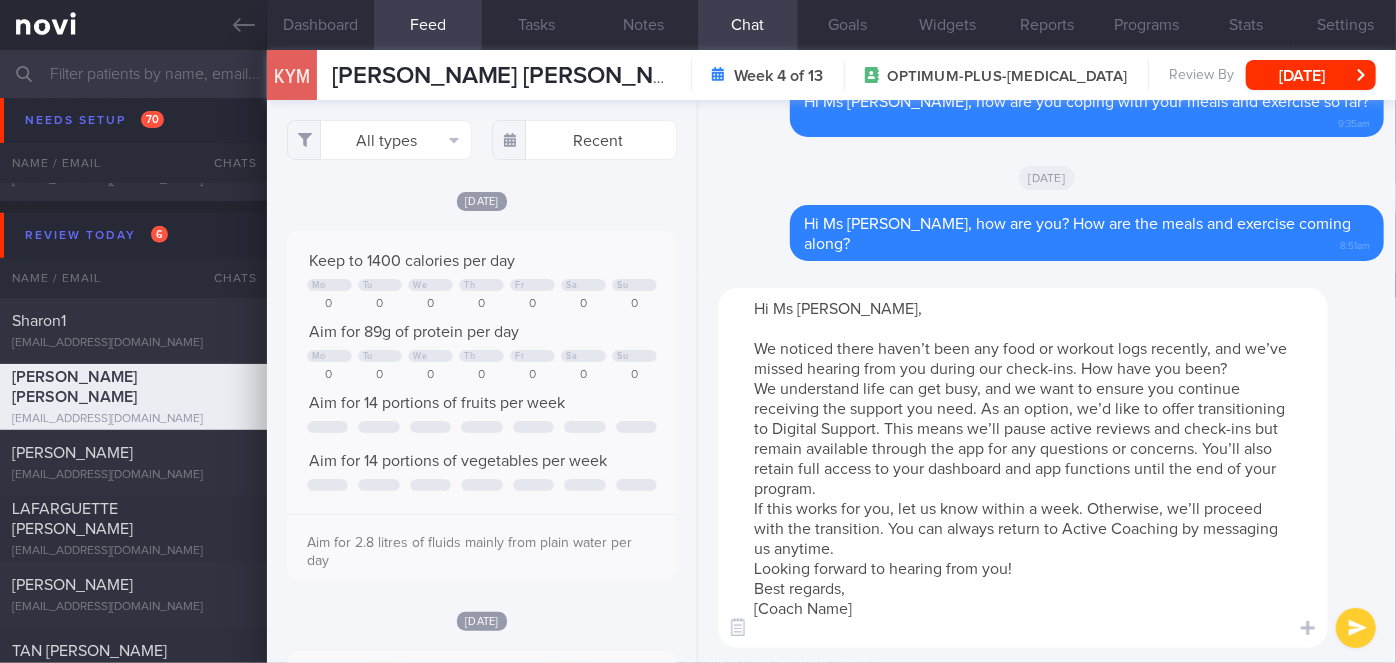 click on "Hi Ms [PERSON_NAME],
We noticed there haven’t been any food or workout logs recently, and we’ve missed hearing from you during our check-ins. How have you been?
We understand life can get busy, and we want to ensure you continue receiving the support you need. As an option, we’d like to offer transitioning to Digital Support. This means we’ll pause active reviews and check-ins but remain available through the app for any questions or concerns. You’ll also retain full access to your dashboard and app functions until the end of your program.
If this works for you, let us know within a week. Otherwise, we’ll proceed with the transition. You can always return to Active Coaching by messaging us anytime.
Looking forward to hearing from you!
Best regards,
[Coach Name]" at bounding box center [1023, 468] 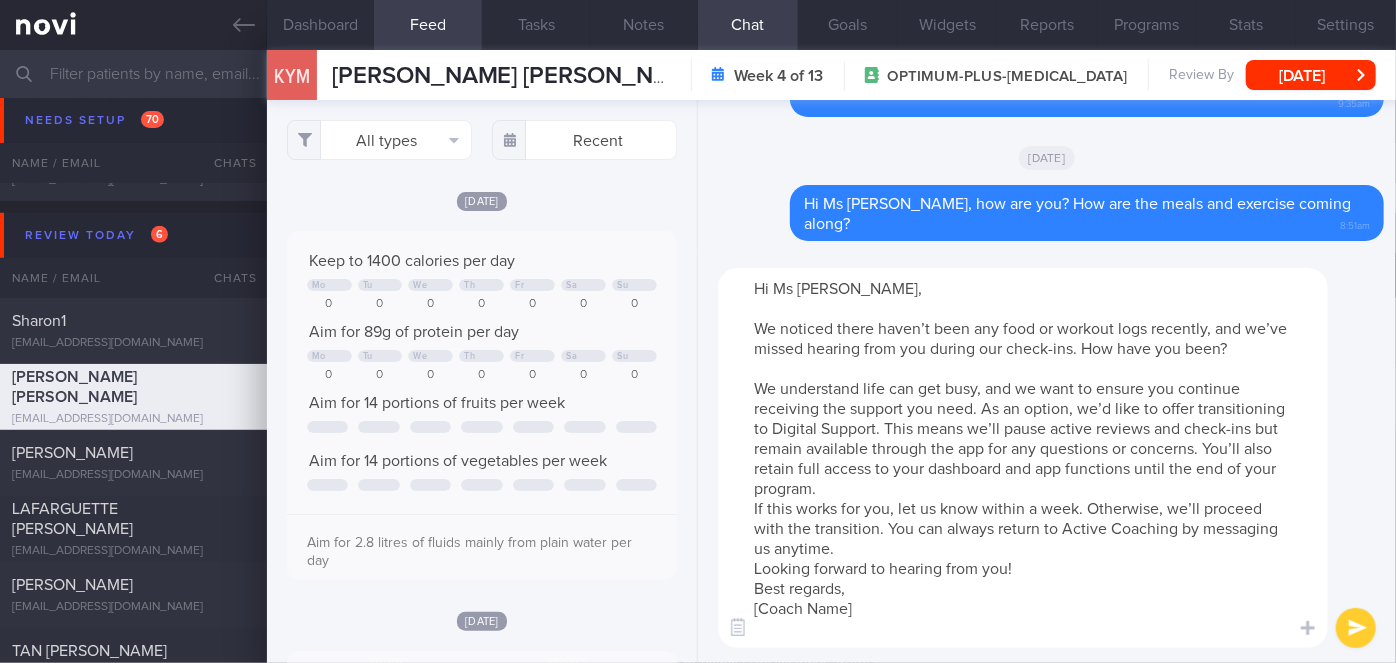 click on "Hi Ms [PERSON_NAME],
We noticed there haven’t been any food or workout logs recently, and we’ve missed hearing from you during our check-ins. How have you been?
We understand life can get busy, and we want to ensure you continue receiving the support you need. As an option, we’d like to offer transitioning to Digital Support. This means we’ll pause active reviews and check-ins but remain available through the app for any questions or concerns. You’ll also retain full access to your dashboard and app functions until the end of your program.
If this works for you, let us know within a week. Otherwise, we’ll proceed with the transition. You can always return to Active Coaching by messaging us anytime.
Looking forward to hearing from you!
Best regards,
[Coach Name]" at bounding box center (1023, 458) 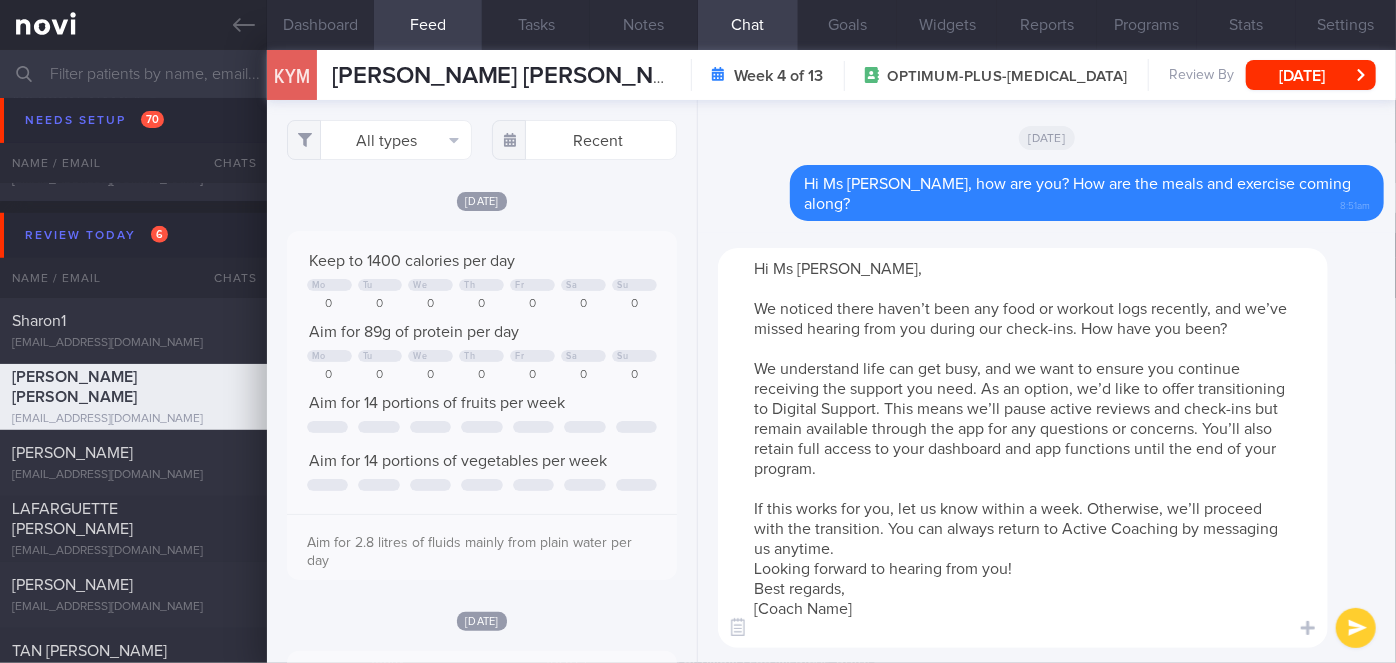 click on "Hi Ms [PERSON_NAME],
We noticed there haven’t been any food or workout logs recently, and we’ve missed hearing from you during our check-ins. How have you been?
We understand life can get busy, and we want to ensure you continue receiving the support you need. As an option, we’d like to offer transitioning to Digital Support. This means we’ll pause active reviews and check-ins but remain available through the app for any questions or concerns. You’ll also retain full access to your dashboard and app functions until the end of your program.
If this works for you, let us know within a week. Otherwise, we’ll proceed with the transition. You can always return to Active Coaching by messaging us anytime.
Looking forward to hearing from you!
Best regards,
[Coach Name]" at bounding box center [1023, 448] 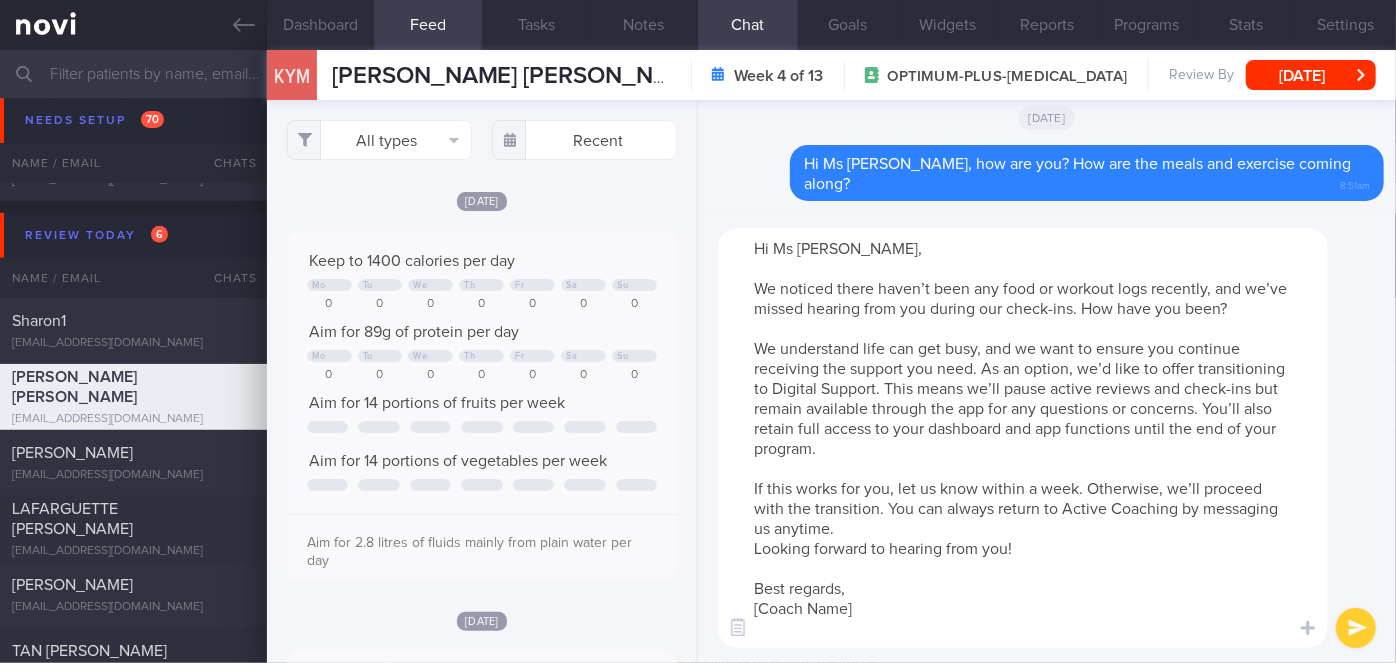 drag, startPoint x: 884, startPoint y: 609, endPoint x: 773, endPoint y: 605, distance: 111.07205 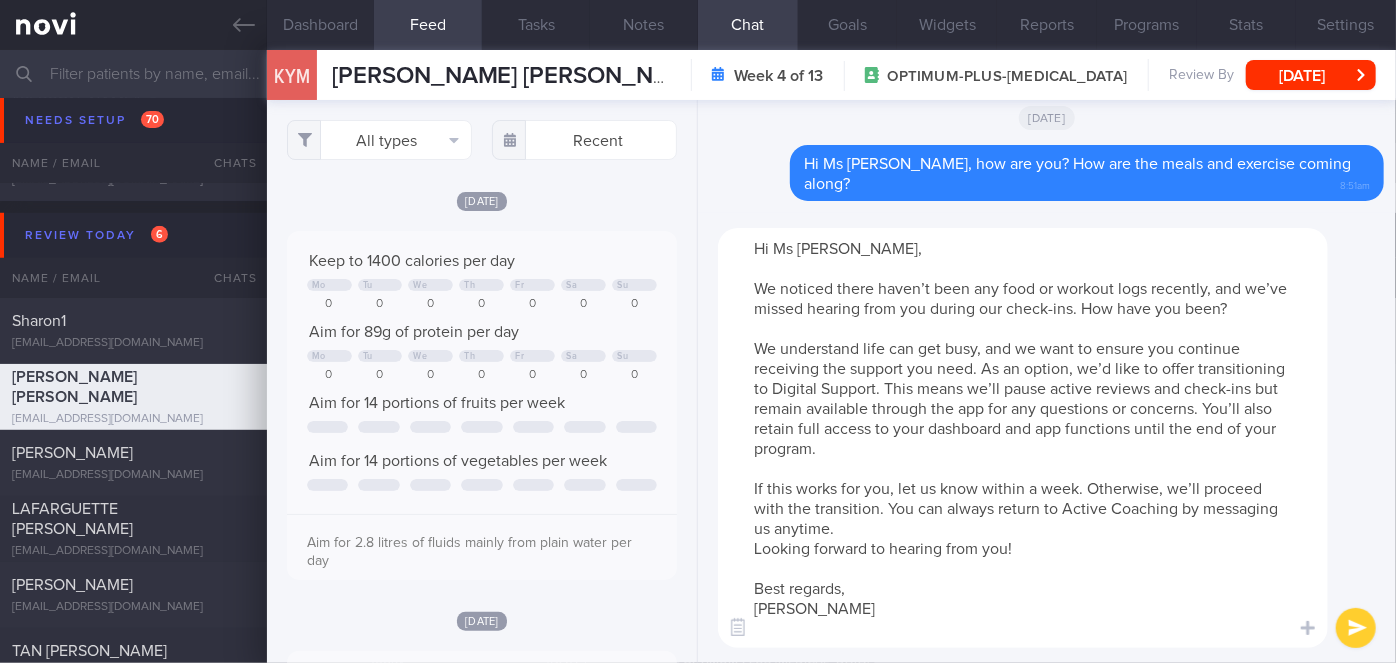 type on "Hi Ms [PERSON_NAME],
We noticed there haven’t been any food or workout logs recently, and we’ve missed hearing from you during our check-ins. How have you been?
We understand life can get busy, and we want to ensure you continue receiving the support you need. As an option, we’d like to offer transitioning to Digital Support. This means we’ll pause active reviews and check-ins but remain available through the app for any questions or concerns. You’ll also retain full access to your dashboard and app functions until the end of your program.
If this works for you, let us know within a week. Otherwise, we’ll proceed with the transition. You can always return to Active Coaching by messaging us anytime.
Looking forward to hearing from you!
Best regards,
[PERSON_NAME]" 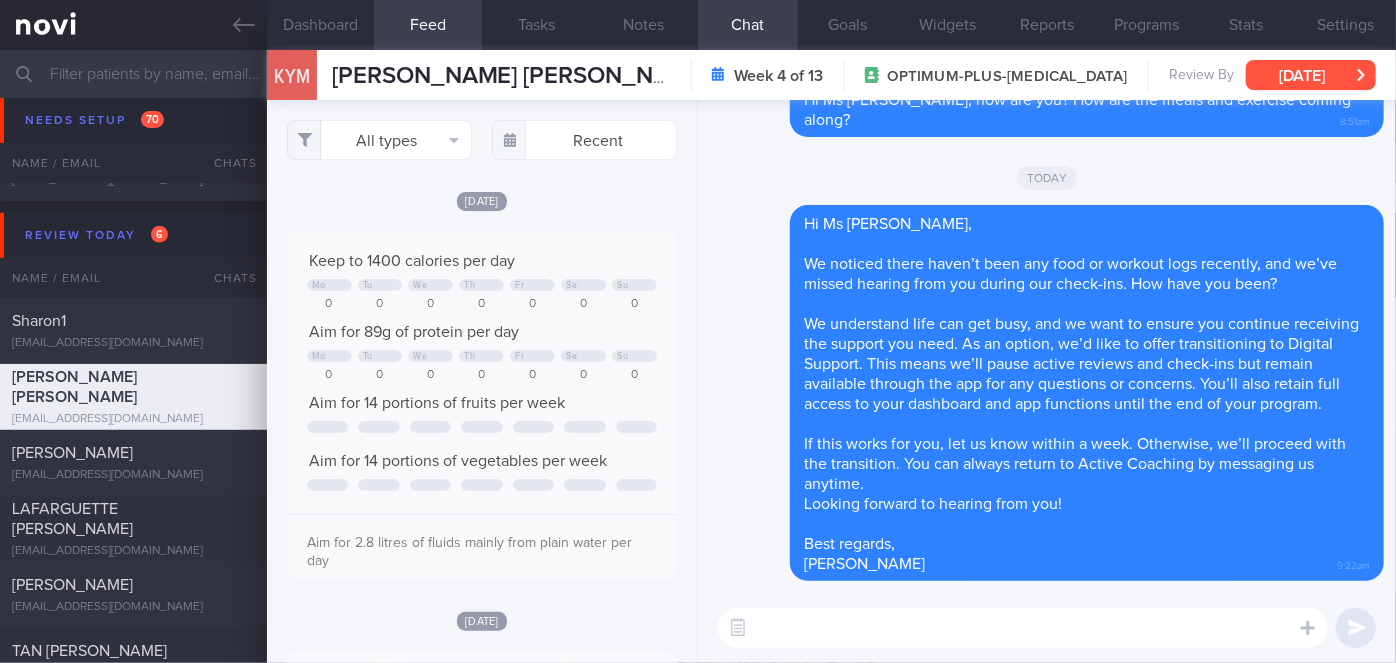 click on "[DATE]" at bounding box center [1311, 75] 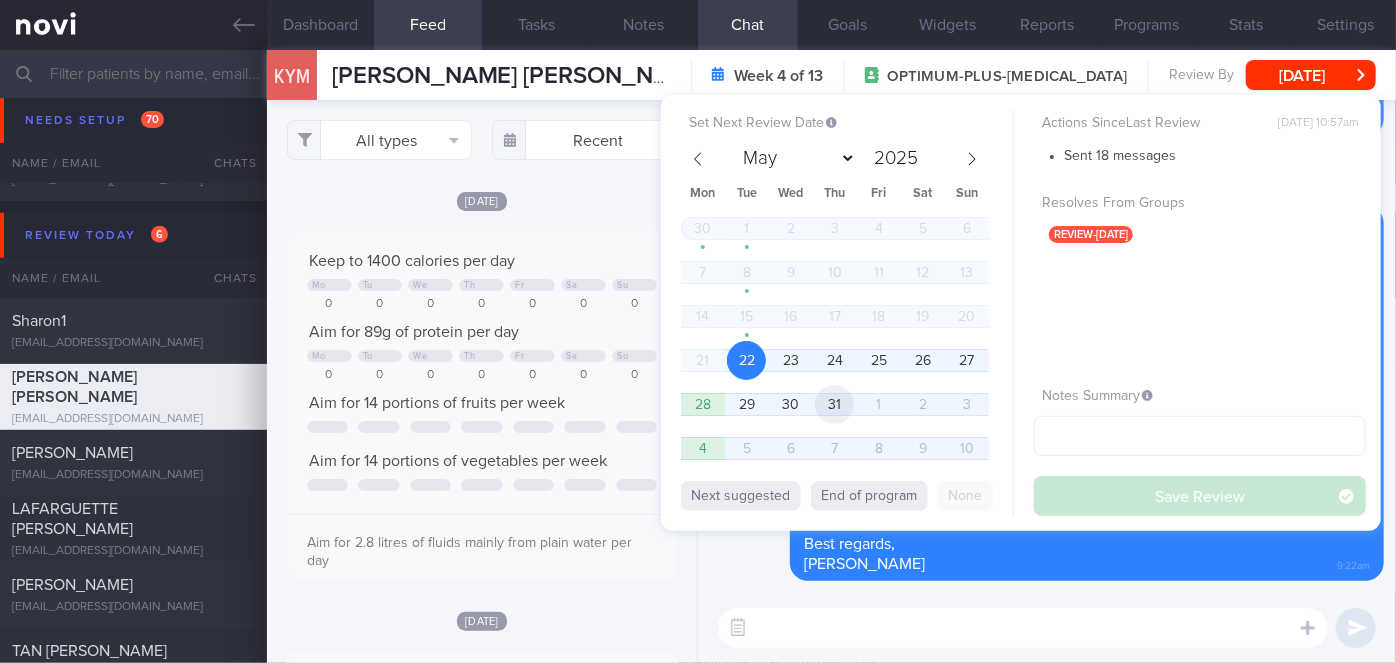 click on "31" at bounding box center [834, 404] 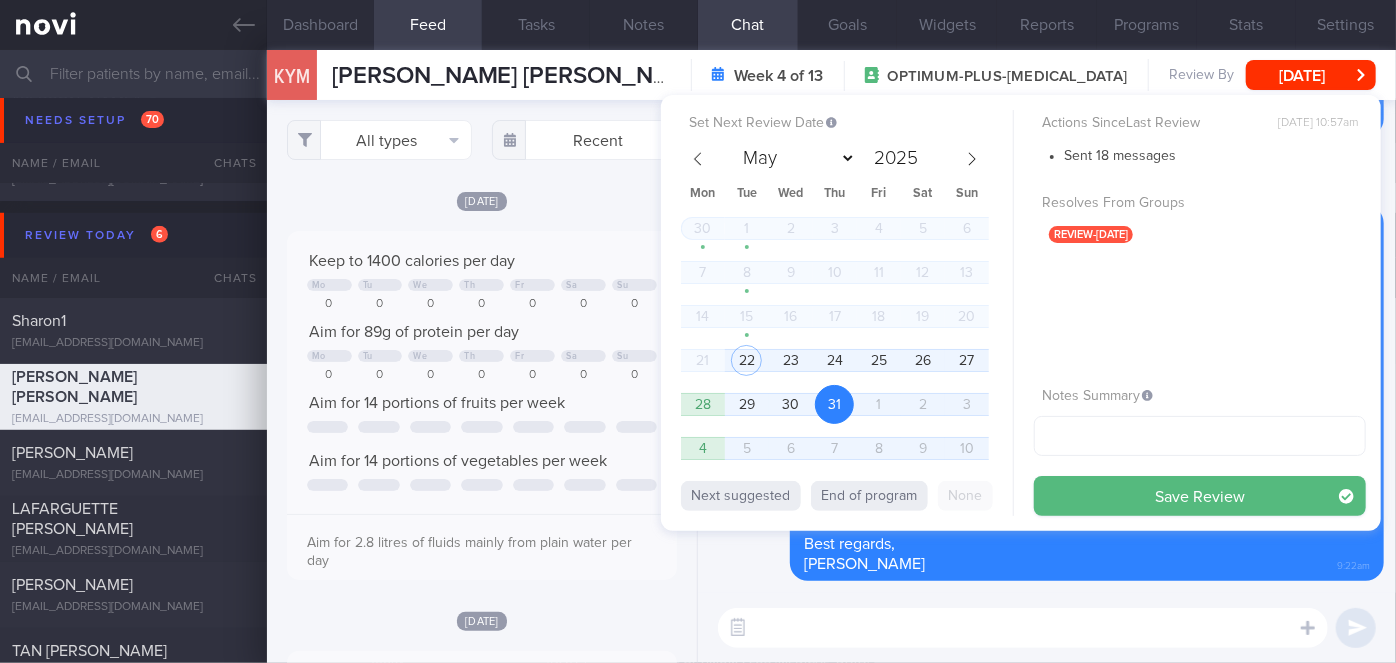 click on "Save Review" at bounding box center [1200, 496] 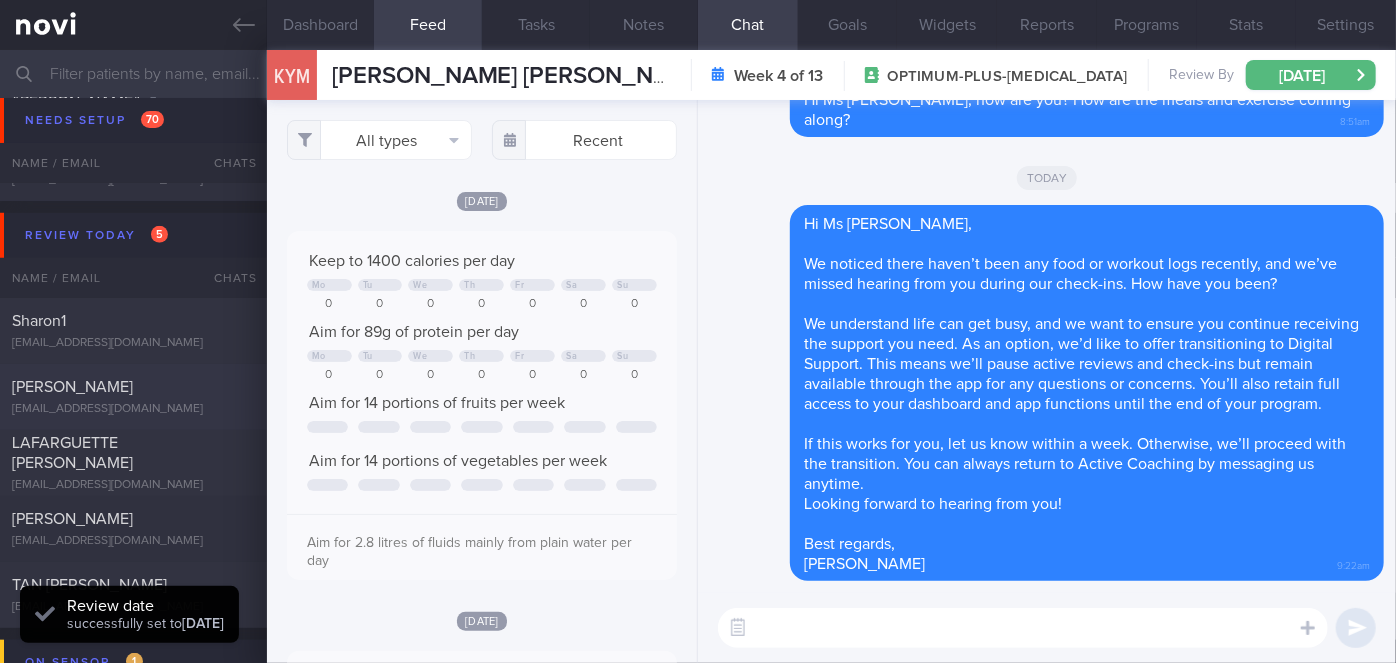 click on "[PERSON_NAME]" at bounding box center [72, 387] 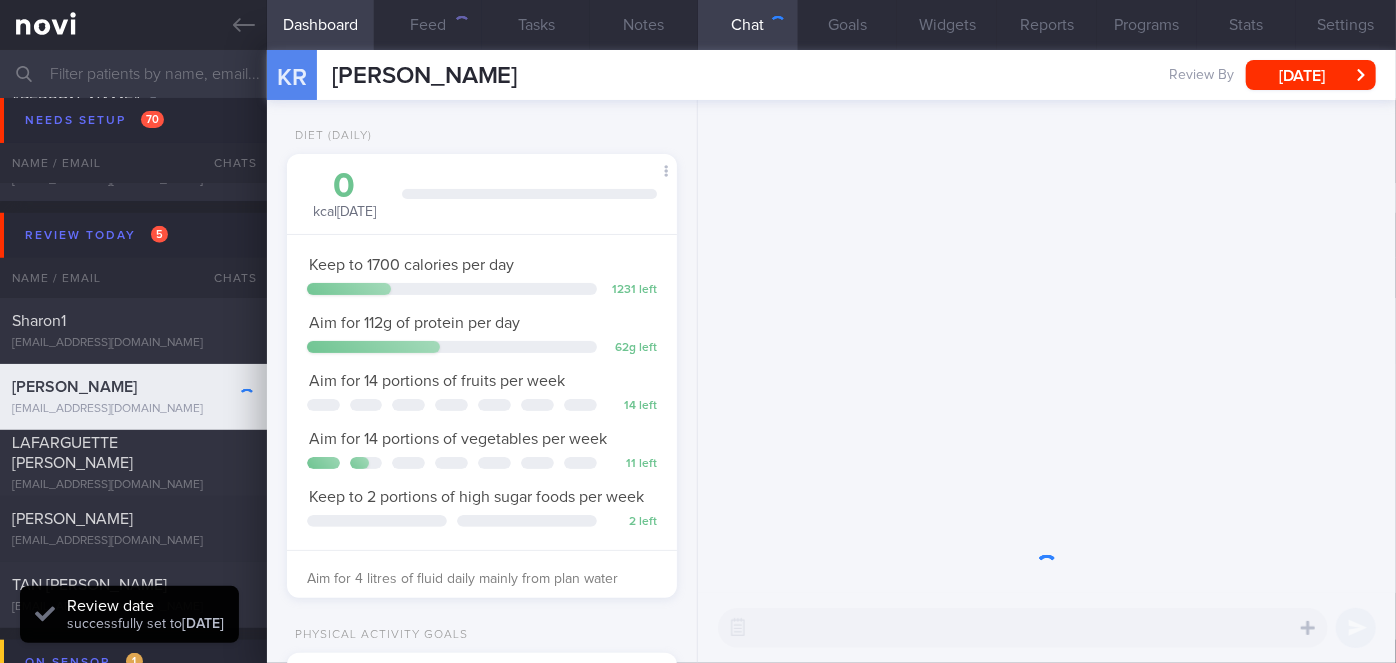 scroll, scrollTop: 999800, scrollLeft: 999658, axis: both 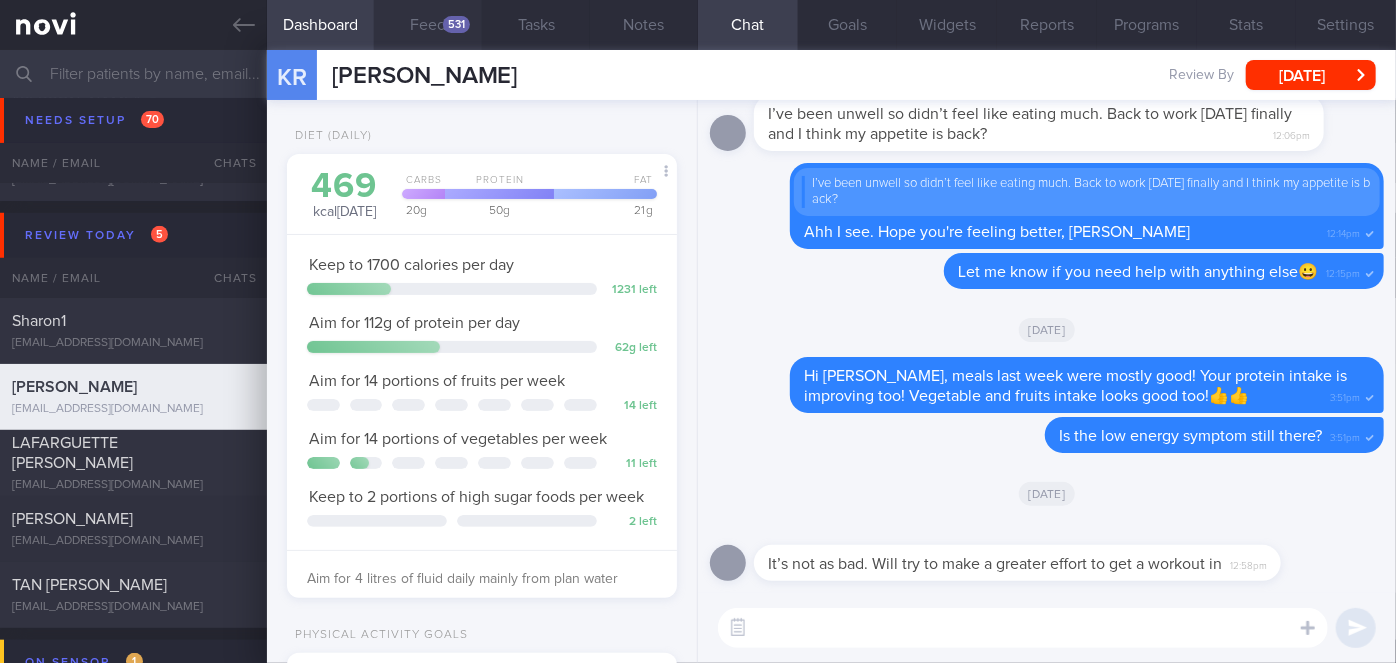 click on "Feed
531" at bounding box center [428, 25] 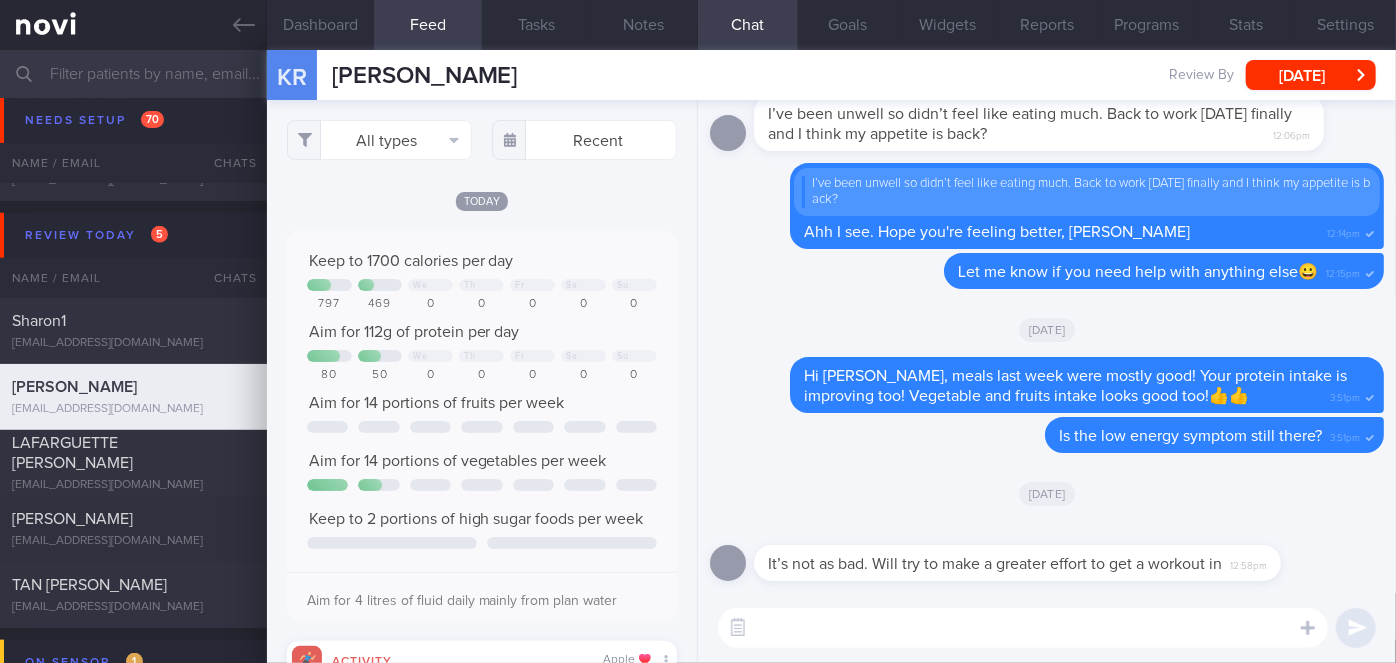 scroll, scrollTop: 999912, scrollLeft: 999648, axis: both 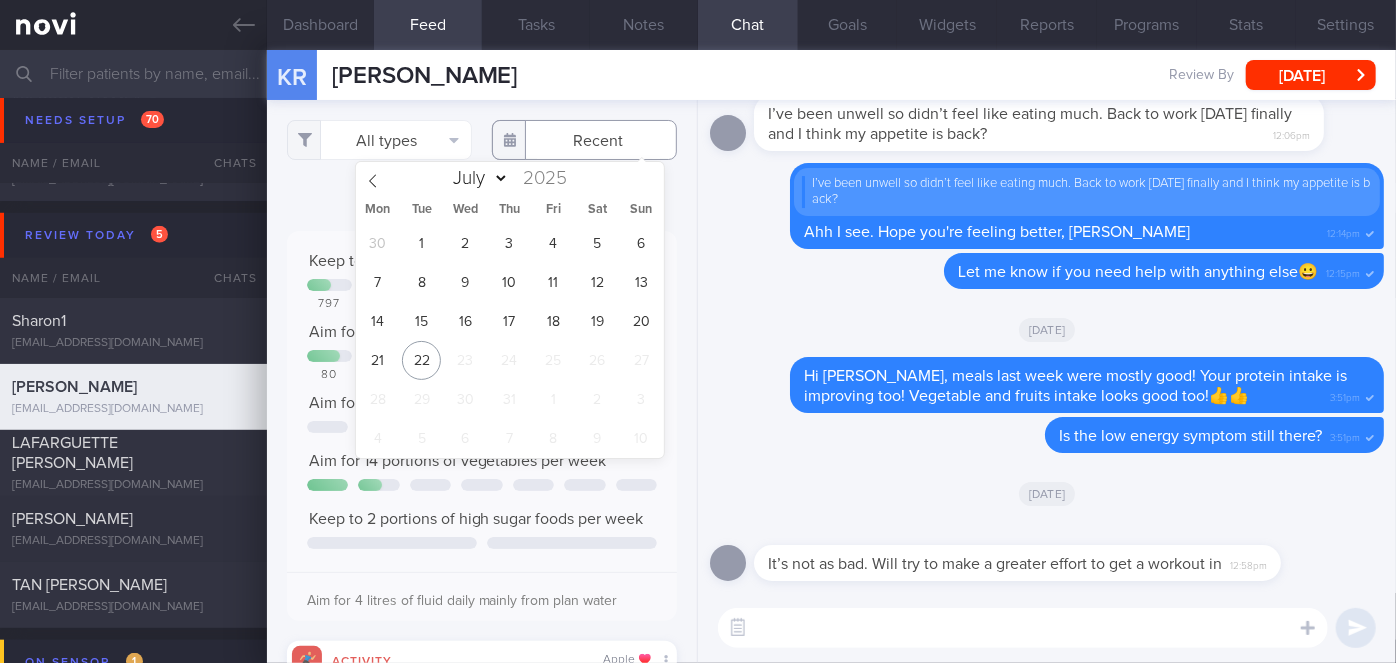 click at bounding box center [584, 140] 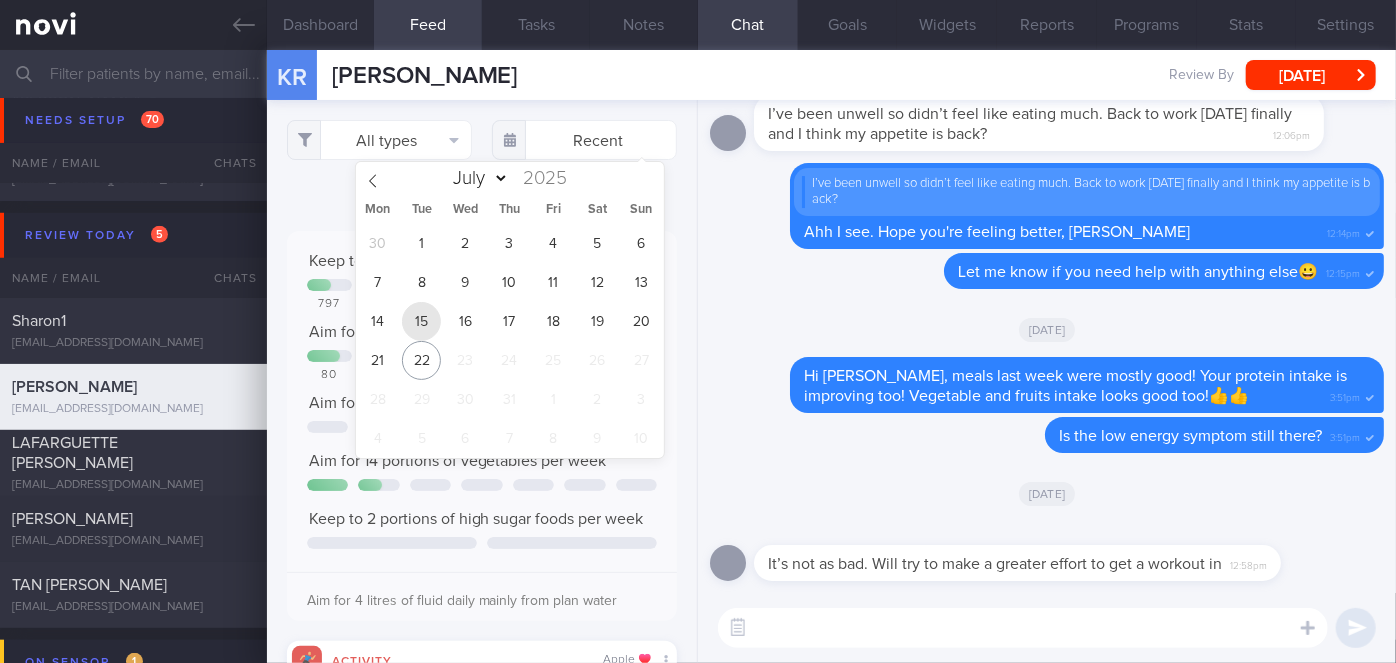 click on "15" at bounding box center (421, 321) 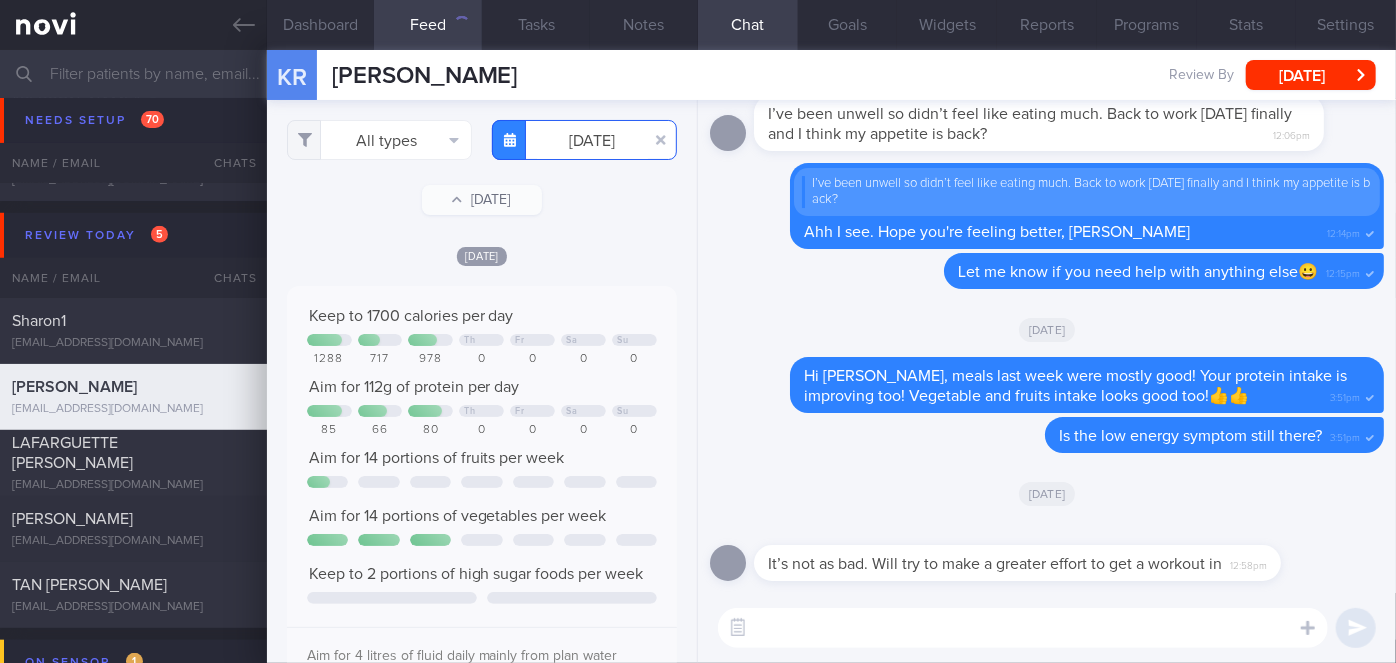 scroll, scrollTop: 999912, scrollLeft: 999648, axis: both 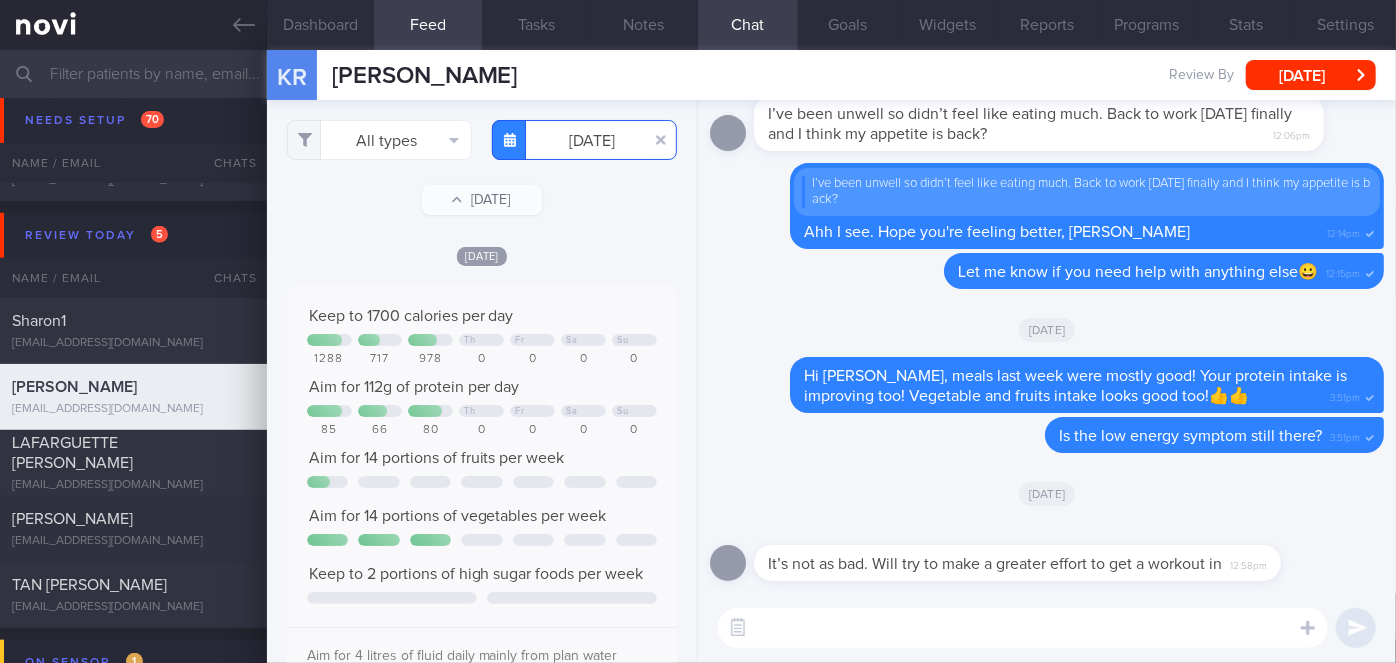 click on "[DATE]" at bounding box center [584, 140] 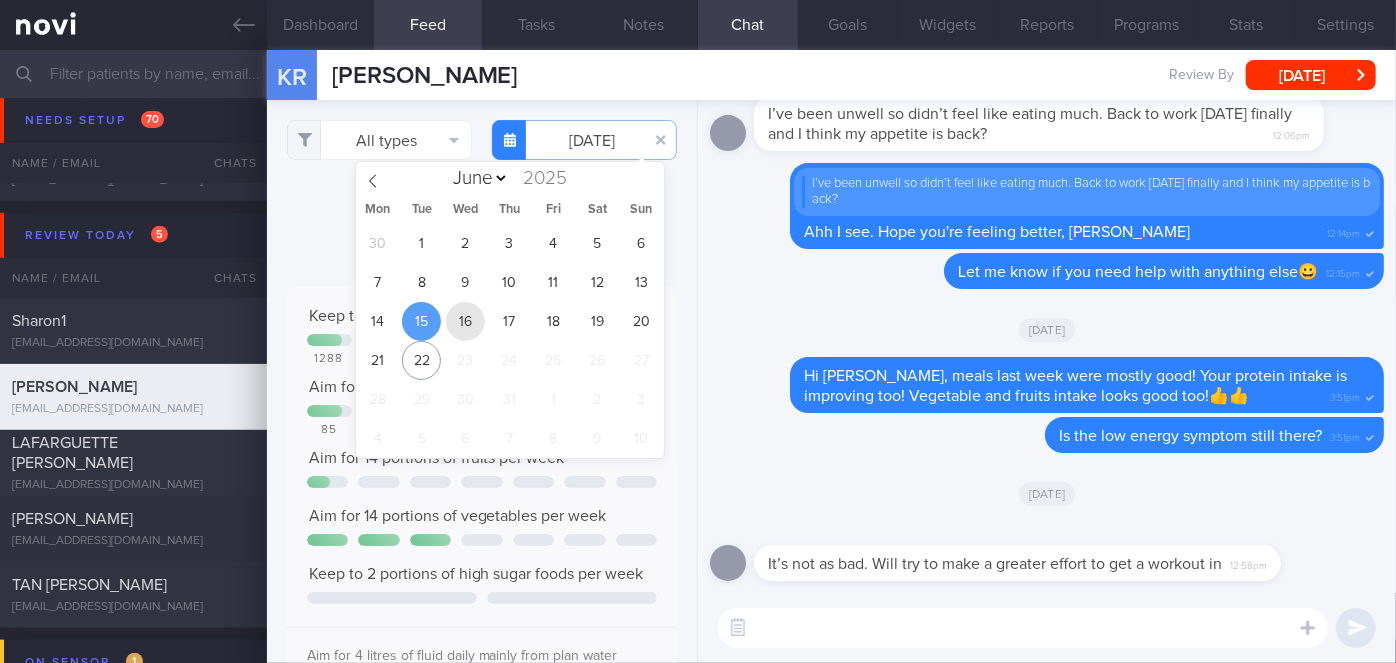 click on "16" at bounding box center (465, 321) 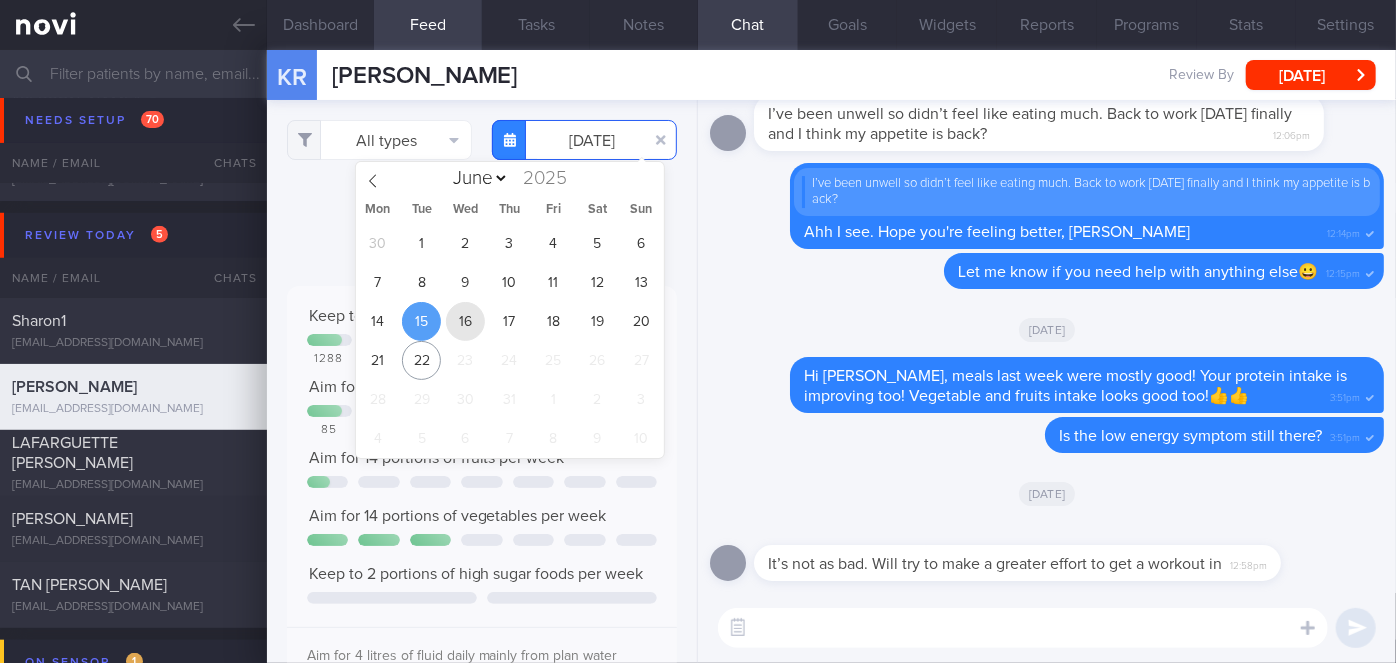 type on "[DATE]" 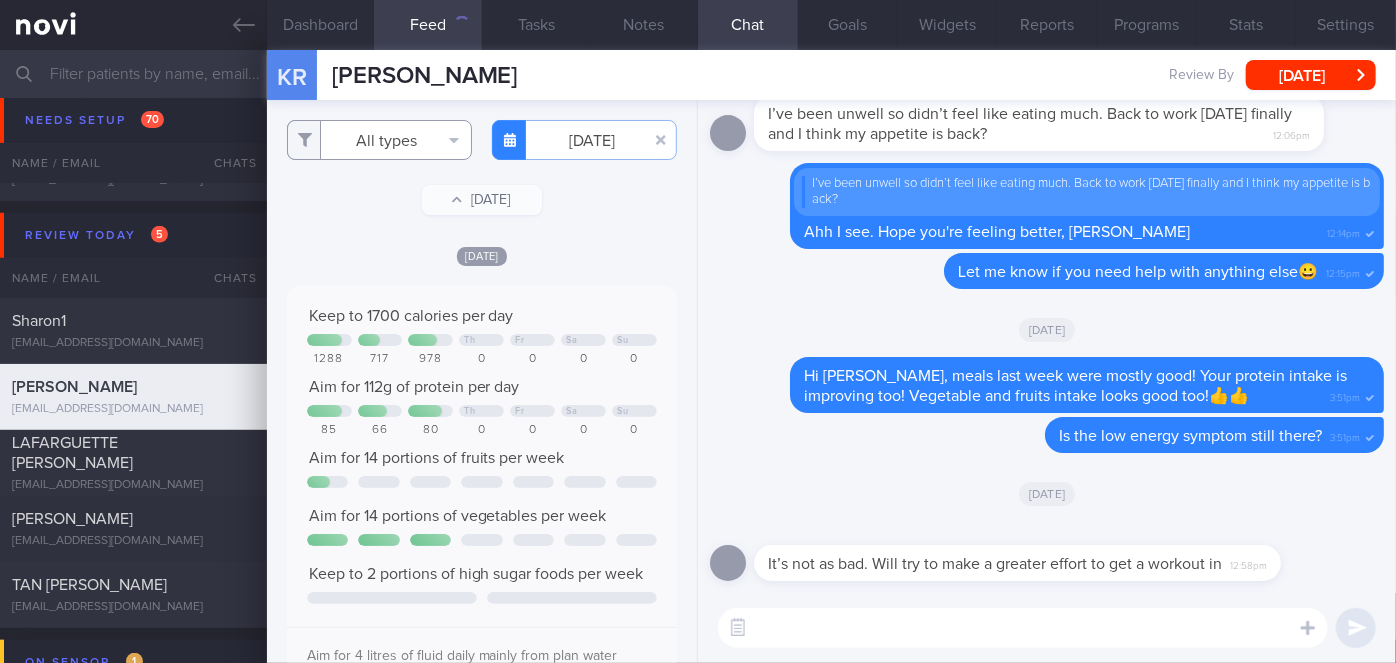 click on "All types" at bounding box center [379, 140] 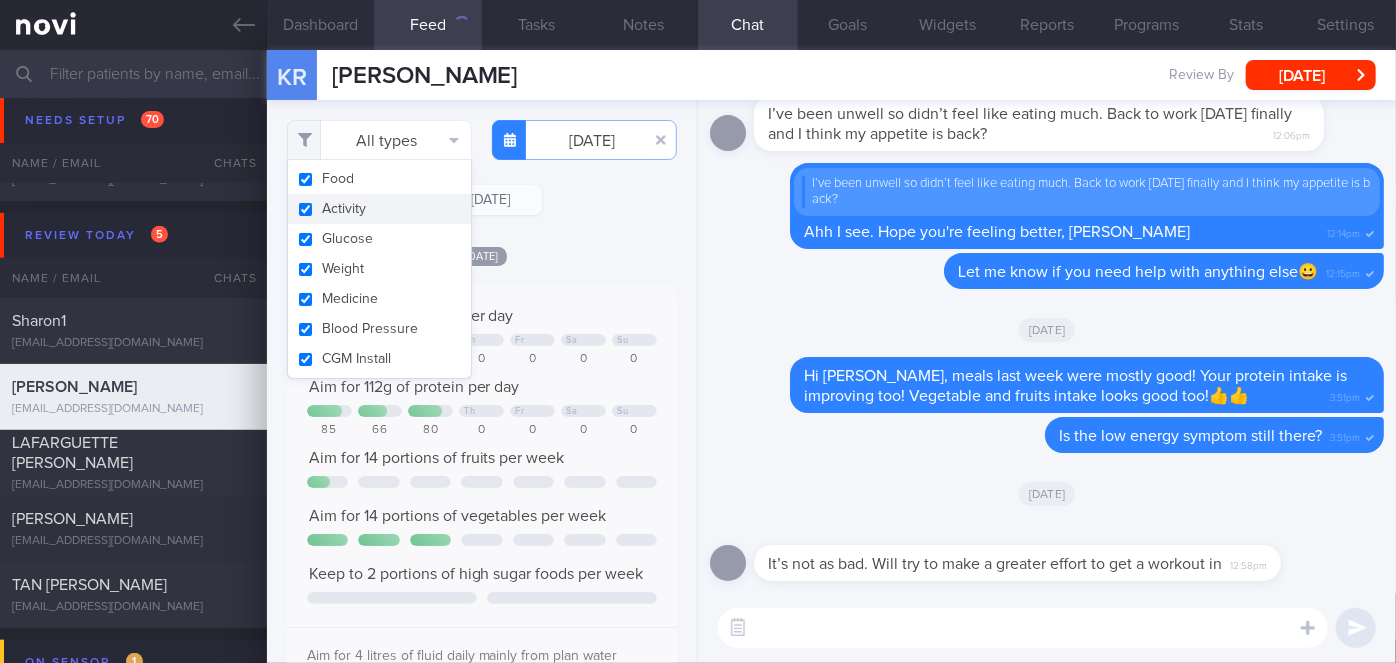 click on "Activity" at bounding box center (379, 209) 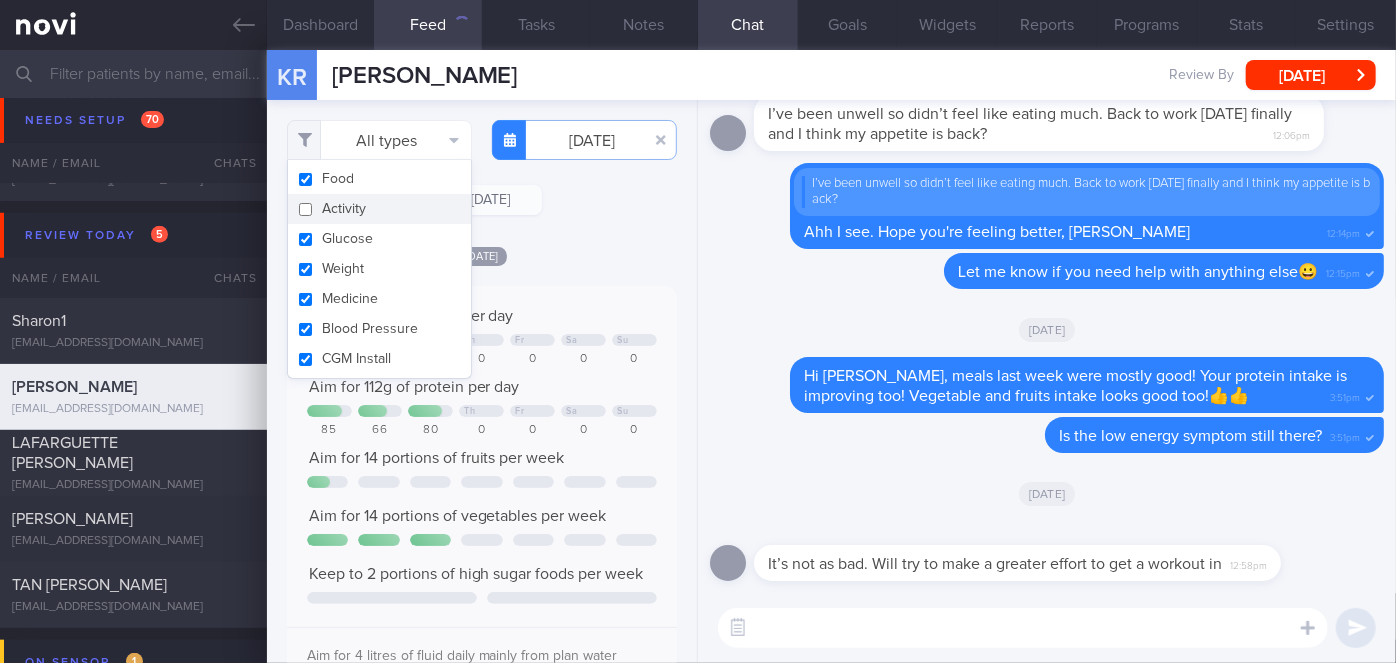 checkbox on "false" 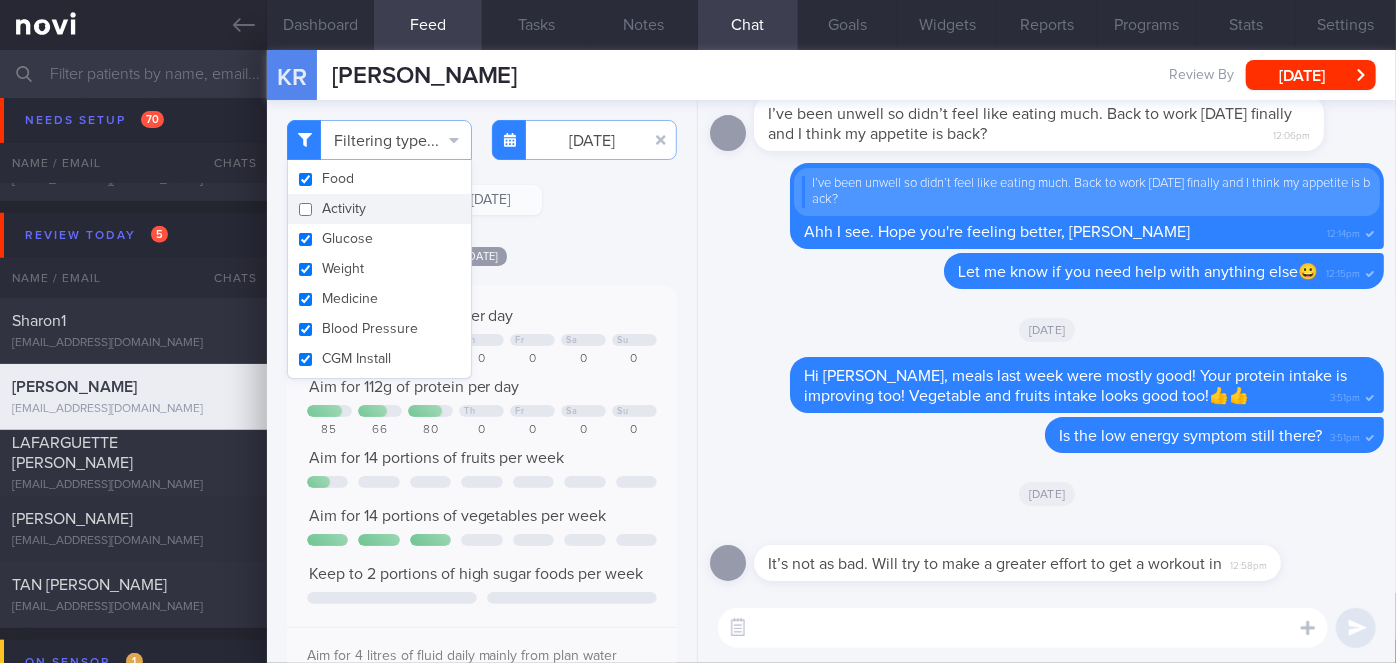 click on "[DATE]" at bounding box center (482, 255) 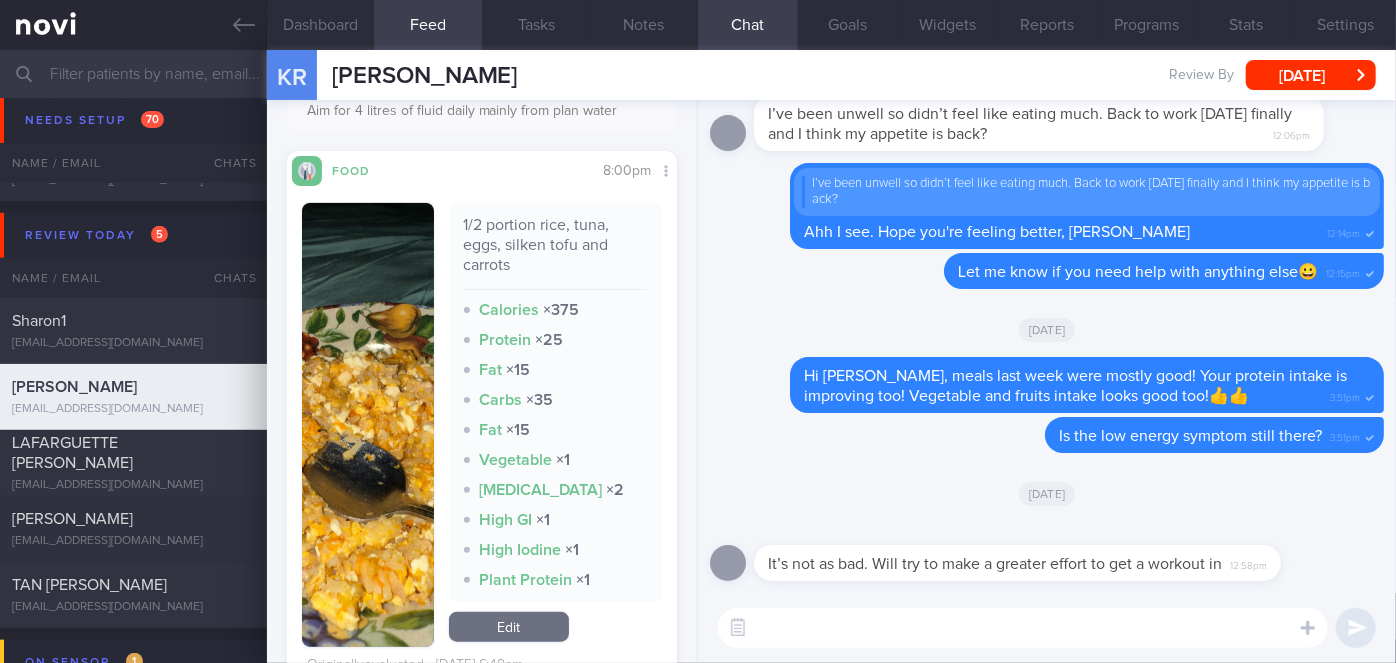 click at bounding box center [368, 425] 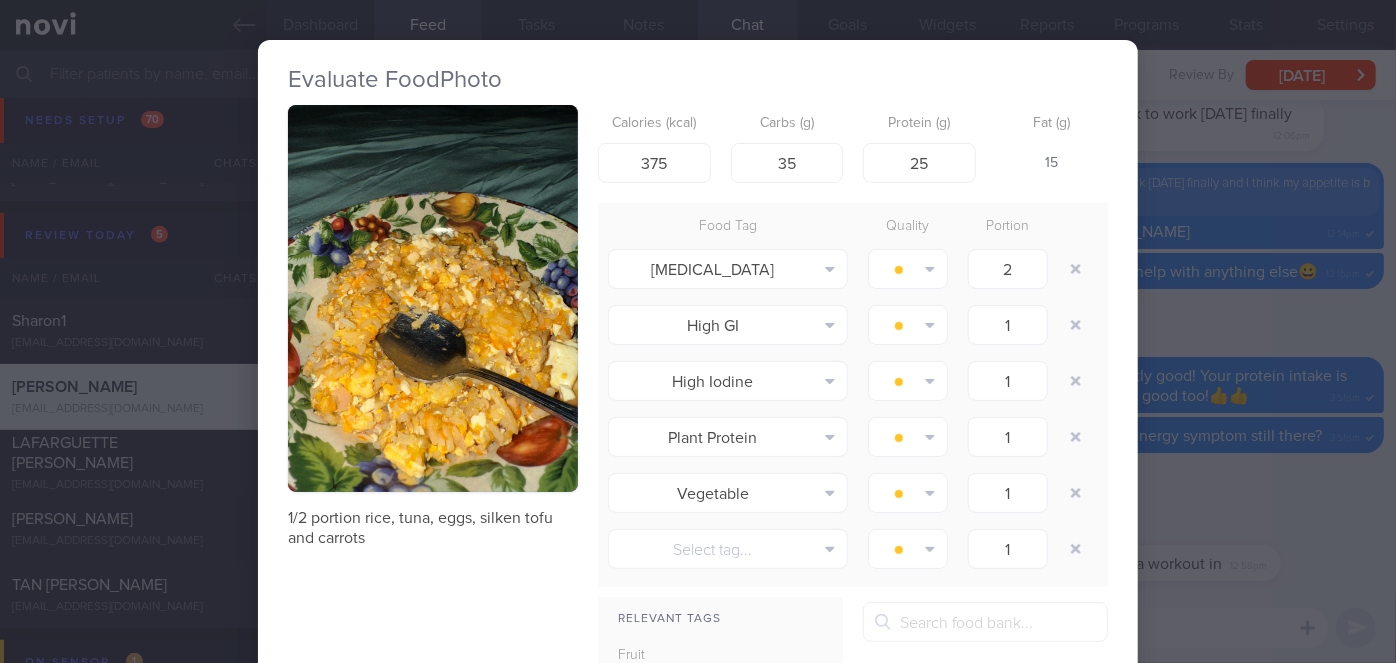 click on "Evaluate Food  Photo
1/2 portion rice, tuna, eggs, silken tofu and carrots
Calories (kcal)
375
Carbs (g)
35
Protein (g)
25
Fat (g)
15
Food Tag
Quality
Portion
[MEDICAL_DATA]
Alcohol
Fried
Fruit
Healthy Fats
High Calcium
[MEDICAL_DATA]" at bounding box center (698, 331) 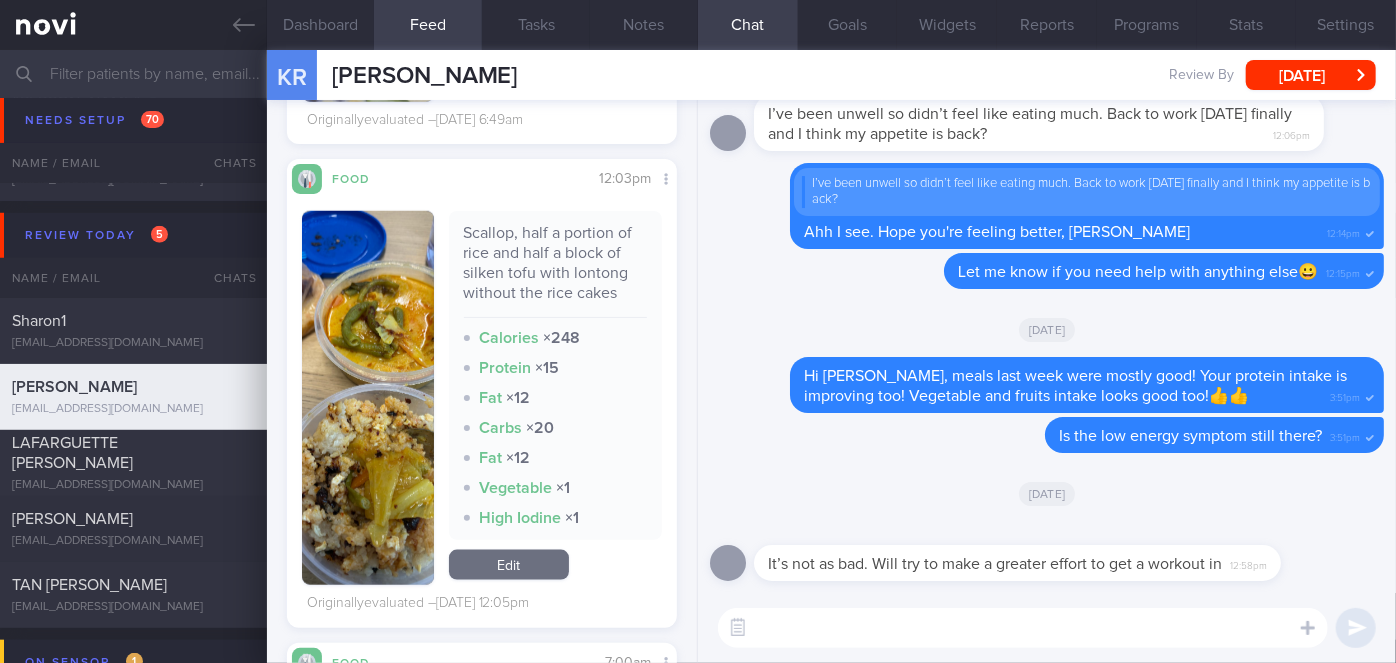 click at bounding box center (368, 398) 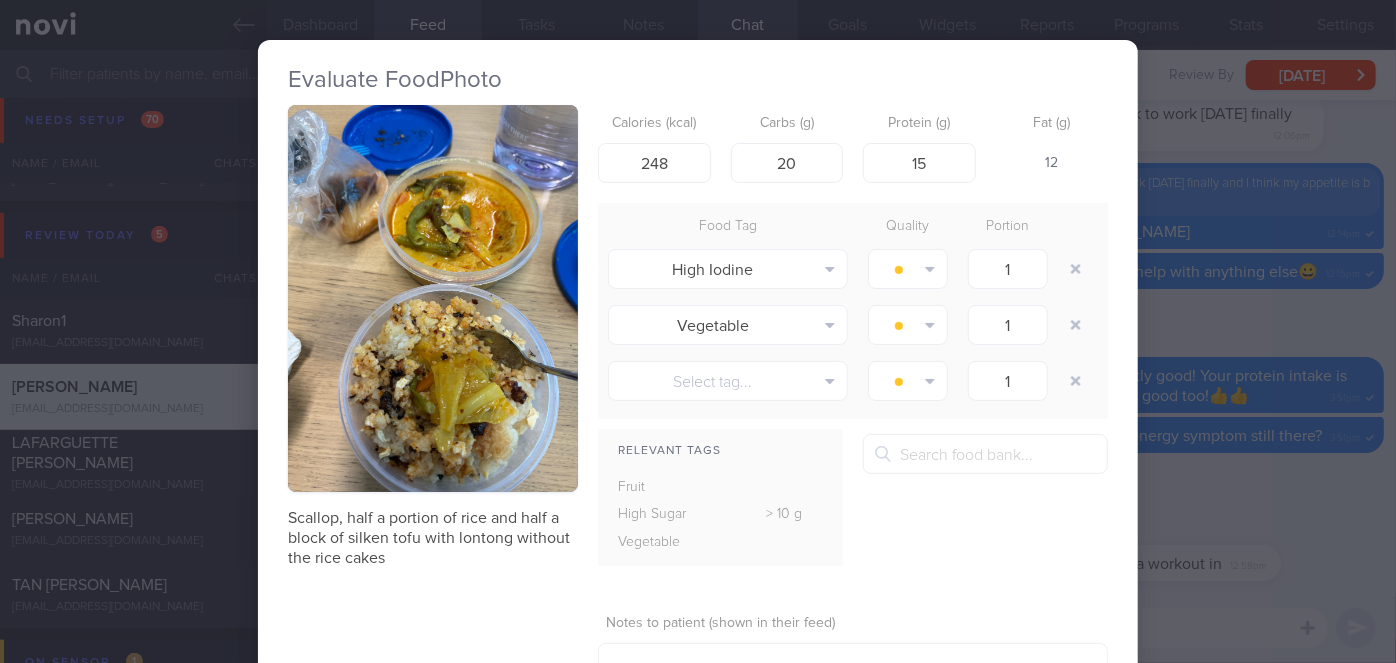 click on "Evaluate Food  Photo
Scallop, half a portion of rice and half a block of silken tofu with lontong without the rice cakes
Calories (kcal)
248
Carbs (g)
20
Protein (g)
15
Fat (g)
12
Food Tag
Quality
Portion
High Iodine
Alcohol
Fried
Fruit
Healthy Fats
High Calcium" at bounding box center [698, 331] 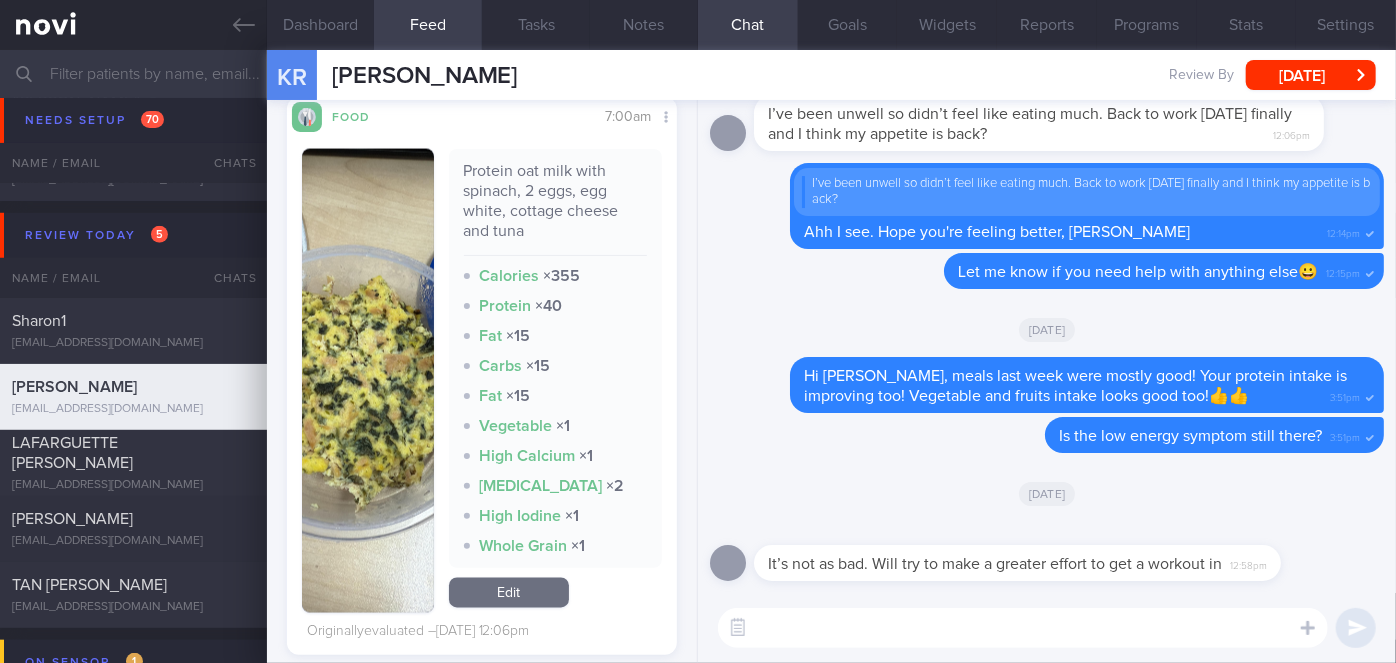 click at bounding box center (368, 381) 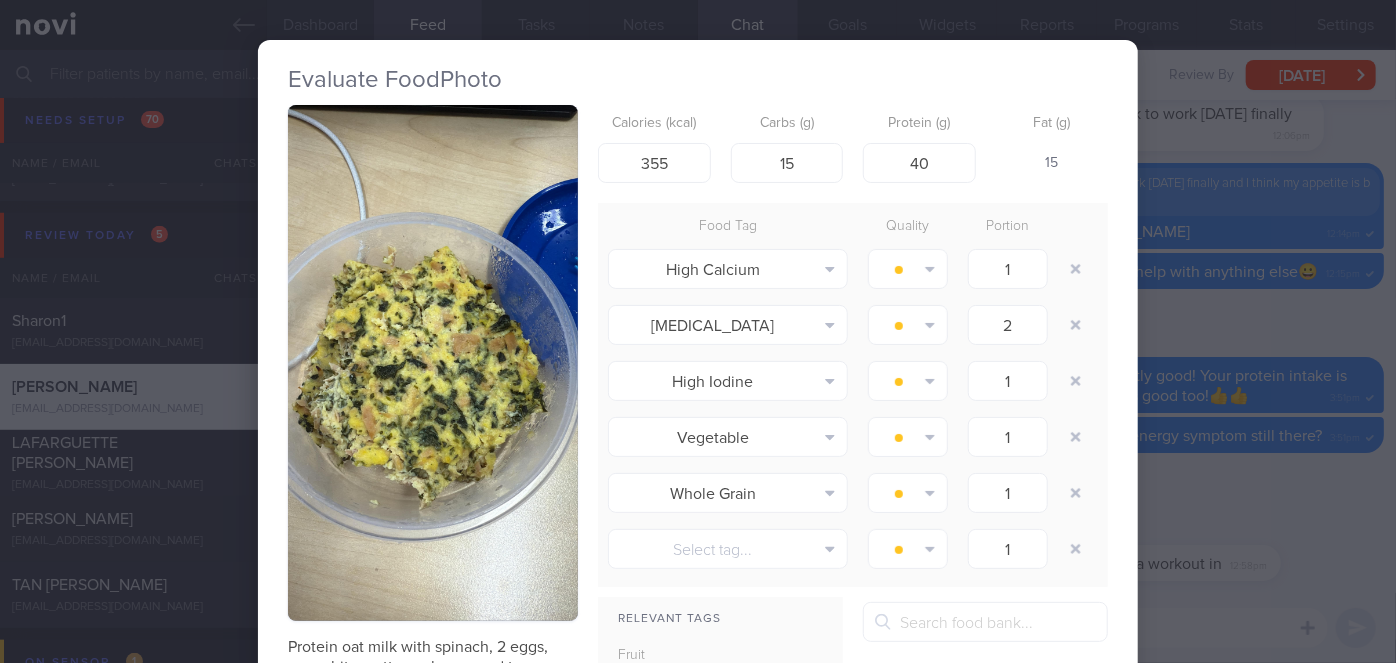 click on "Evaluate Food  Photo
Protein oat milk with spinach, 2 eggs, egg white, cottage cheese and tuna
Calories (kcal)
355
Carbs (g)
15
Protein (g)
40
Fat (g)
15
Food Tag
Quality
Portion
High Calcium
Alcohol
Fried
Fruit
Healthy Fats
High Calcium
[MEDICAL_DATA]" at bounding box center (698, 331) 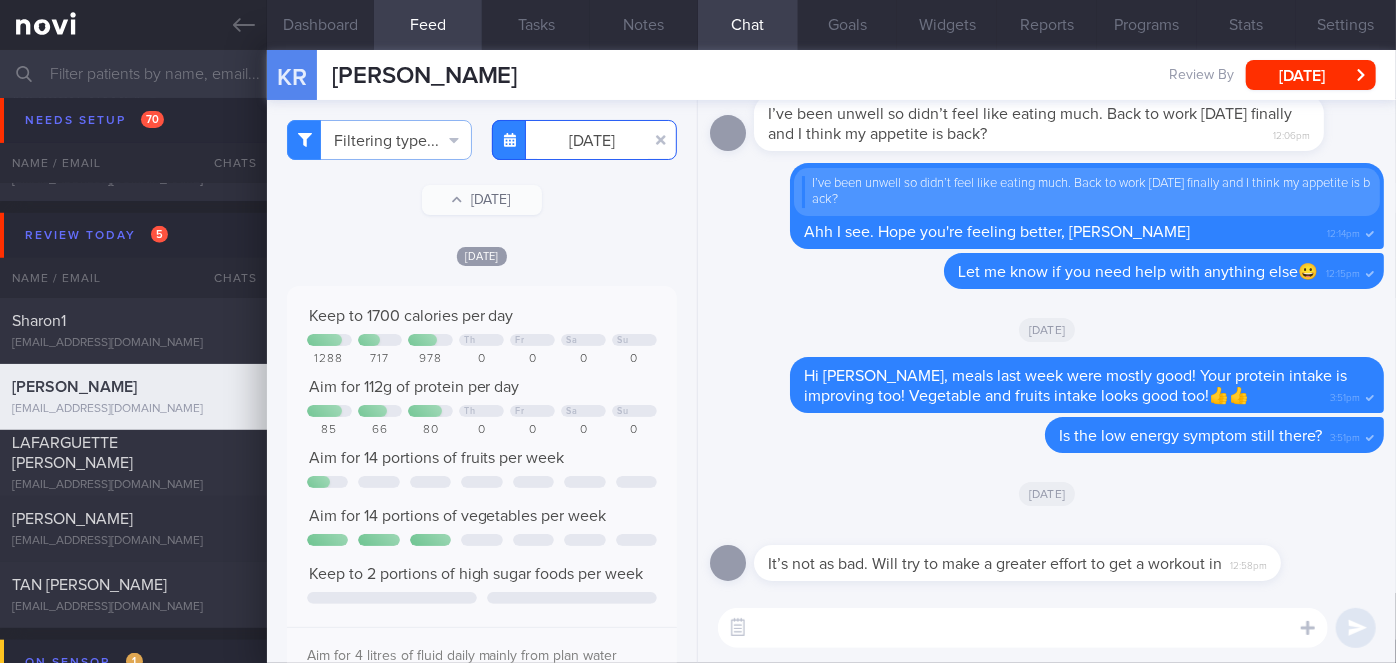 click on "[DATE]" at bounding box center (584, 140) 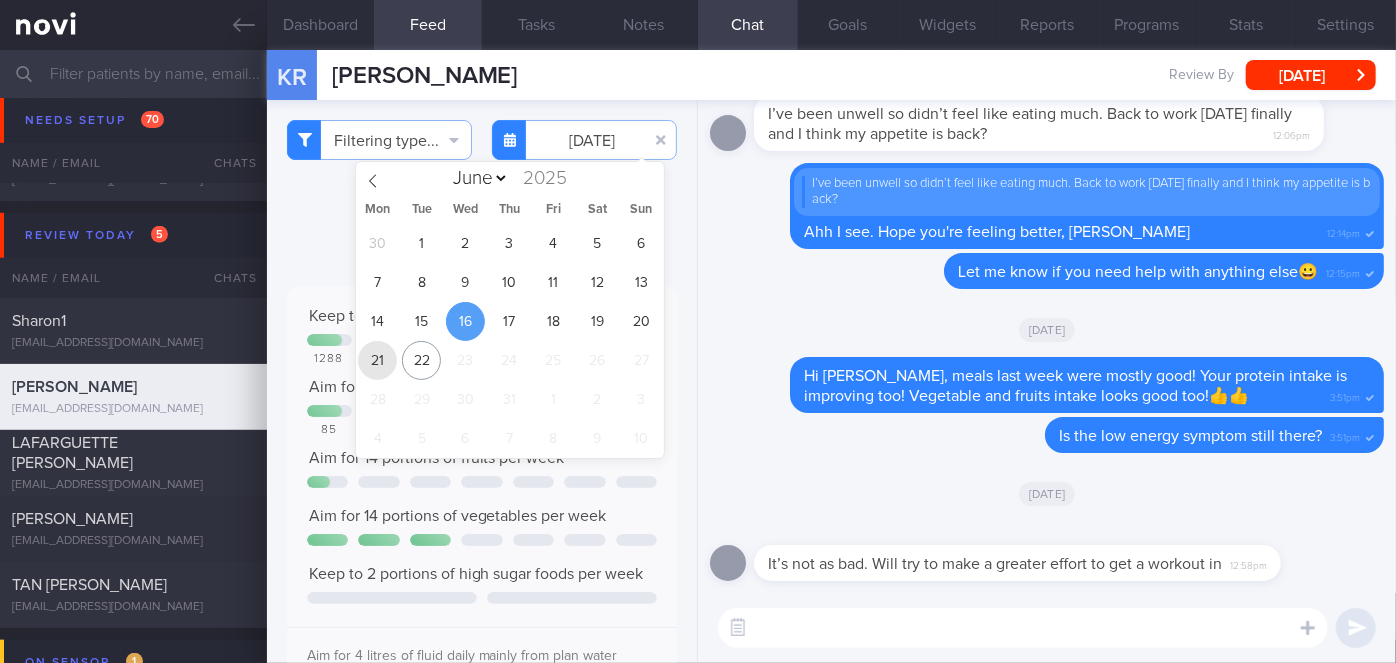 click on "21" at bounding box center [377, 360] 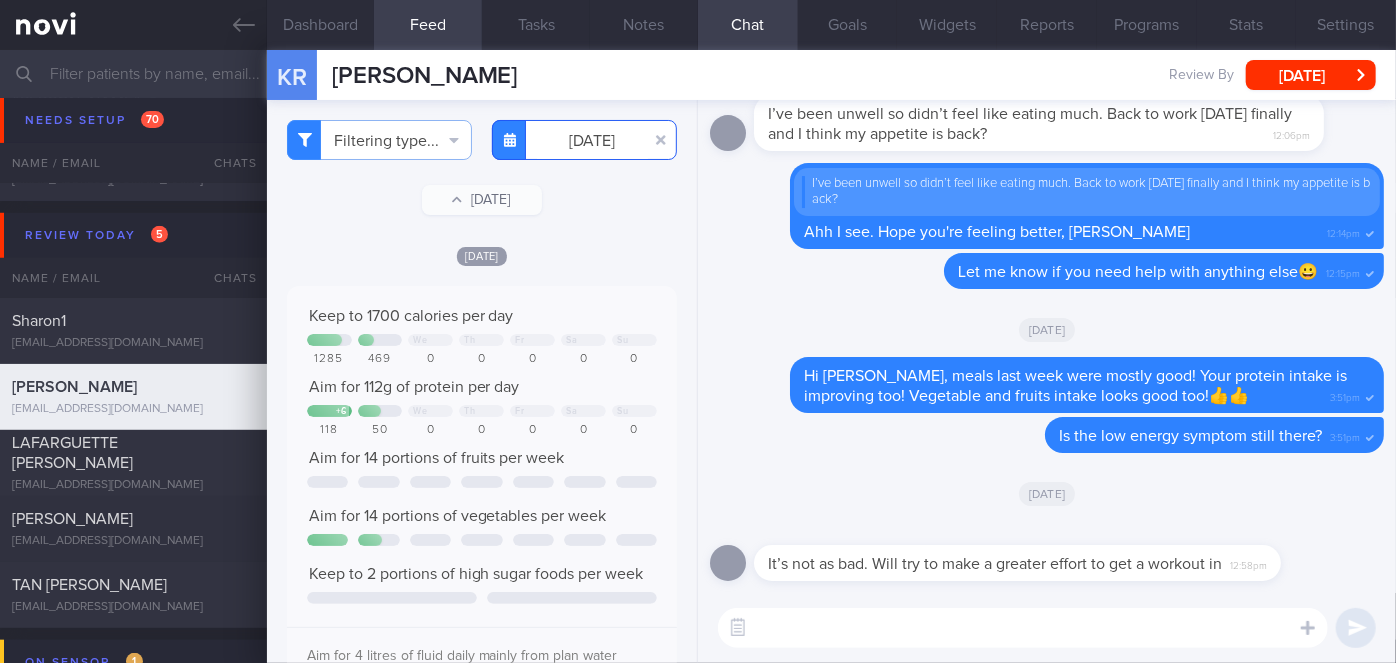 click on "[DATE]" at bounding box center (584, 140) 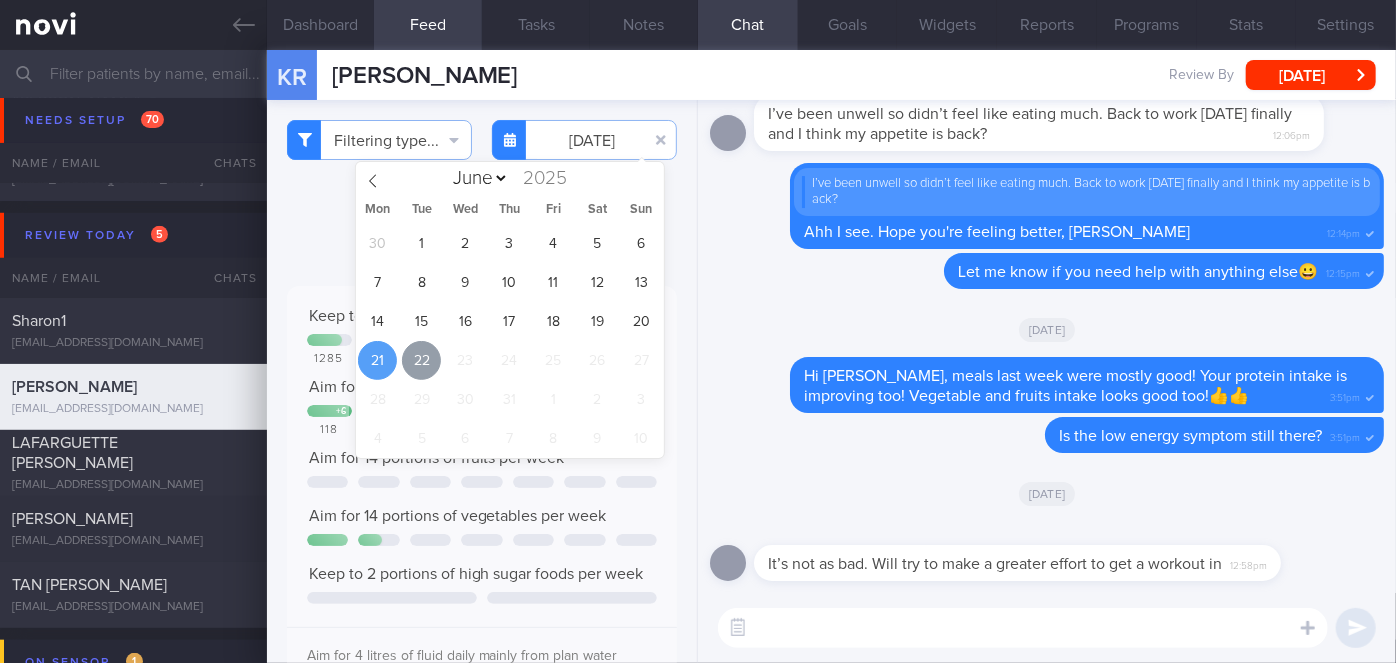 click on "22" at bounding box center (421, 360) 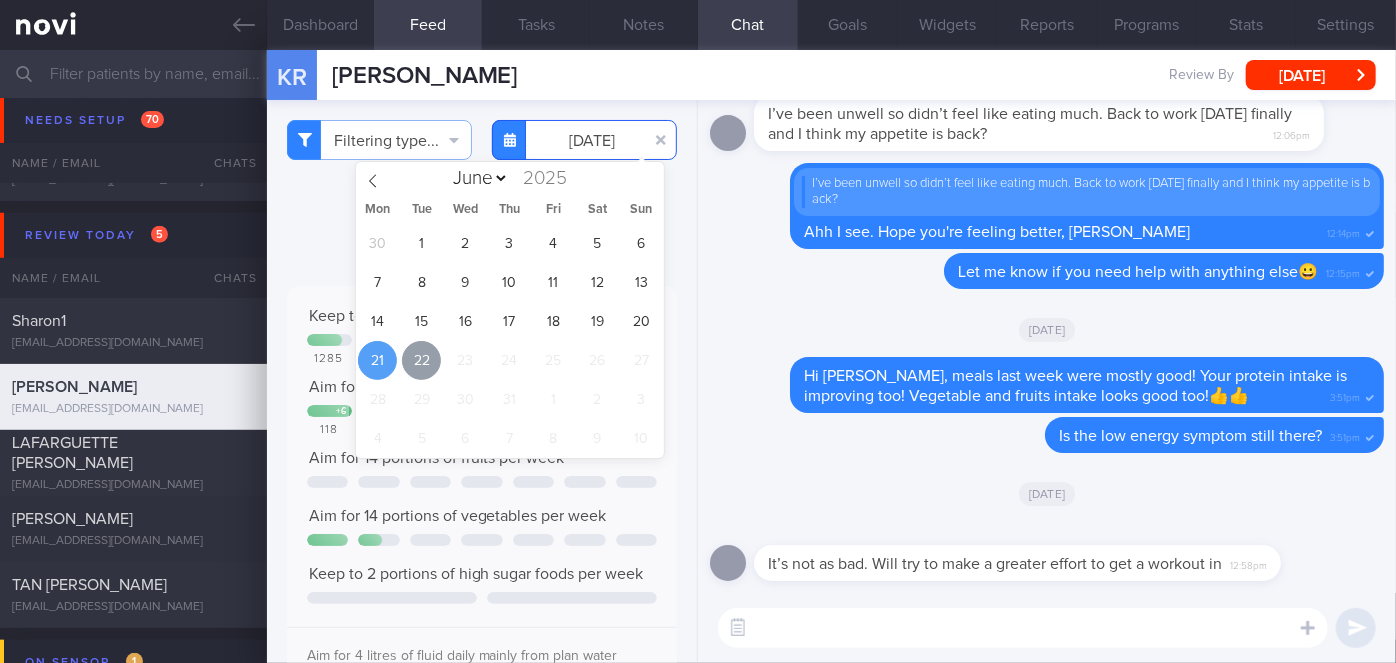 type on "[DATE]" 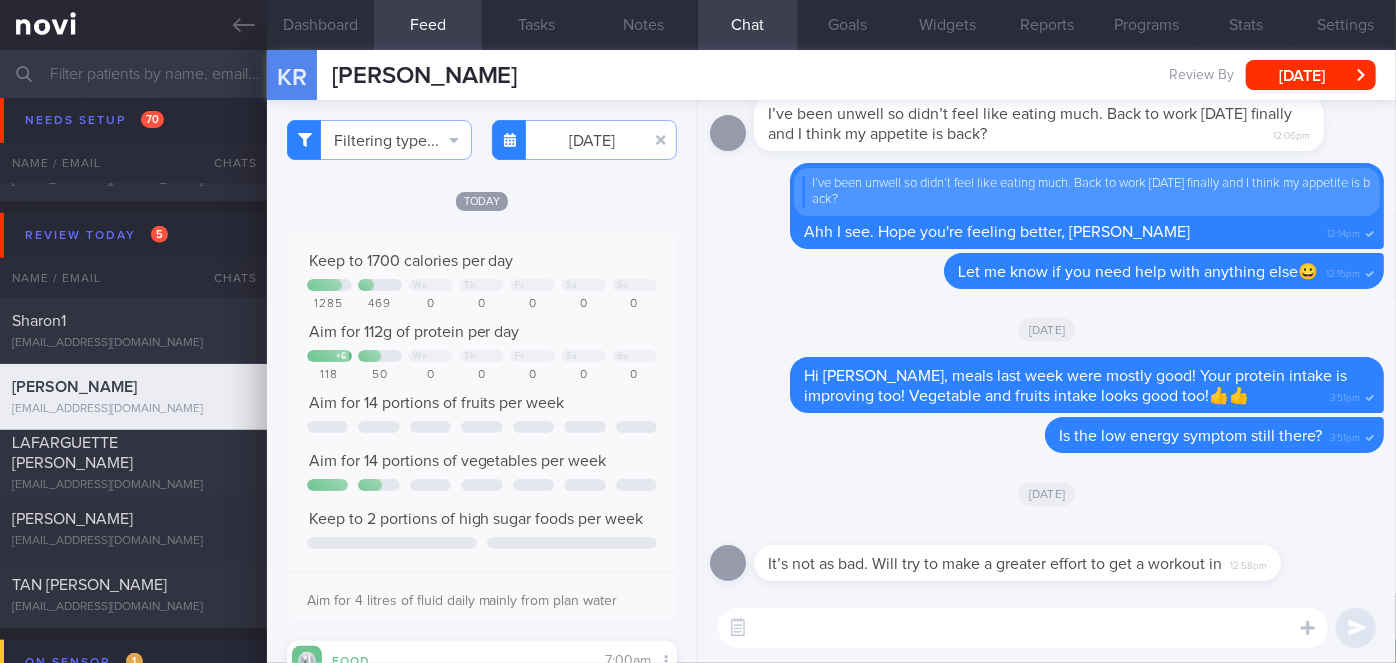 click at bounding box center (1023, 628) 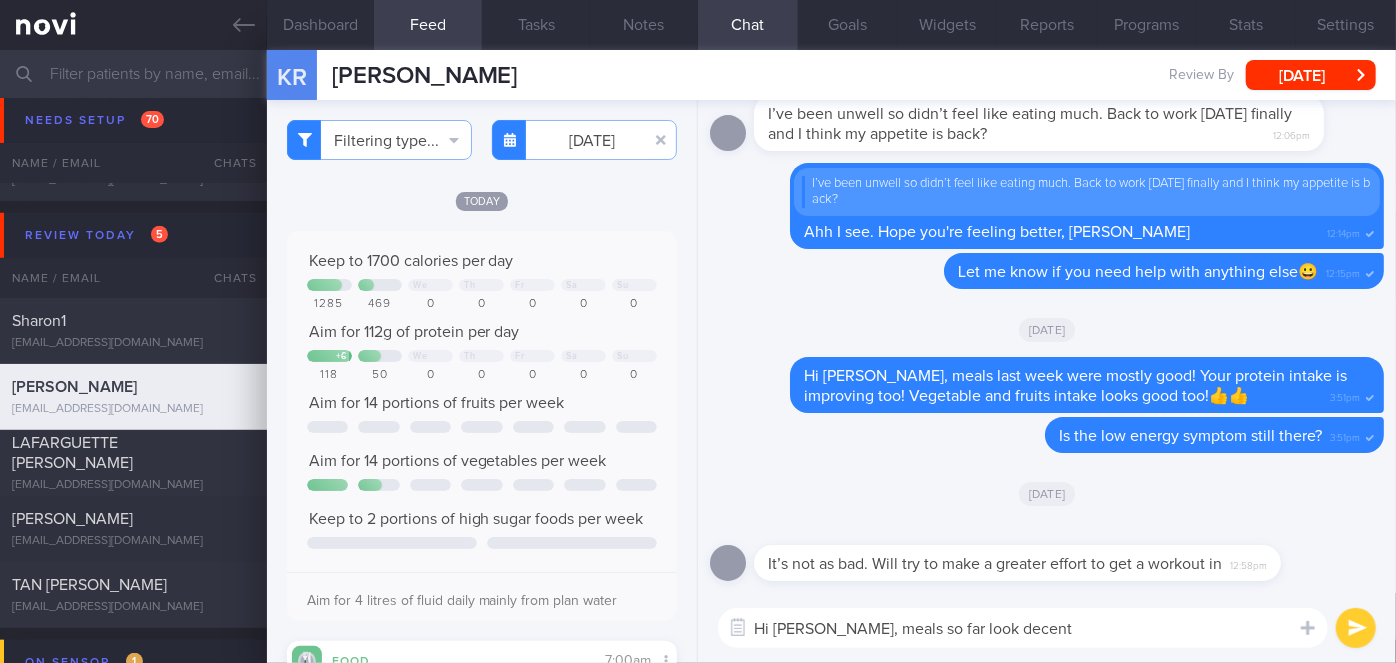 type on "Hi [PERSON_NAME], meals so far look decent." 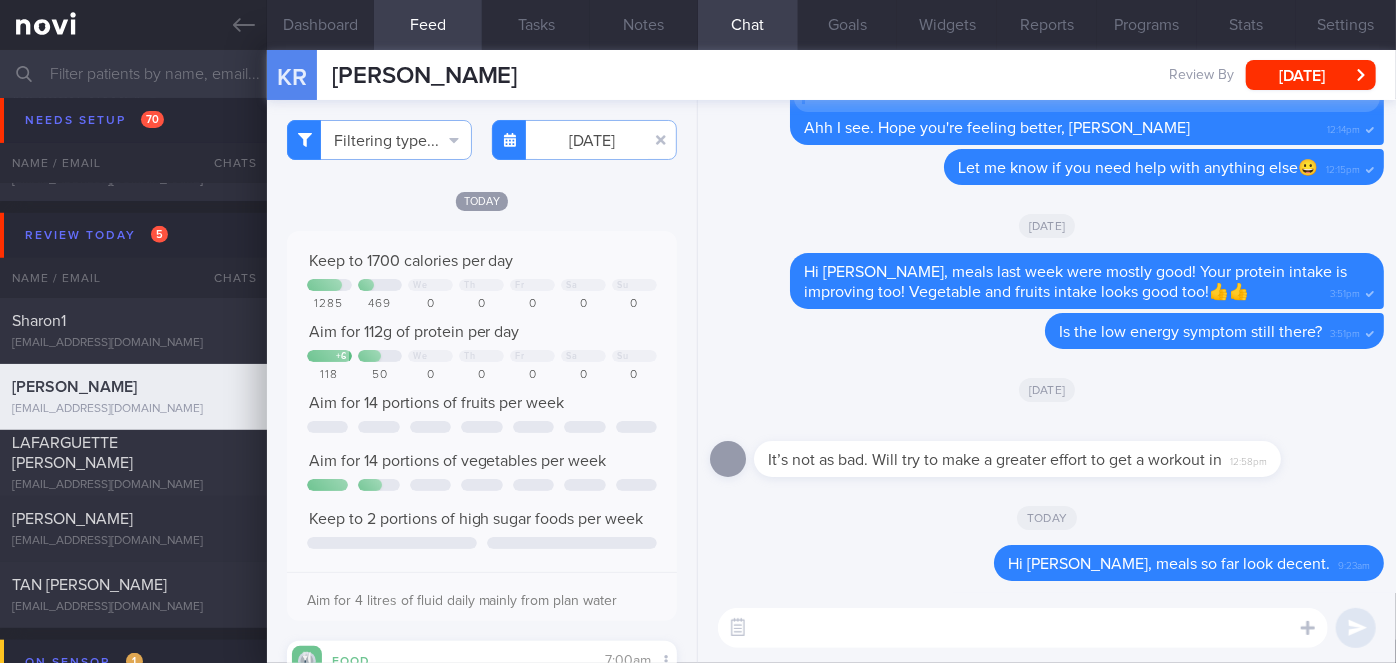 type on "H" 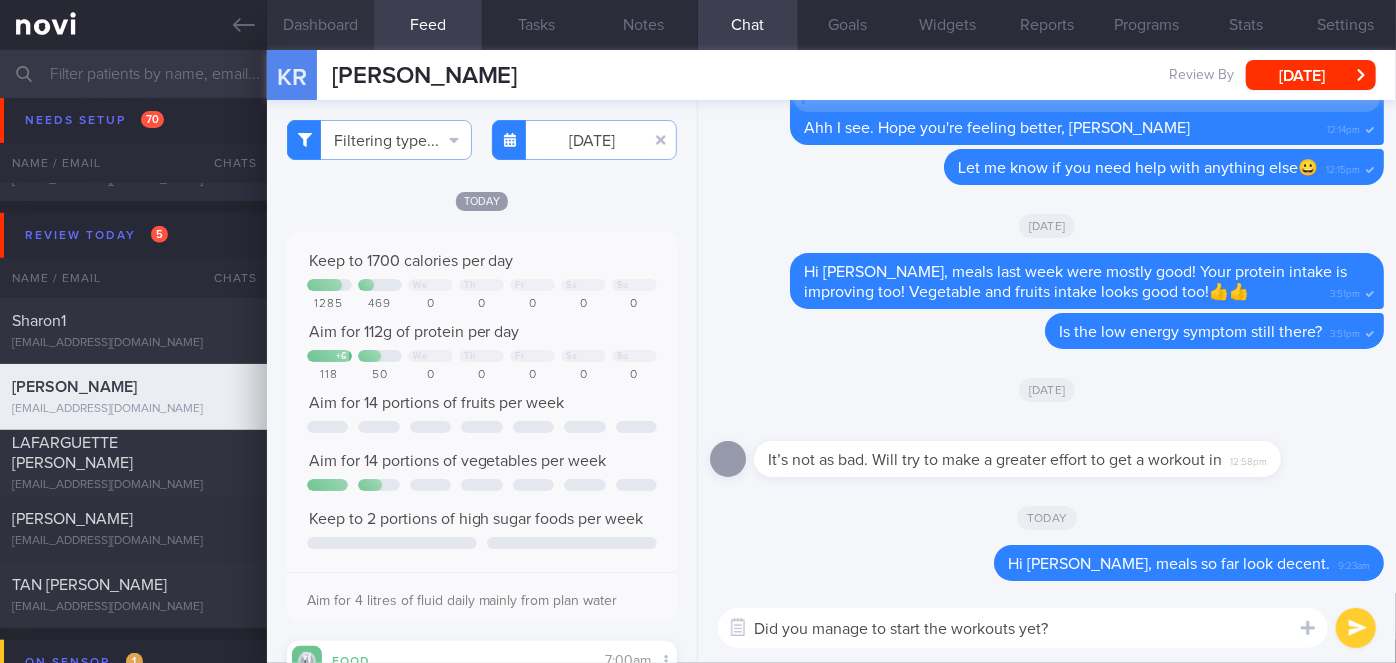 type on "Did you manage to start the workouts yet?" 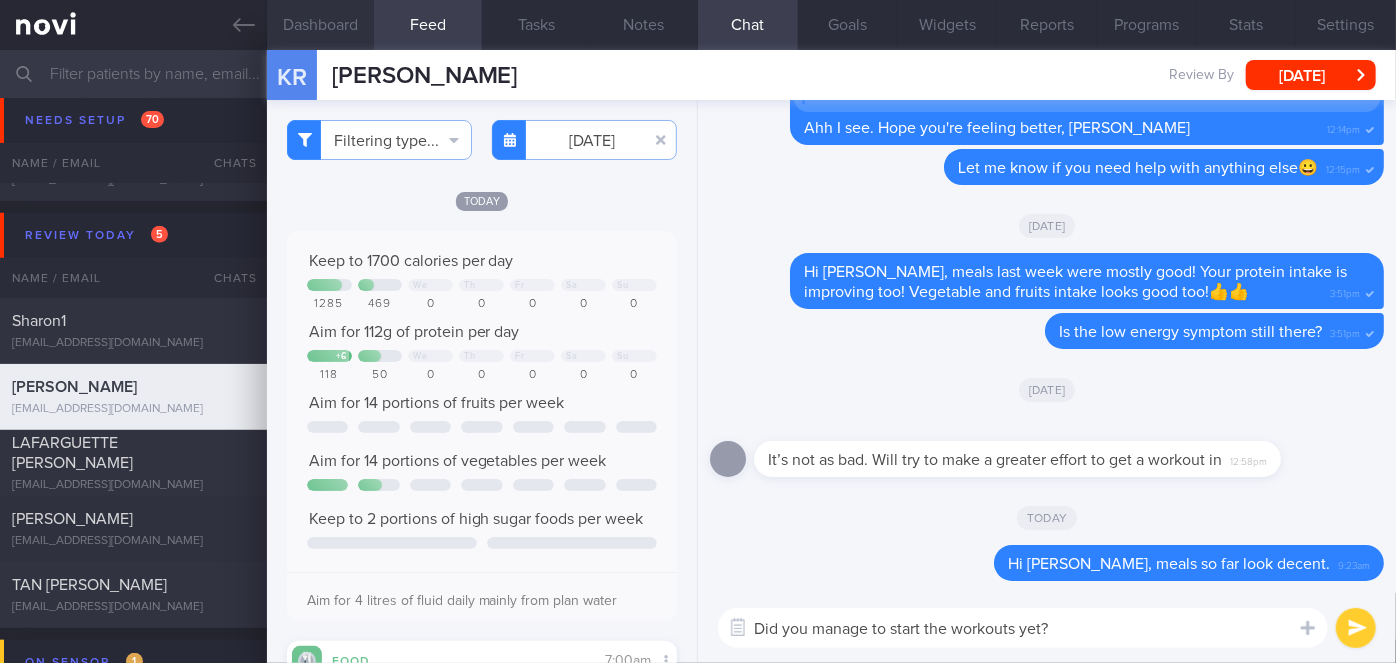 click on "Dashboard" at bounding box center (321, 25) 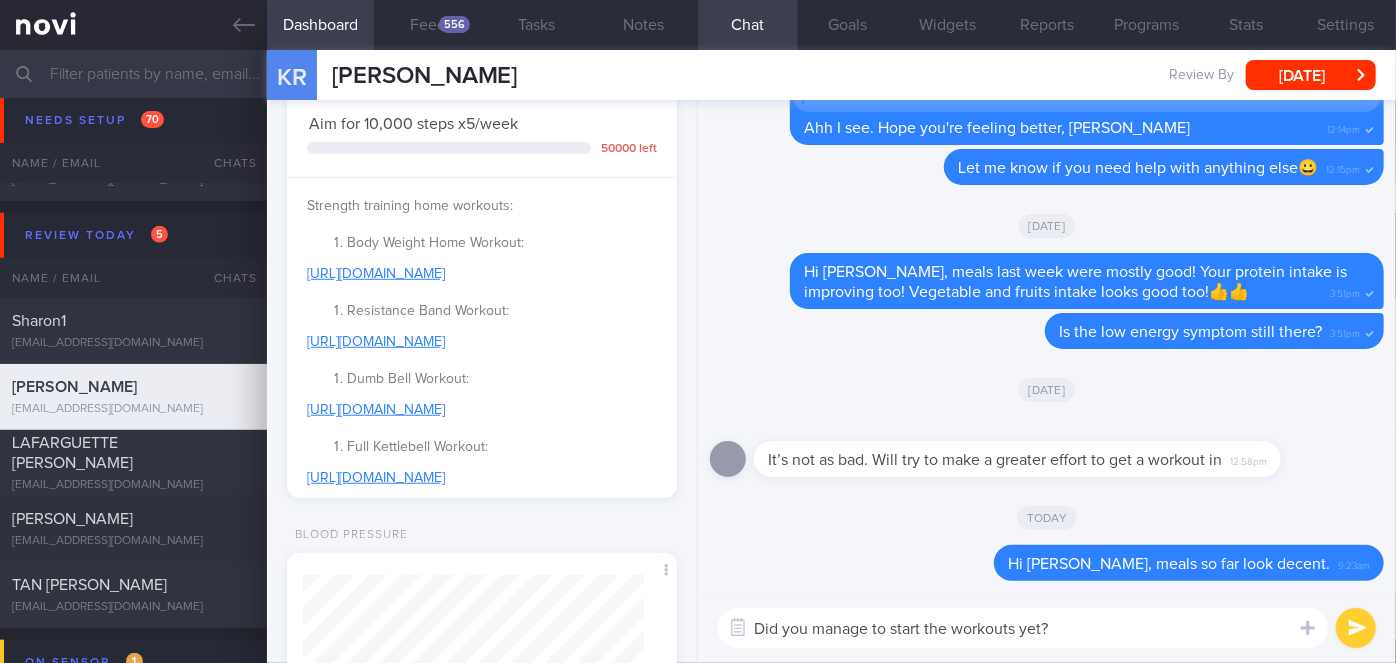 scroll, scrollTop: 602, scrollLeft: 0, axis: vertical 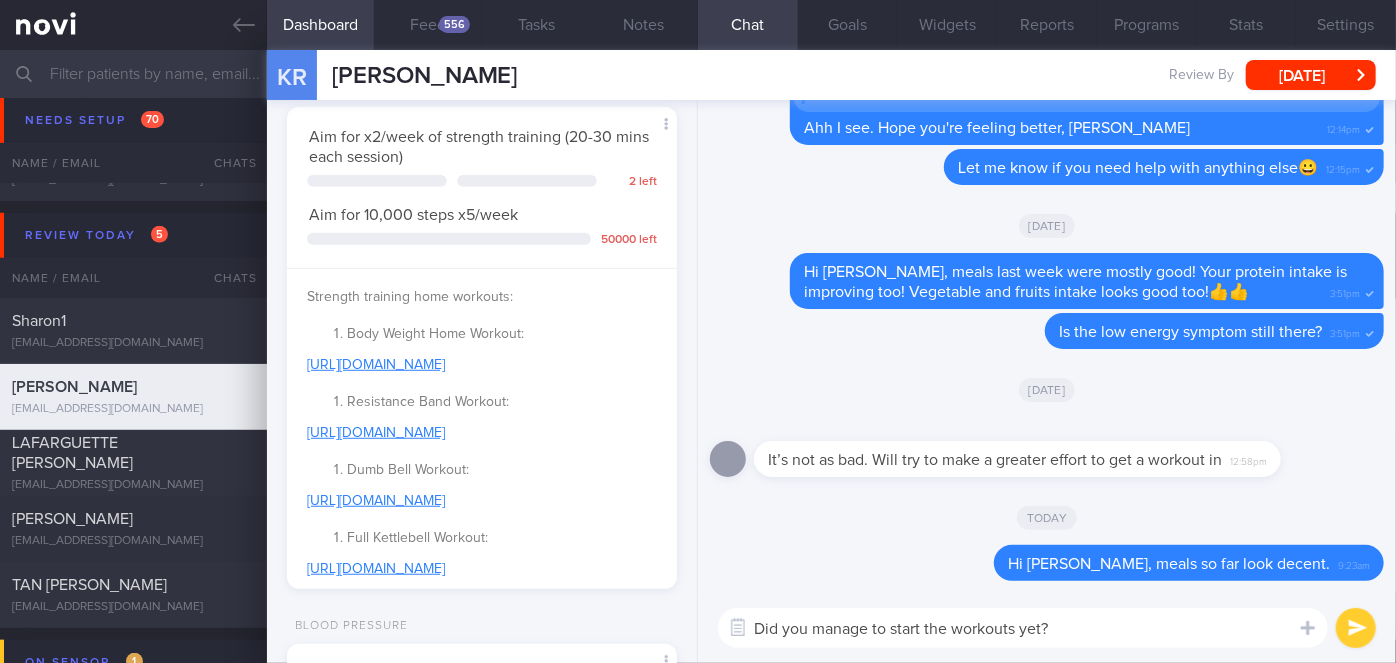 click at bounding box center [1356, 628] 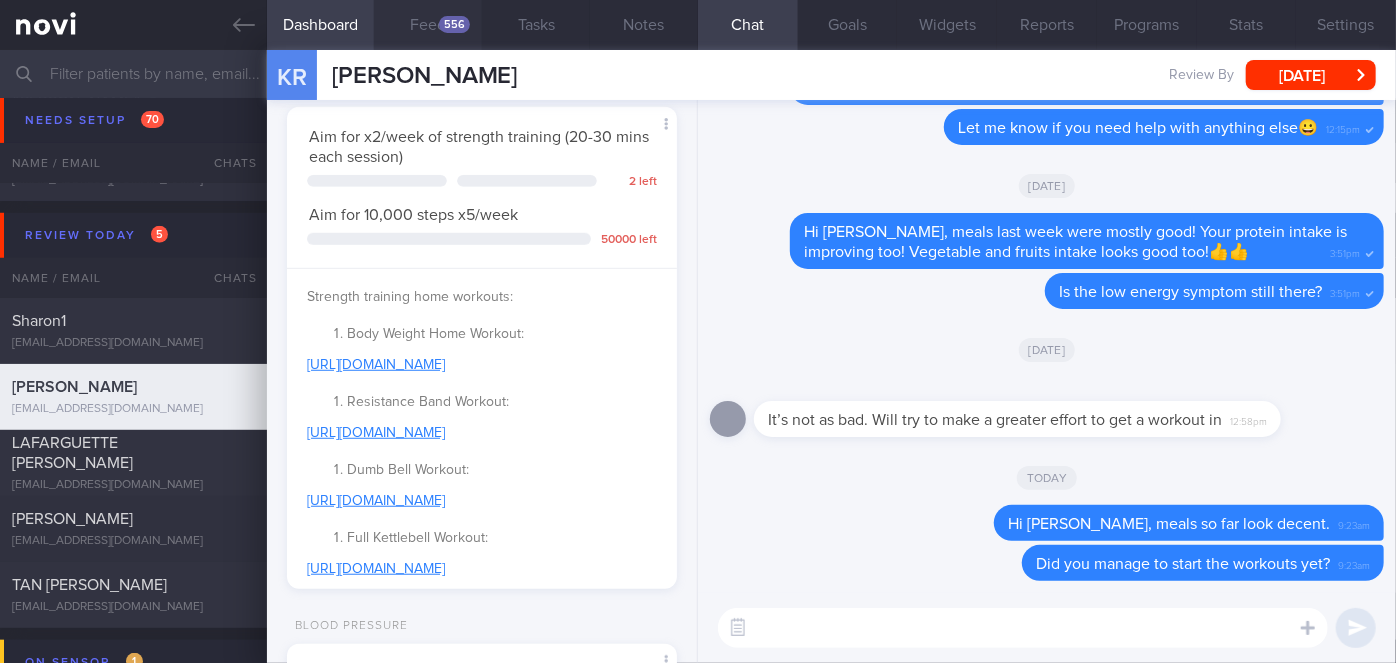 click on "556" at bounding box center (454, 24) 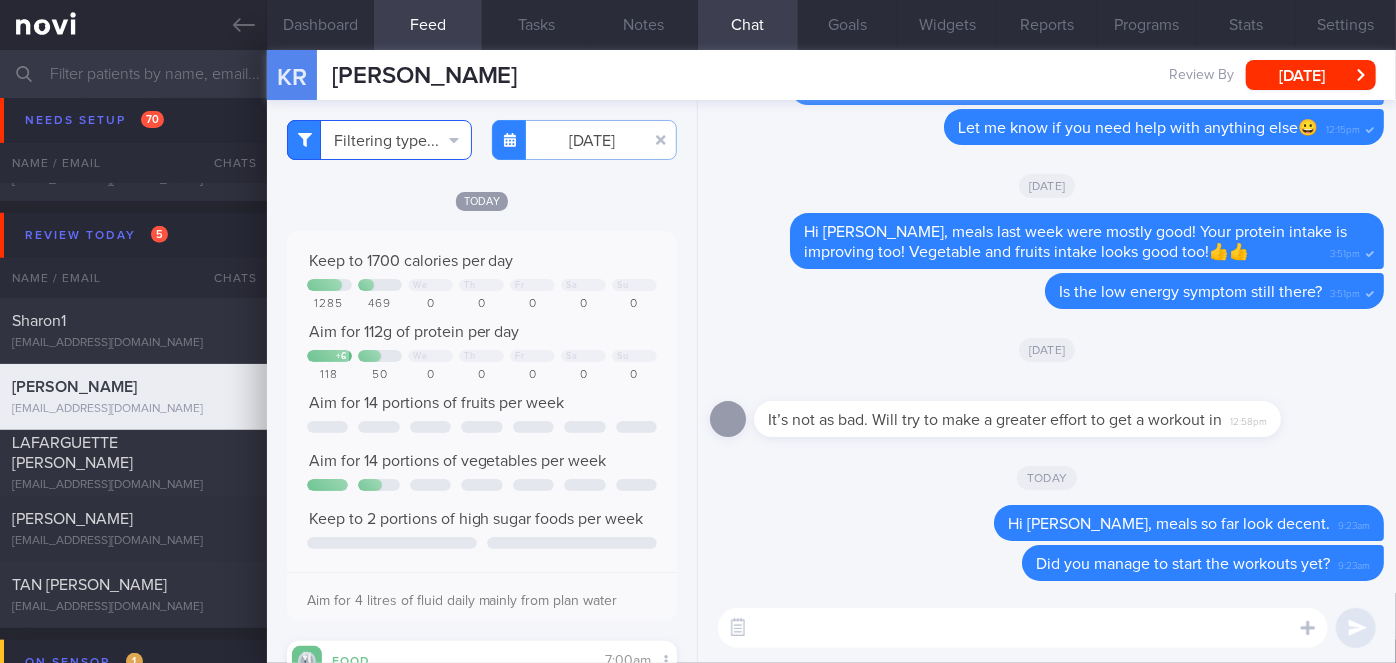 click on "Filtering type..." at bounding box center [379, 140] 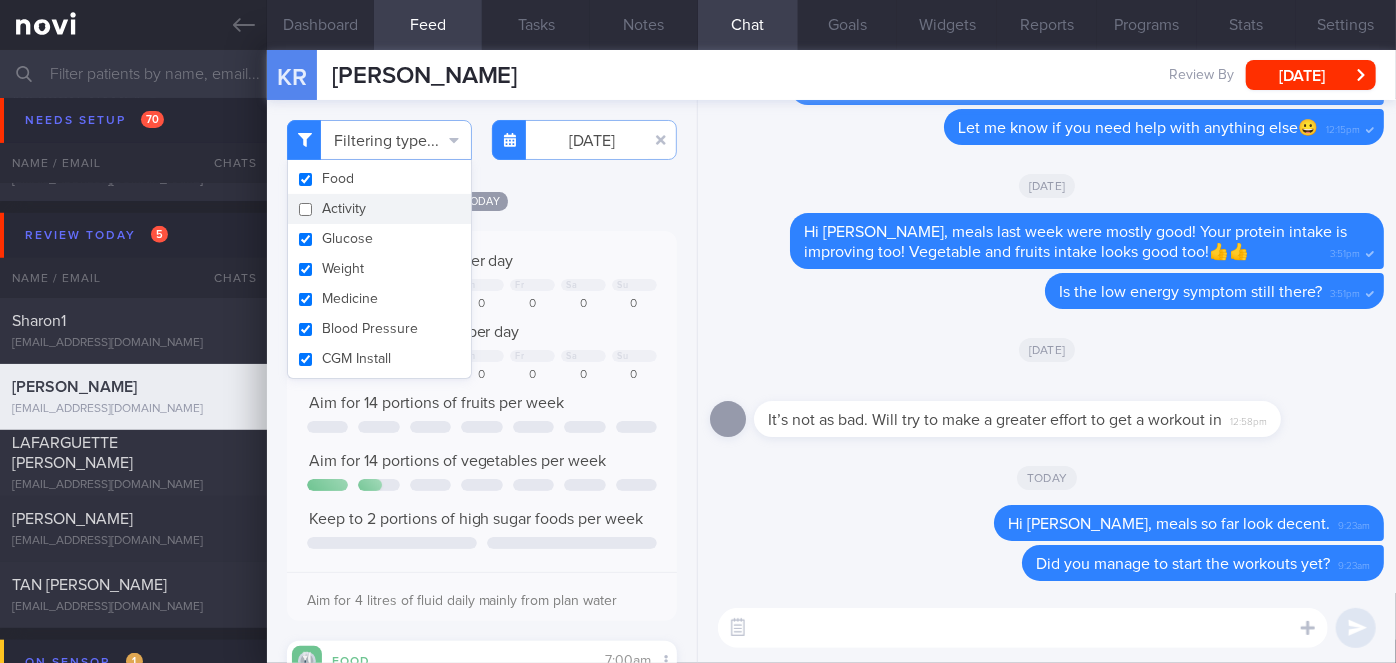 click on "Activity" at bounding box center (379, 209) 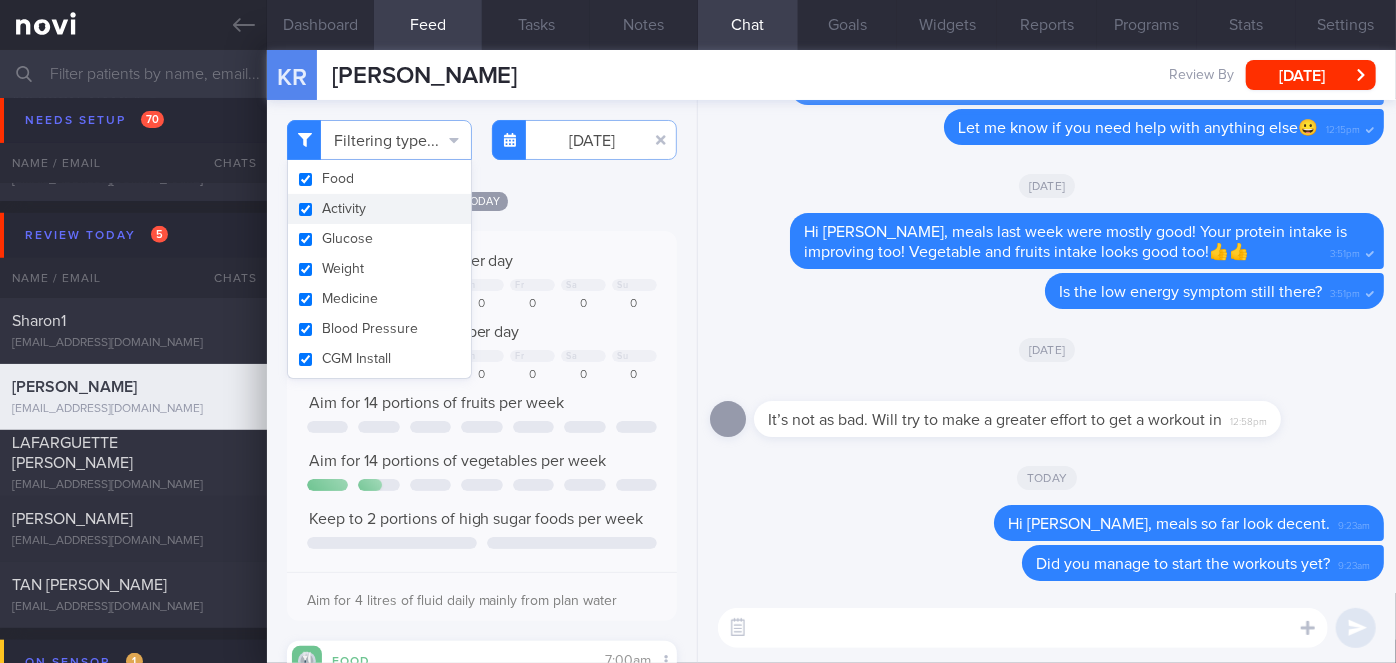 checkbox on "true" 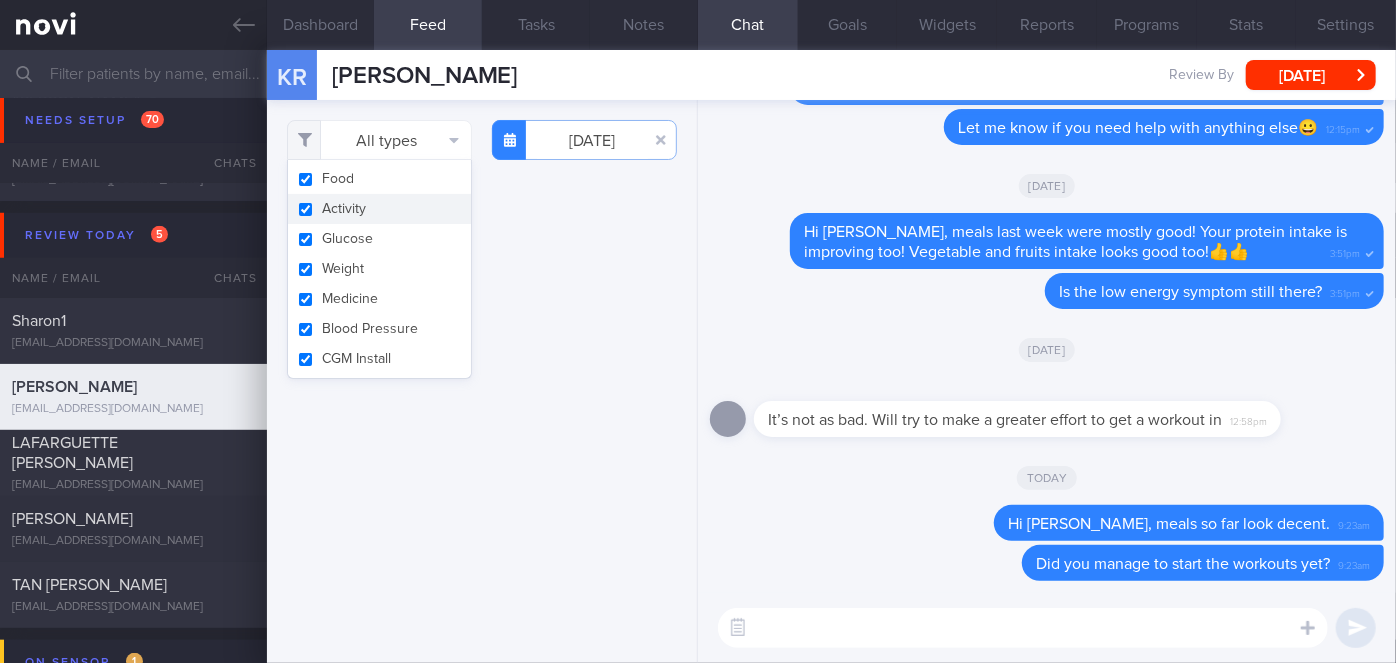 scroll, scrollTop: 16800, scrollLeft: 0, axis: vertical 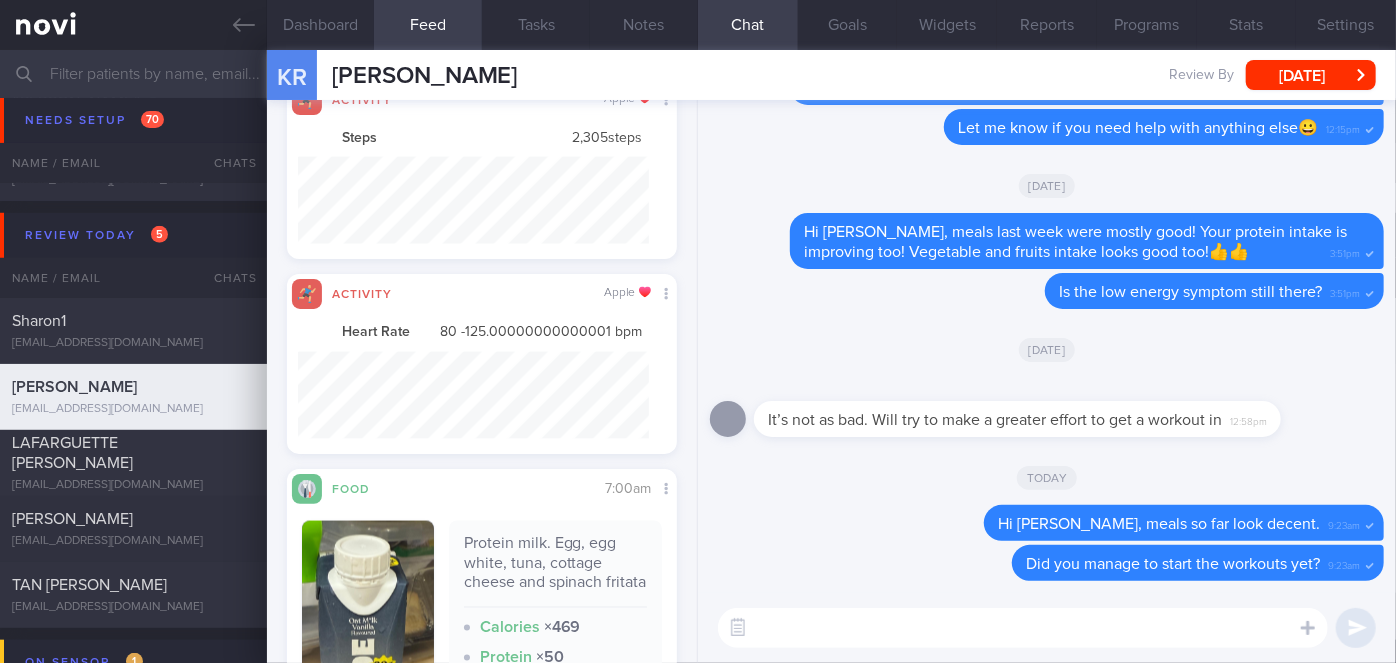 click at bounding box center (1023, 628) 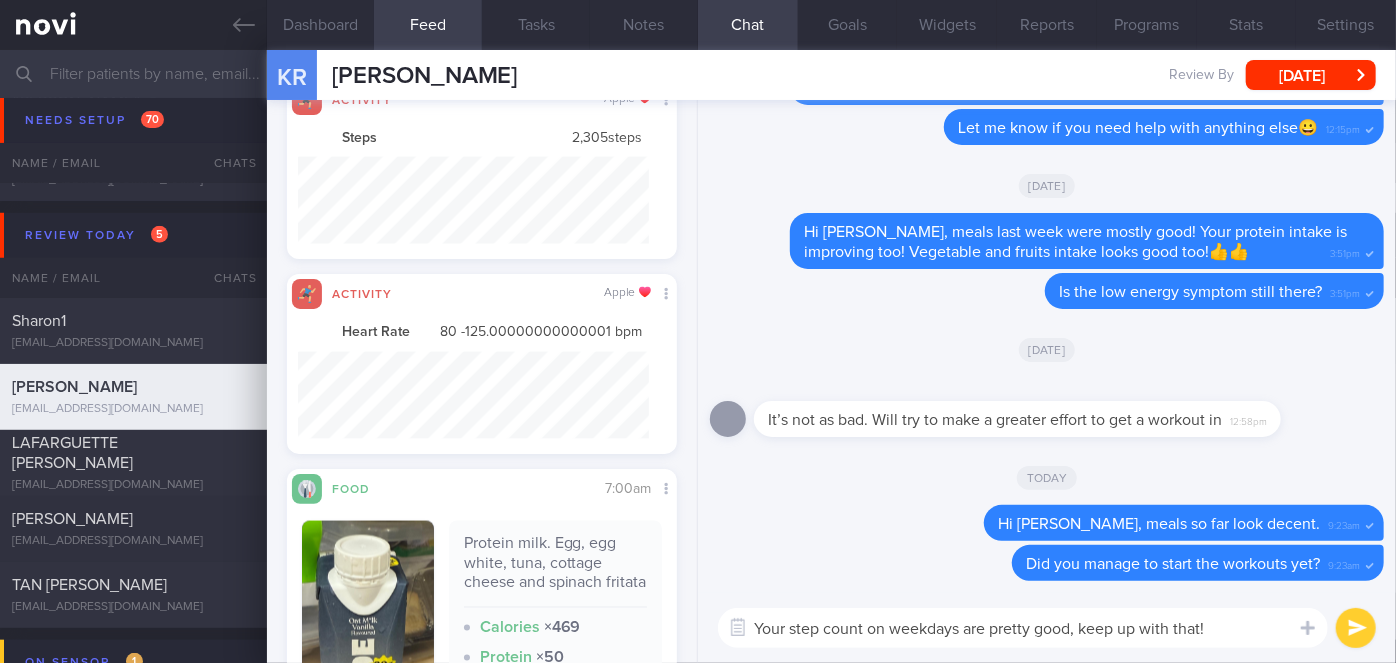 type on "Your step count on weekdays are pretty good, keep up with that!!" 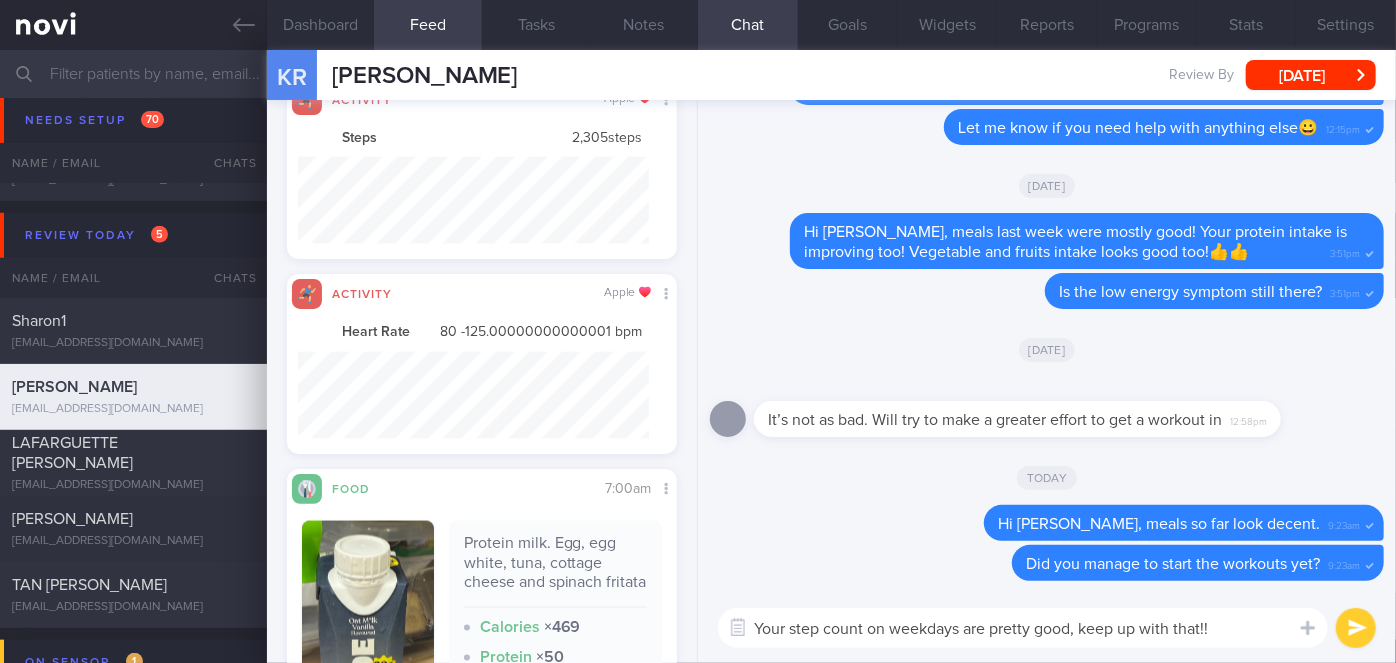 type 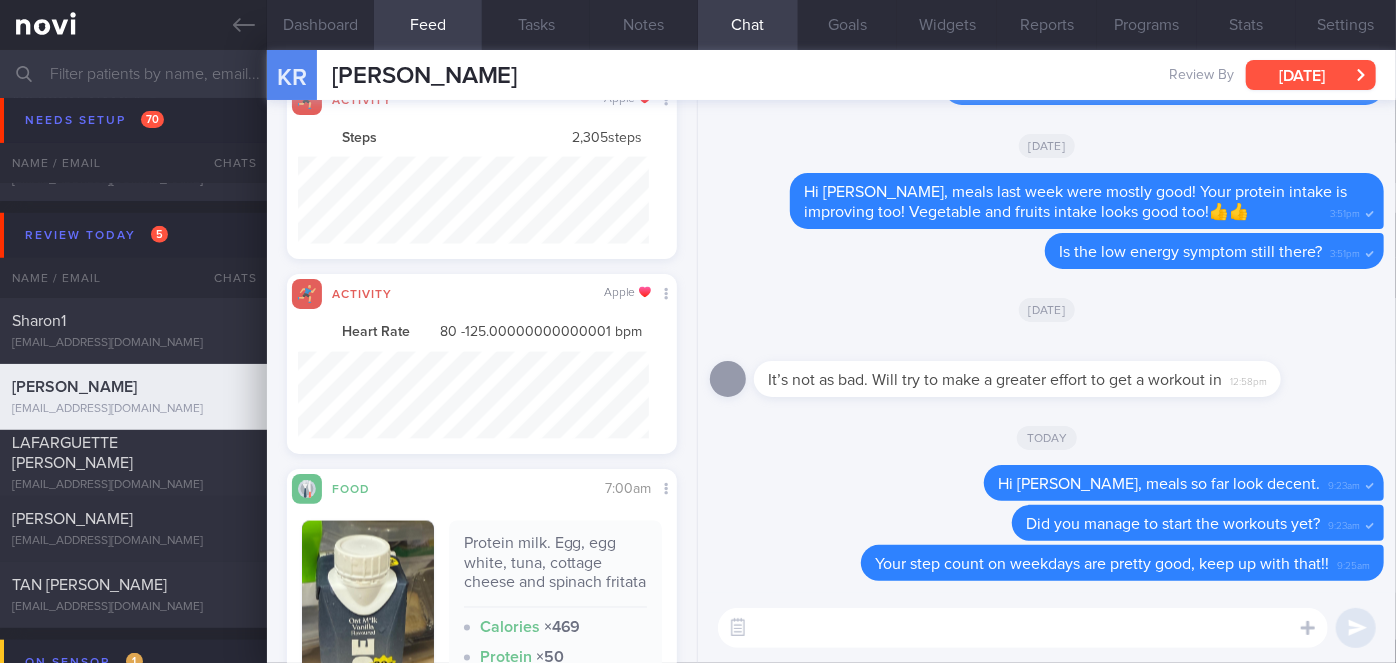click on "[DATE]" at bounding box center [1311, 75] 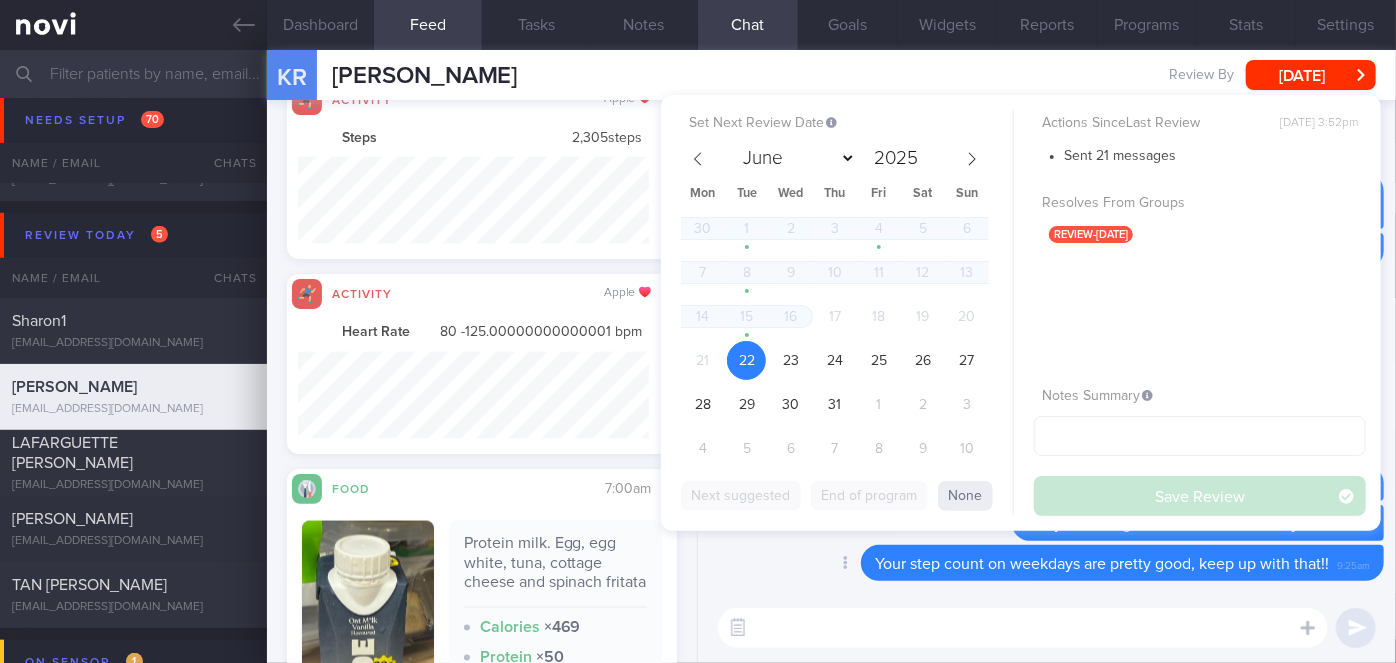 click 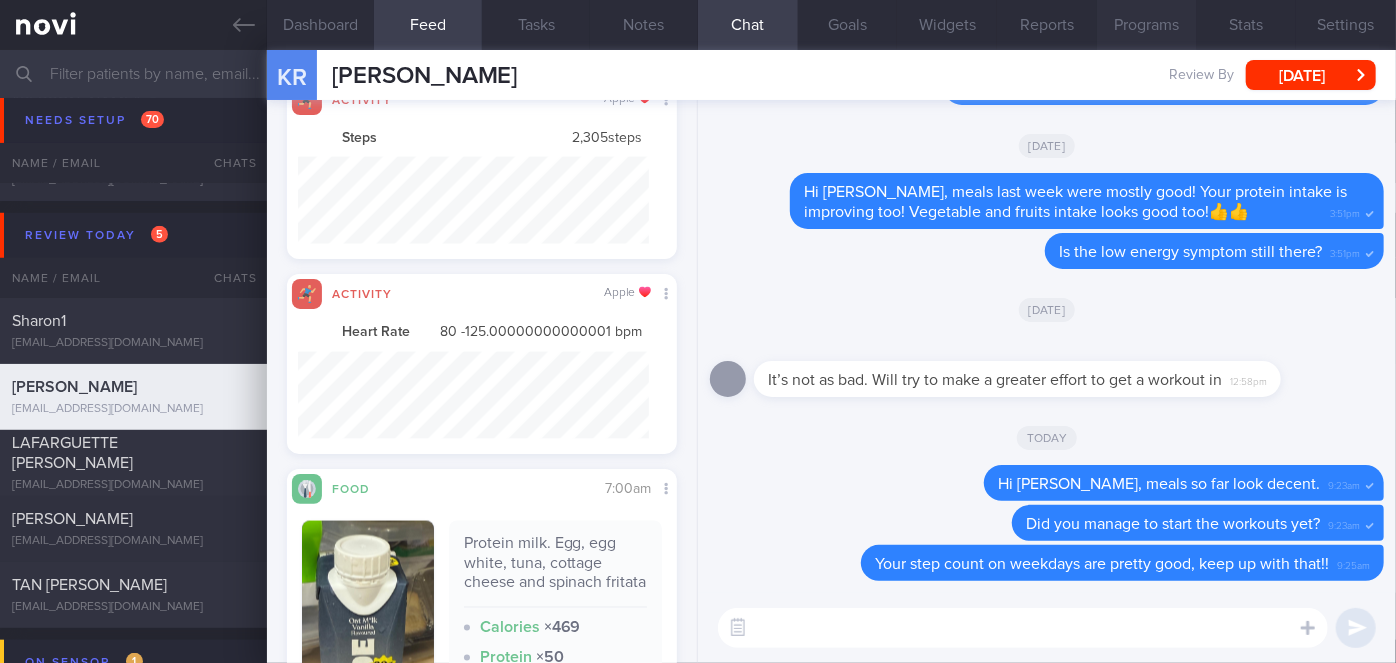 click on "Programs" at bounding box center (1147, 25) 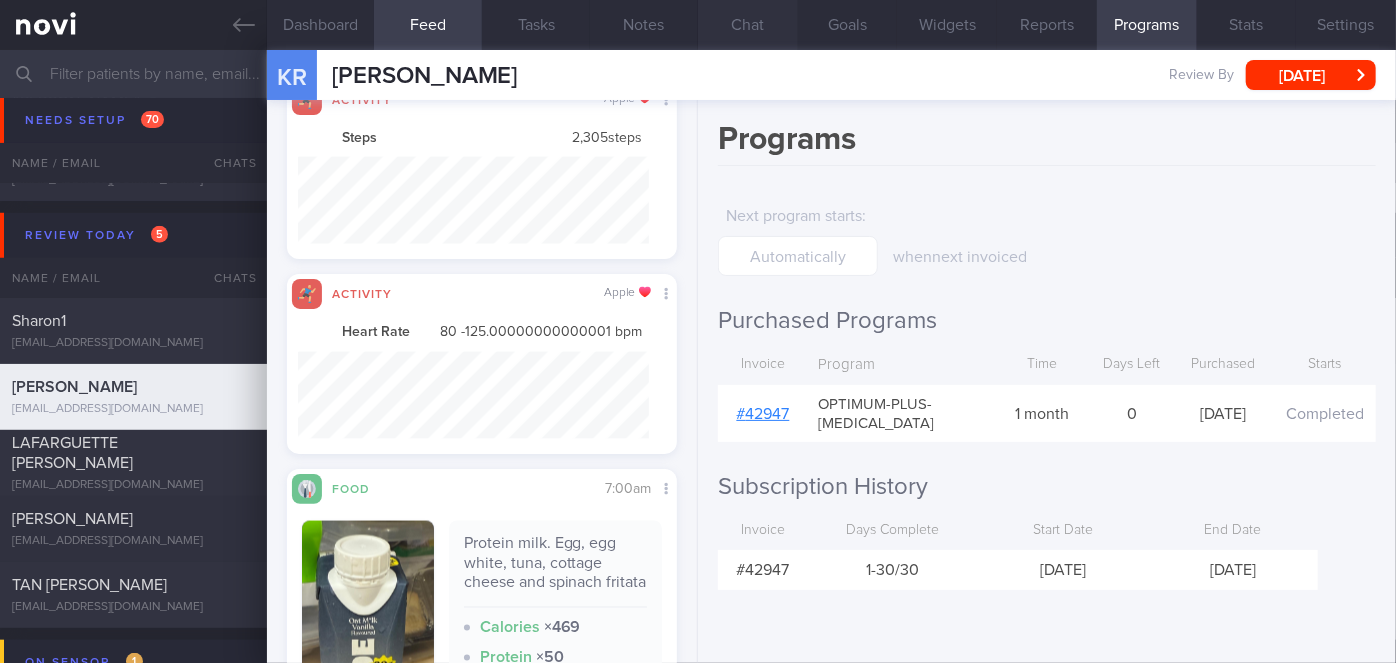 click on "Chat" at bounding box center [748, 25] 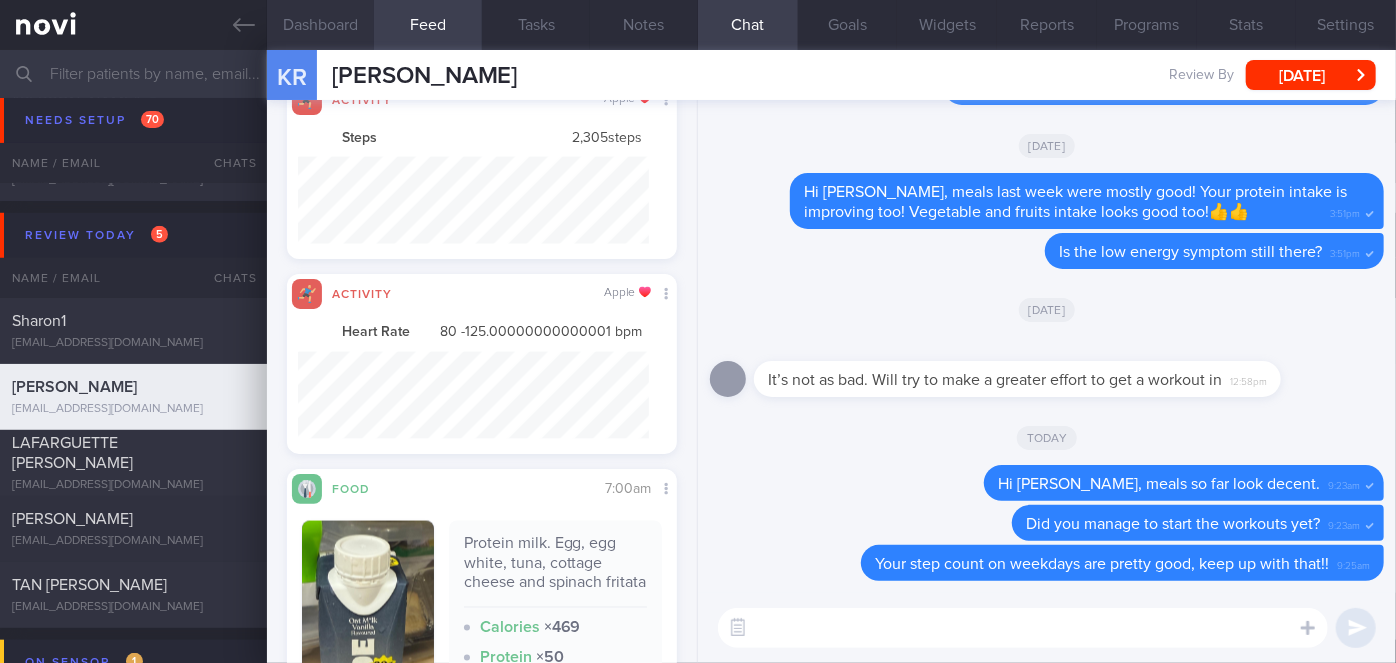 click on "Dashboard" at bounding box center [321, 25] 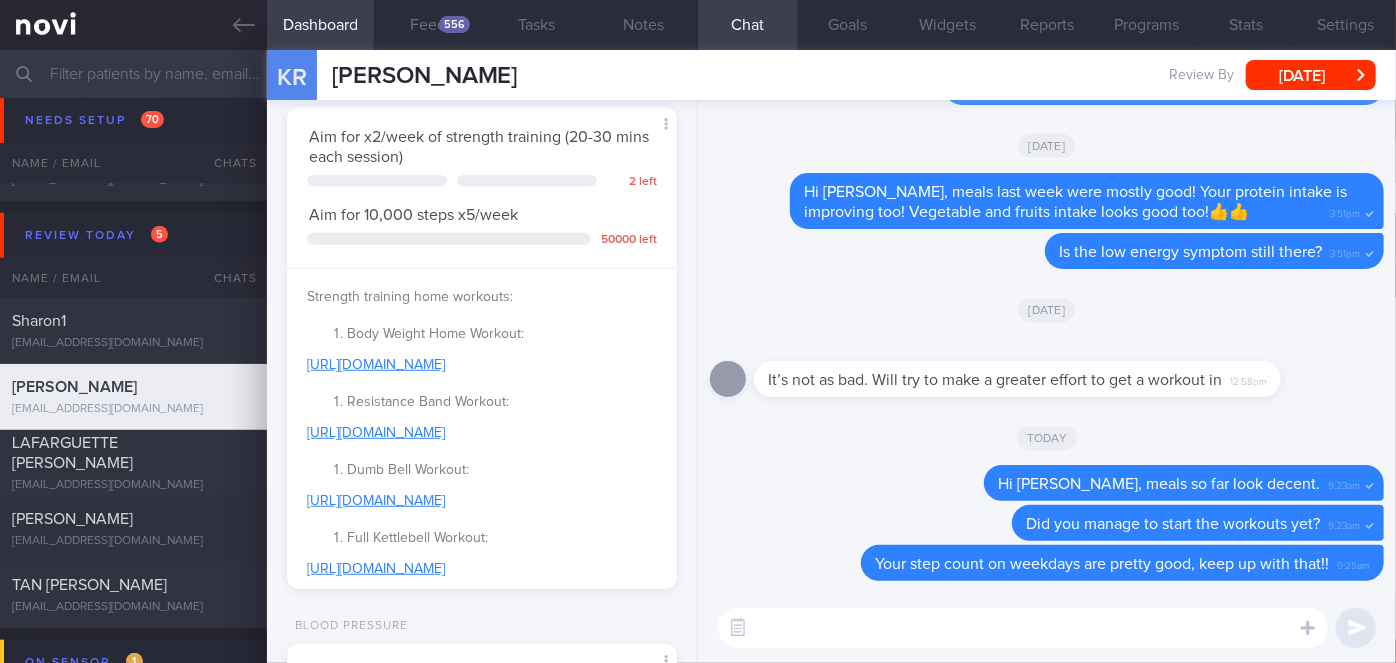 scroll, scrollTop: 1056, scrollLeft: 0, axis: vertical 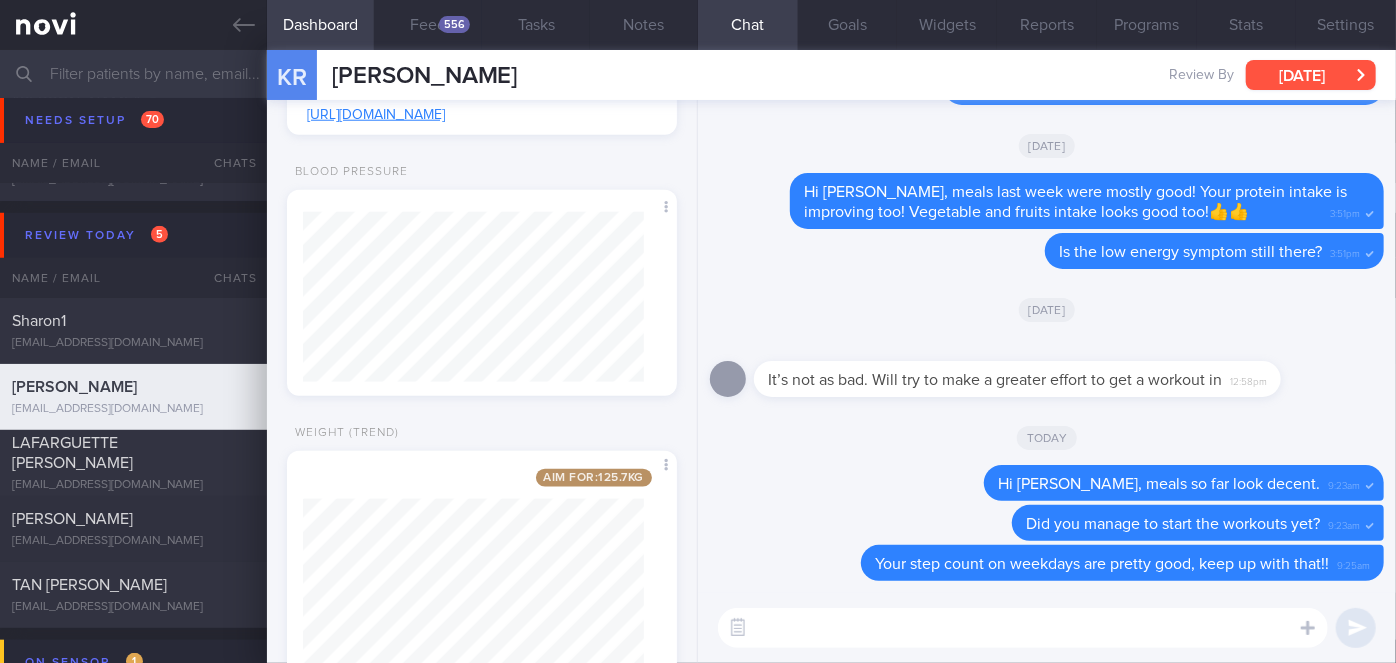 click on "[DATE]" at bounding box center (1311, 75) 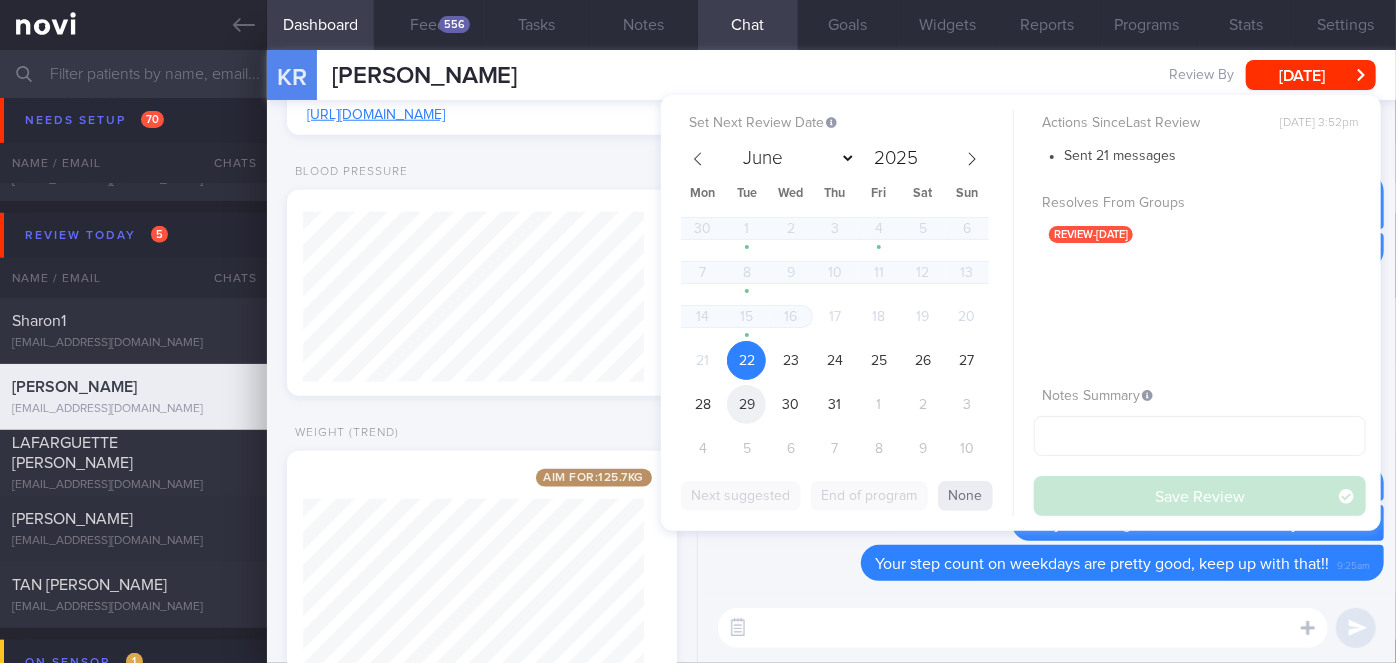 click on "29" at bounding box center (746, 404) 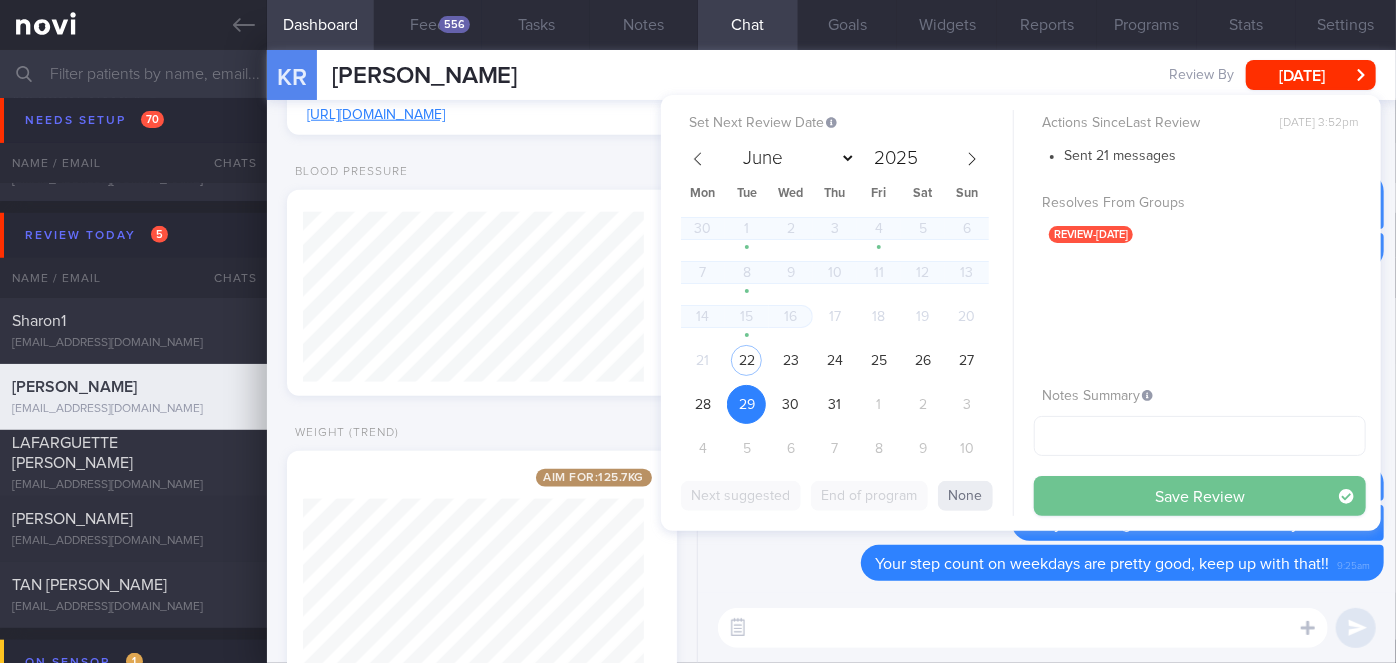 click on "Save Review" at bounding box center [1200, 496] 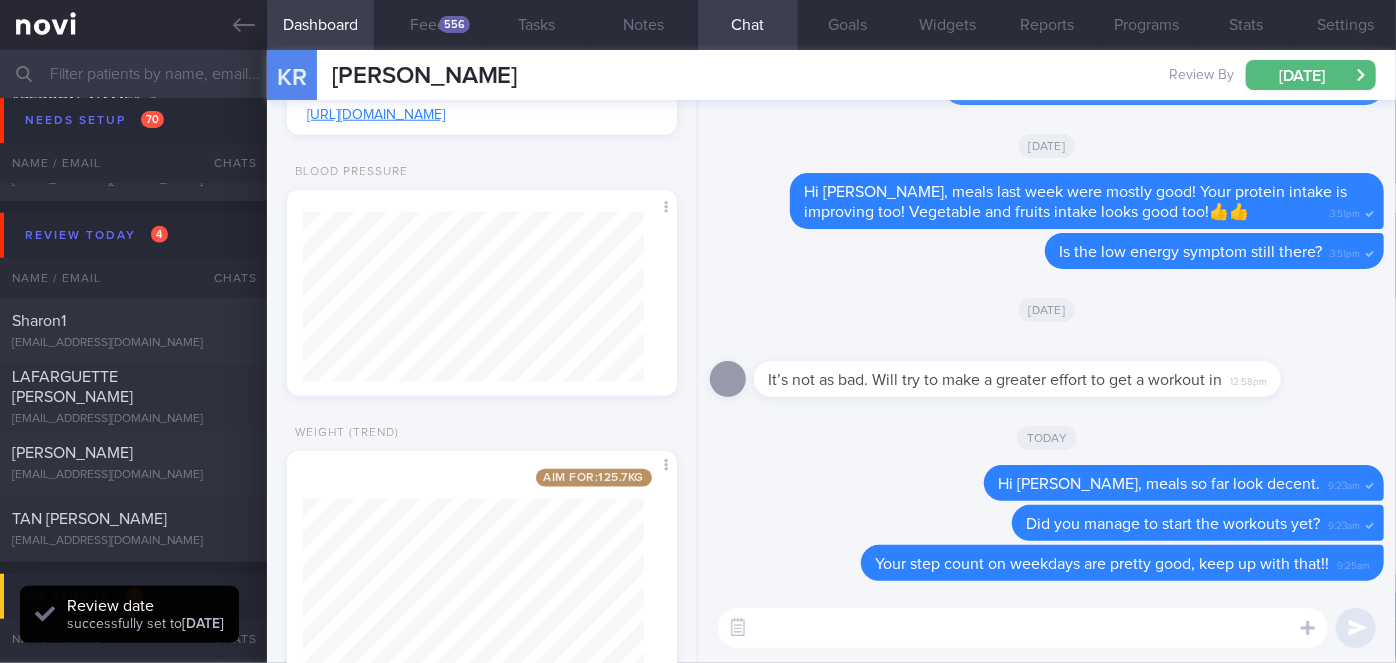 scroll, scrollTop: 16879, scrollLeft: 0, axis: vertical 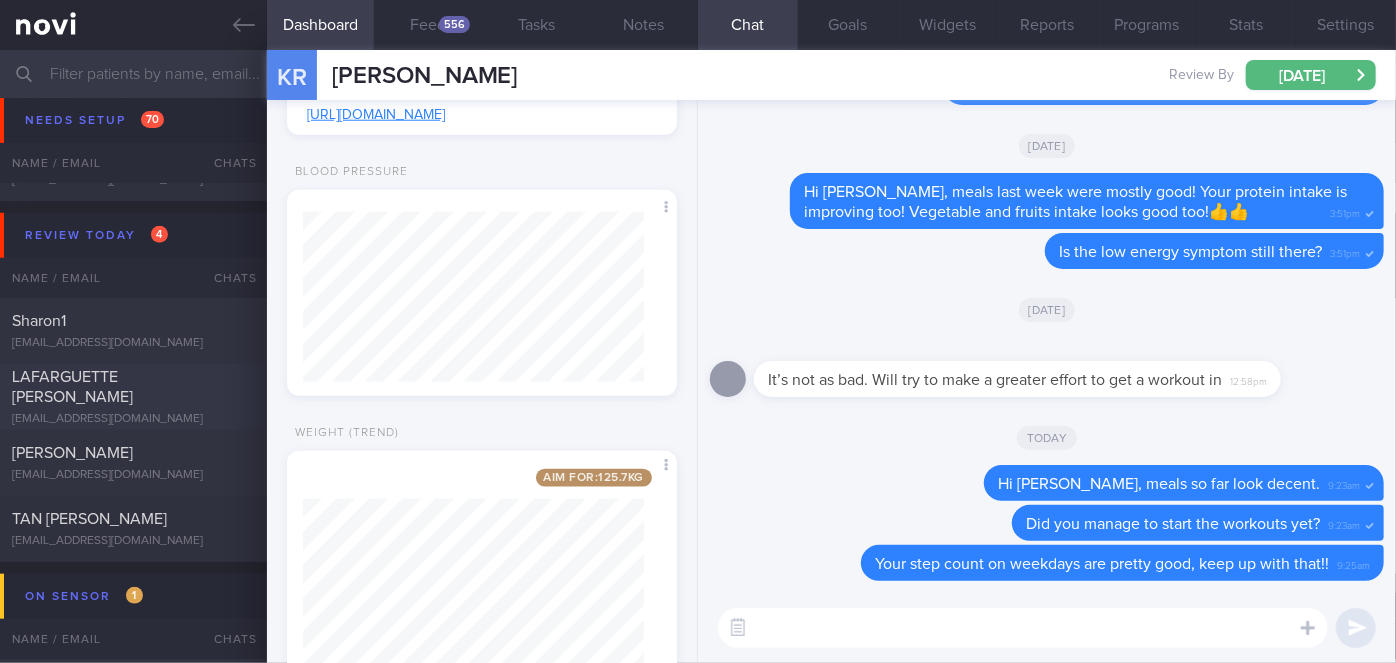 click on "LAFARGUETTE [PERSON_NAME]" at bounding box center (131, 387) 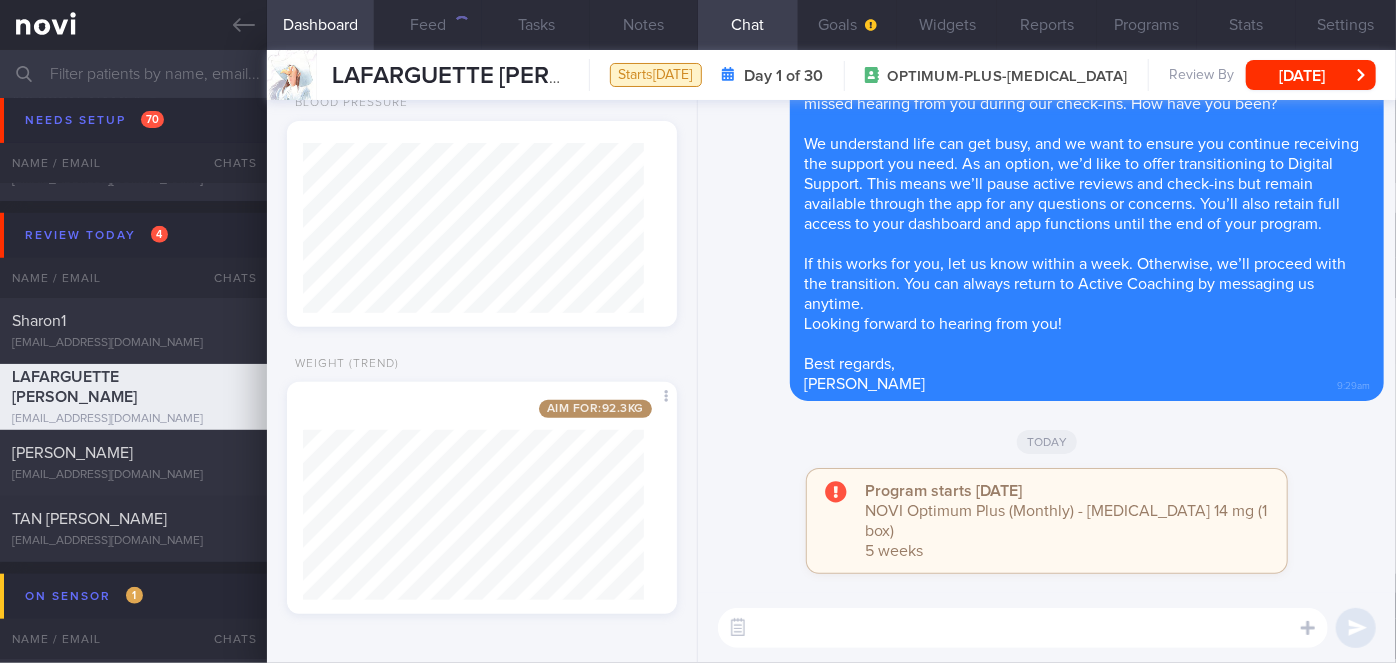 scroll, scrollTop: 344, scrollLeft: 0, axis: vertical 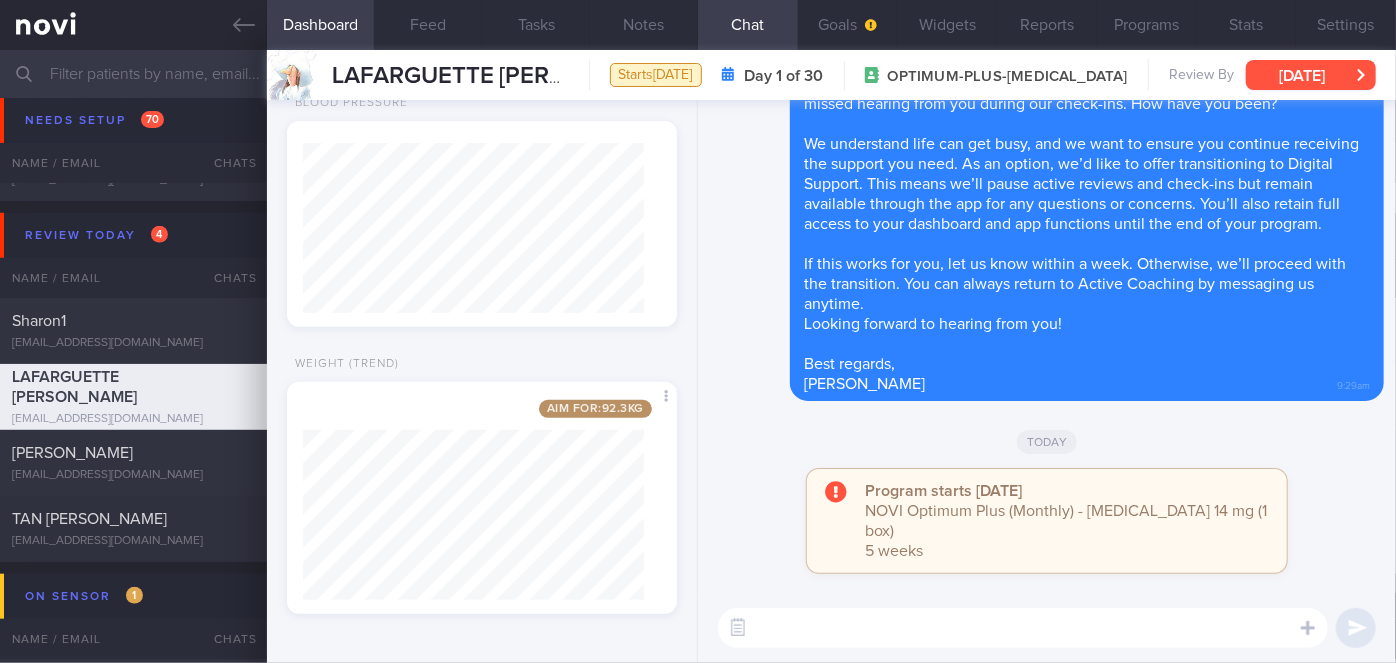 click on "[DATE]" at bounding box center (1311, 75) 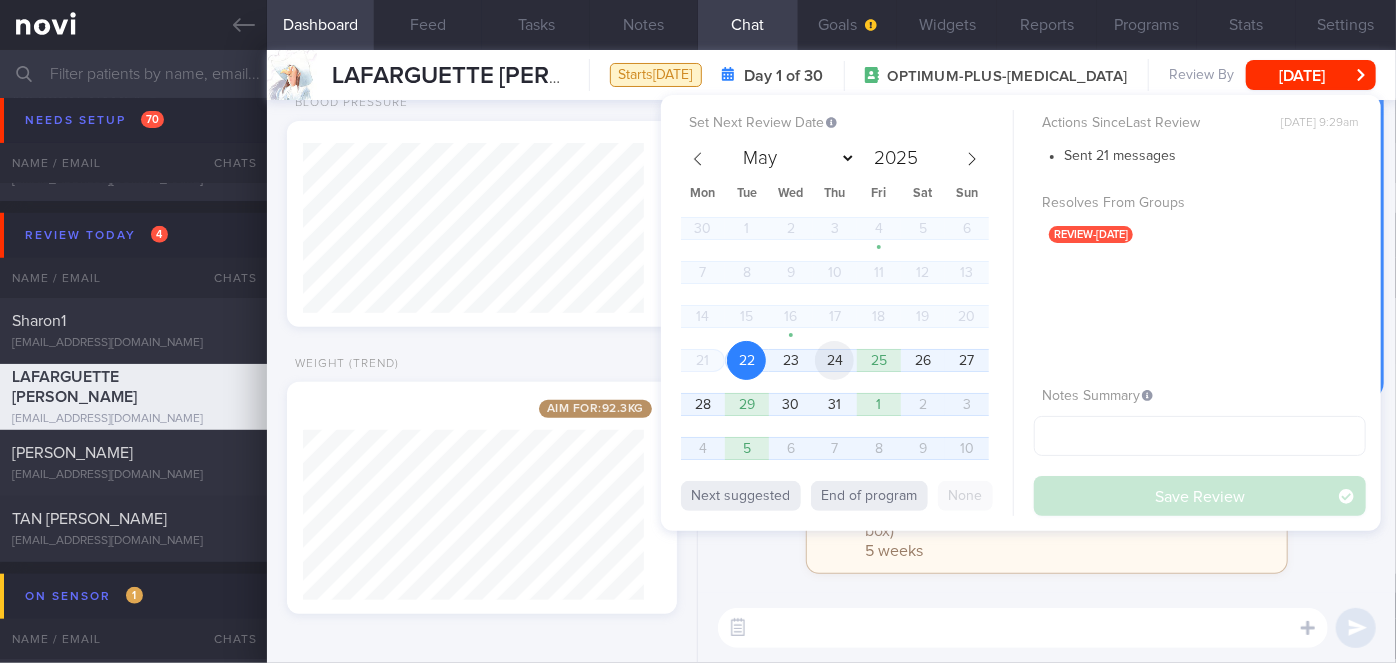 click on "24" at bounding box center (834, 360) 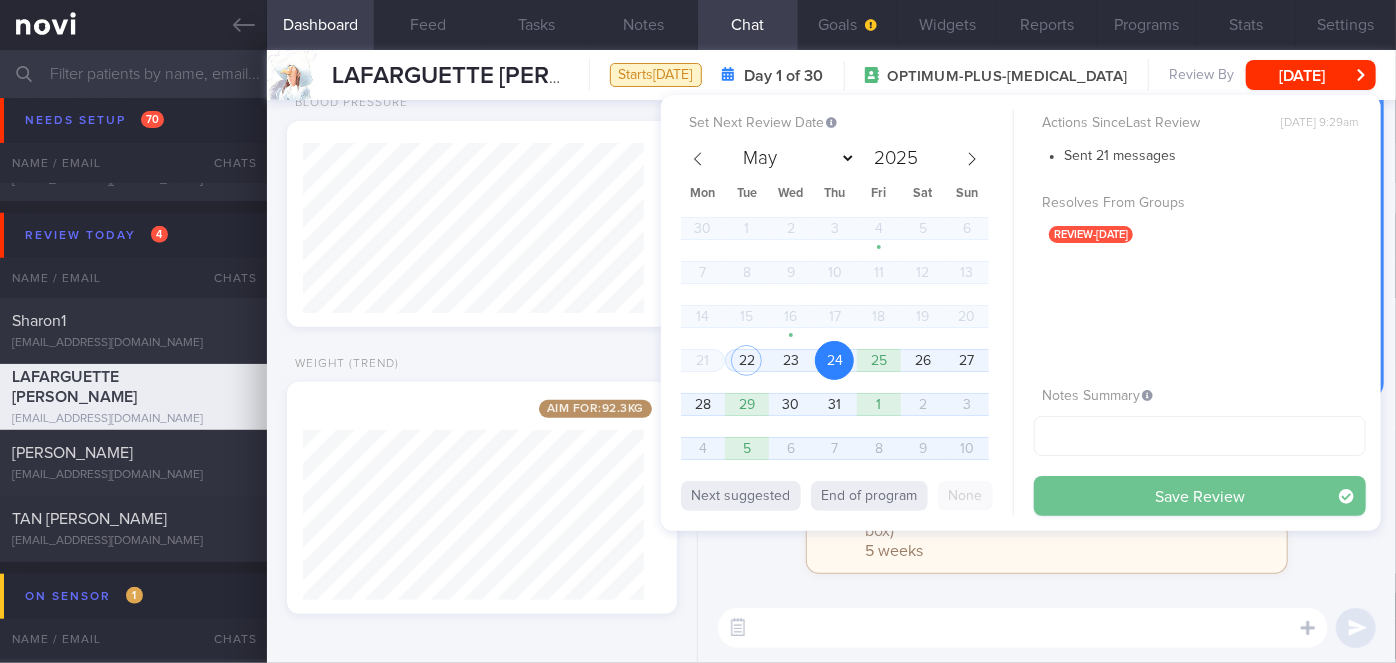 click on "Save Review" at bounding box center [1200, 496] 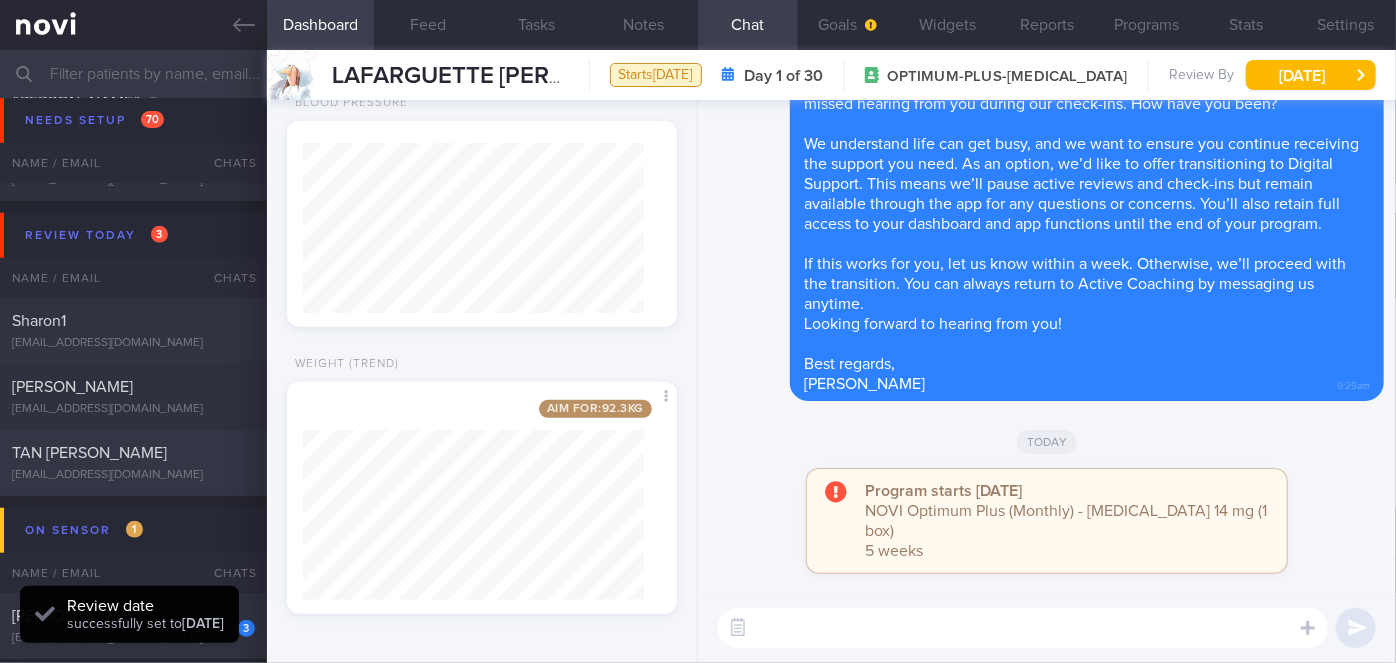 scroll, scrollTop: 4705, scrollLeft: 0, axis: vertical 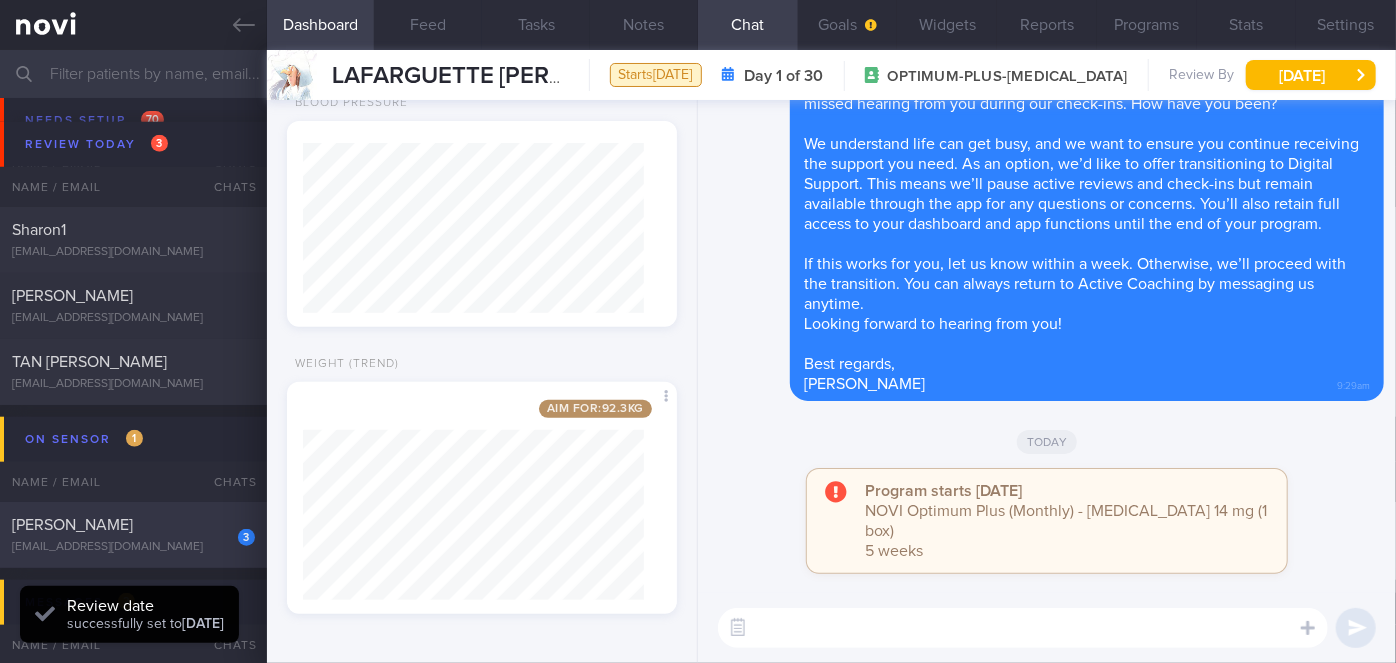 click on "3" at bounding box center [233, 530] 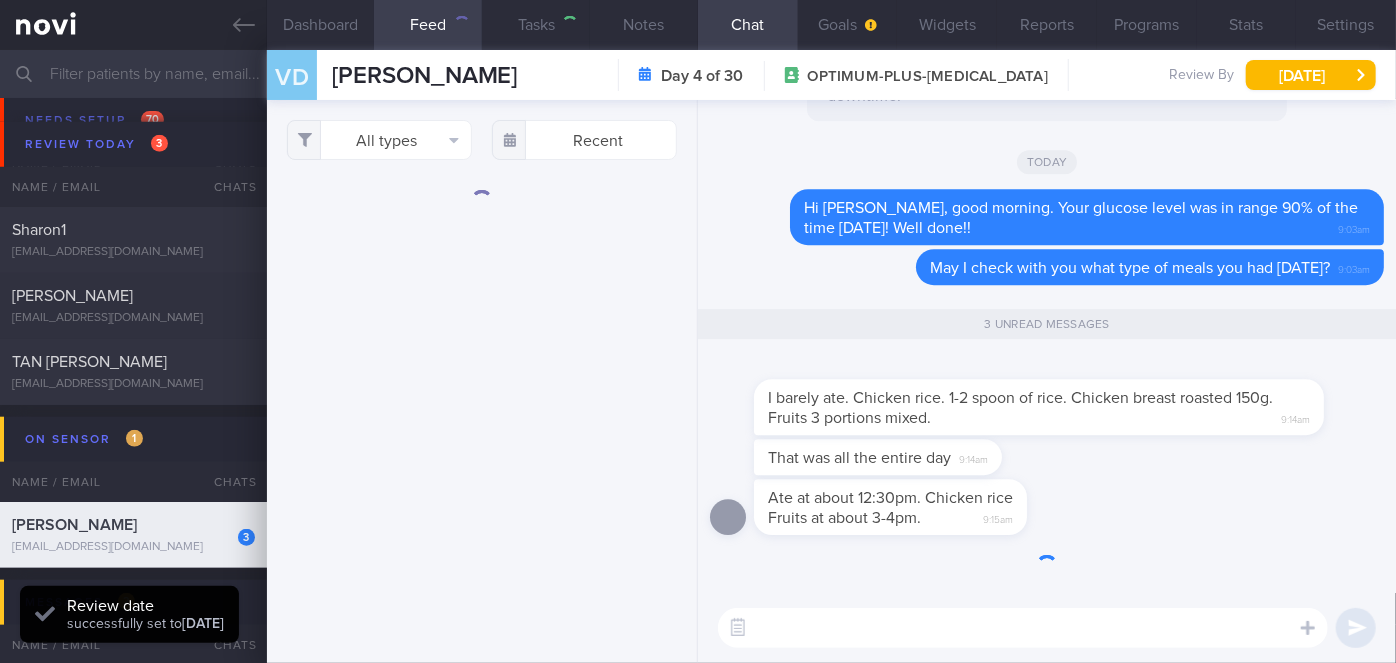 scroll, scrollTop: 0, scrollLeft: 0, axis: both 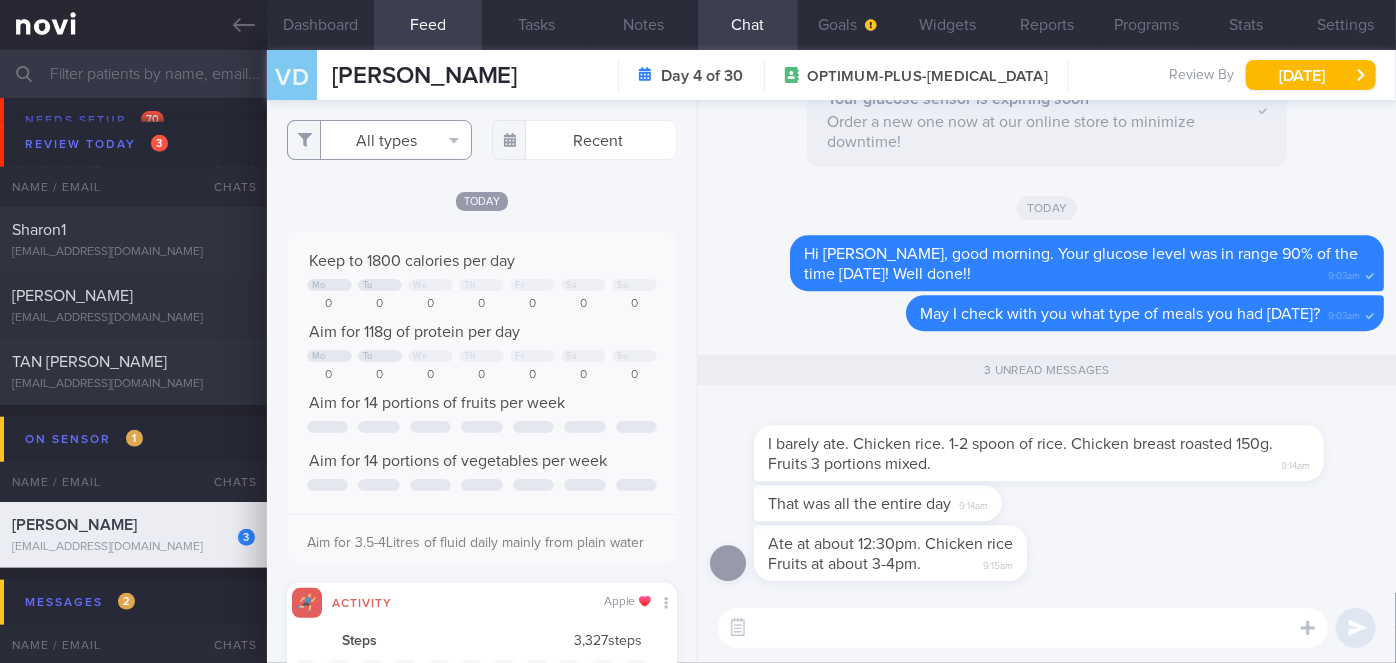 click on "All types" at bounding box center (379, 140) 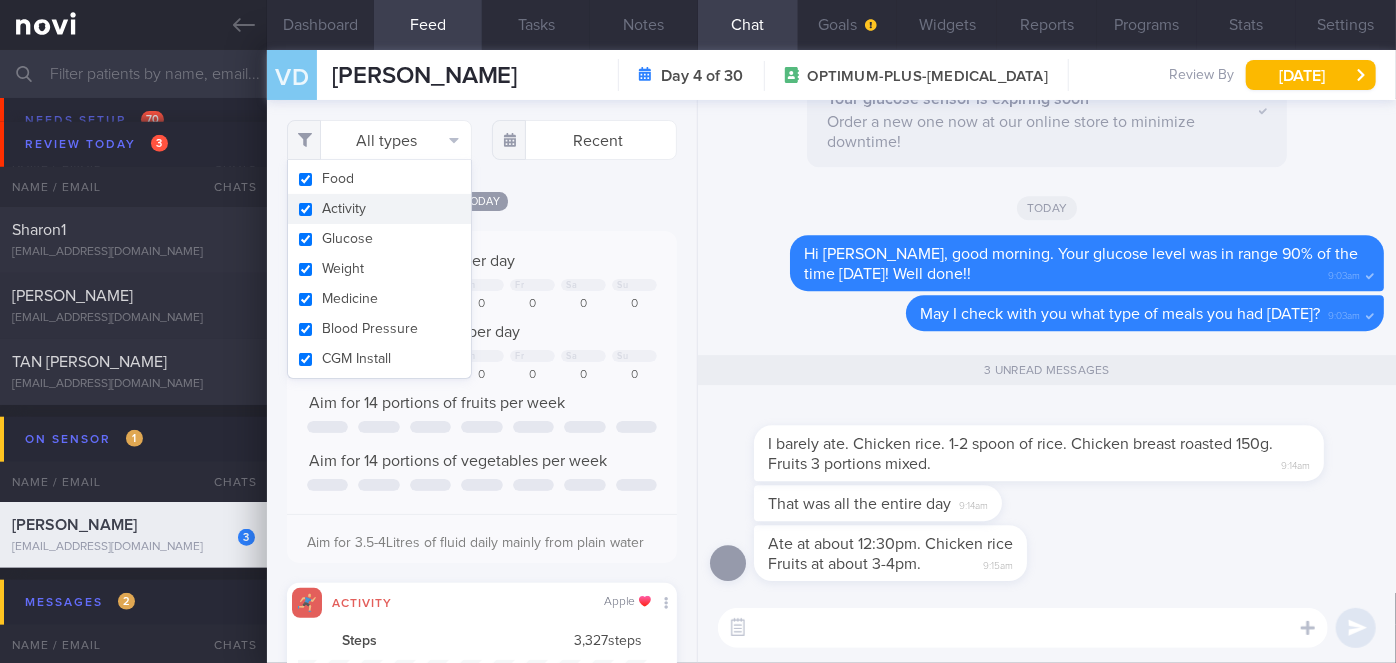 click on "Activity" at bounding box center [379, 209] 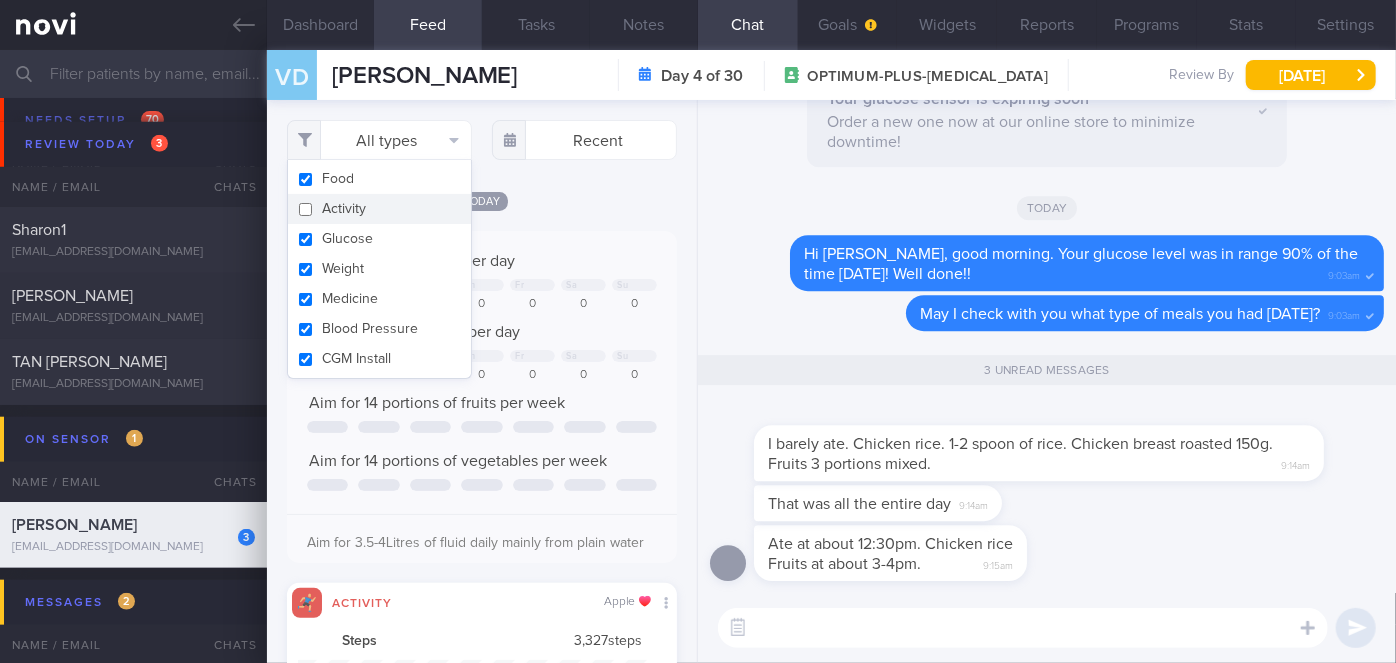 checkbox on "false" 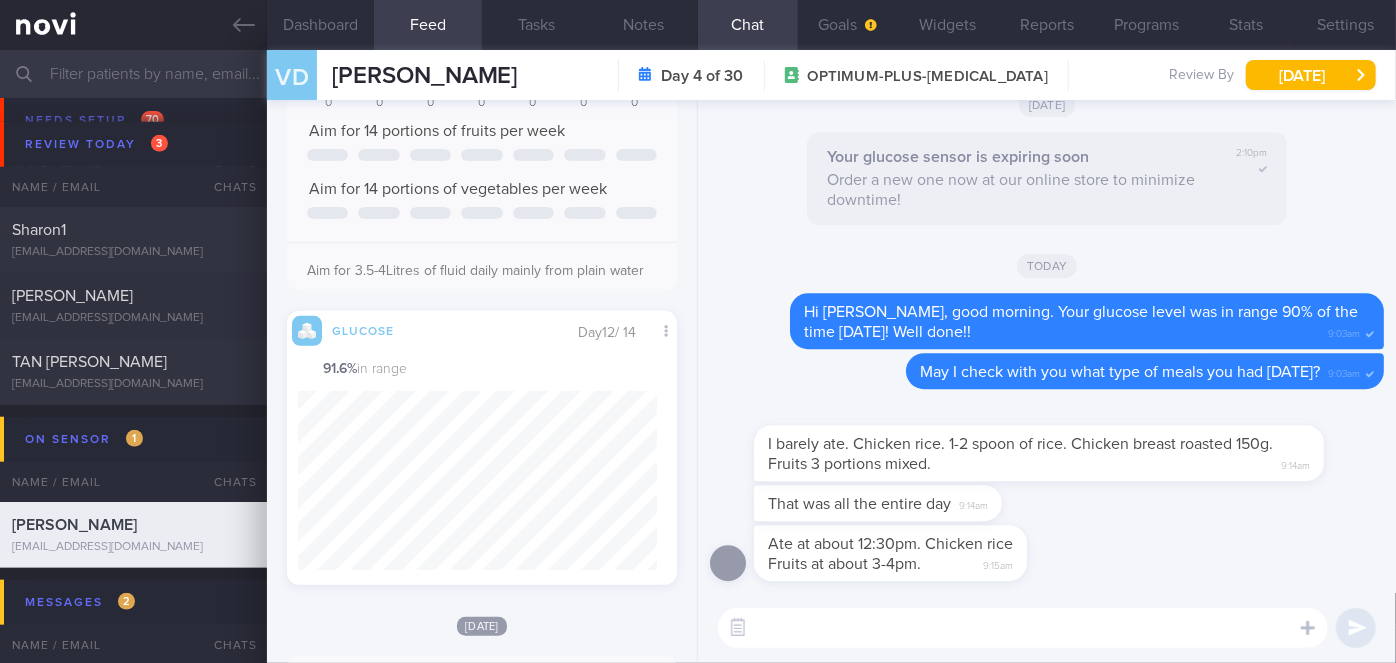 click at bounding box center [1023, 628] 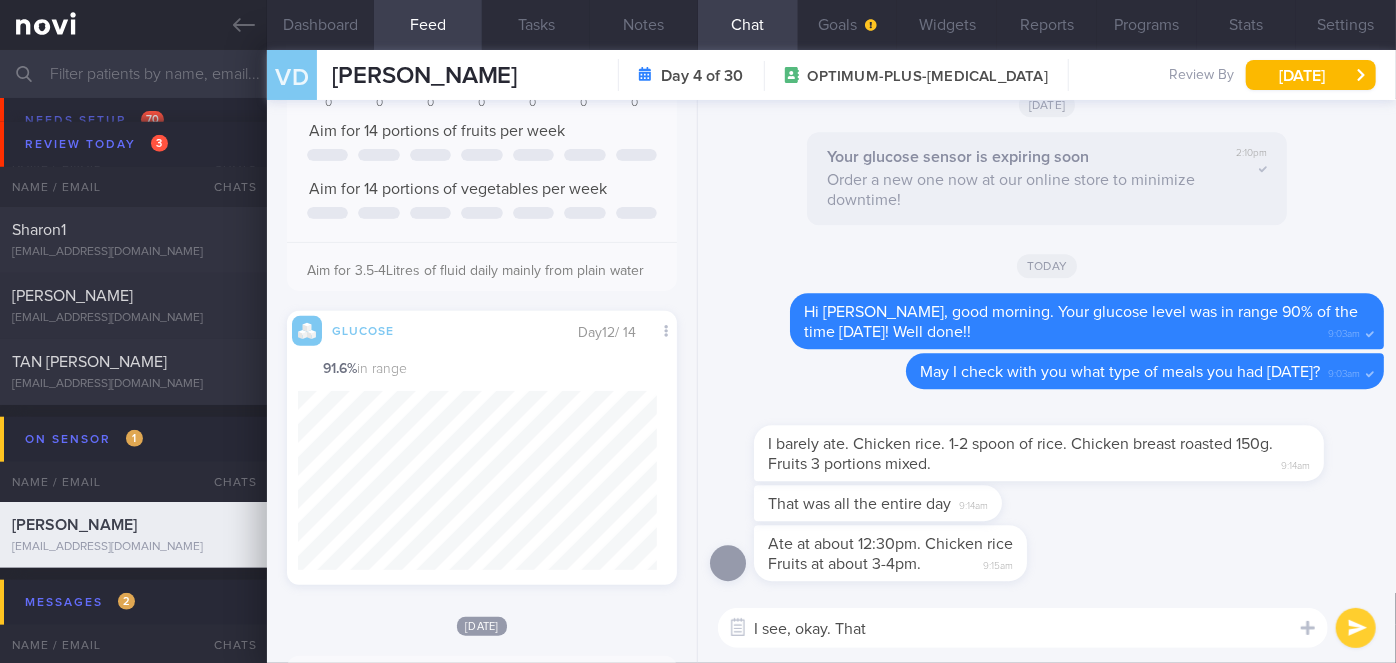 click on "I see, okay. That" at bounding box center [1023, 628] 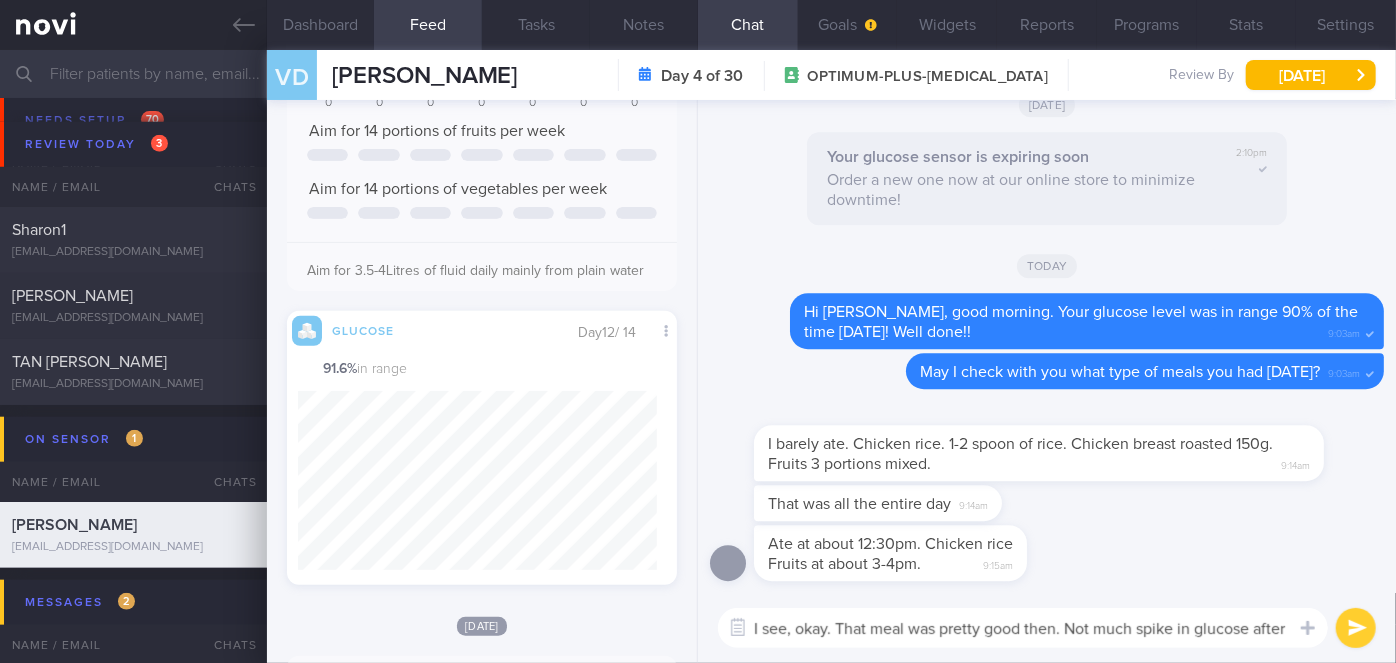 scroll, scrollTop: 0, scrollLeft: 0, axis: both 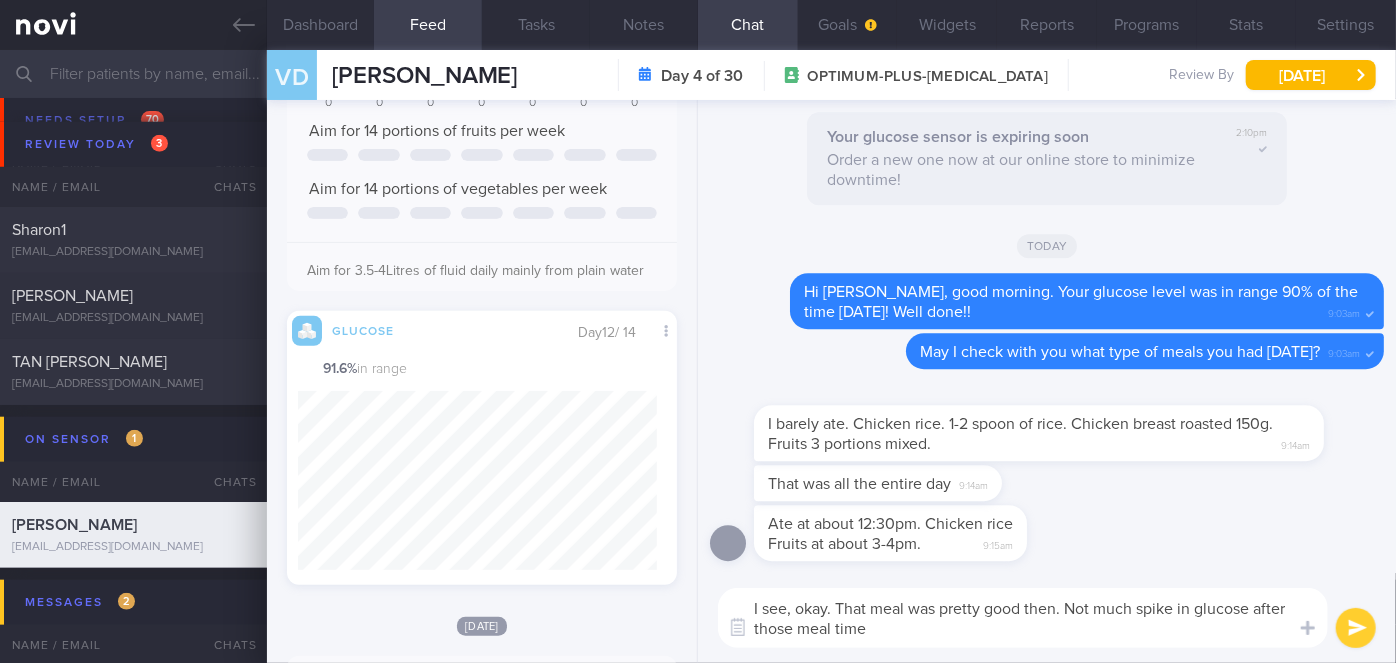 type on "I see, okay. That meal was pretty good then. Not much spike in glucose after those meal time." 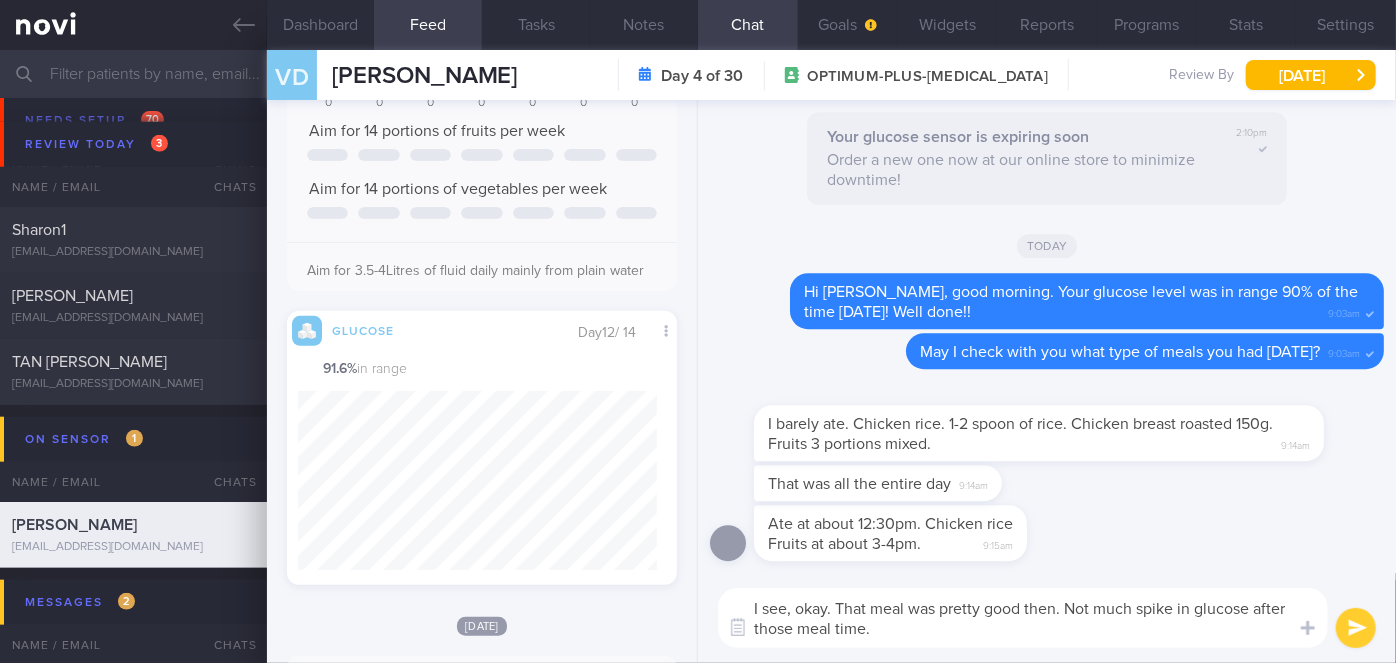 type 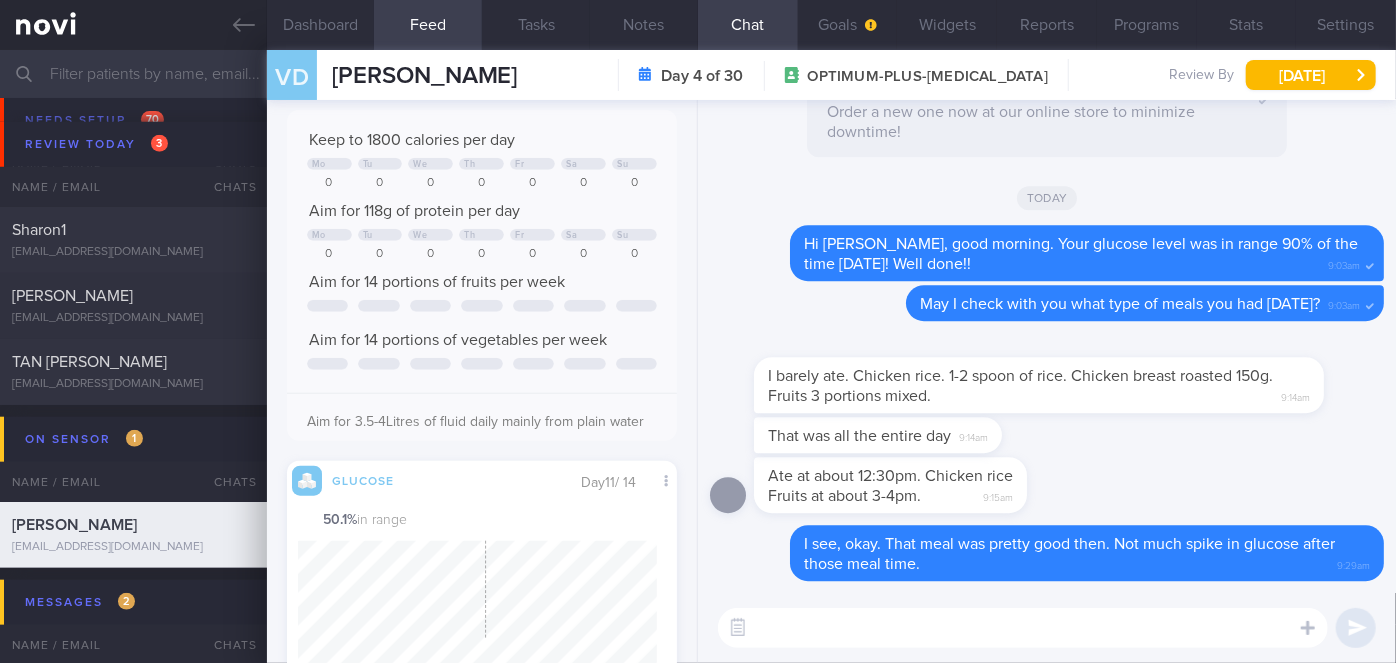 scroll, scrollTop: 1000, scrollLeft: 0, axis: vertical 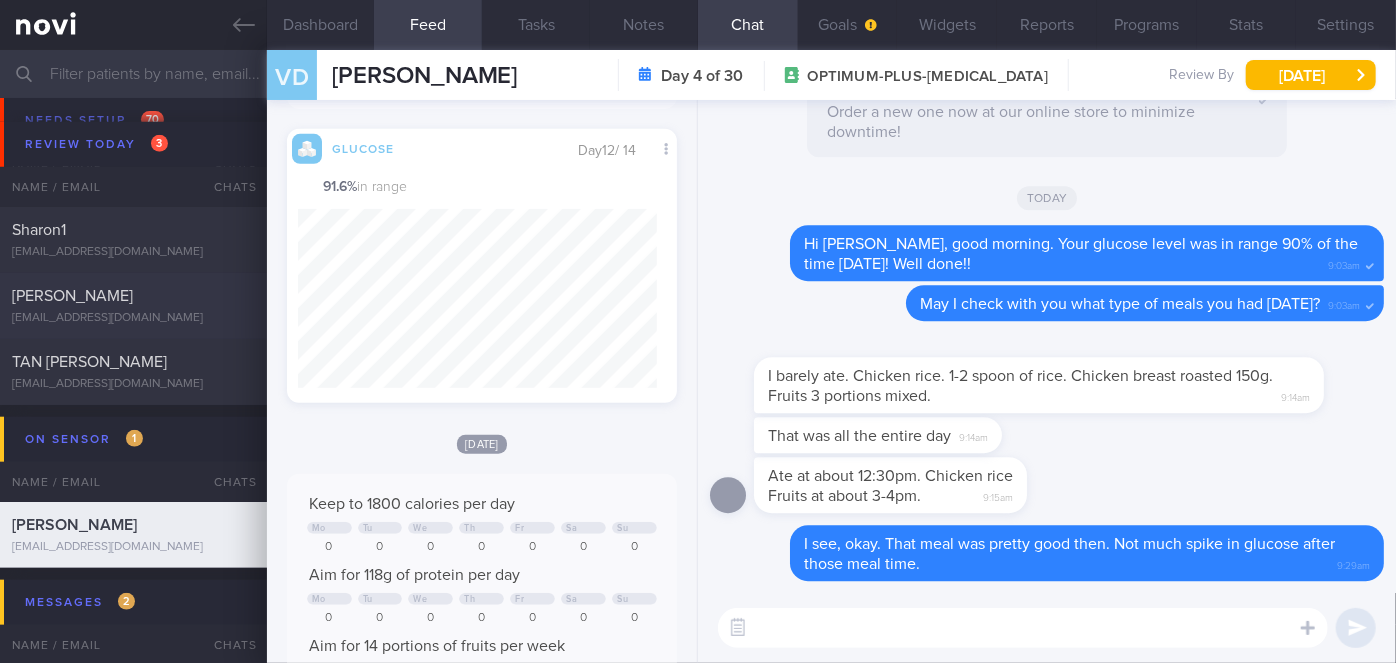 click on "[PERSON_NAME]" at bounding box center [131, 296] 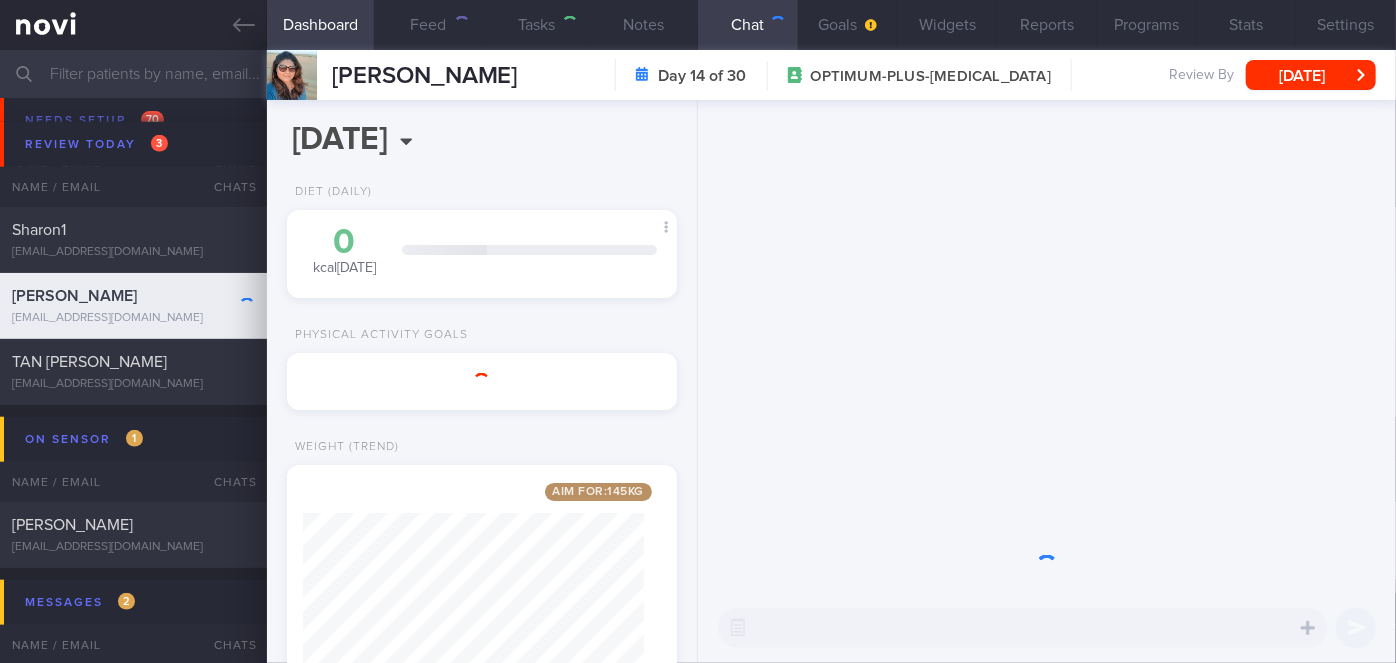 scroll, scrollTop: 999800, scrollLeft: 999658, axis: both 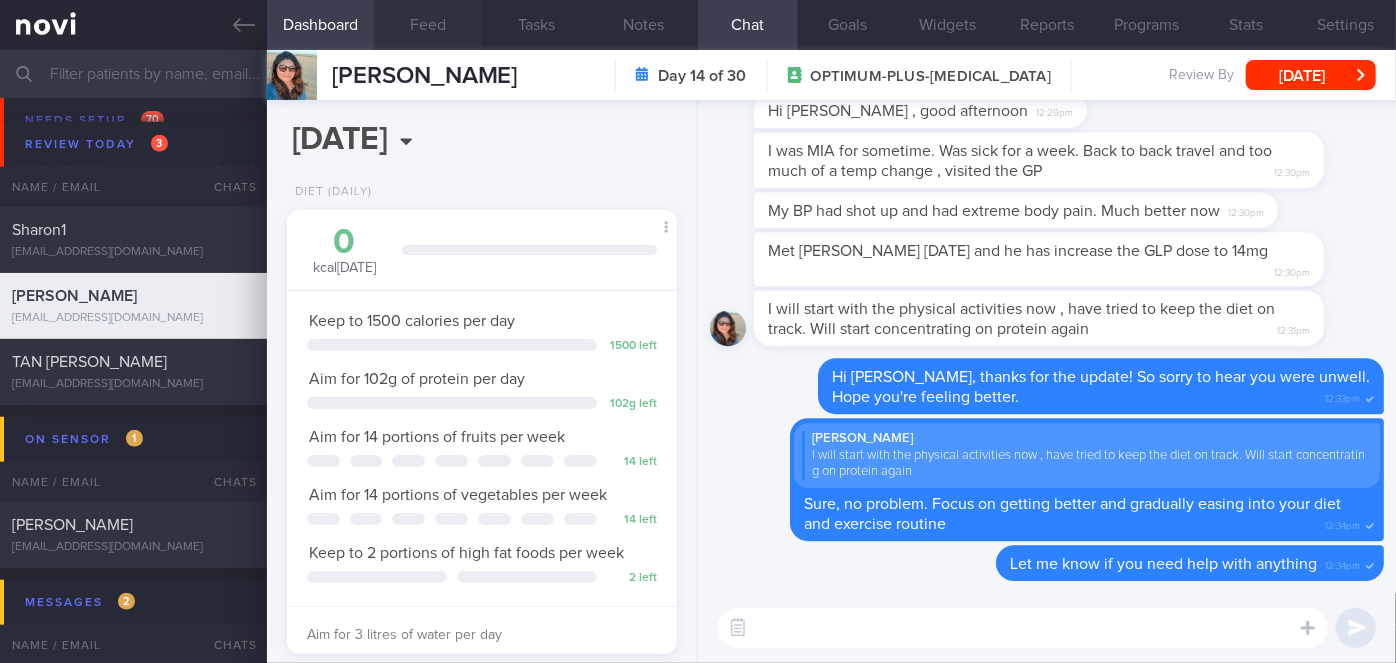 click on "Feed" at bounding box center (428, 25) 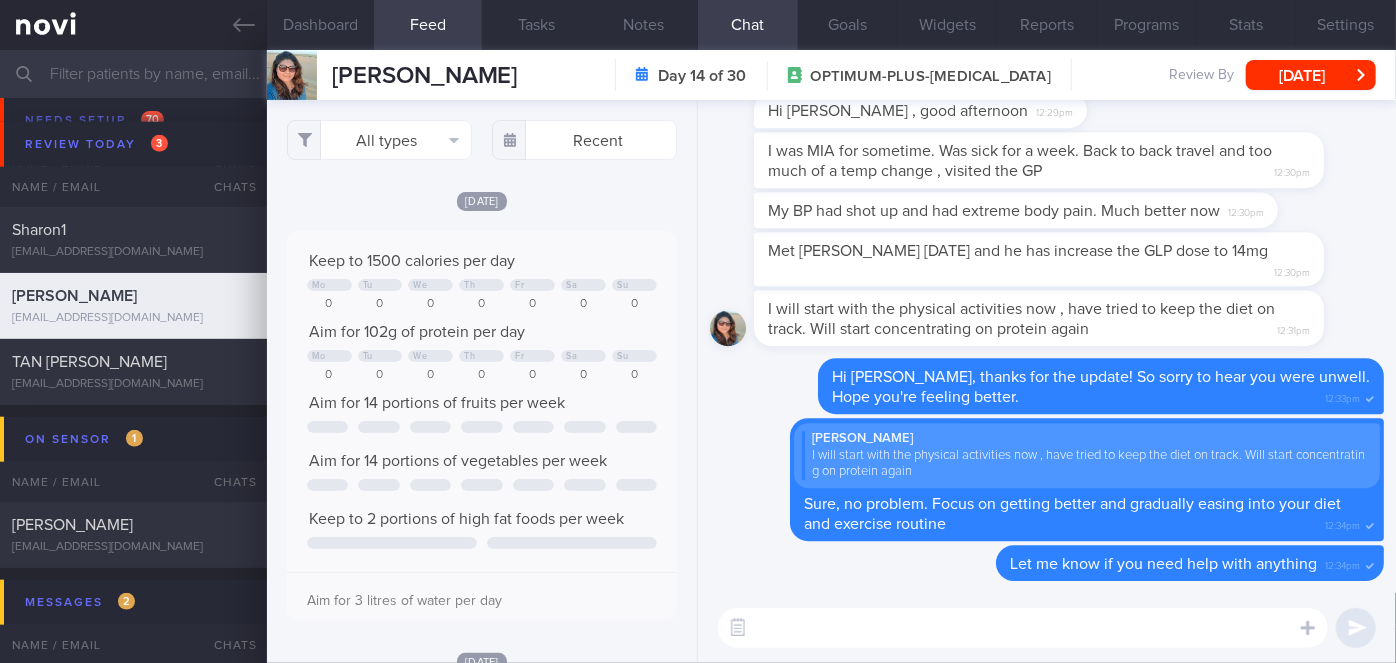 scroll, scrollTop: 999912, scrollLeft: 999648, axis: both 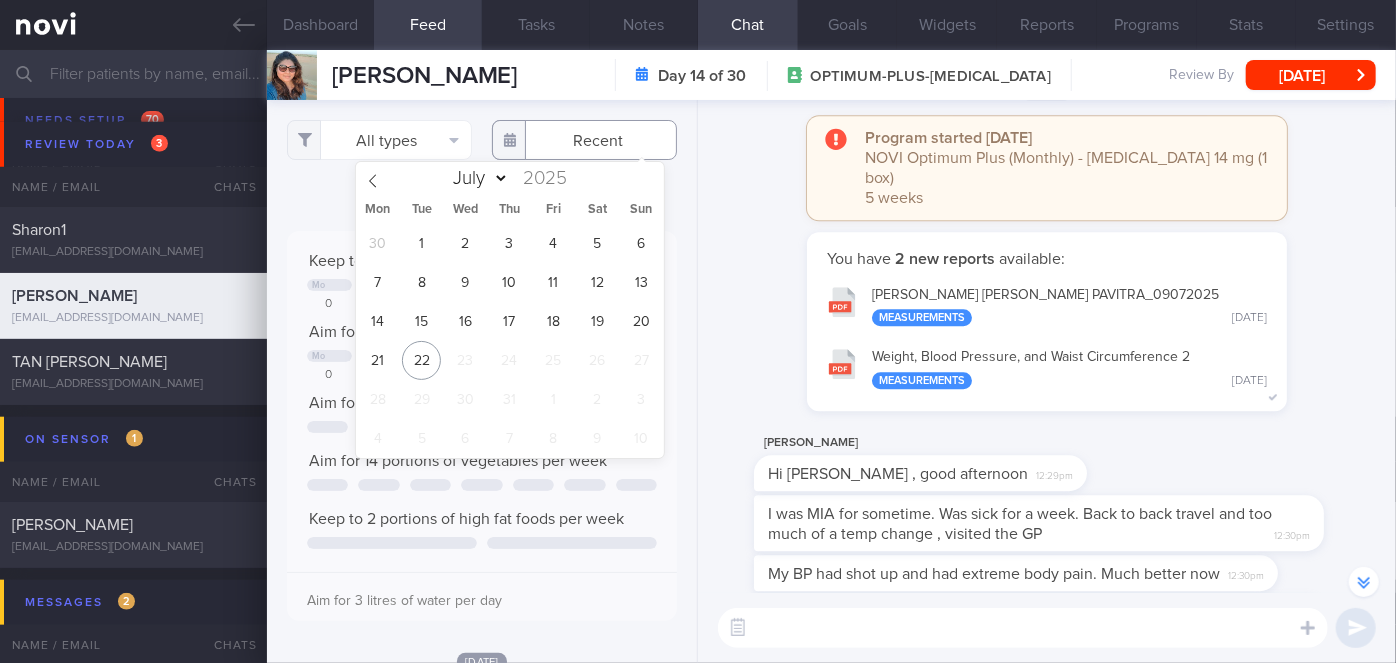 click at bounding box center [584, 140] 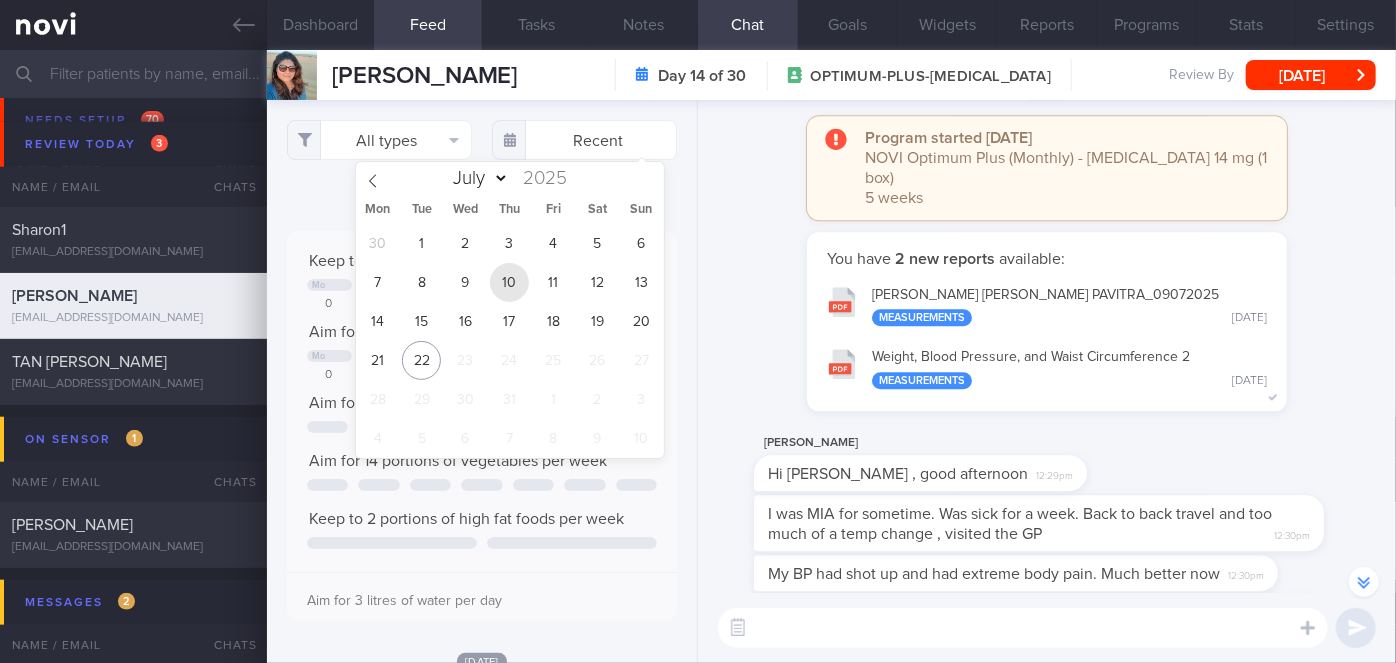 click on "10" at bounding box center (509, 282) 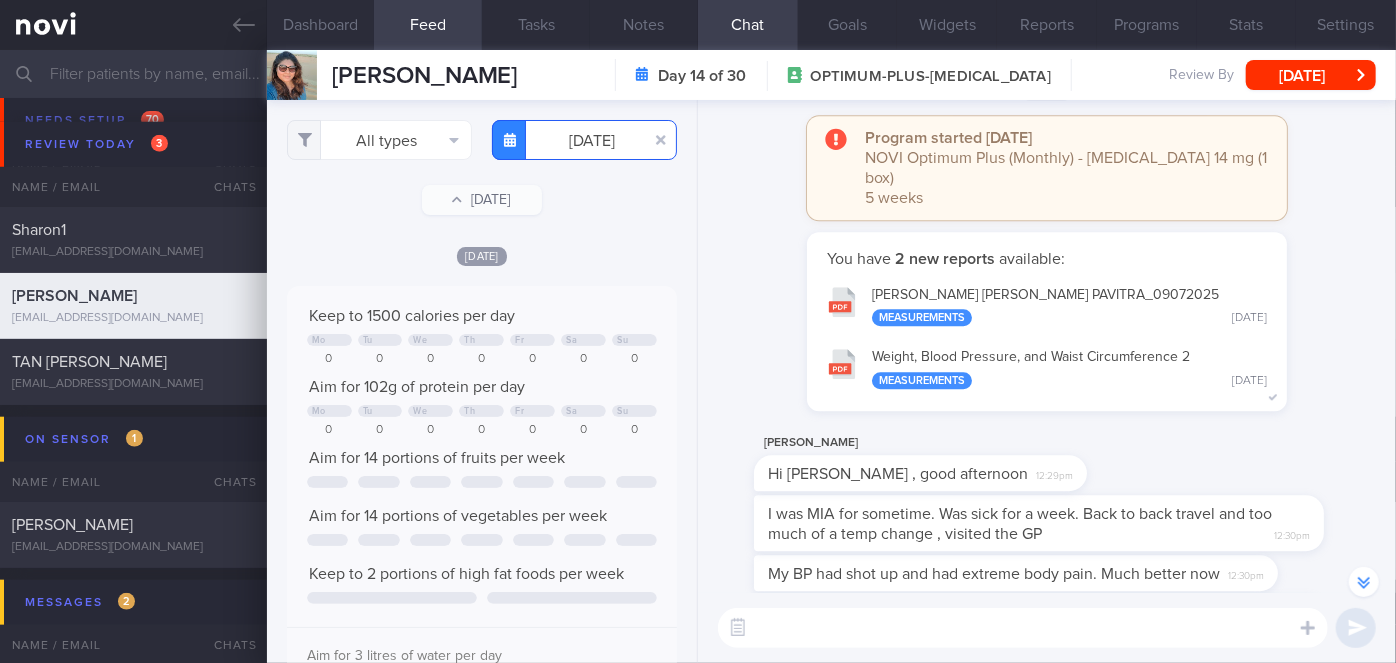 click on "[DATE]" at bounding box center (584, 140) 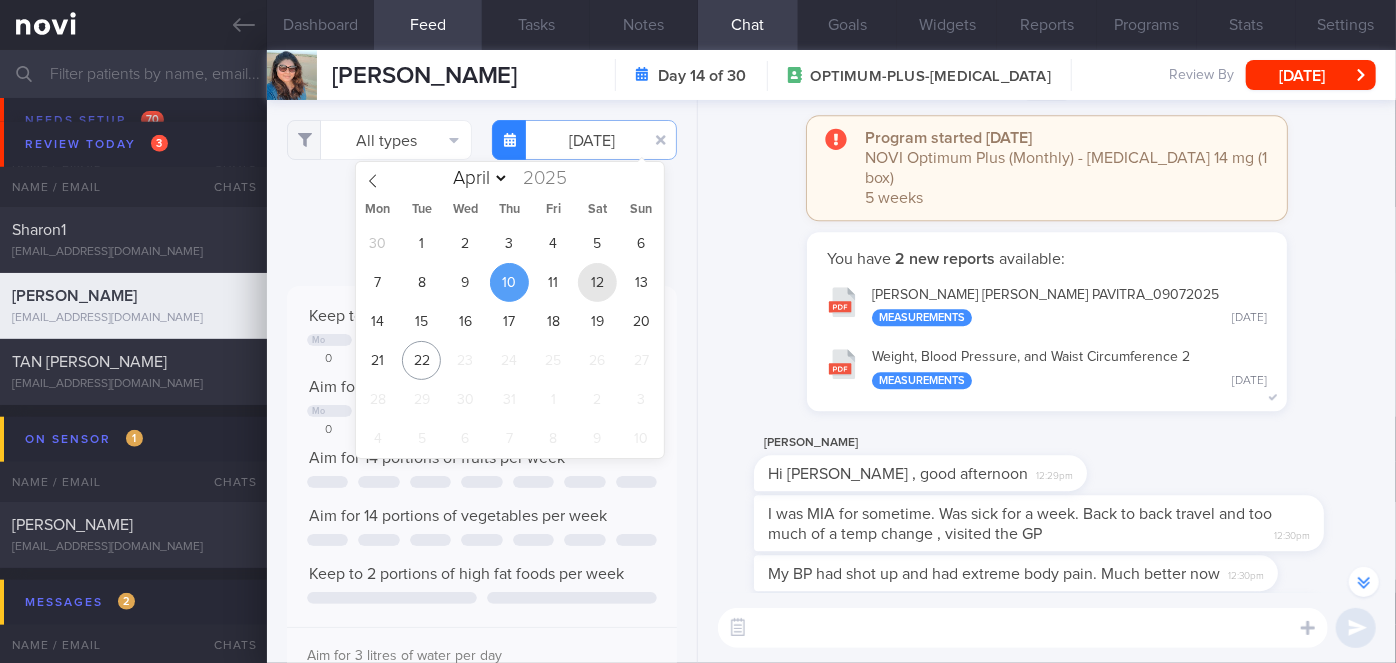 click on "12" at bounding box center (597, 282) 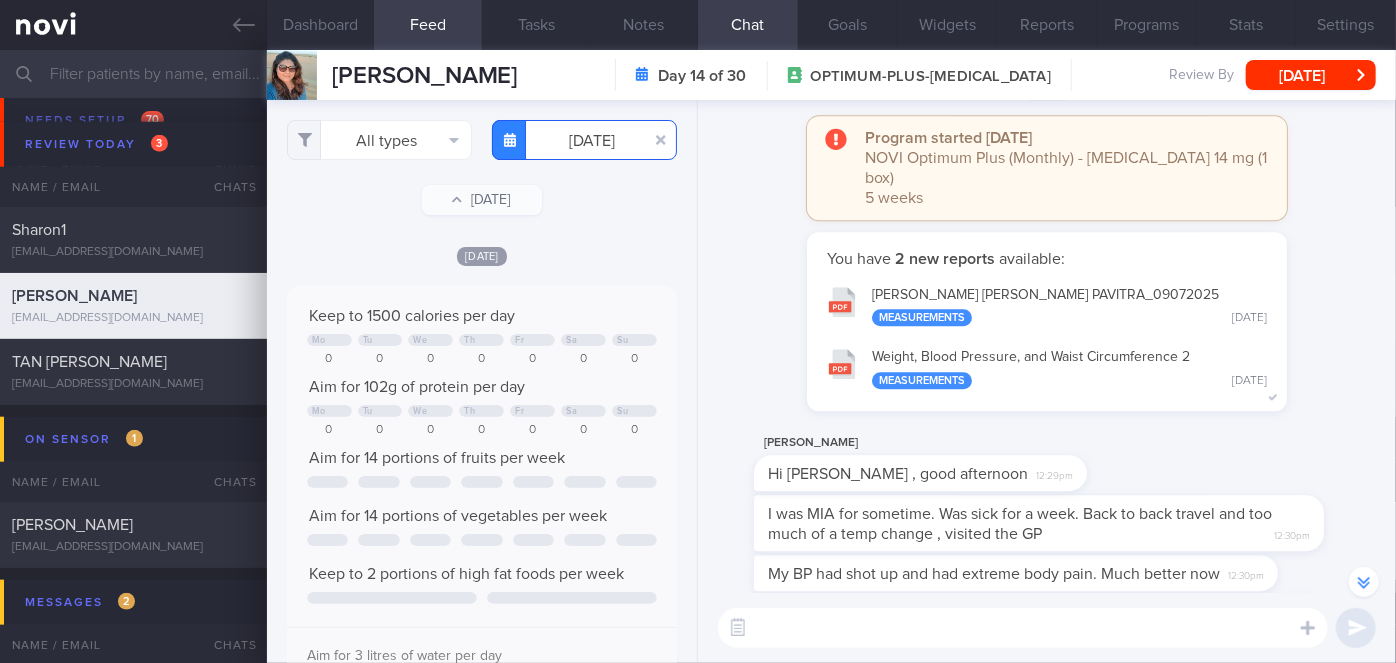 click on "[DATE]" at bounding box center [584, 140] 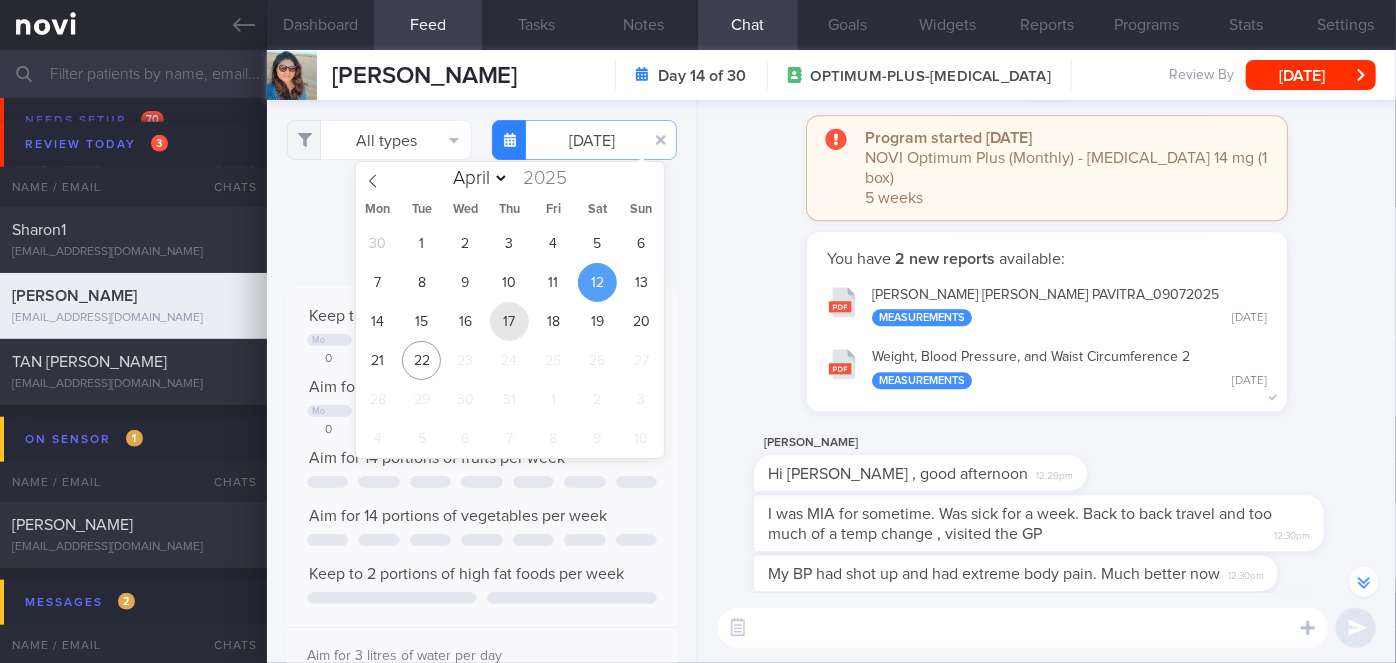 click on "17" at bounding box center [509, 321] 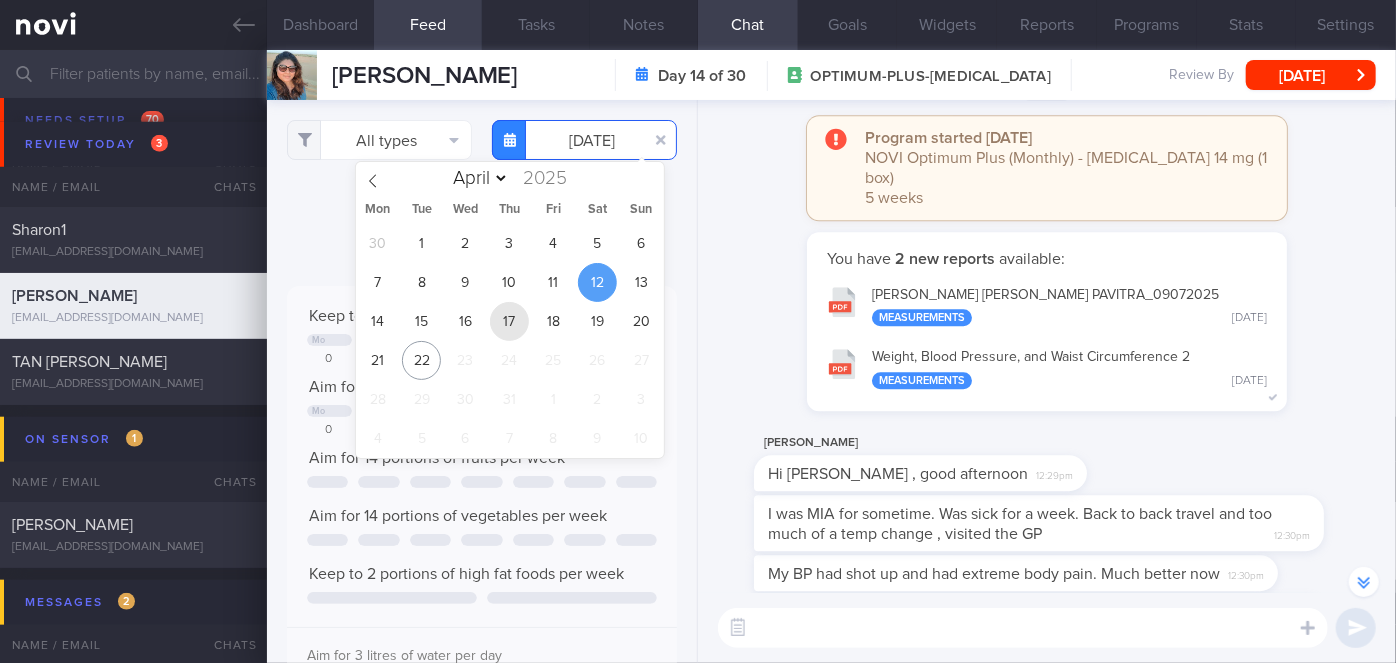 type on "[DATE]" 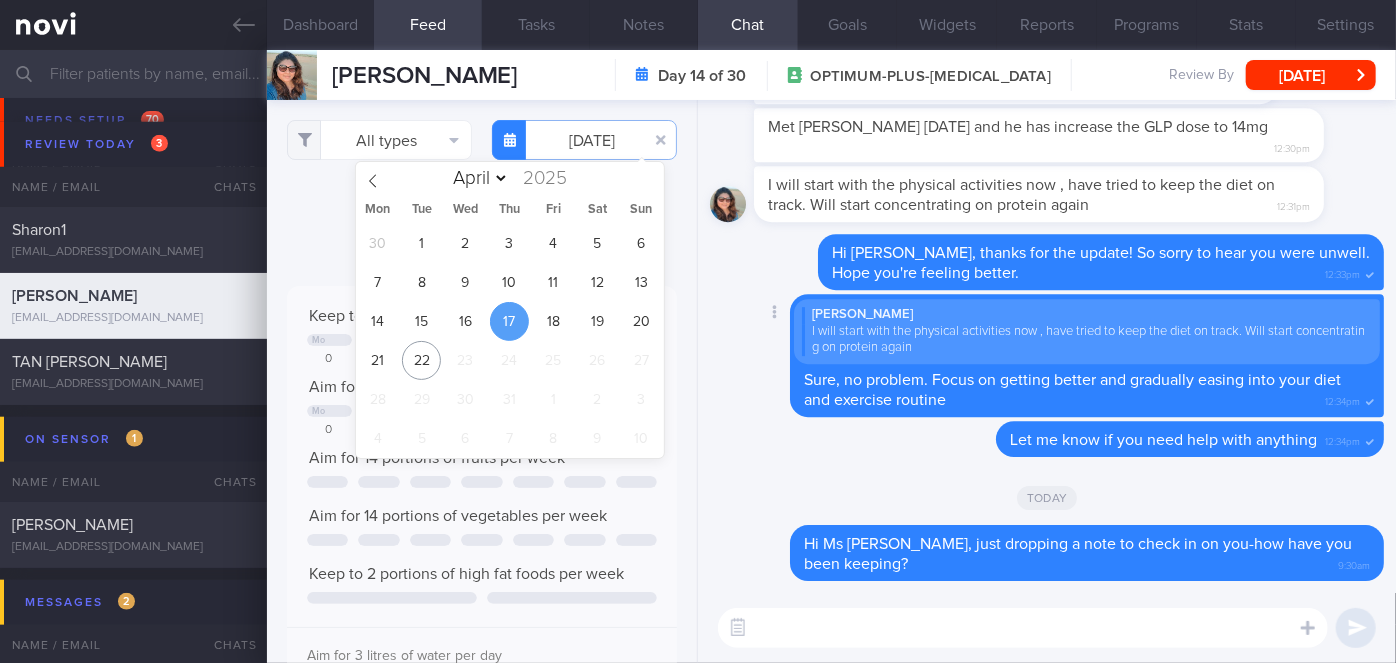 click at bounding box center [725, 357] 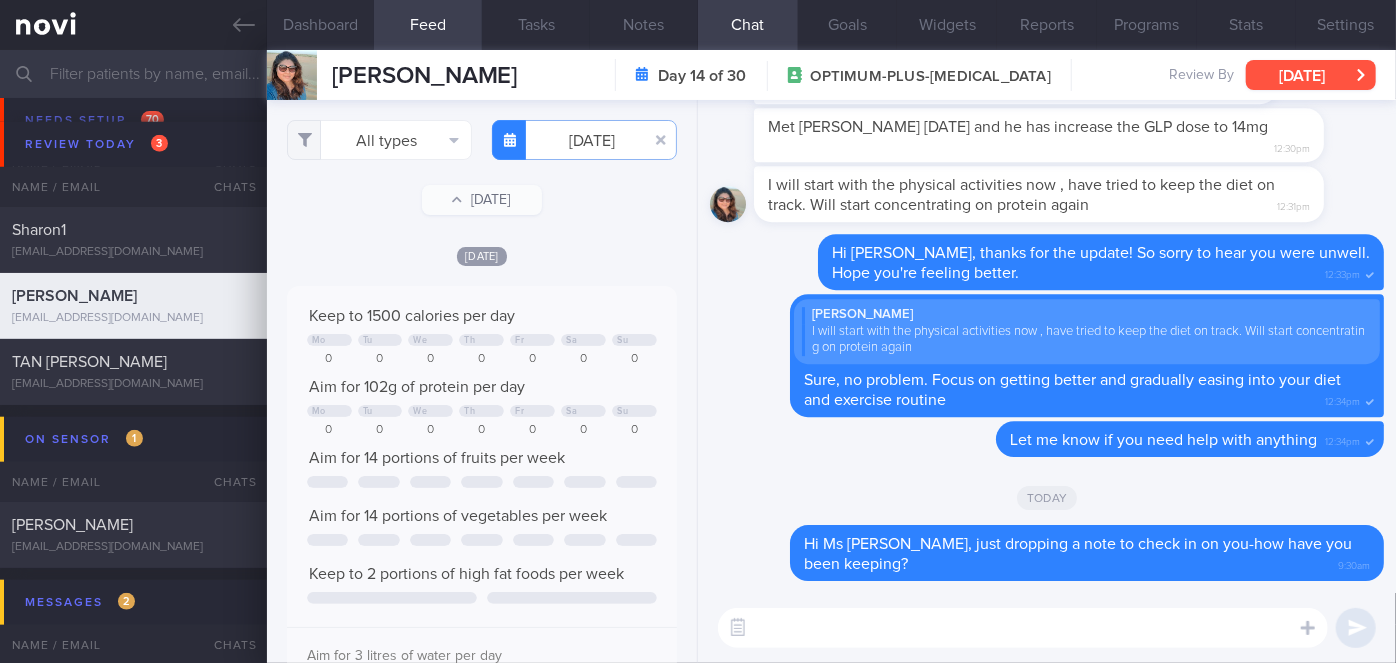 click on "[DATE]" at bounding box center [1311, 75] 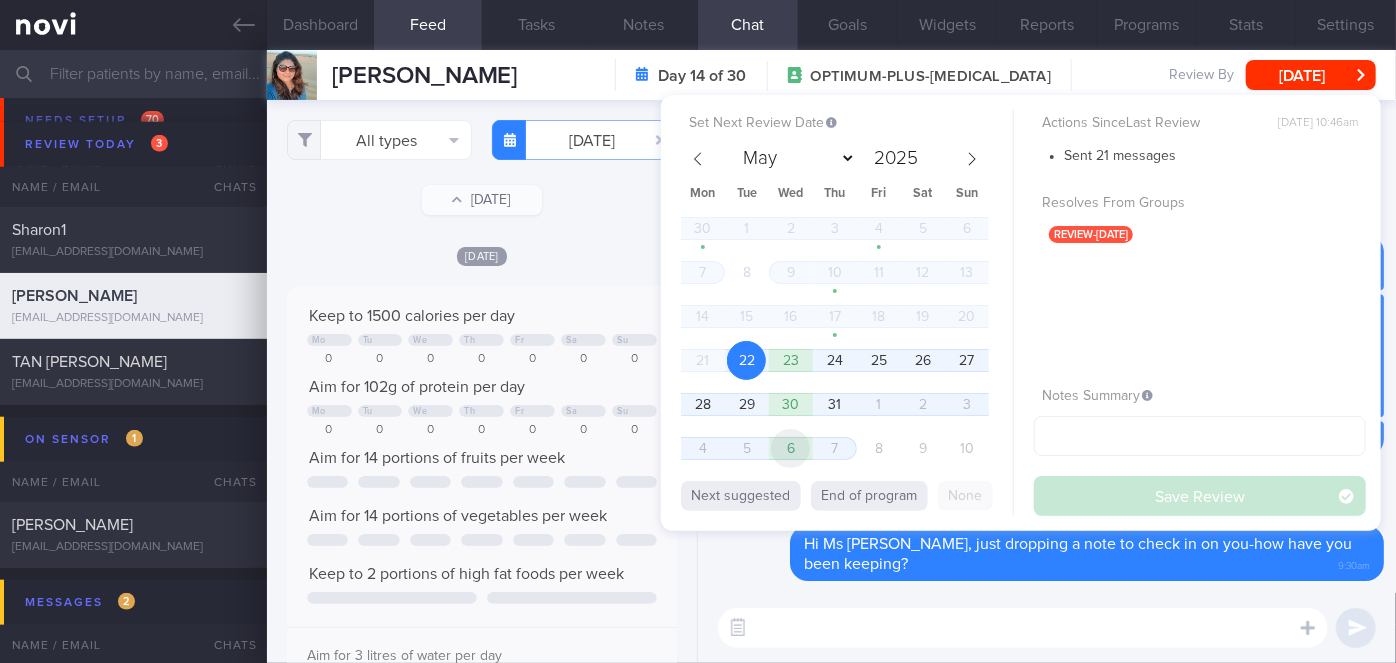 click on "6" at bounding box center (790, 448) 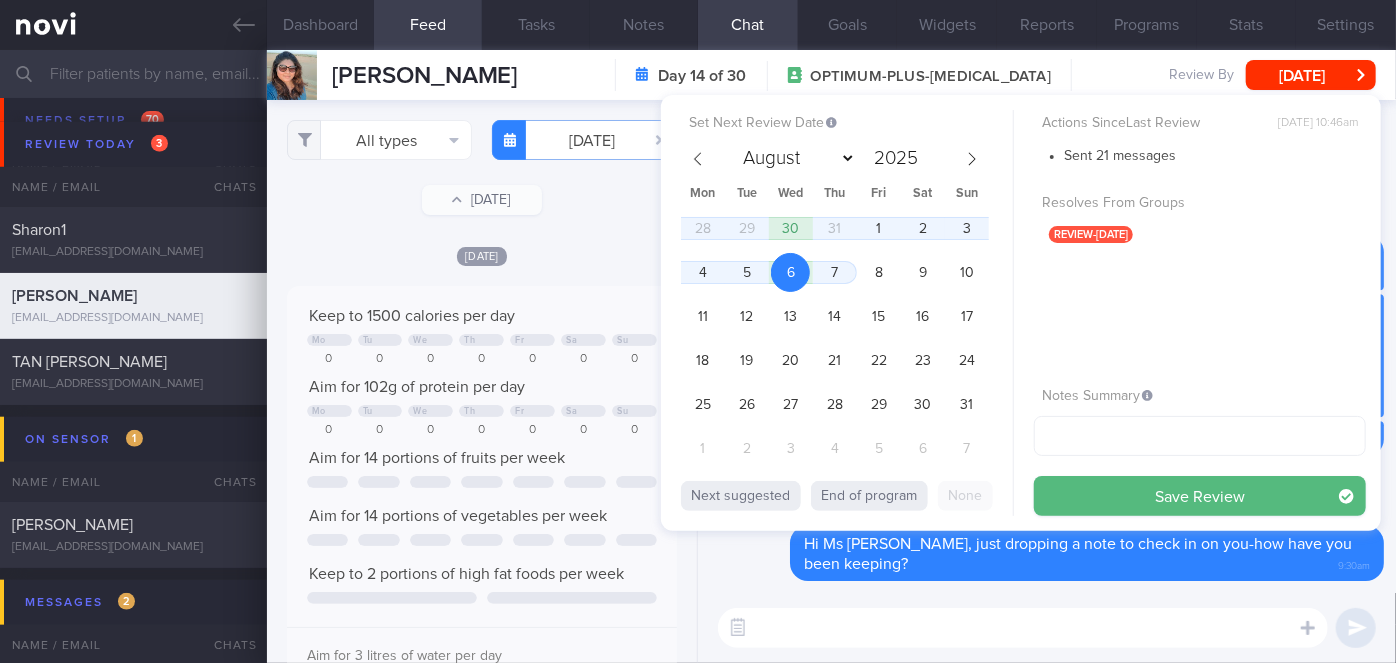 drag, startPoint x: 1152, startPoint y: 488, endPoint x: 1141, endPoint y: 489, distance: 11.045361 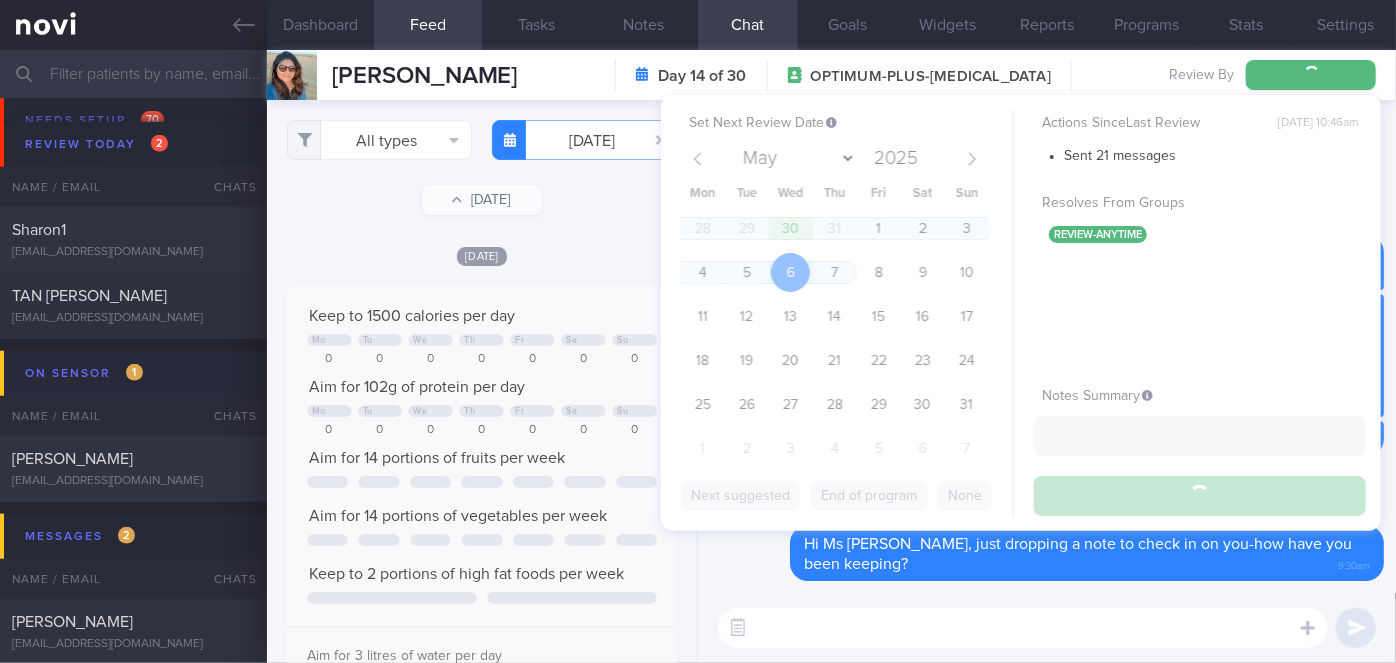 type on "nil" 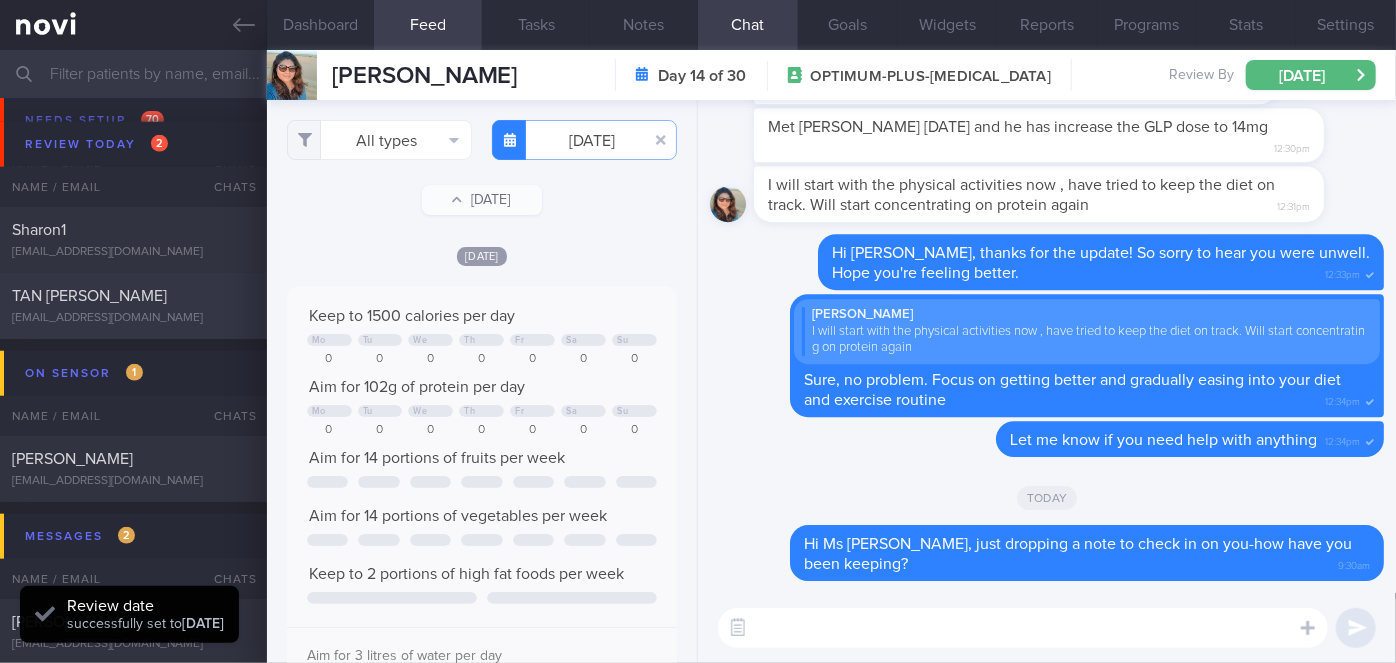 click on "[EMAIL_ADDRESS][DOMAIN_NAME]" at bounding box center (133, 318) 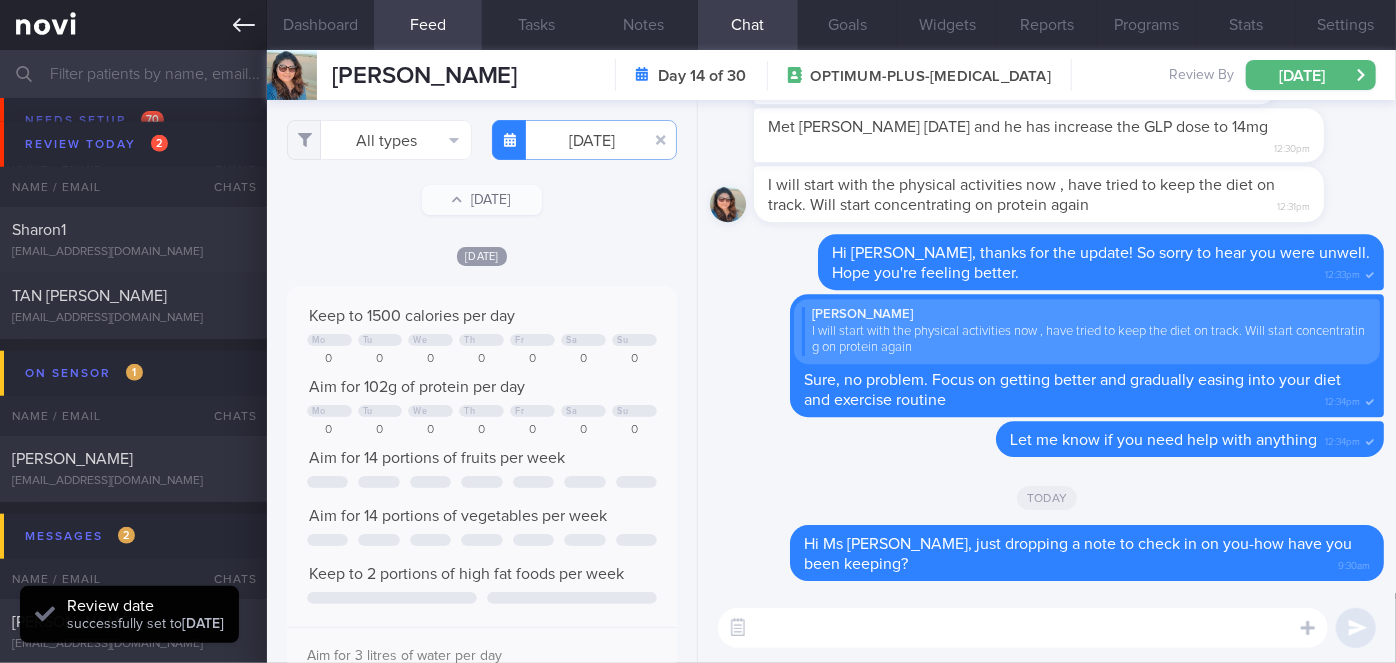 type 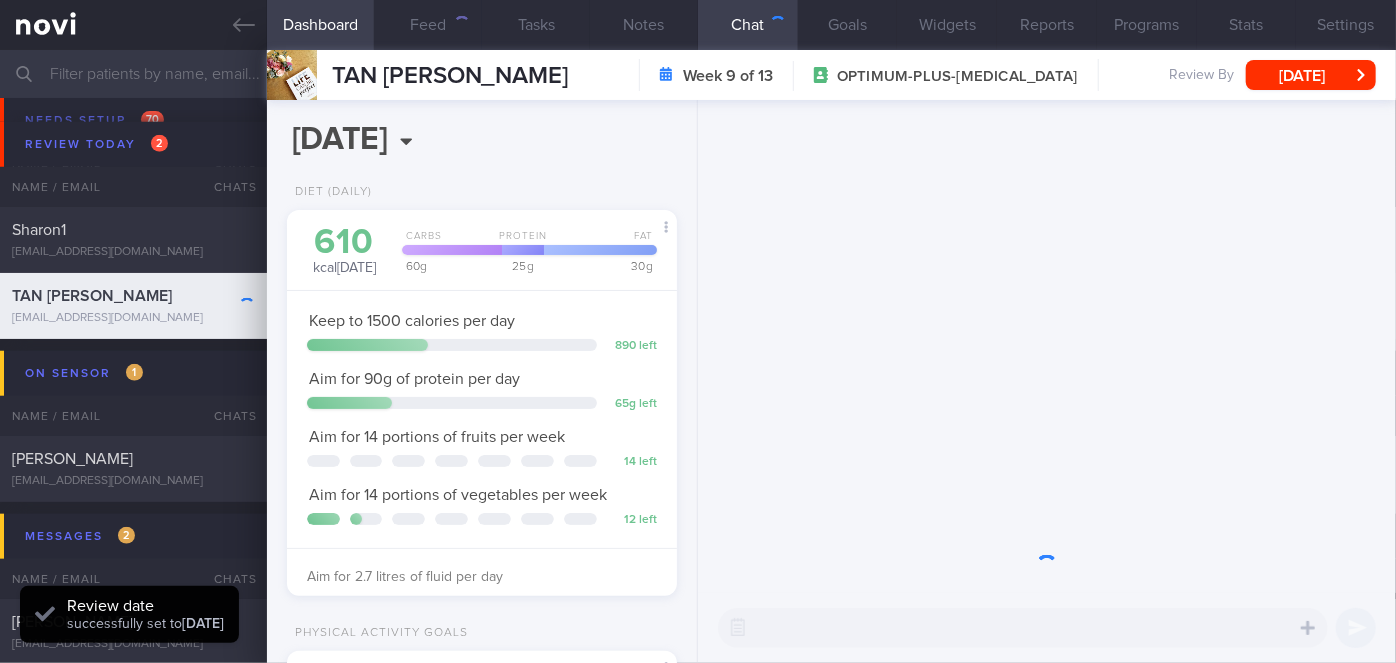 scroll, scrollTop: 999800, scrollLeft: 999658, axis: both 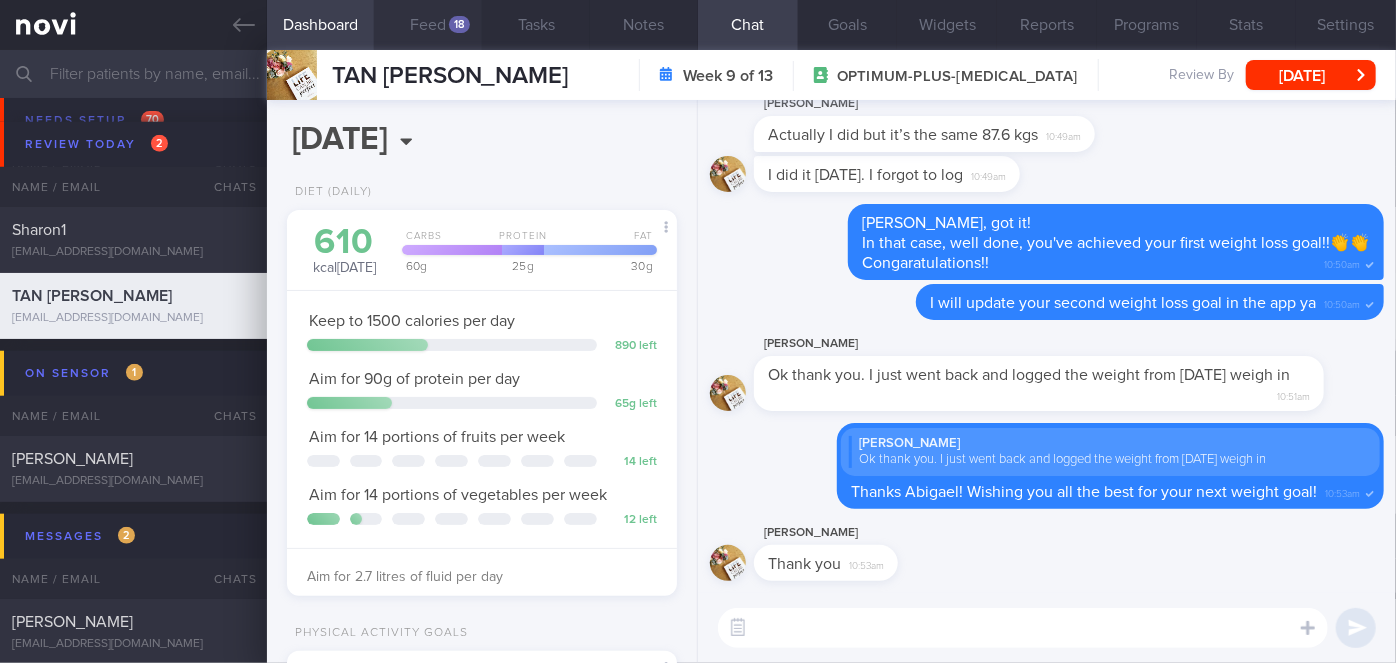 click on "Feed
18" at bounding box center [428, 25] 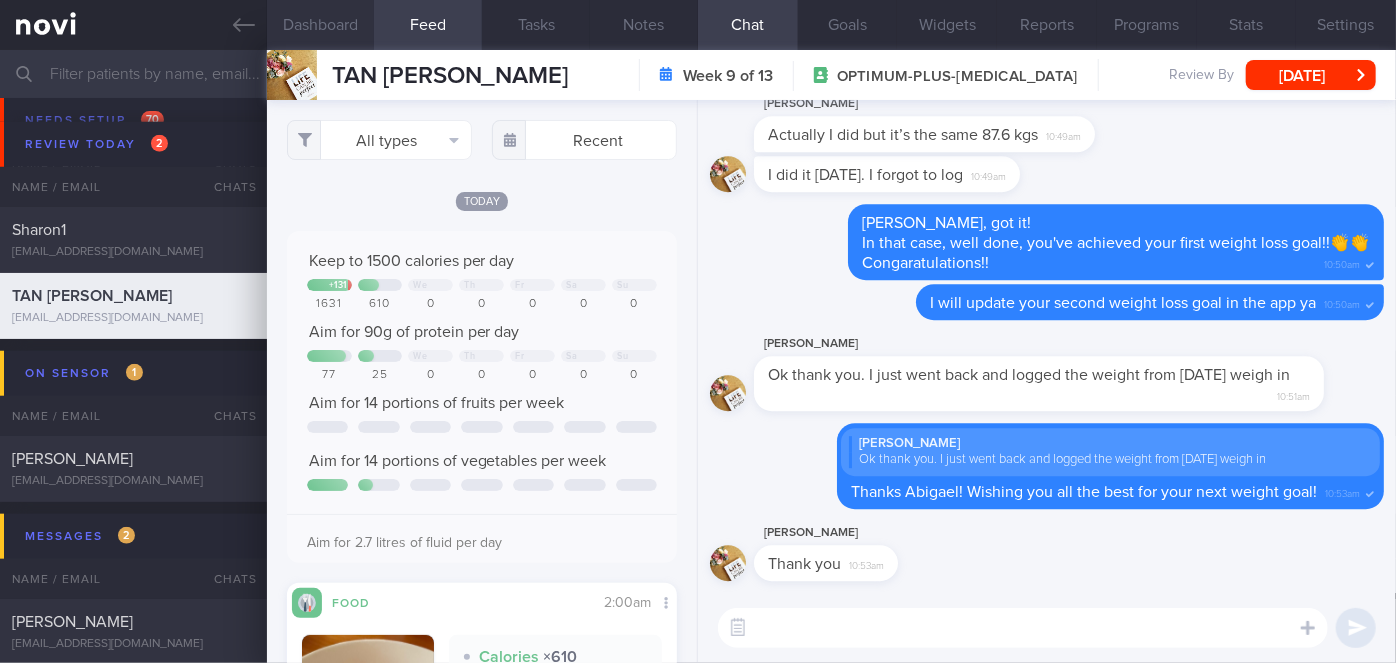 click on "Dashboard" at bounding box center [321, 25] 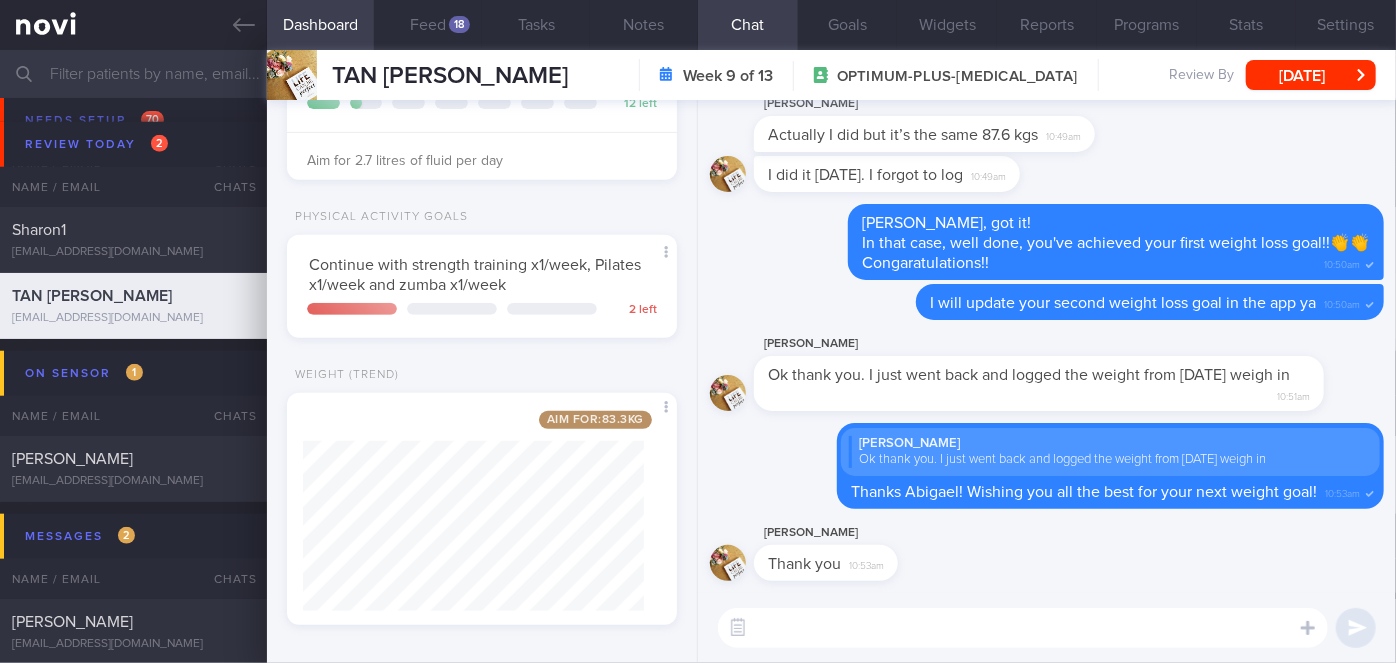 scroll, scrollTop: 426, scrollLeft: 0, axis: vertical 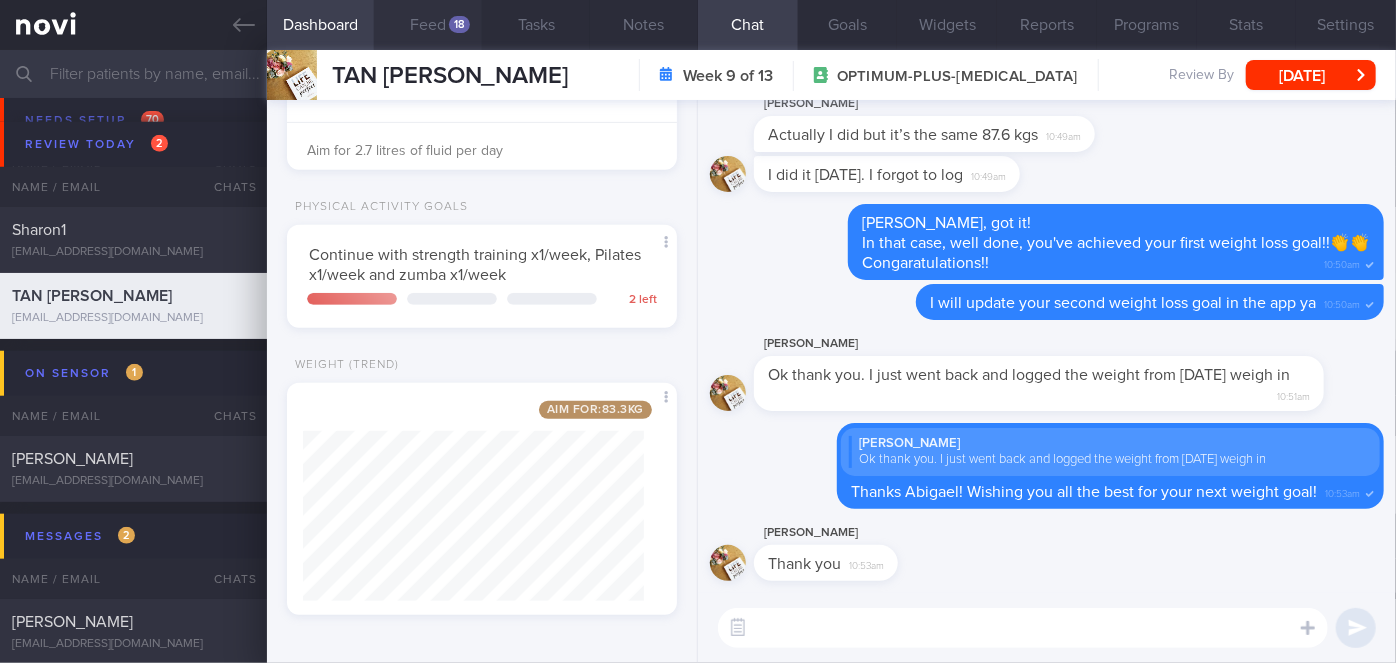 click on "Feed
18" at bounding box center (428, 25) 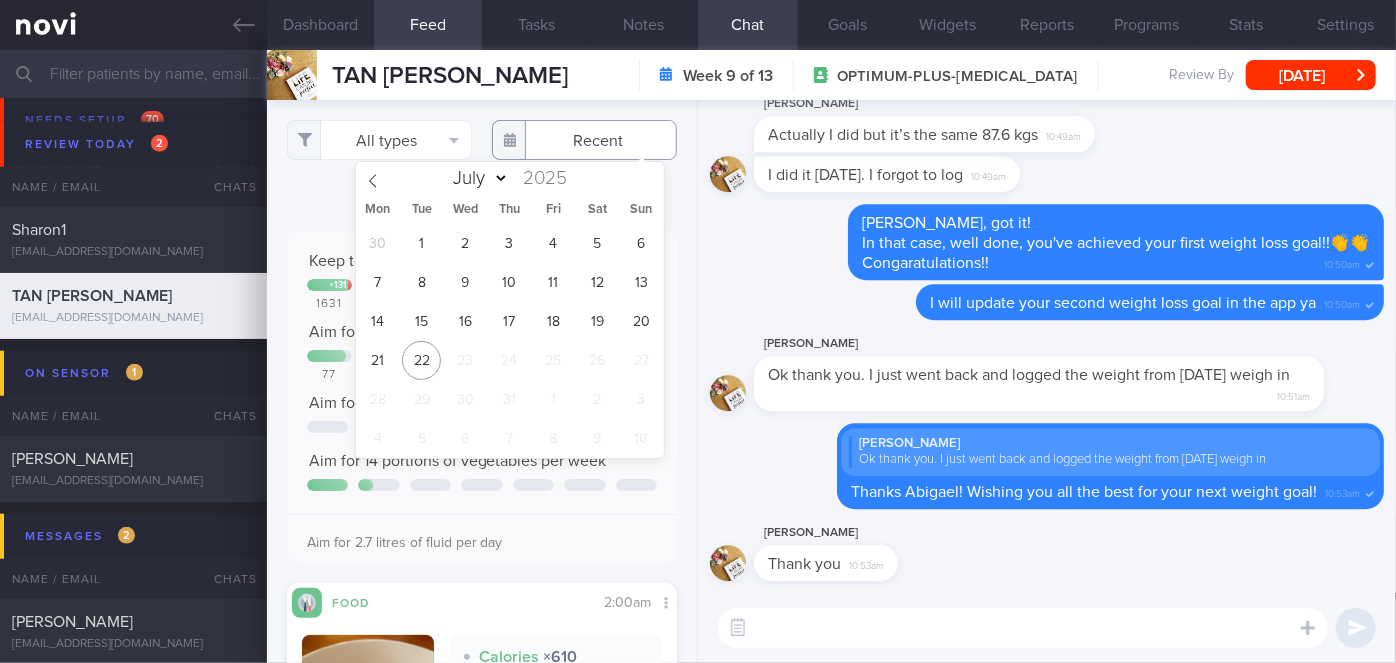 click at bounding box center (584, 140) 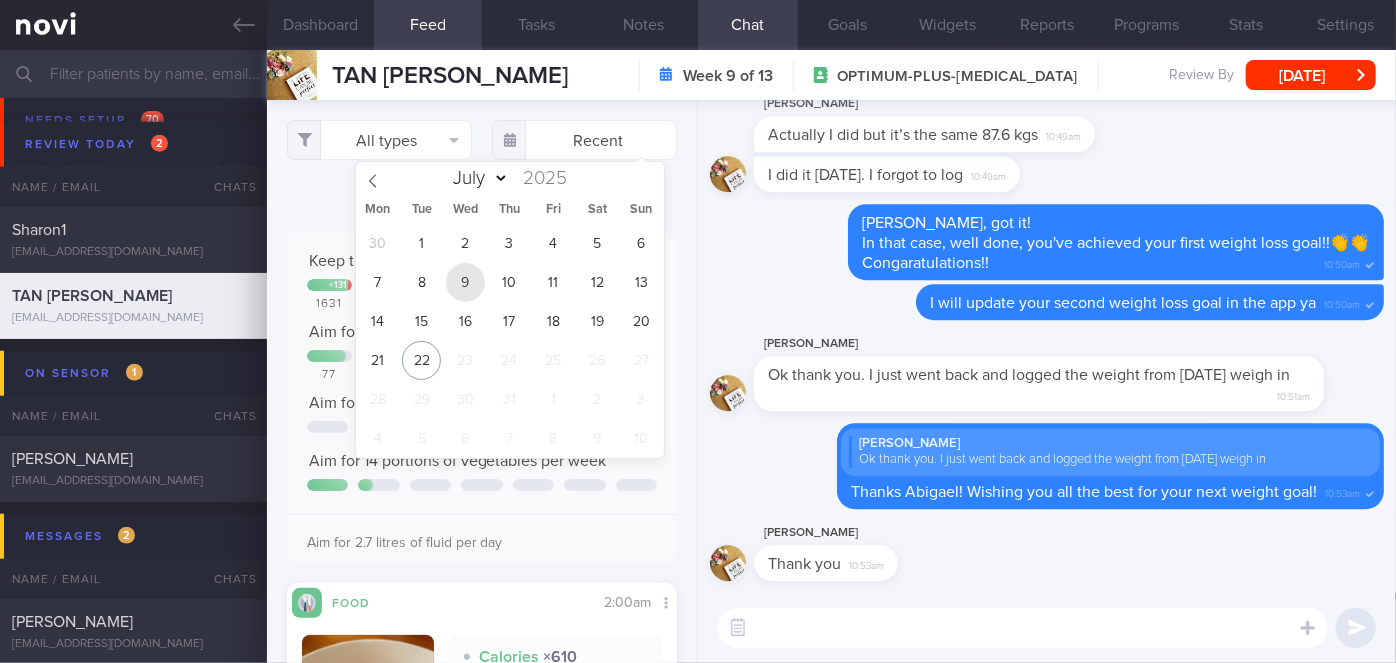 click on "9" at bounding box center (465, 282) 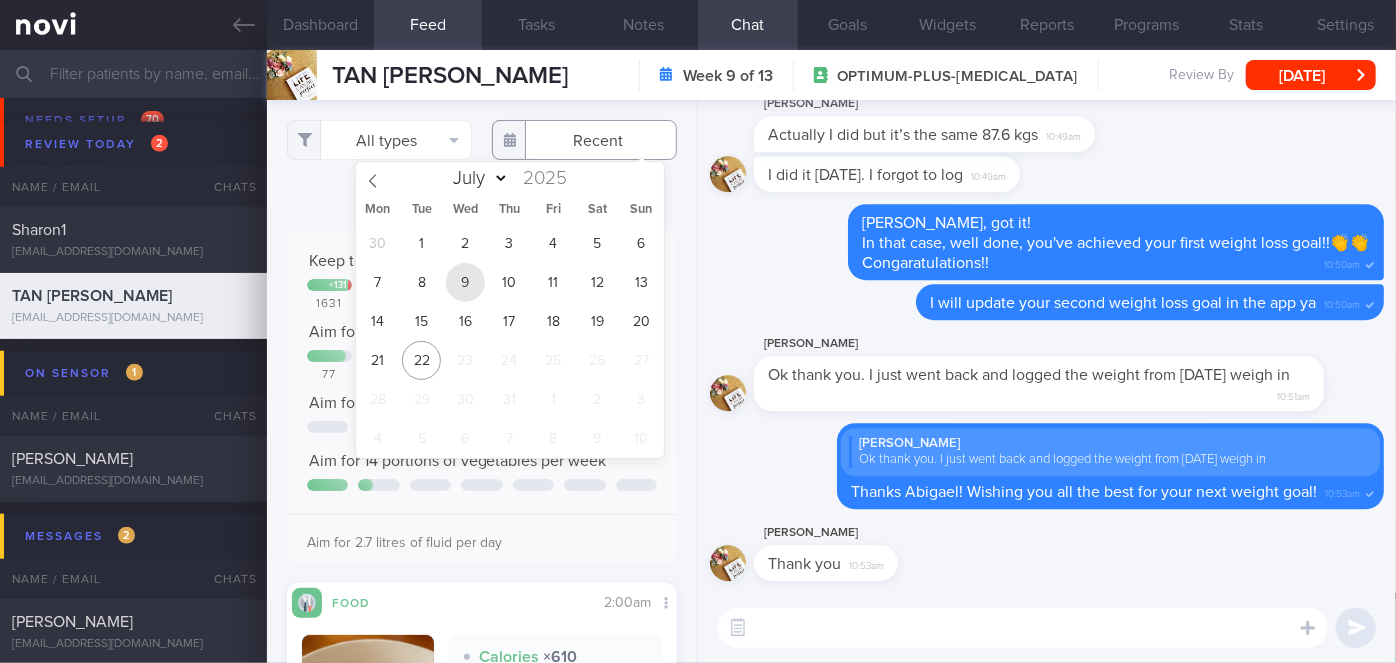 type on "[DATE]" 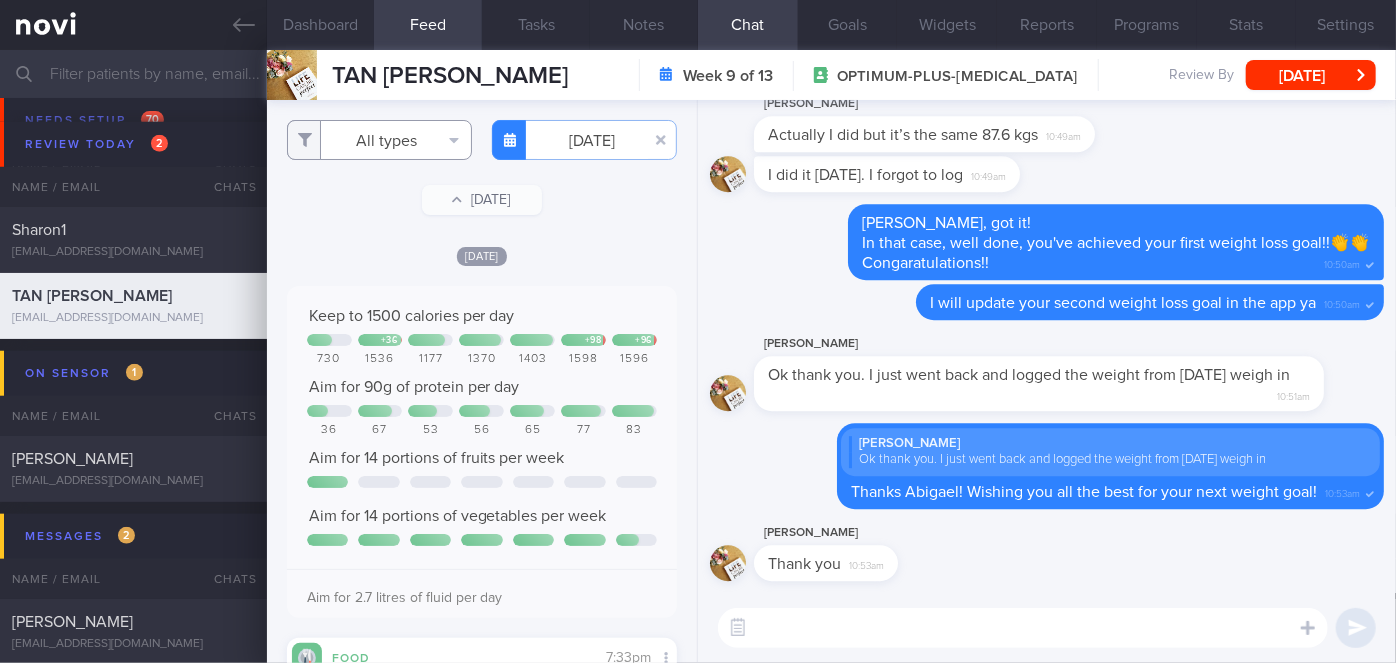 click on "All types" at bounding box center (379, 140) 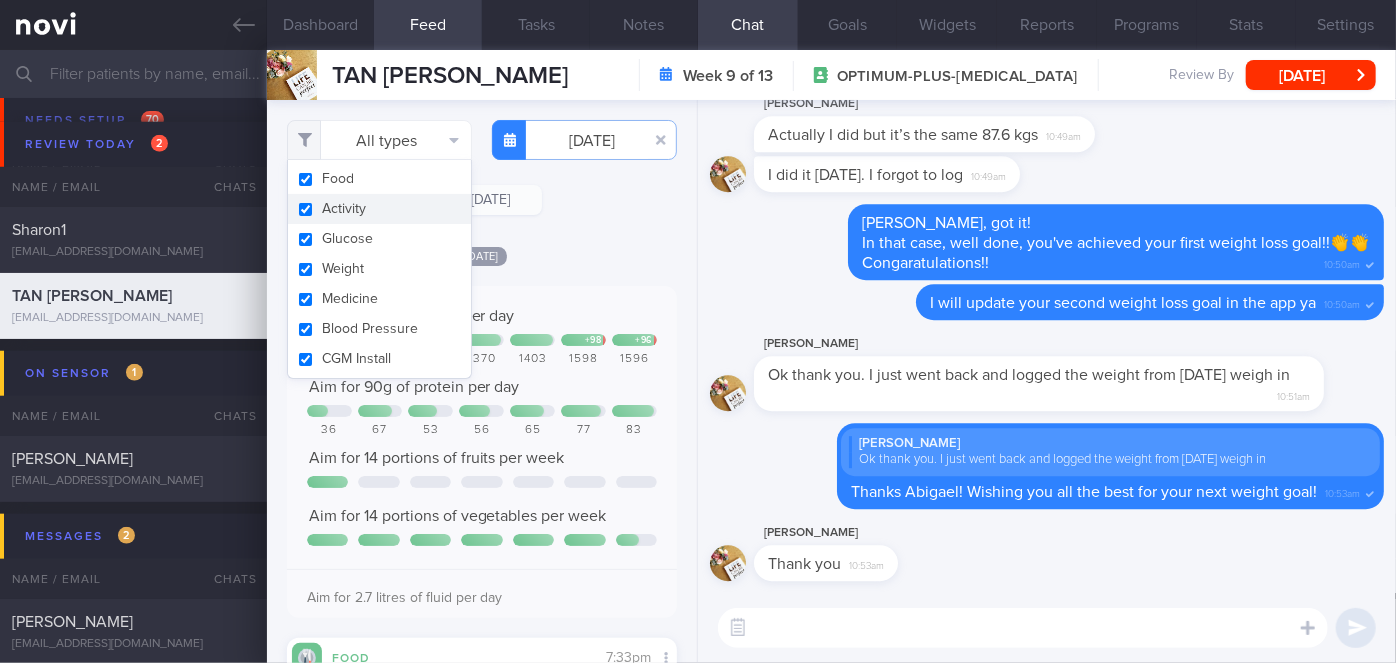 click on "Activity" at bounding box center [379, 209] 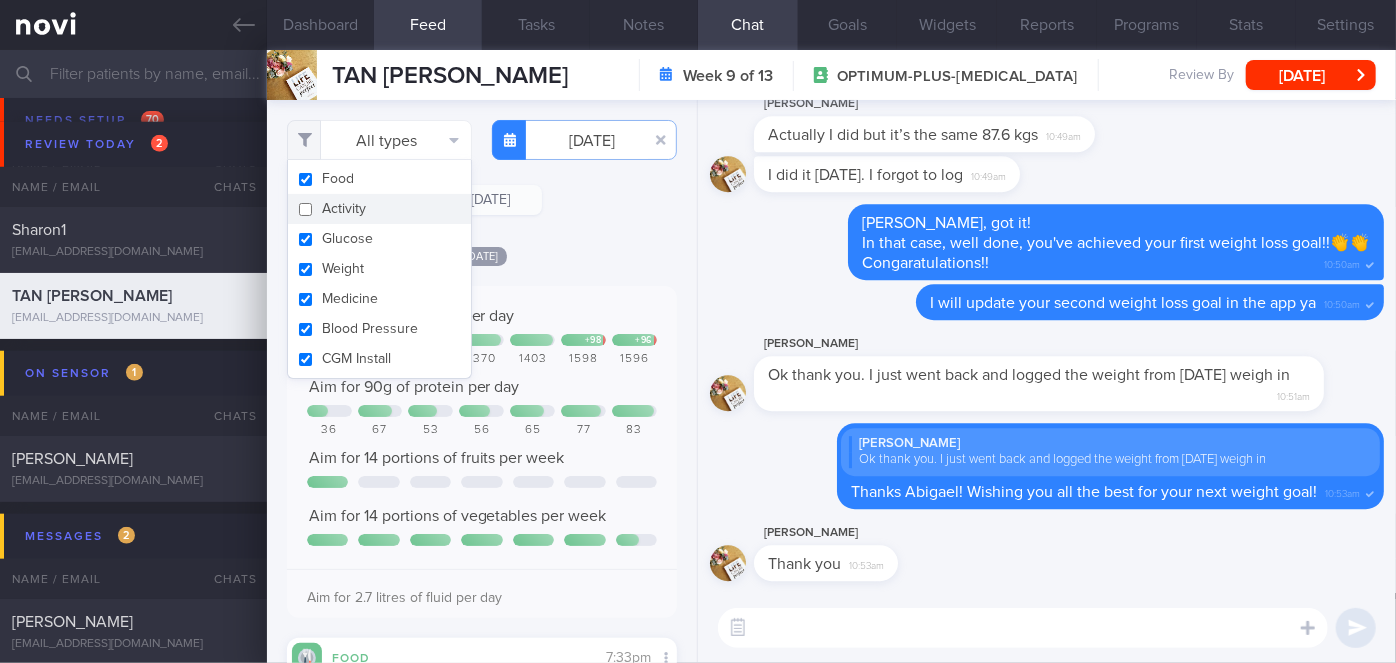 checkbox on "false" 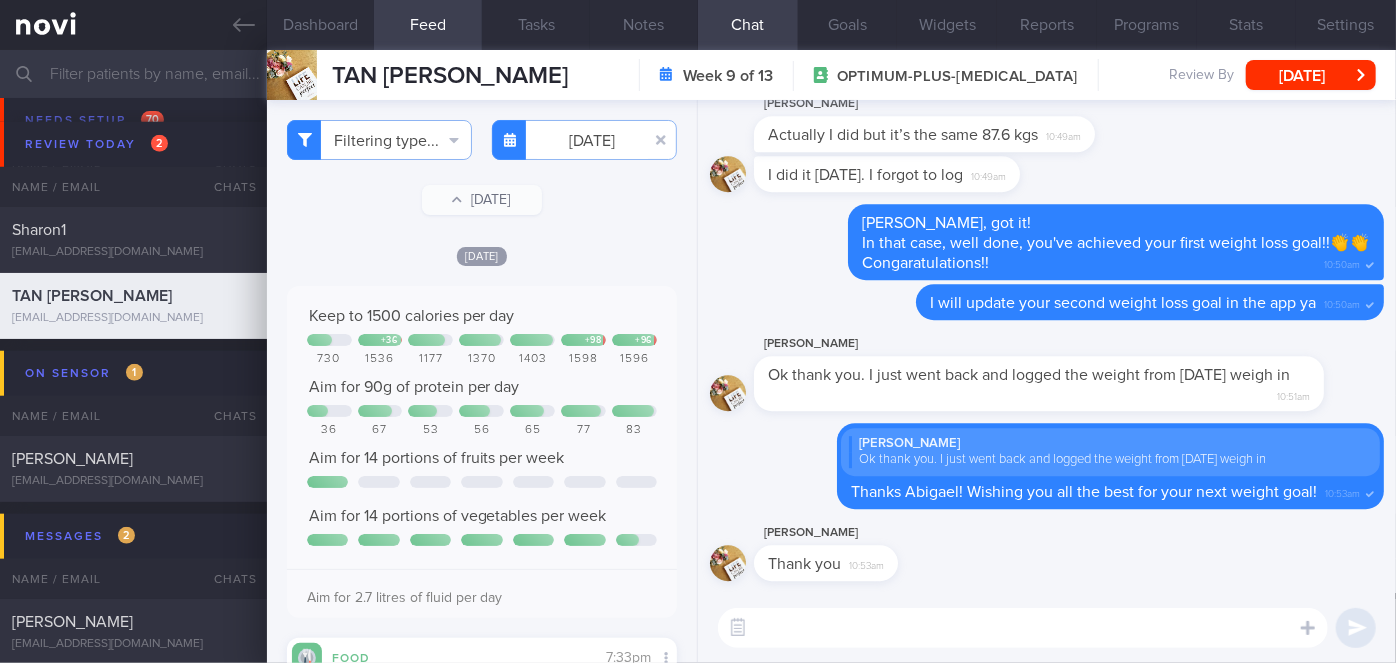 click on "[DATE]" at bounding box center [482, 255] 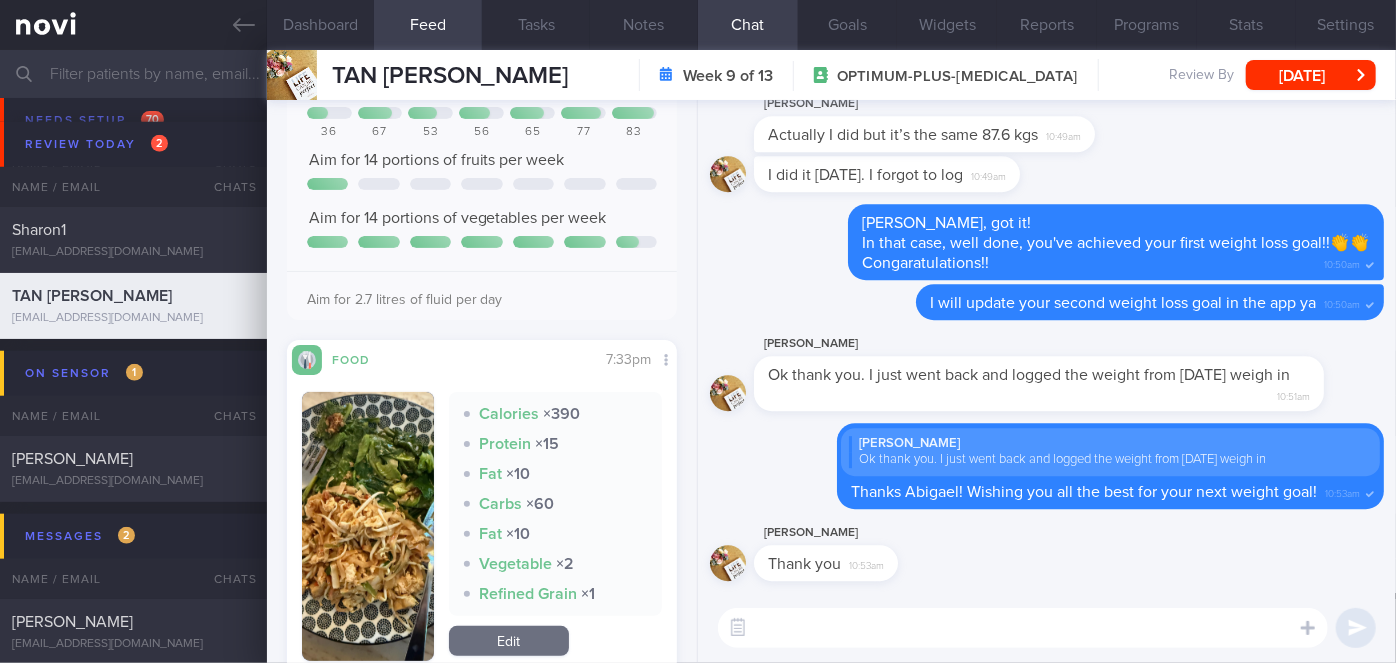 scroll, scrollTop: 0, scrollLeft: 0, axis: both 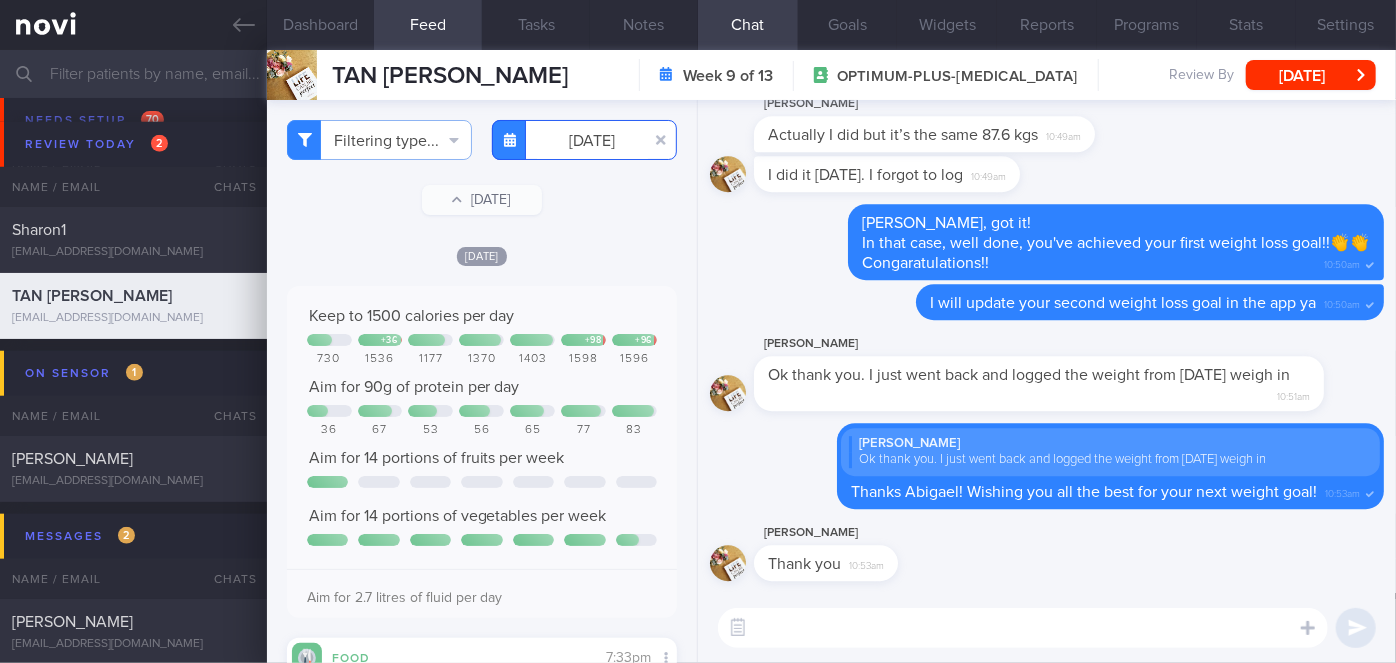 click on "[DATE]" at bounding box center (584, 140) 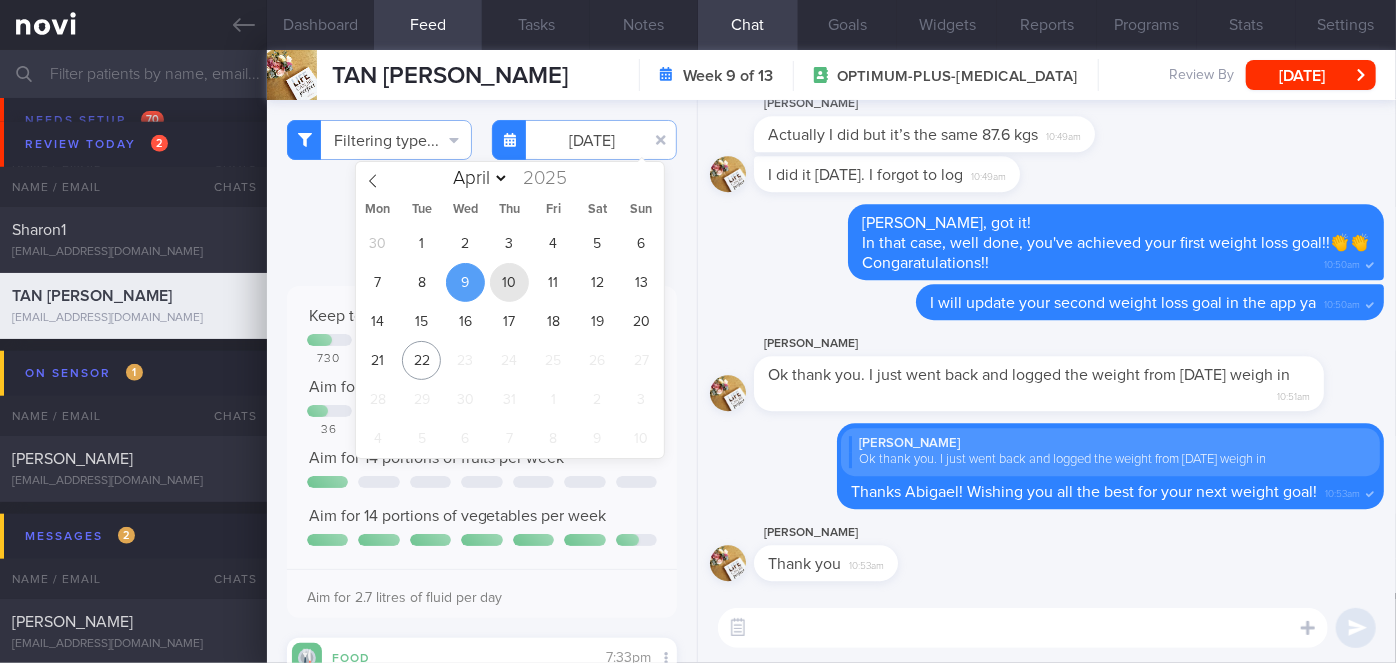 click on "10" at bounding box center [509, 282] 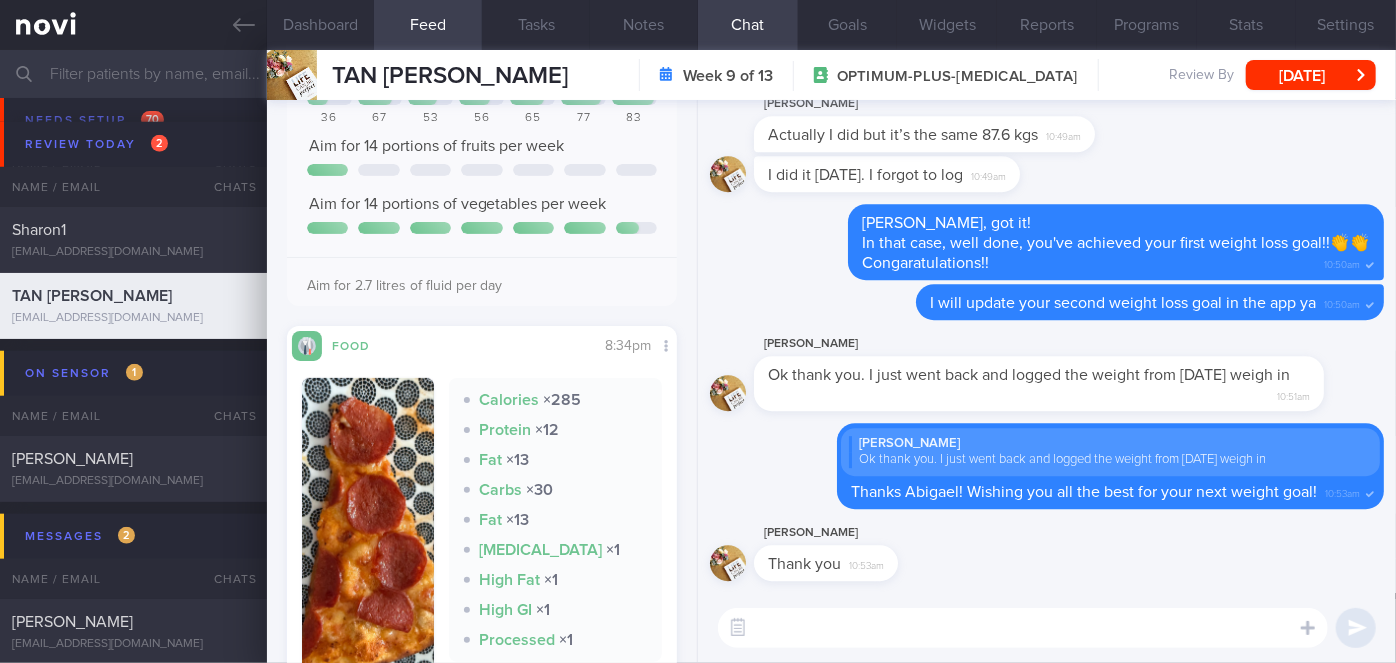 scroll, scrollTop: 0, scrollLeft: 0, axis: both 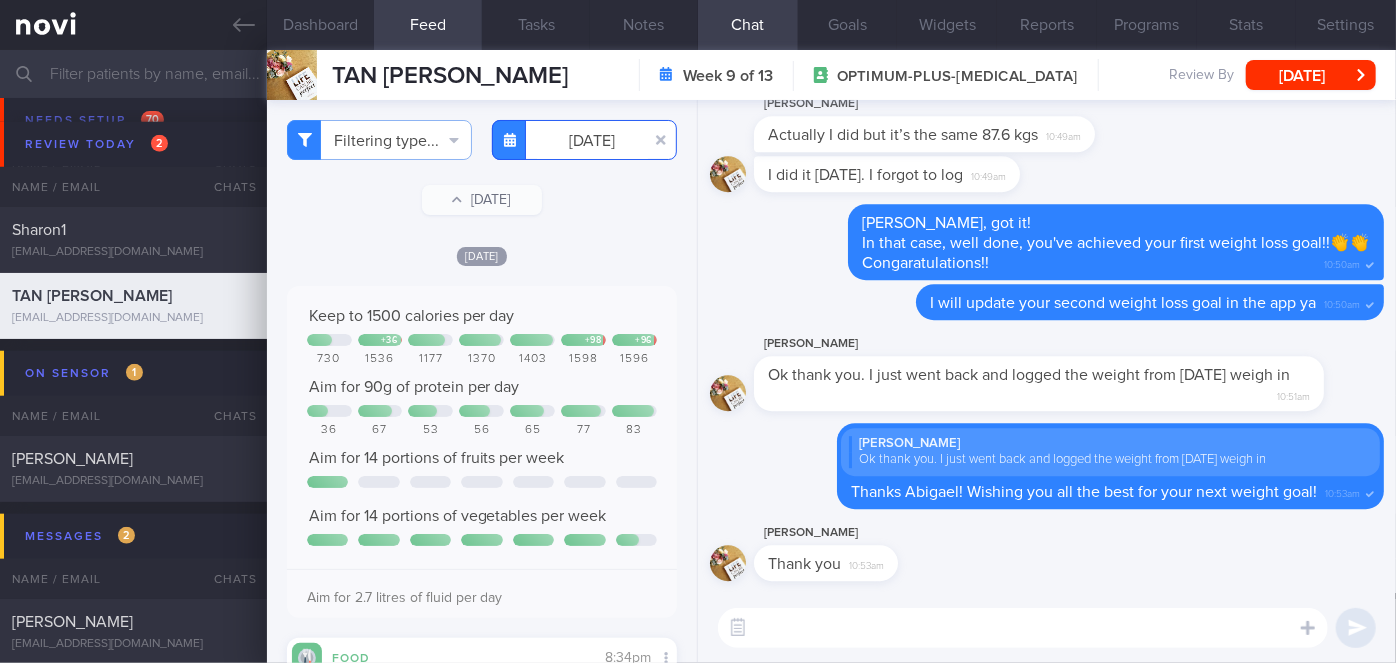 click on "[DATE]" at bounding box center (584, 140) 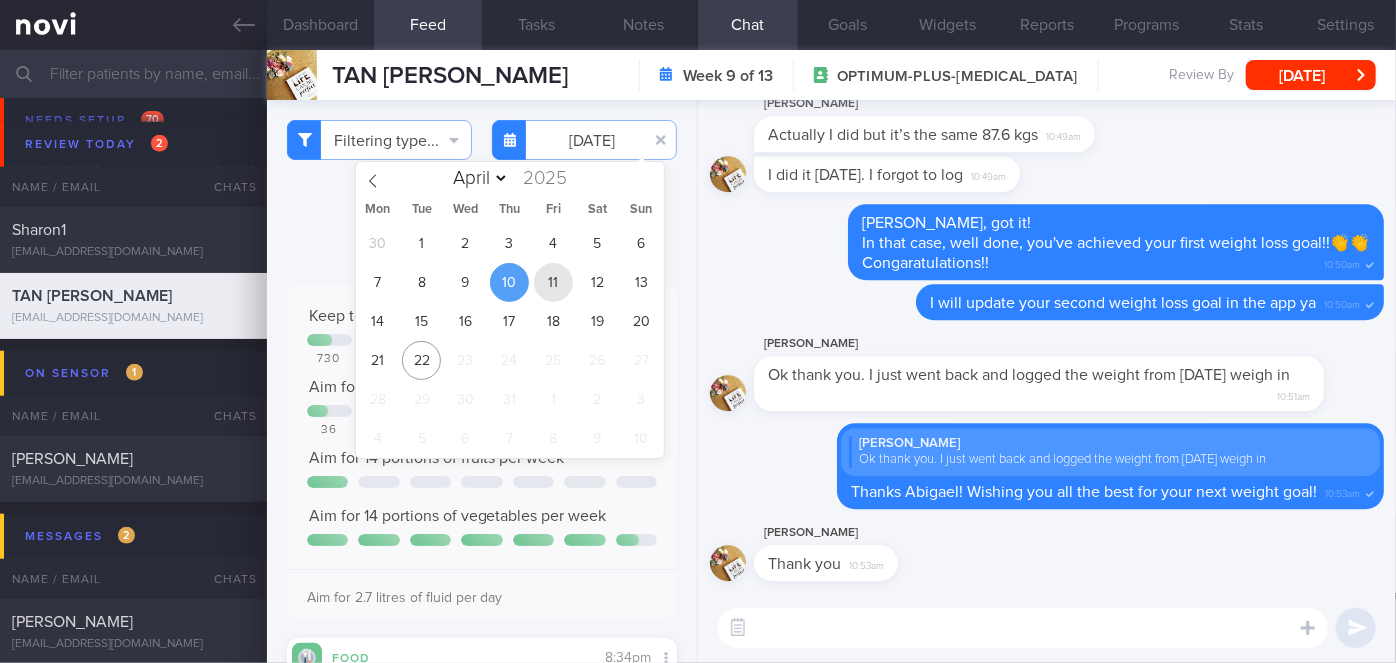 click on "11" at bounding box center (553, 282) 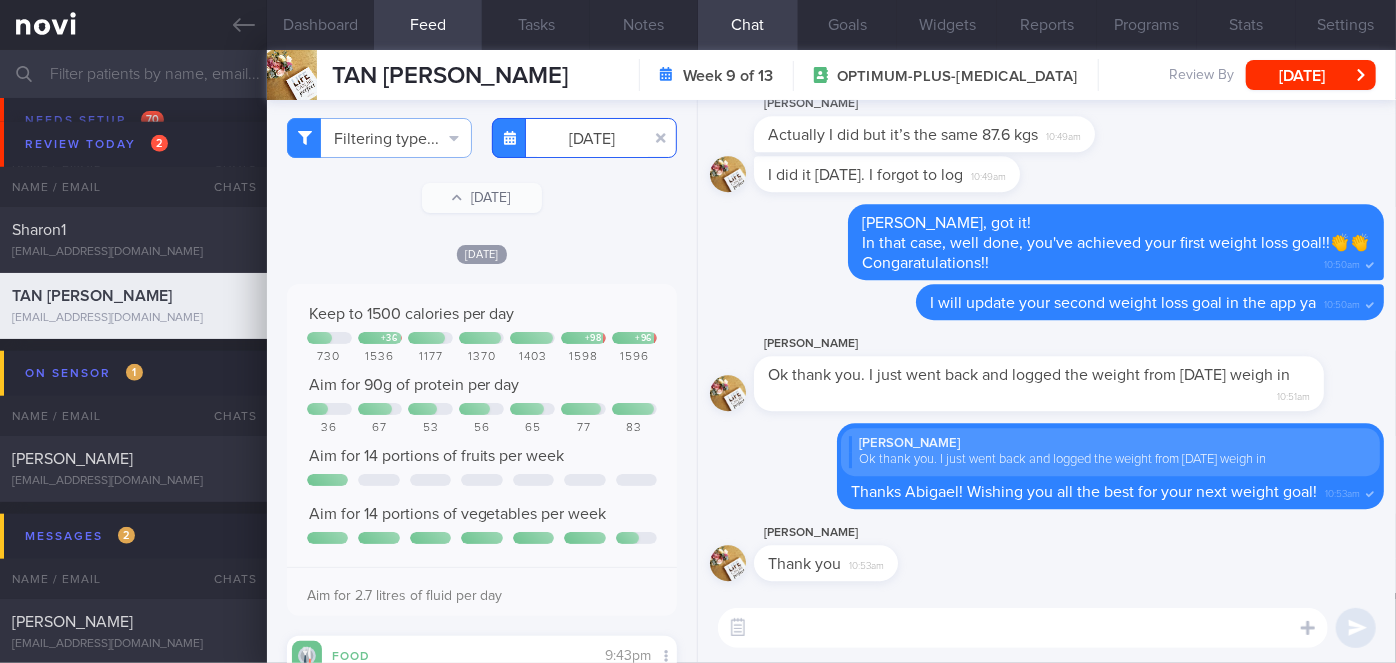 scroll, scrollTop: 0, scrollLeft: 0, axis: both 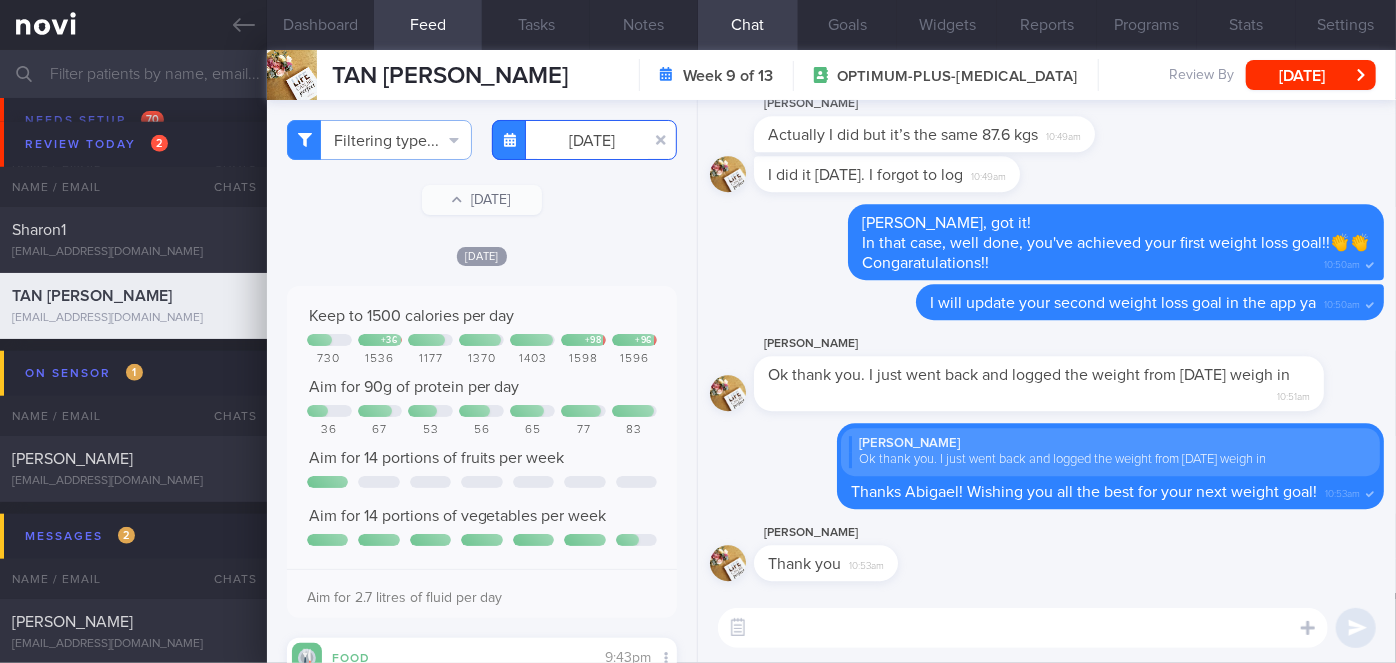 click on "[DATE]" at bounding box center [584, 140] 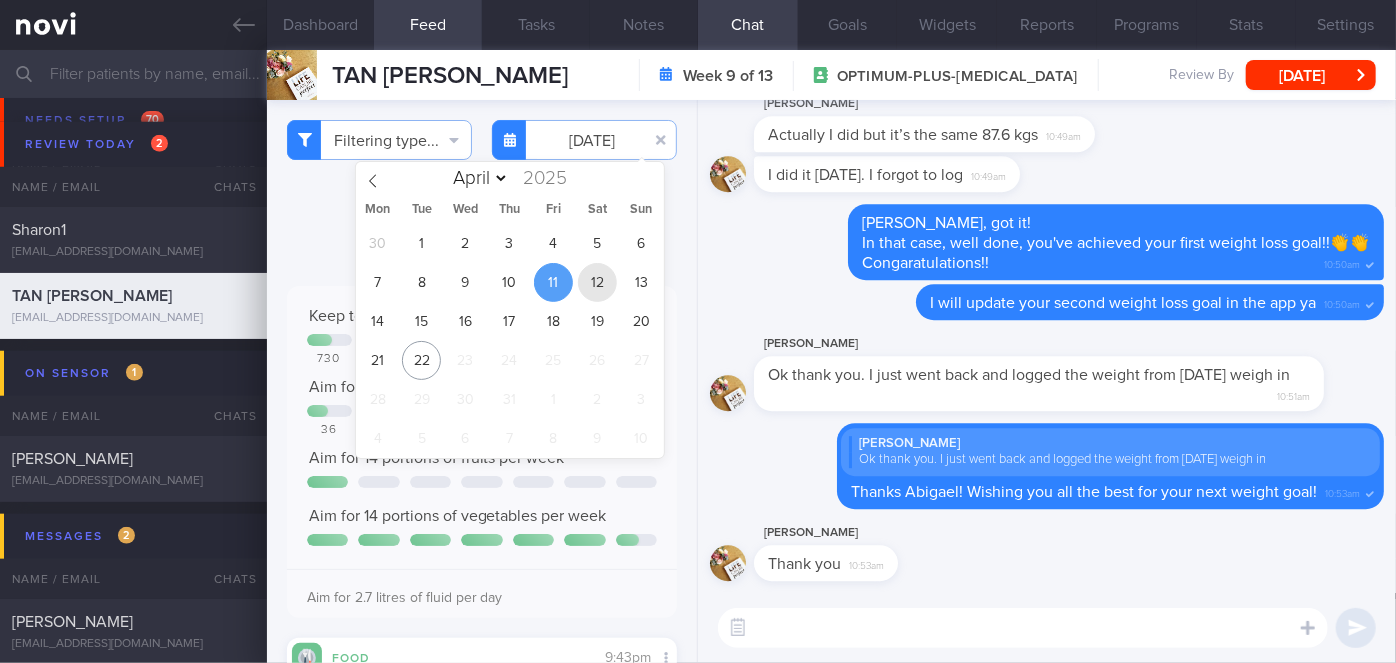 click on "12" at bounding box center [597, 282] 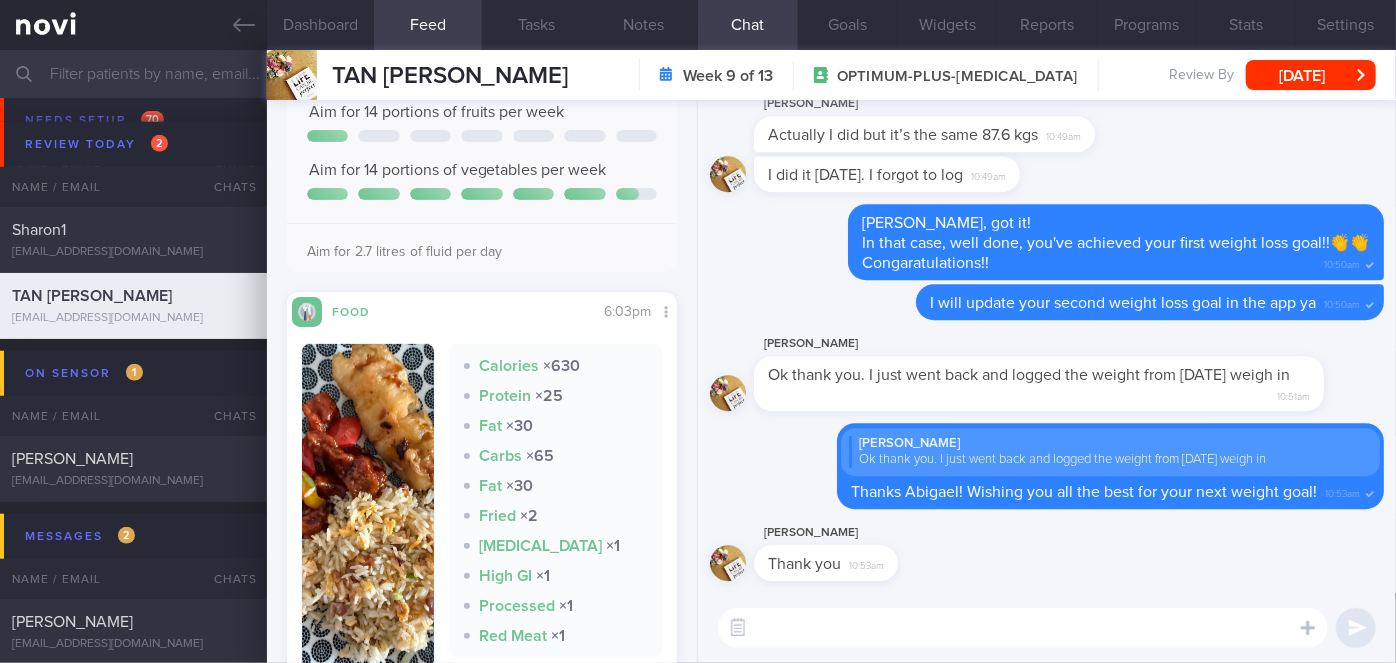 scroll, scrollTop: 545, scrollLeft: 0, axis: vertical 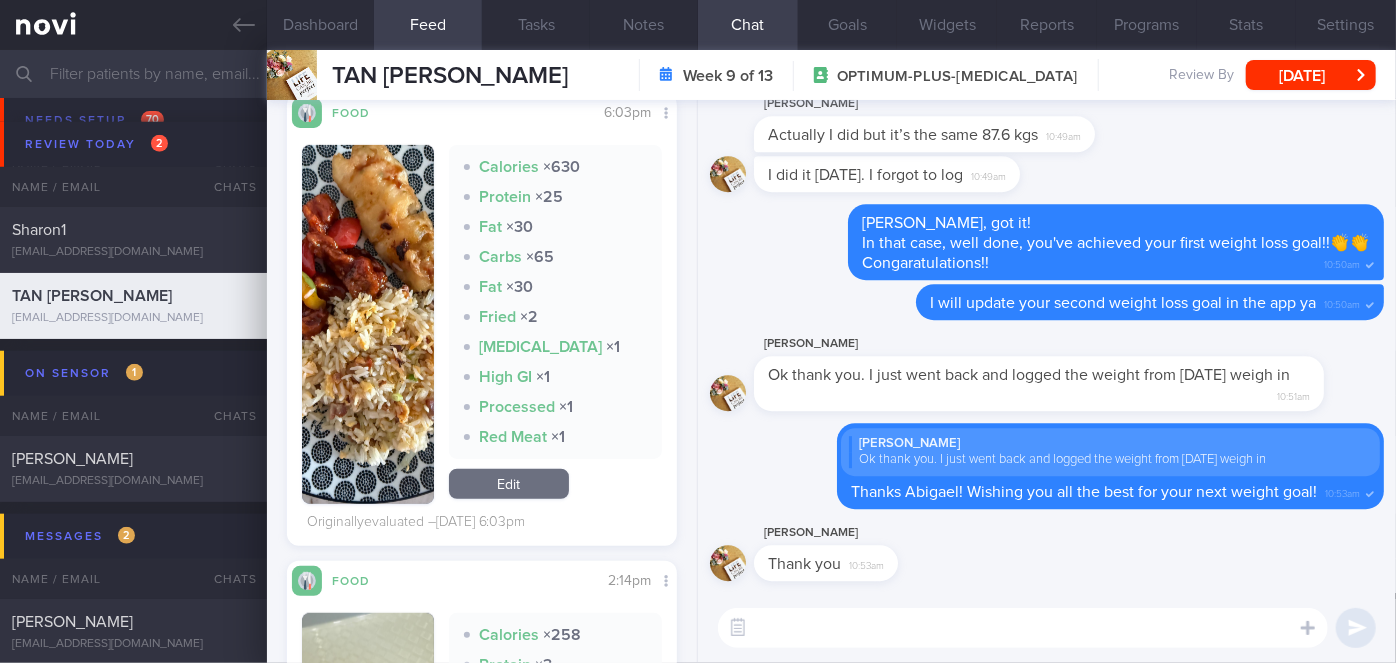 click at bounding box center (368, 324) 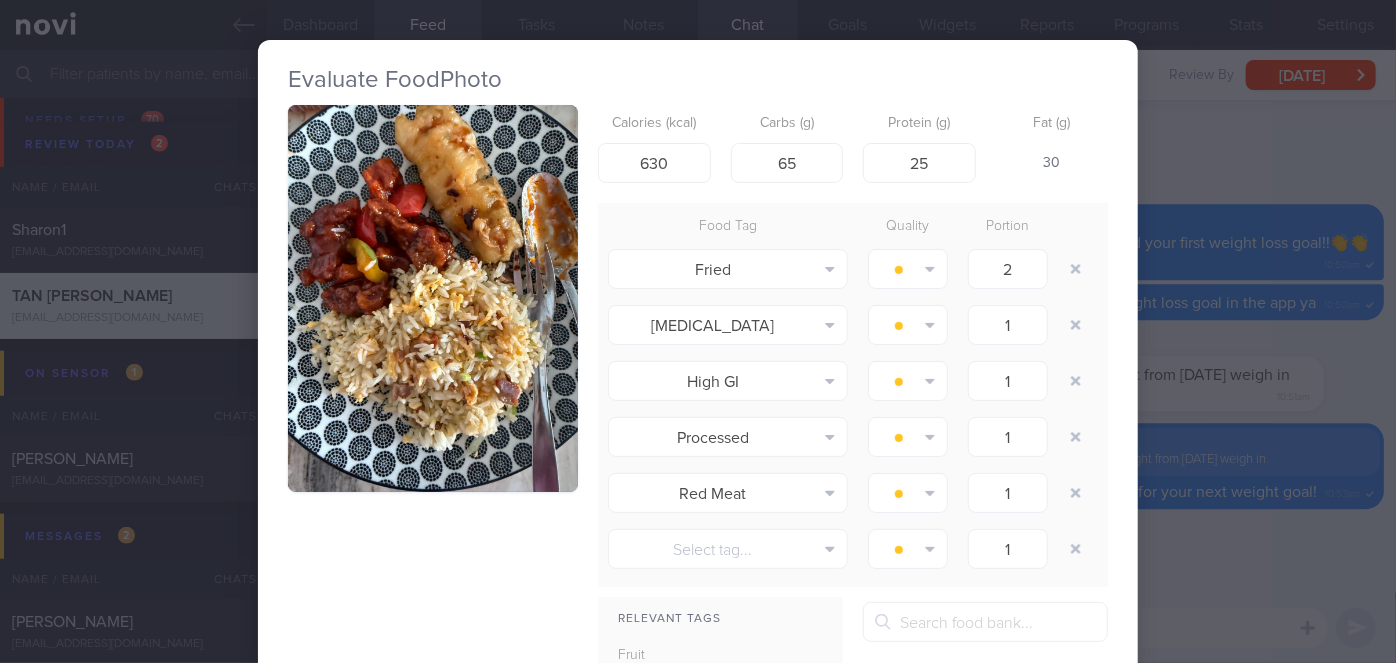click on "Evaluate Food  Photo
Calories (kcal)
630
Carbs (g)
65
Protein (g)
25
Fat (g)
30
Food Tag
Quality
Portion
Fried
Alcohol
Fried
Fruit
Healthy Fats
High Calcium
[MEDICAL_DATA]
High Fat
High Fibre" at bounding box center (698, 331) 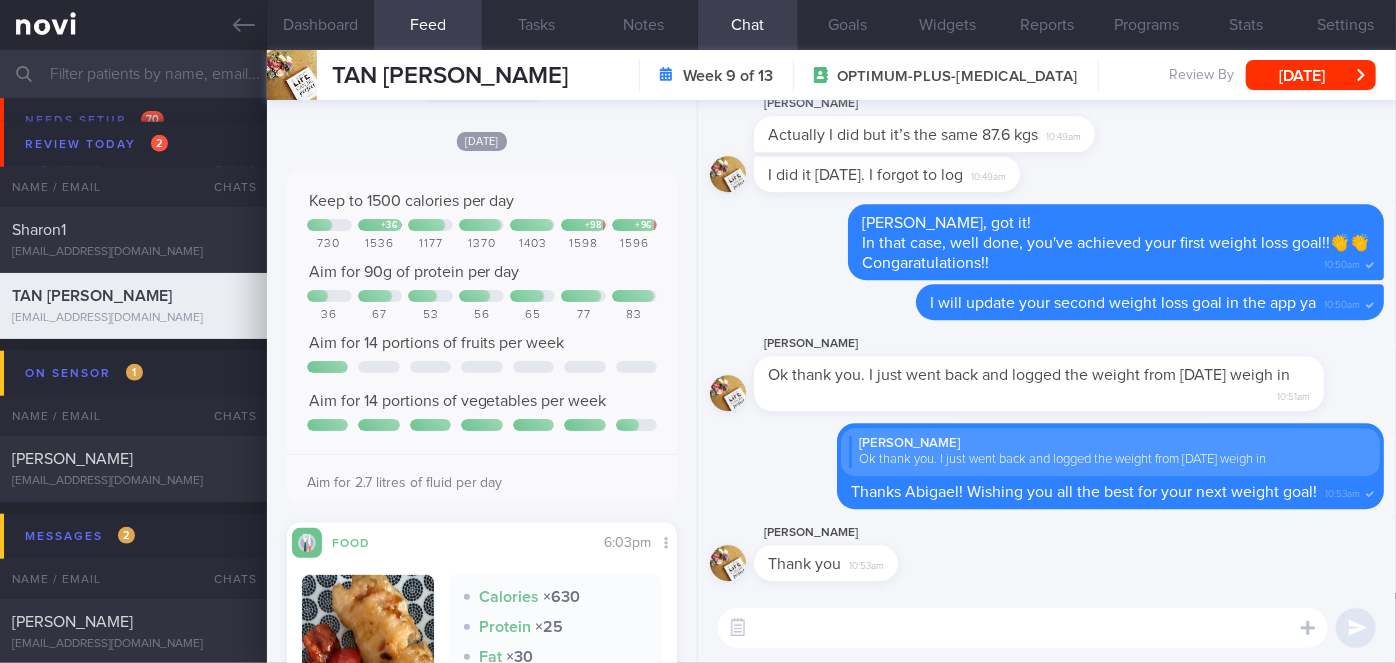 scroll, scrollTop: 0, scrollLeft: 0, axis: both 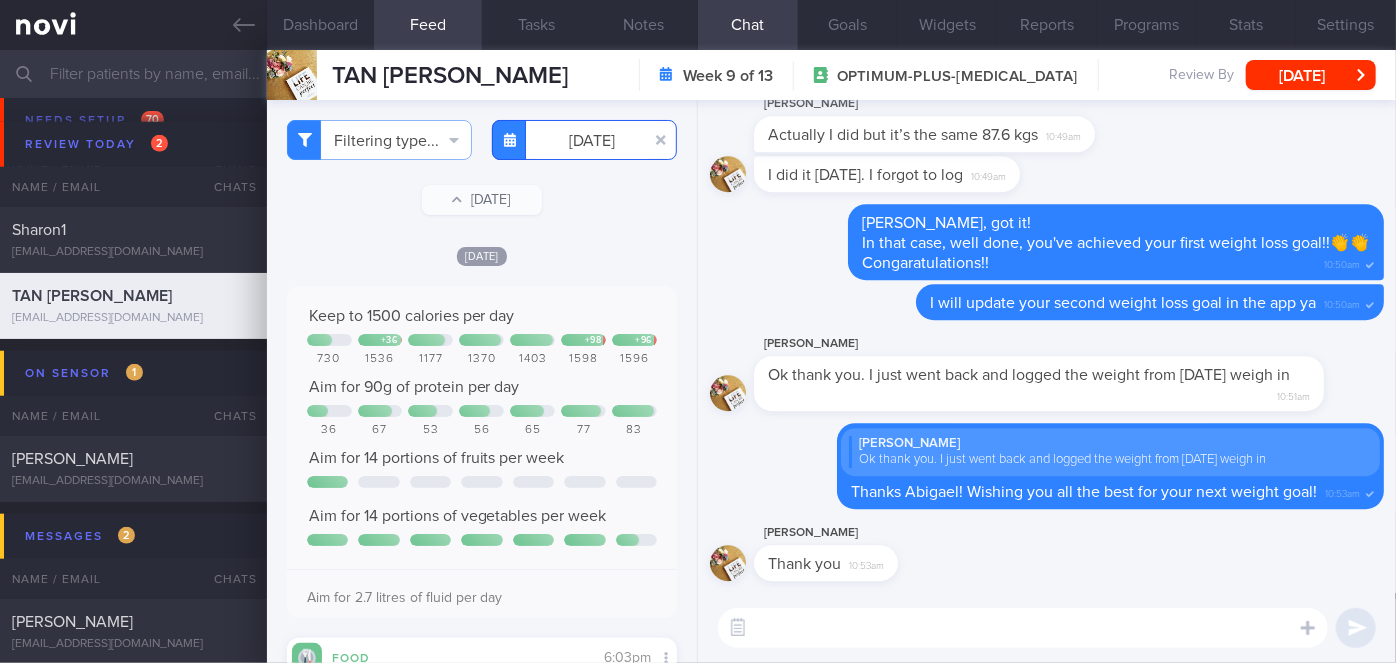 click on "[DATE]" at bounding box center [584, 140] 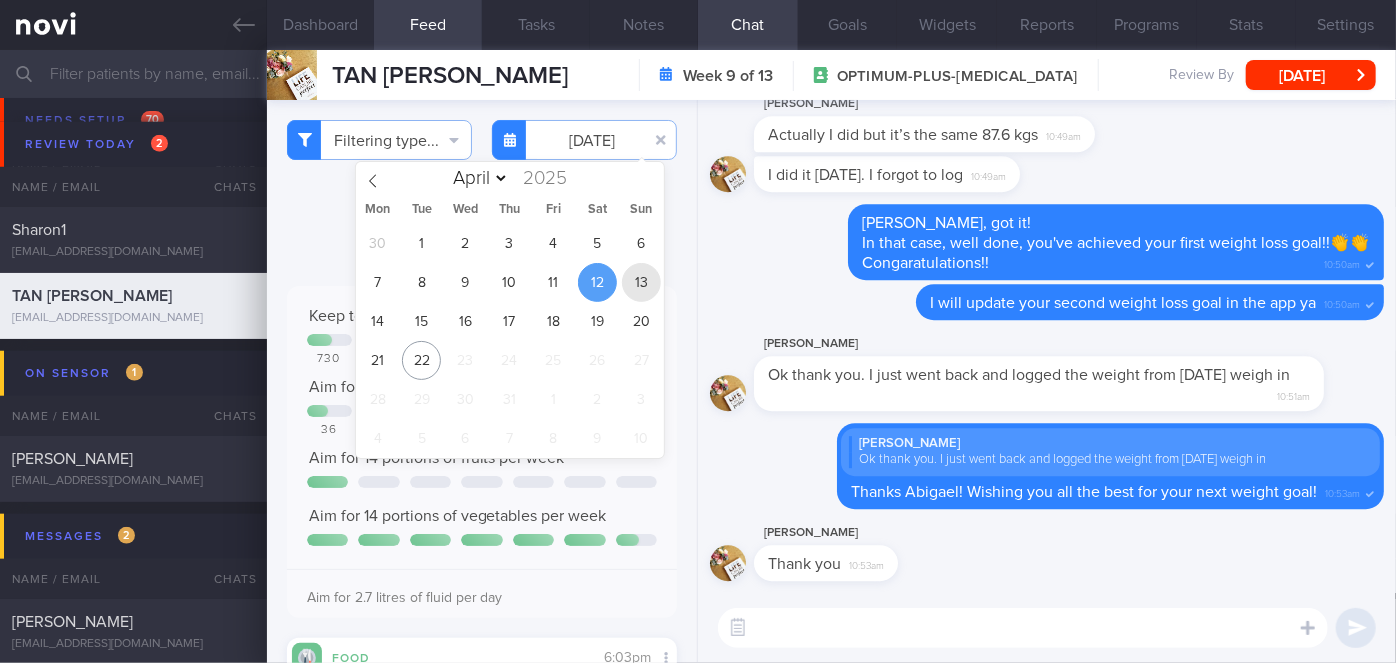 click on "13" at bounding box center (641, 282) 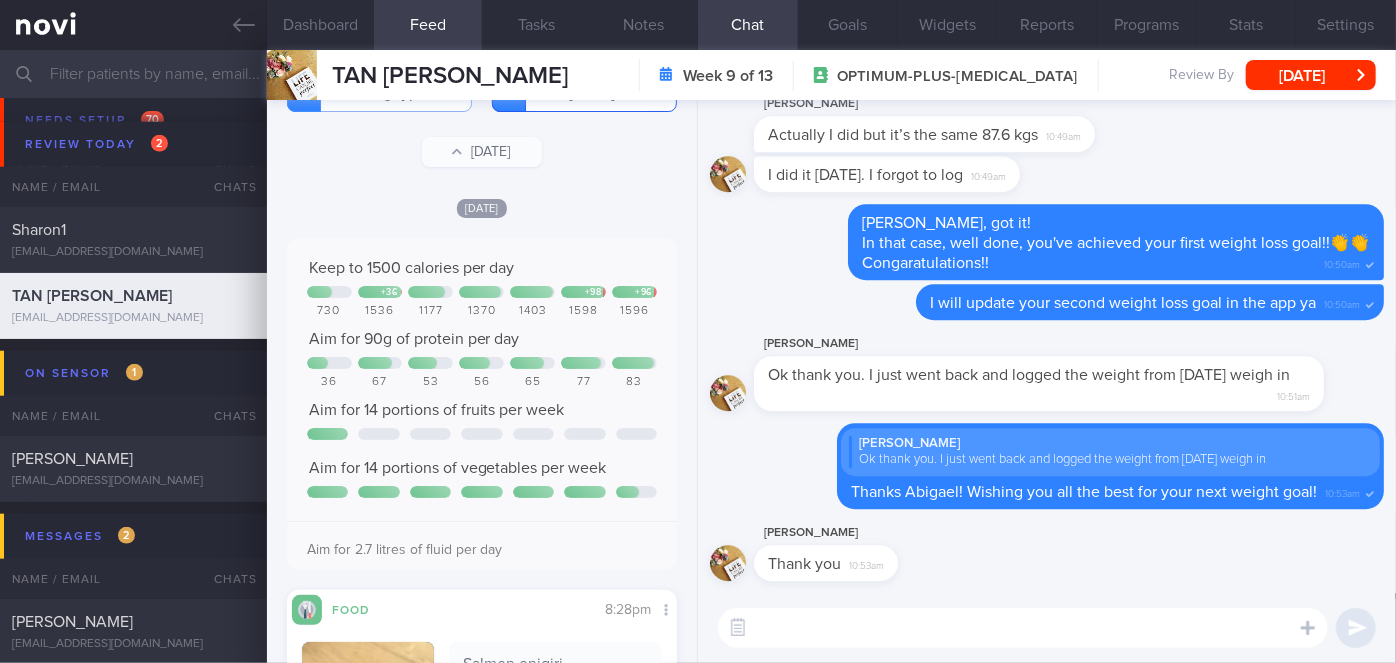 scroll, scrollTop: 0, scrollLeft: 0, axis: both 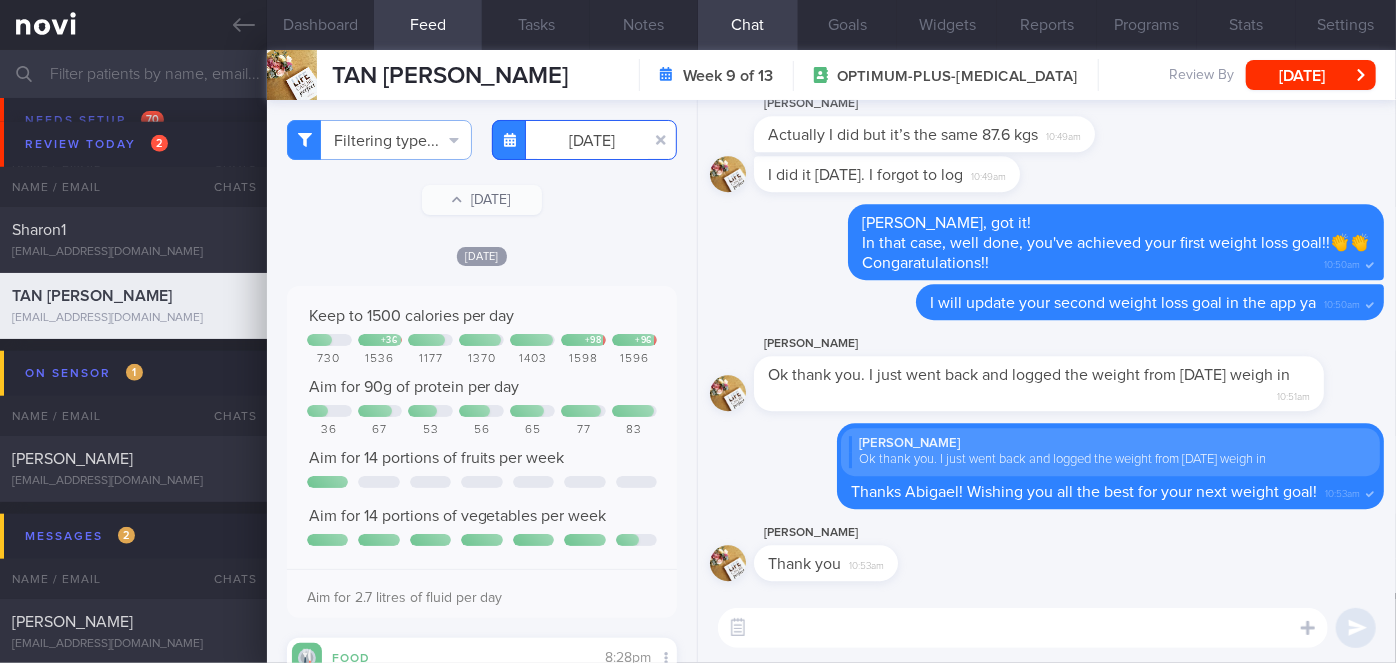 click on "[DATE]" at bounding box center [584, 140] 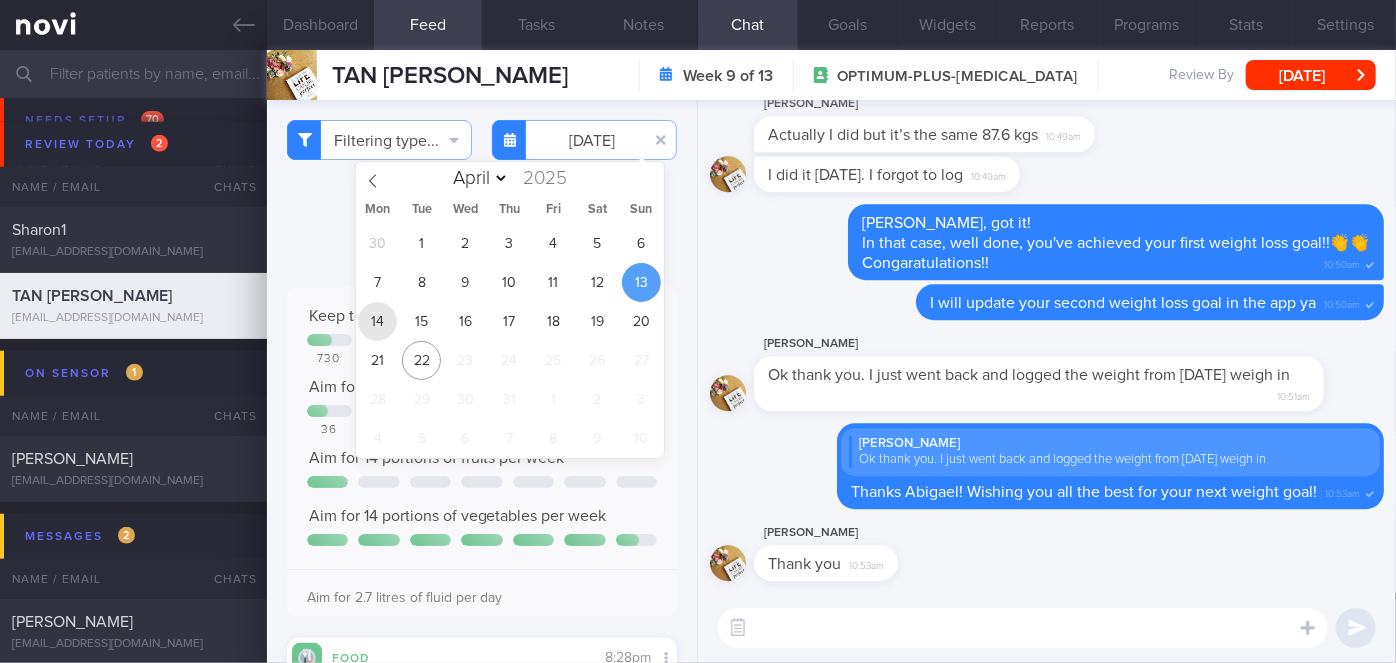 click on "14" at bounding box center (377, 321) 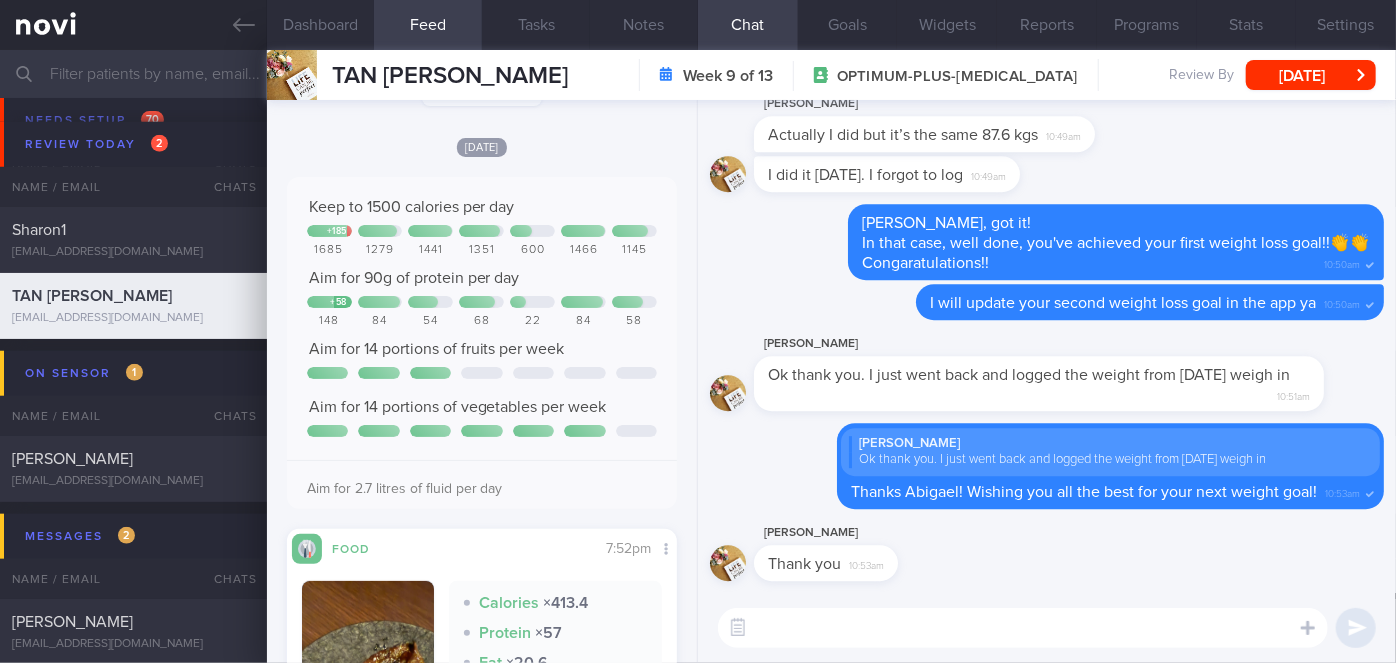 scroll, scrollTop: 454, scrollLeft: 0, axis: vertical 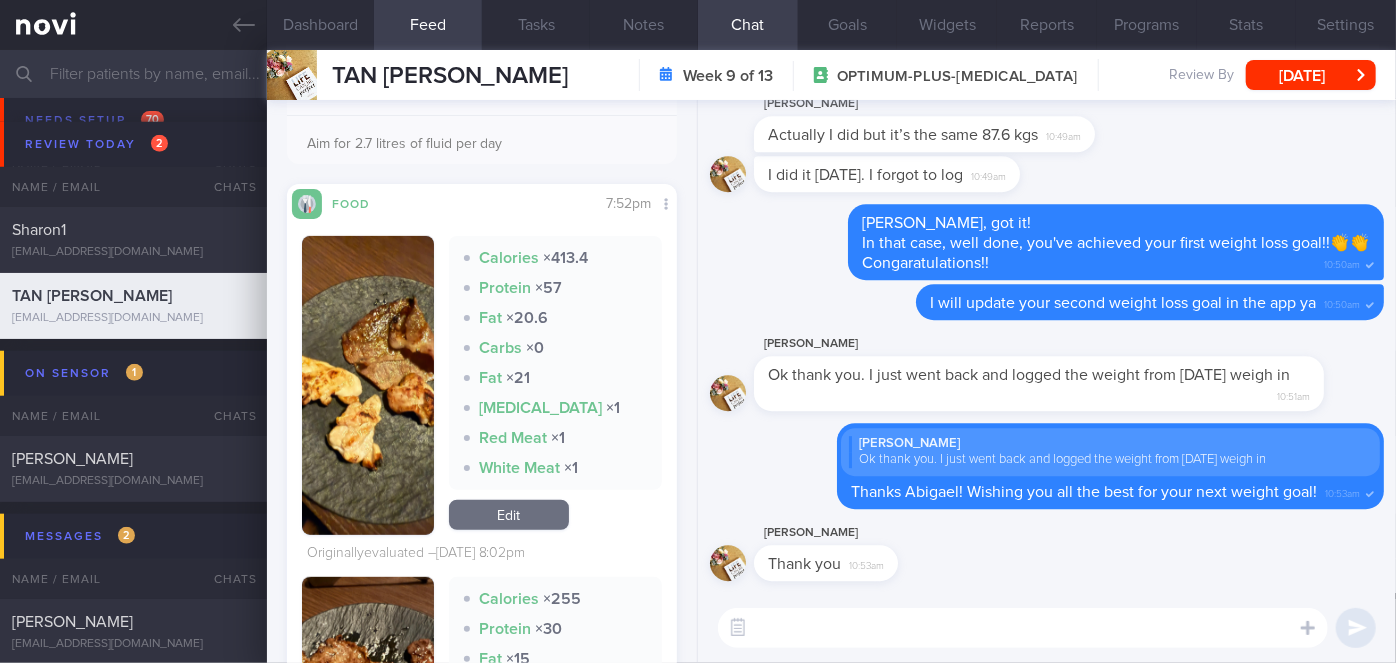 click at bounding box center (368, 385) 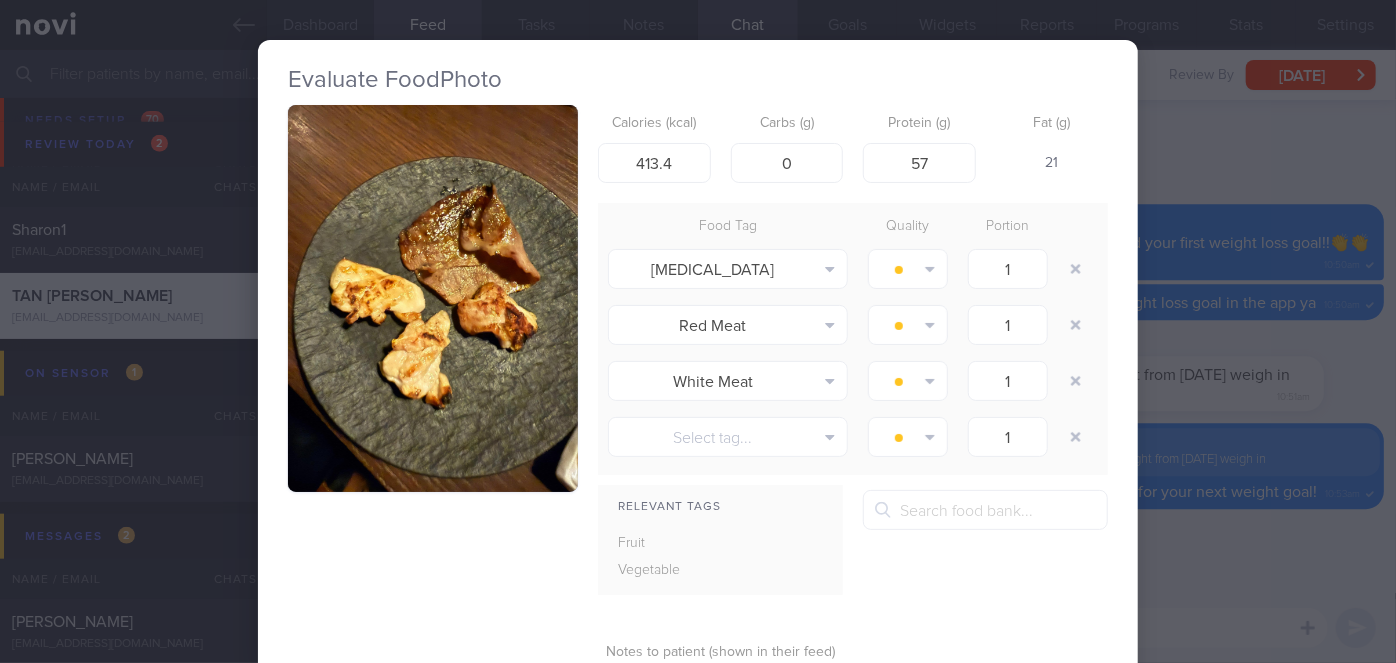 drag, startPoint x: 1381, startPoint y: 432, endPoint x: 1361, endPoint y: 433, distance: 20.024984 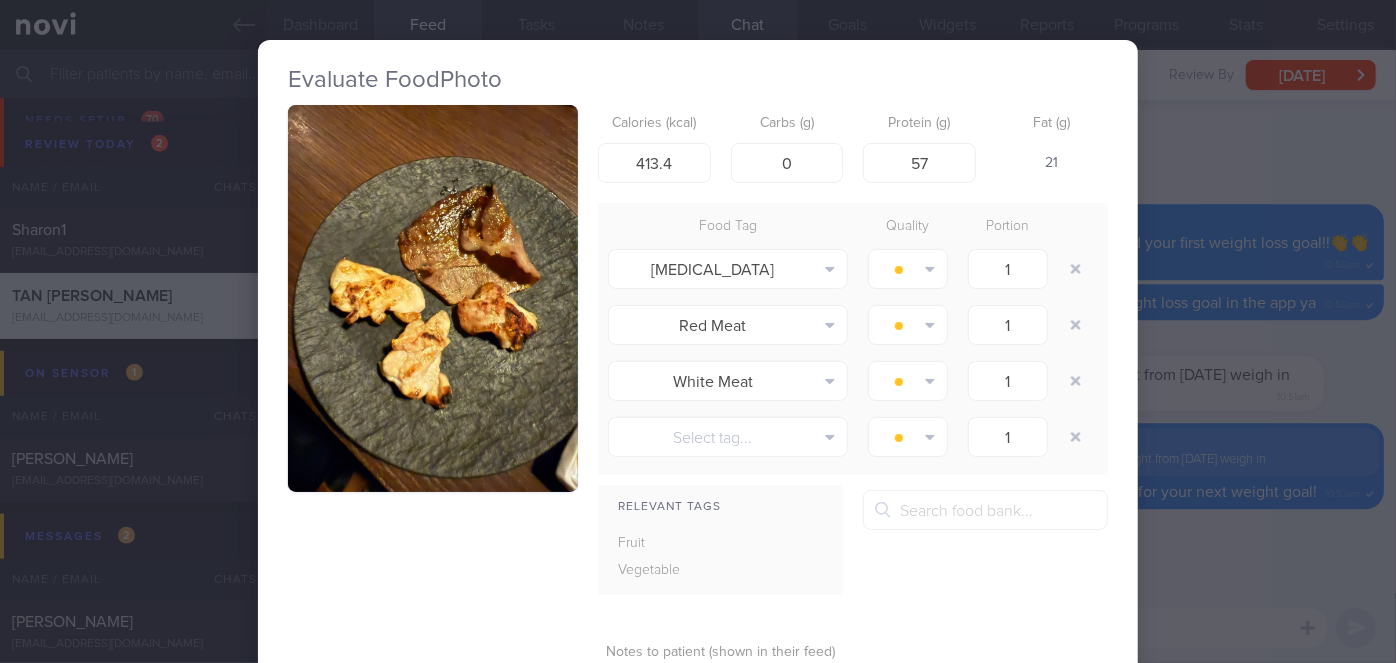 click on "Evaluate Food  Photo
Calories (kcal)
413.4
Carbs (g)
0
Protein (g)
57
Fat (g)
21
Food Tag
Quality
Portion
[MEDICAL_DATA]
Alcohol
Fried
Fruit
Healthy Fats
High Calcium
[MEDICAL_DATA]
High Fat" at bounding box center [698, 331] 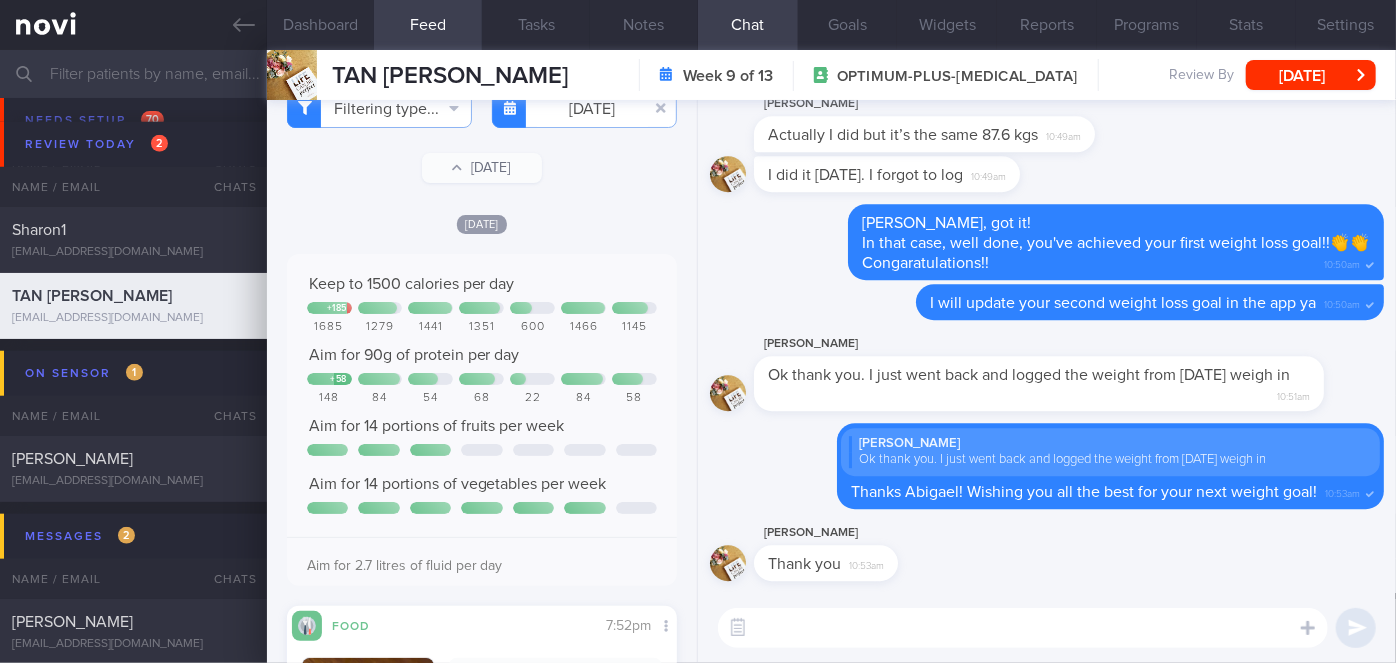scroll, scrollTop: 0, scrollLeft: 0, axis: both 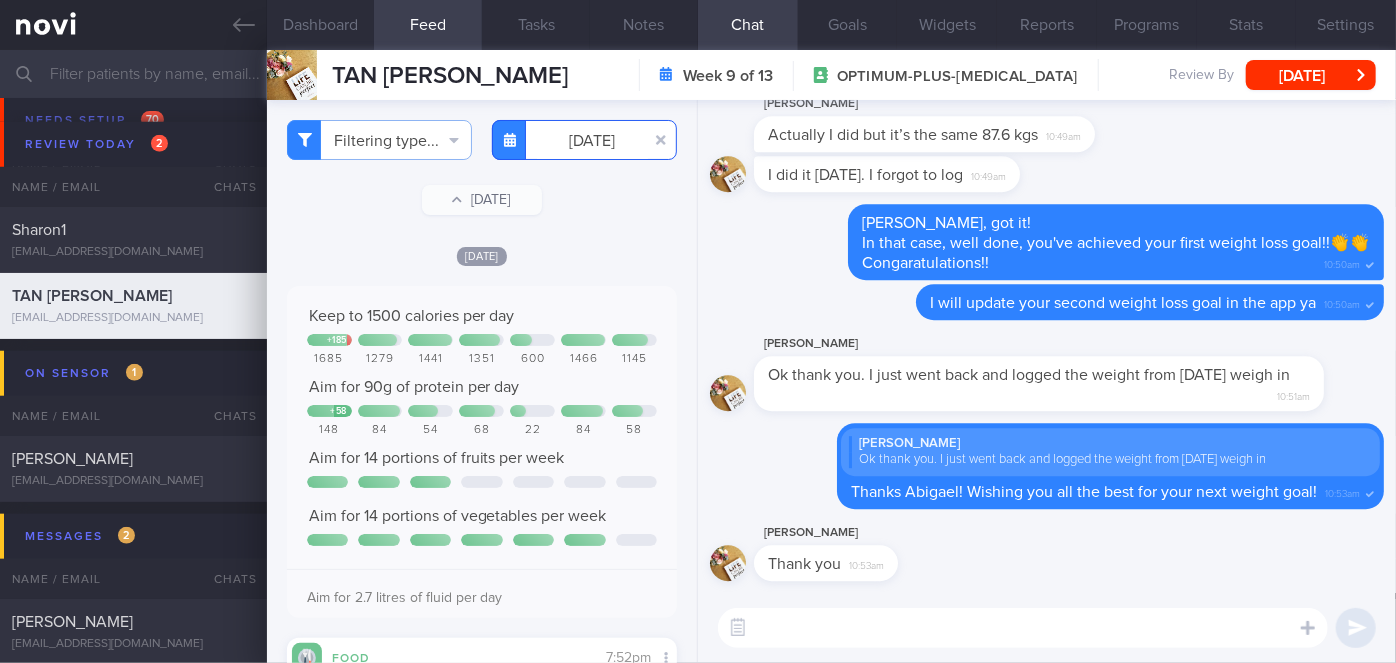 click on "[DATE]" at bounding box center (584, 140) 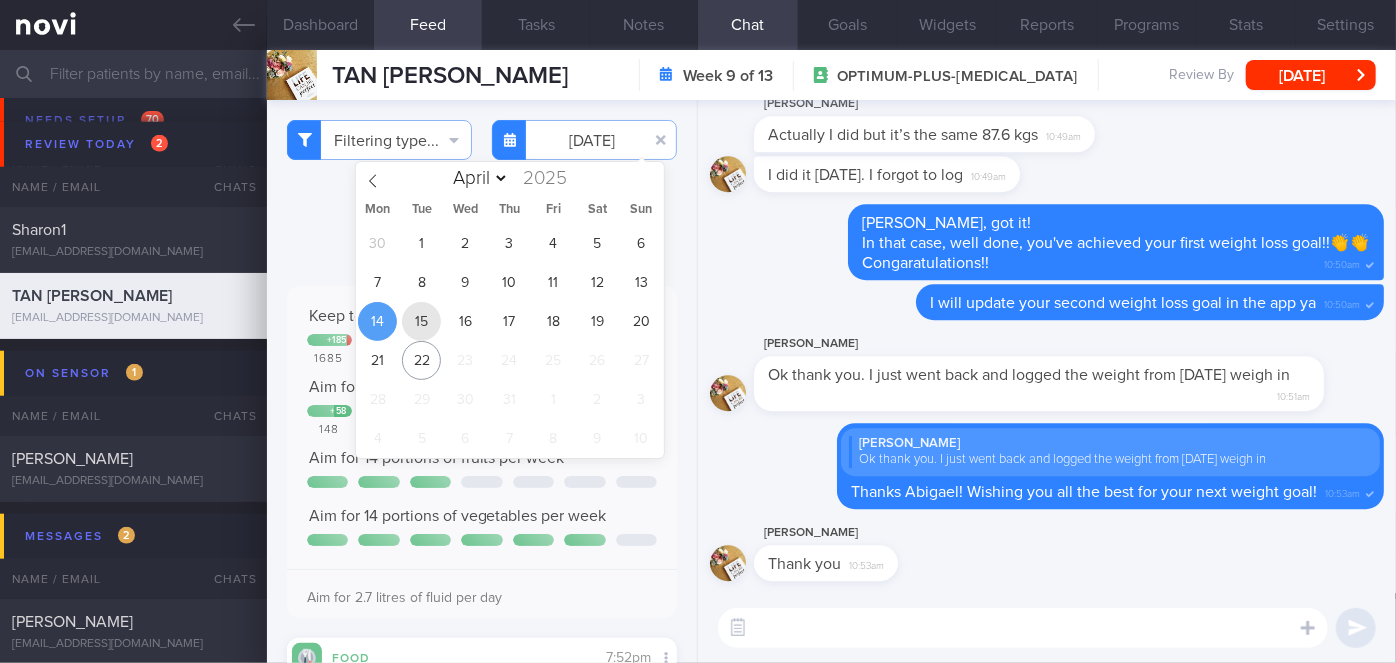click on "15" at bounding box center (421, 321) 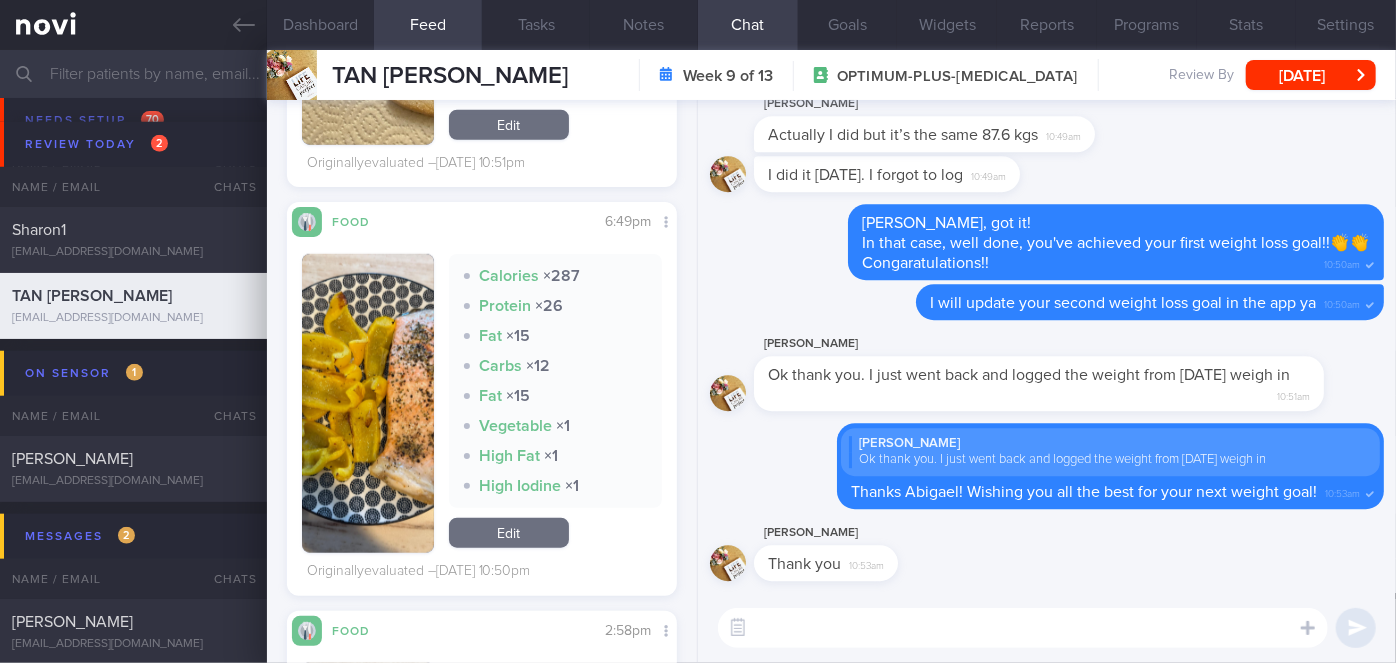 scroll, scrollTop: 454, scrollLeft: 0, axis: vertical 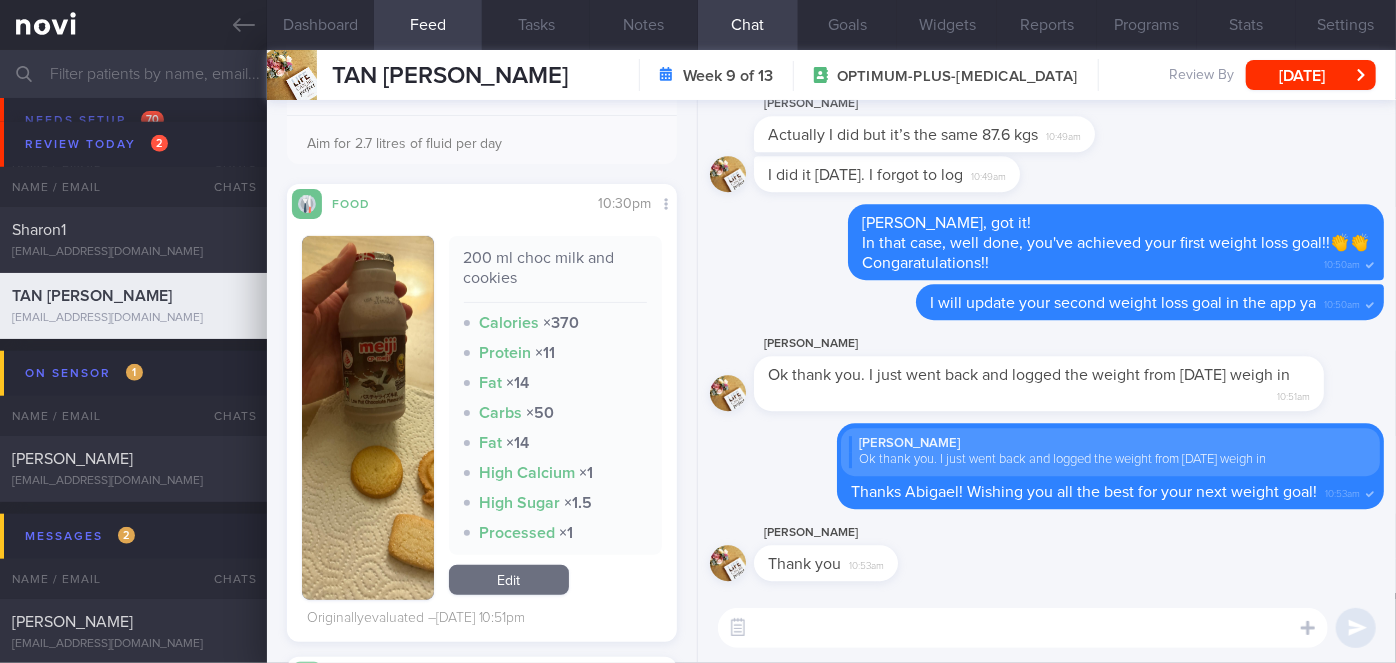 click at bounding box center (368, 418) 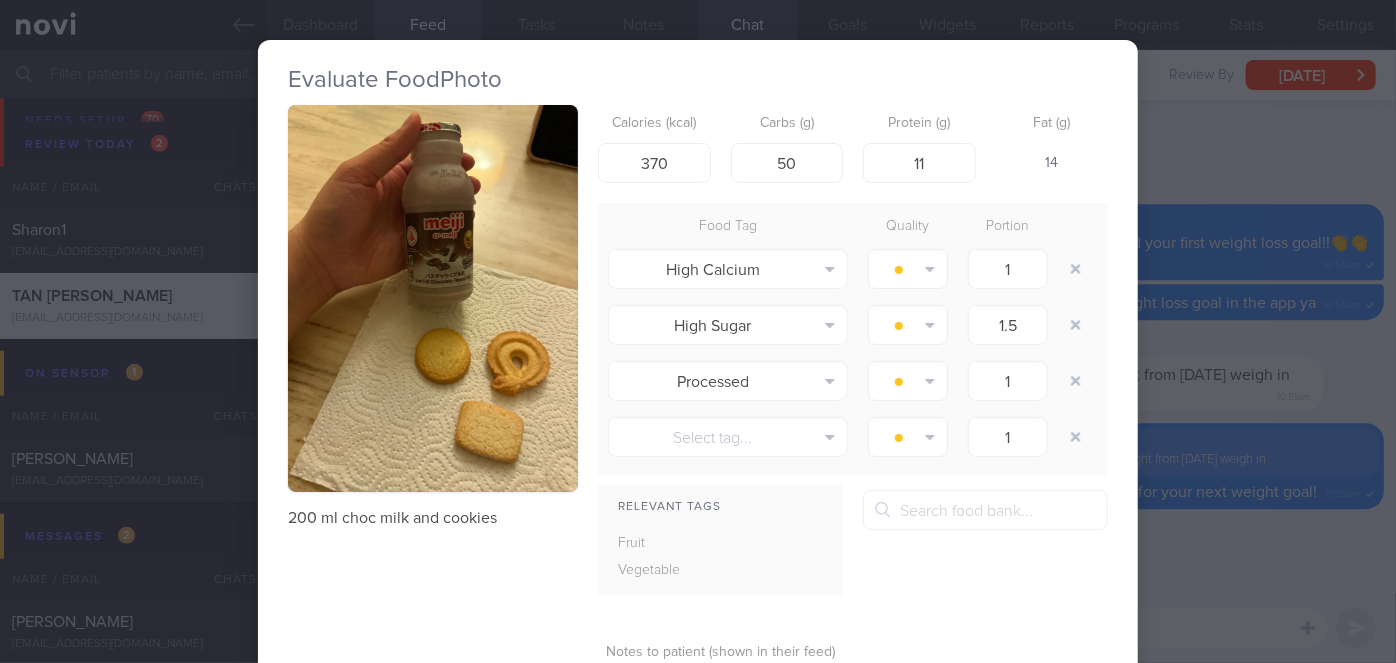 click on "Evaluate Food  Photo
200 ml choc milk and cookies
Calories (kcal)
370
Carbs (g)
50
Protein (g)
11
Fat (g)
14
Food Tag
Quality
Portion
High Calcium
Alcohol
Fried
Fruit
Healthy Fats
High Calcium
[MEDICAL_DATA]
High Fat" at bounding box center [698, 331] 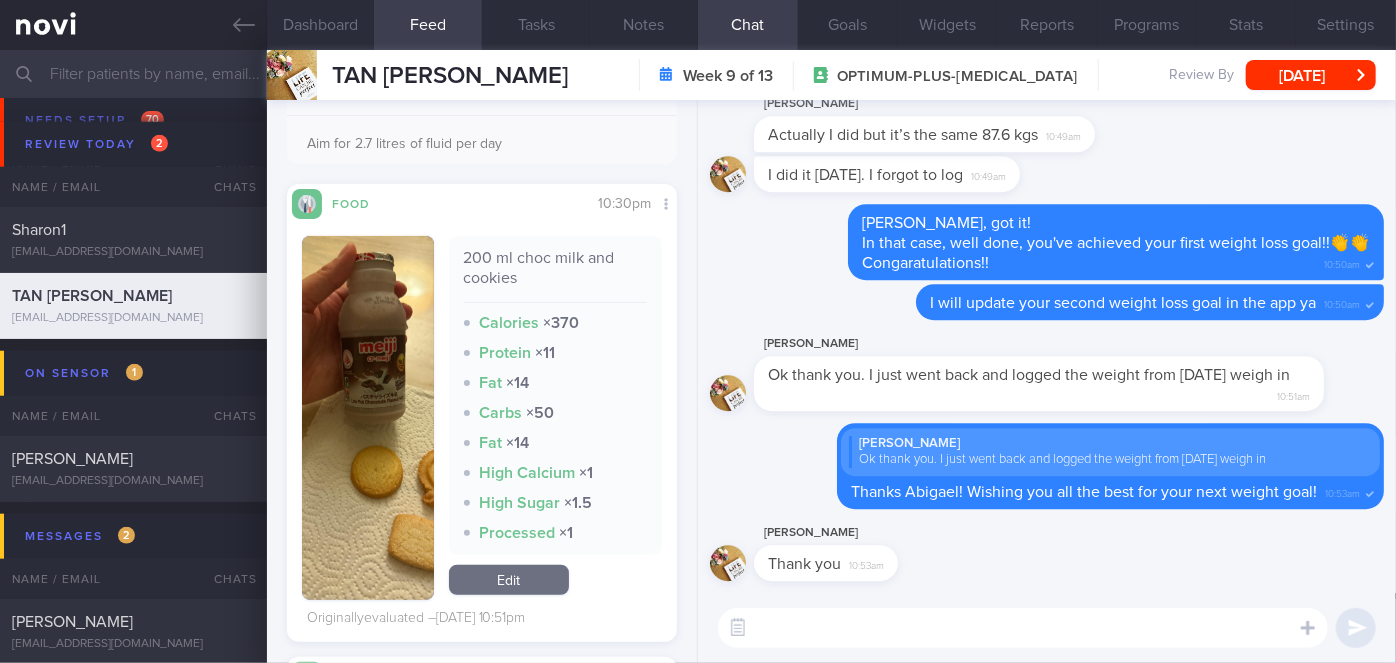 scroll, scrollTop: 545, scrollLeft: 0, axis: vertical 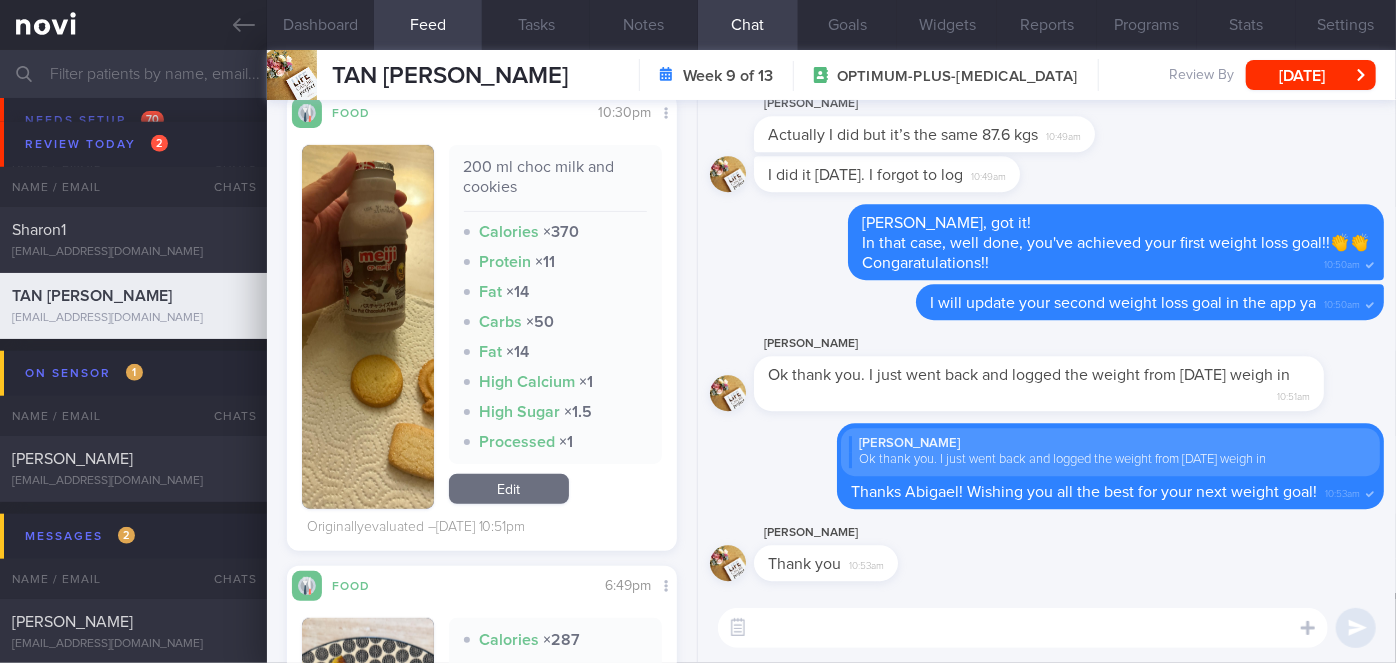 click at bounding box center (368, 327) 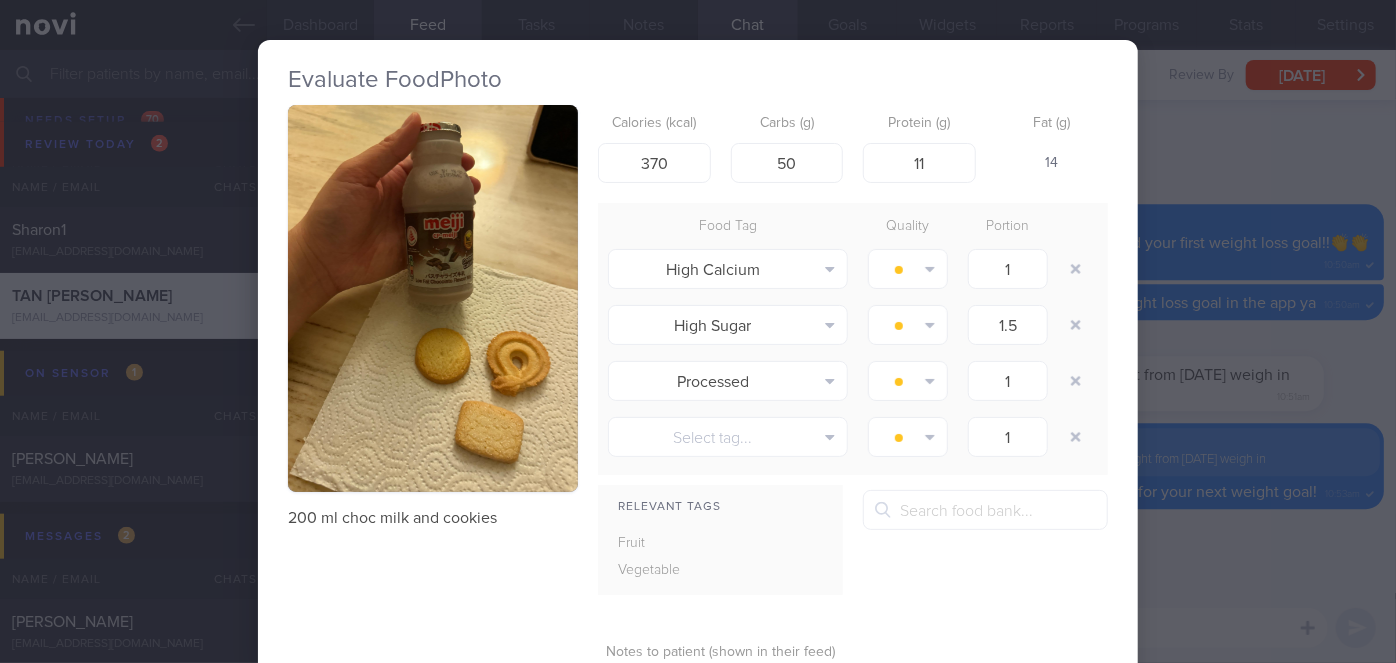 click on "Evaluate Food  Photo
200 ml choc milk and cookies
Calories (kcal)
370
Carbs (g)
50
Protein (g)
11
Fat (g)
14
Food Tag
Quality
Portion
High Calcium
Alcohol
Fried
Fruit
Healthy Fats
High Calcium
[MEDICAL_DATA]
High Fat" at bounding box center [698, 331] 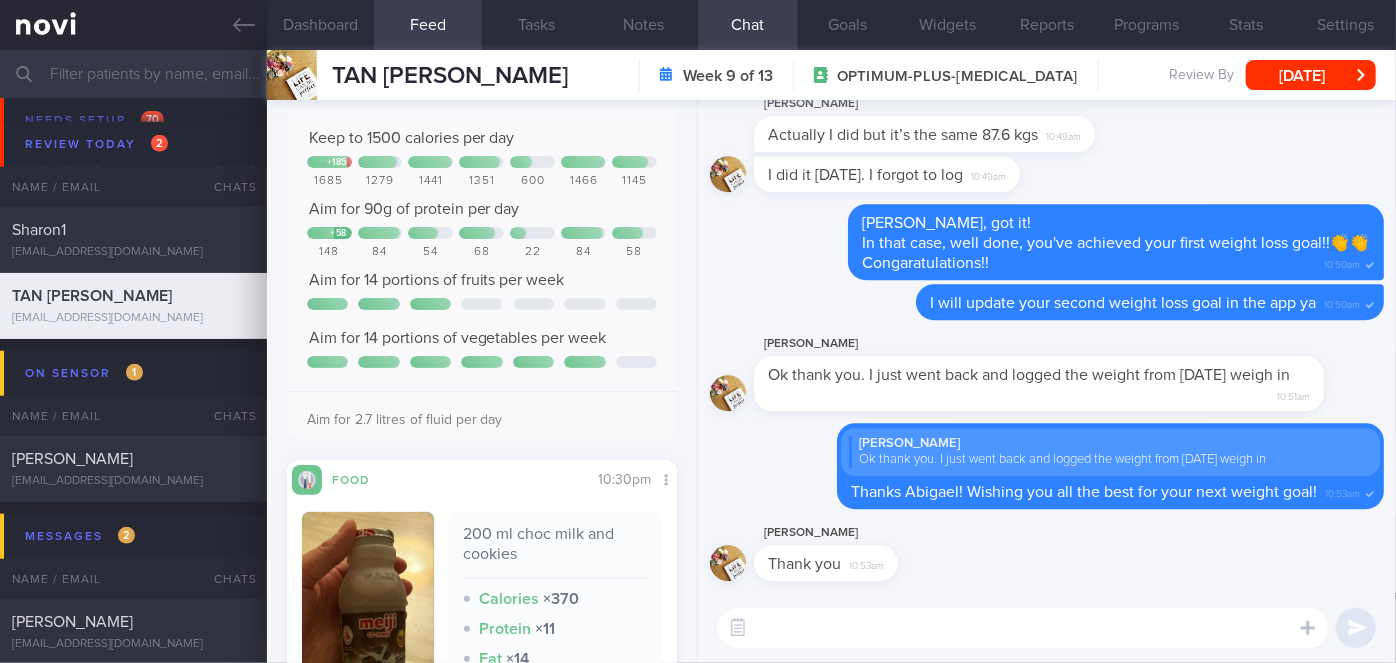 scroll, scrollTop: 0, scrollLeft: 0, axis: both 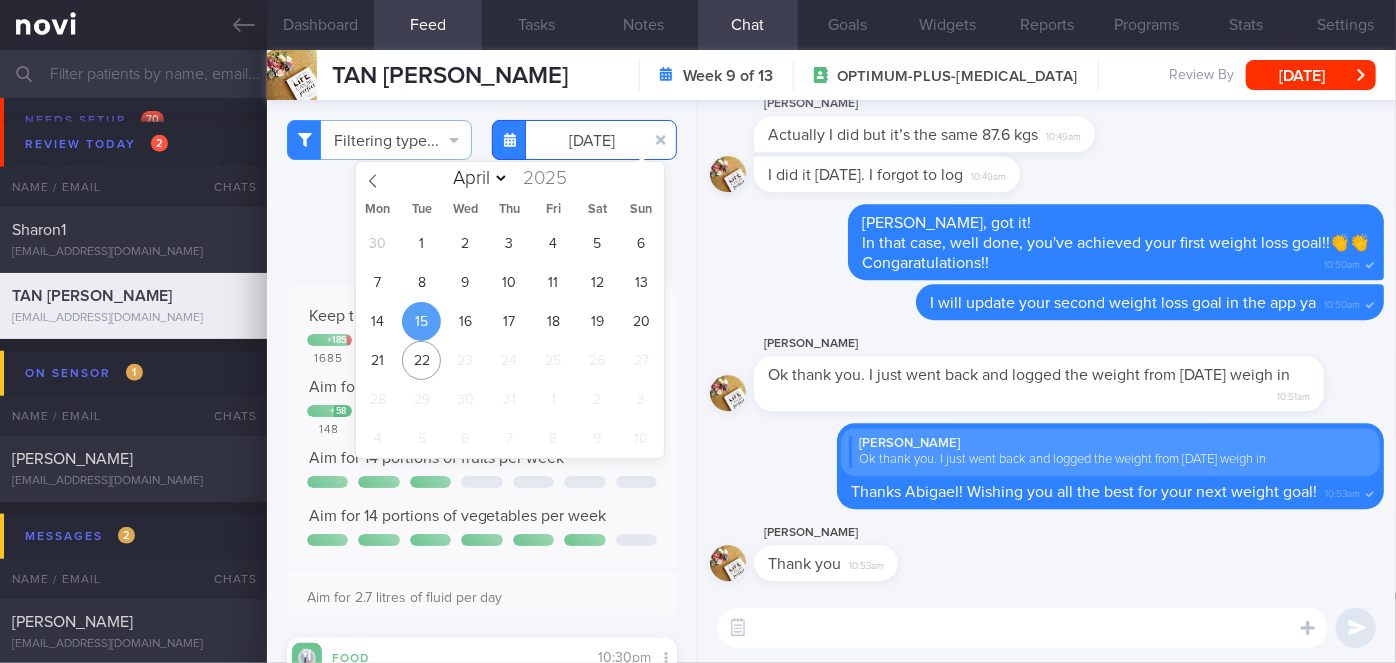 click on "[DATE]" at bounding box center [584, 140] 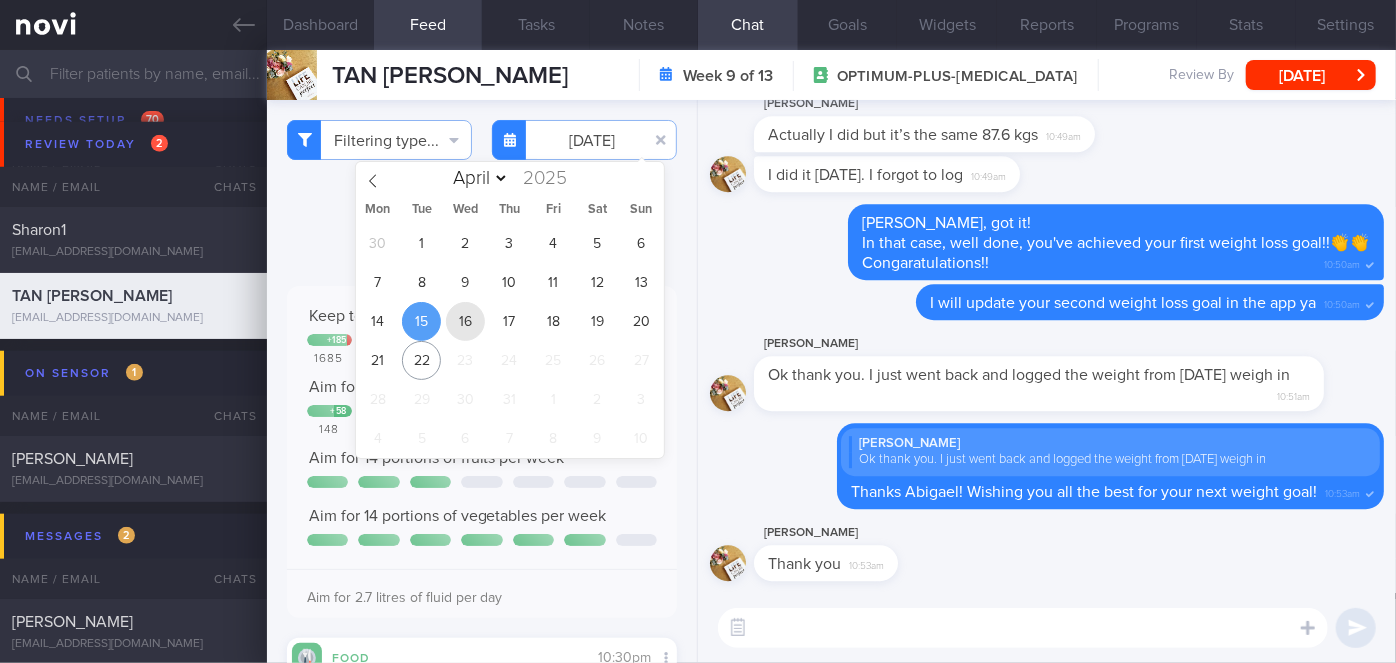 click on "16" at bounding box center [465, 321] 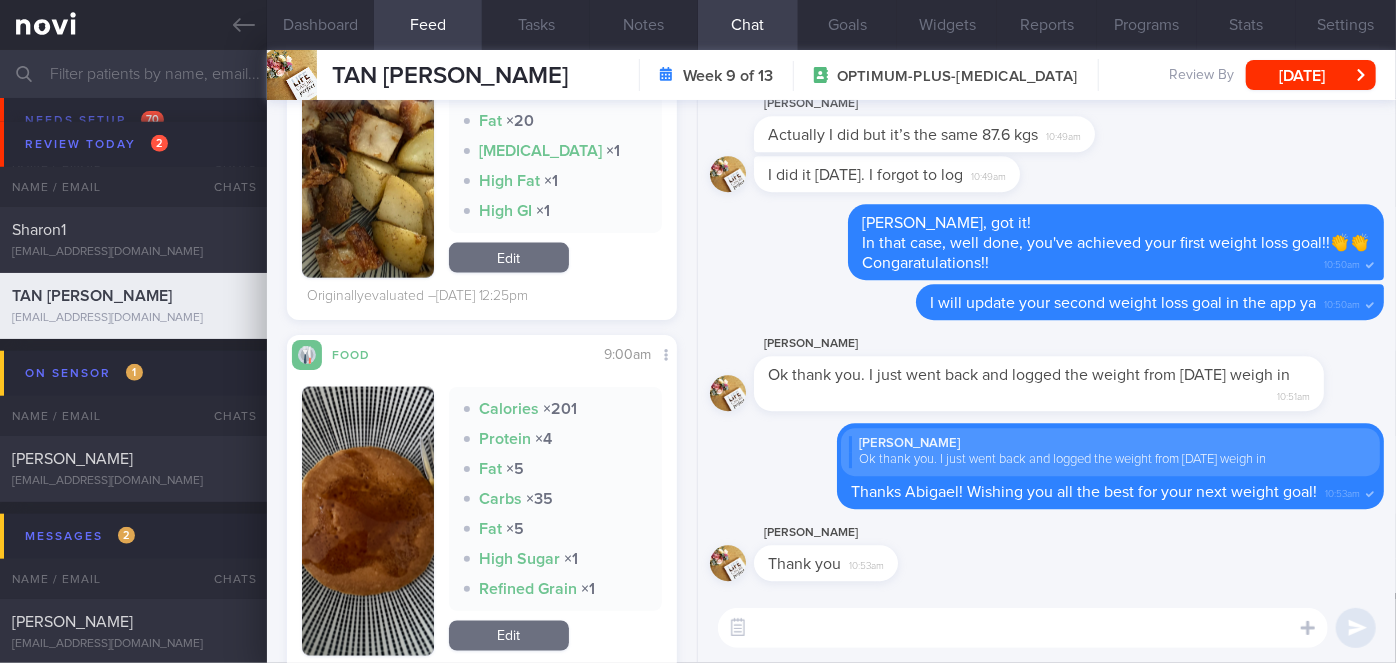 scroll, scrollTop: 1545, scrollLeft: 0, axis: vertical 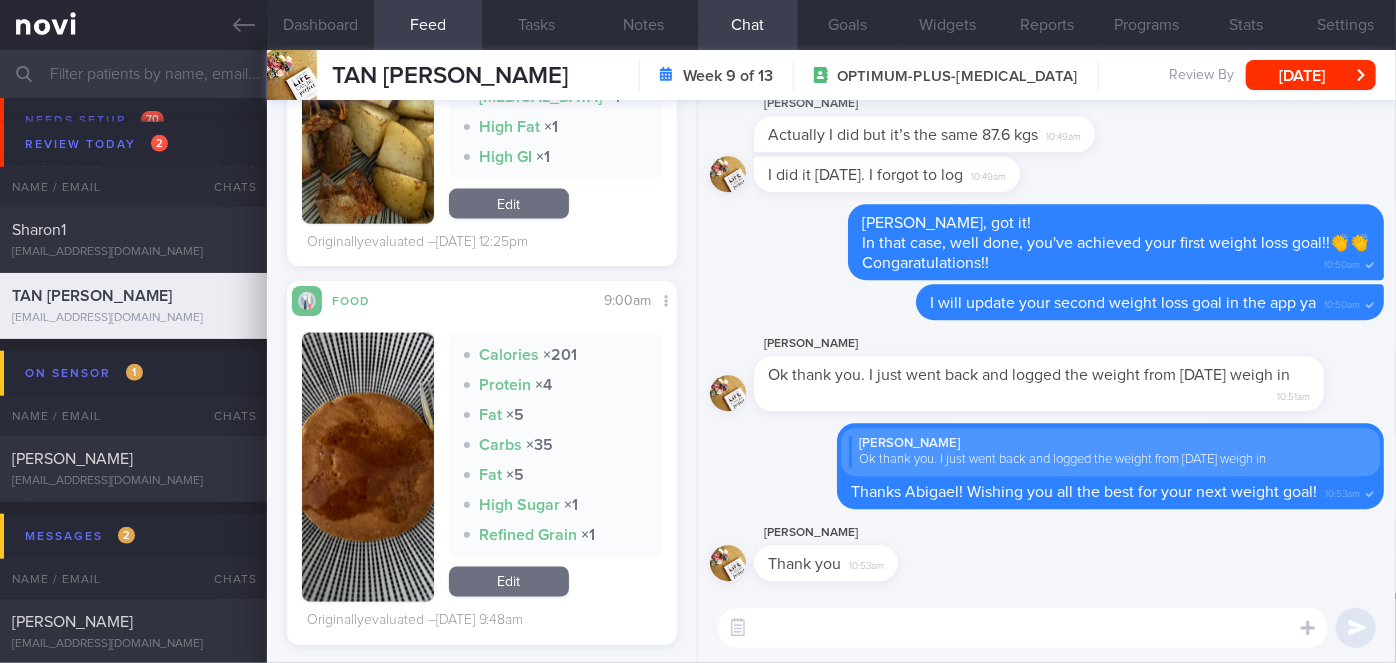 click at bounding box center [368, 467] 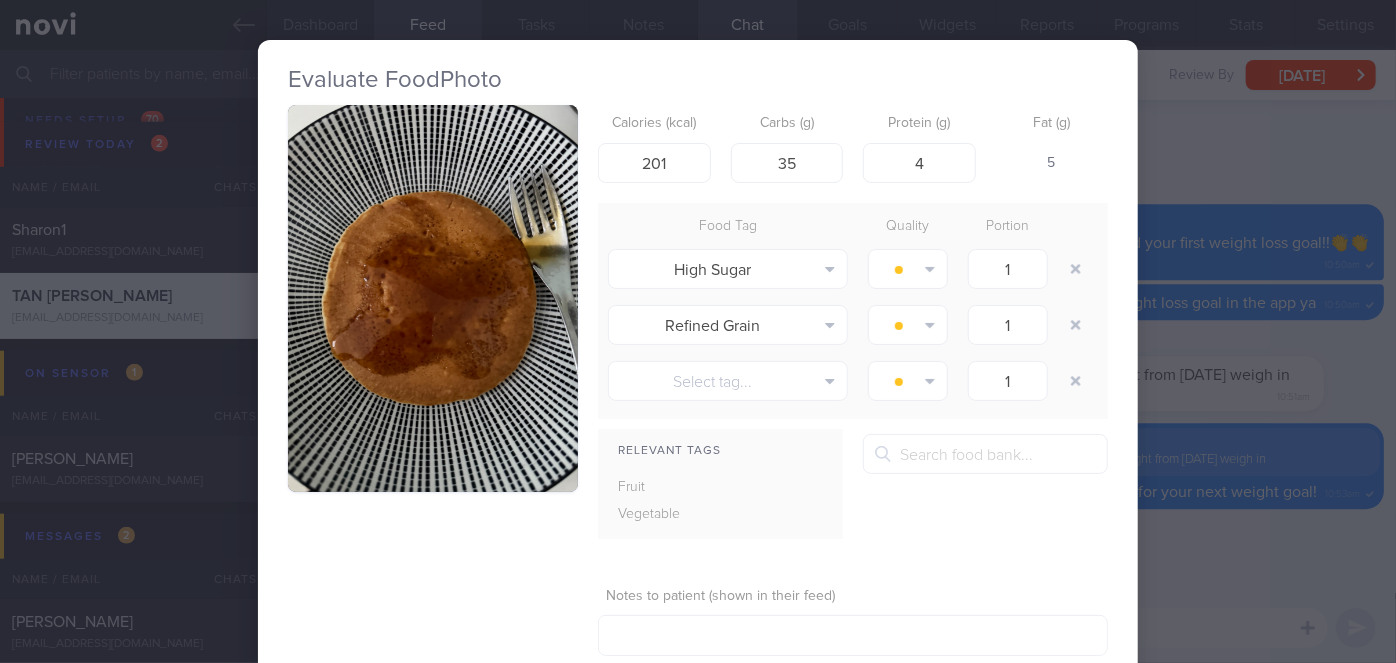 click on "Evaluate Food  Photo
Calories (kcal)
201
Carbs (g)
35
Protein (g)
4
Fat (g)
5
Food Tag
Quality
Portion
High Sugar
Alcohol
Fried
Fruit
Healthy Fats
High Calcium
[MEDICAL_DATA]
High Fat" at bounding box center (698, 331) 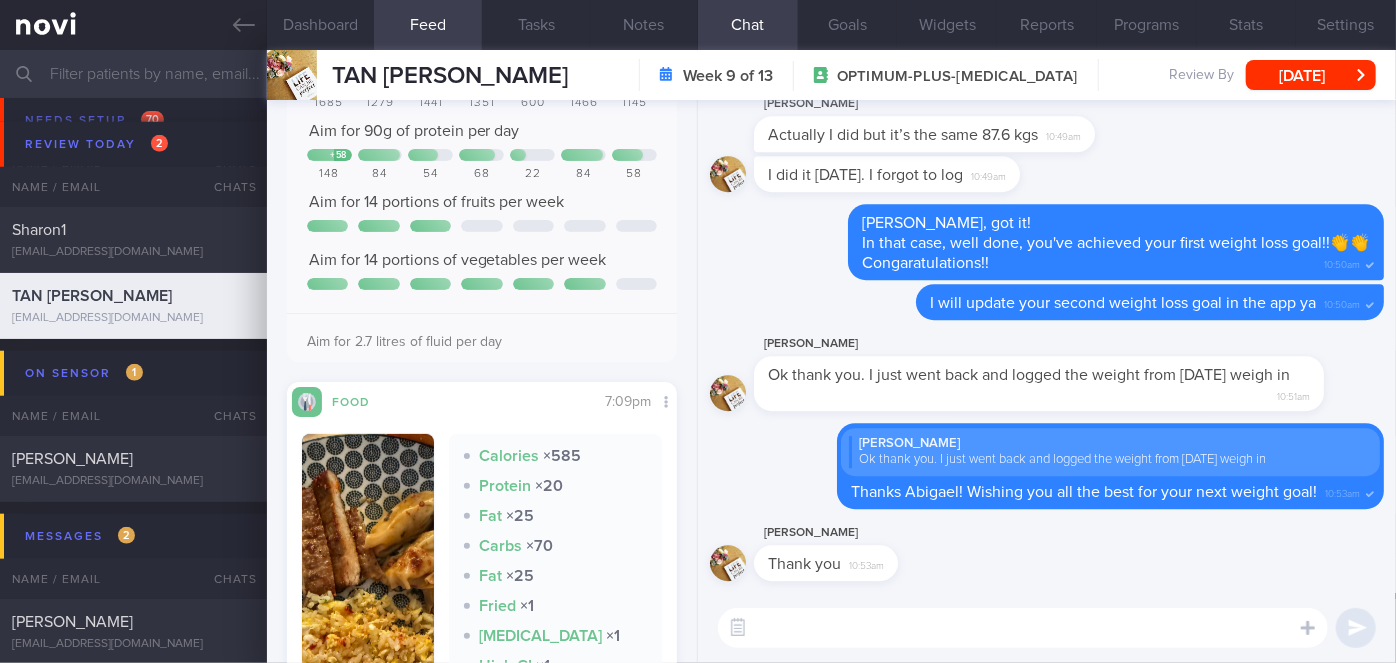 scroll, scrollTop: 0, scrollLeft: 0, axis: both 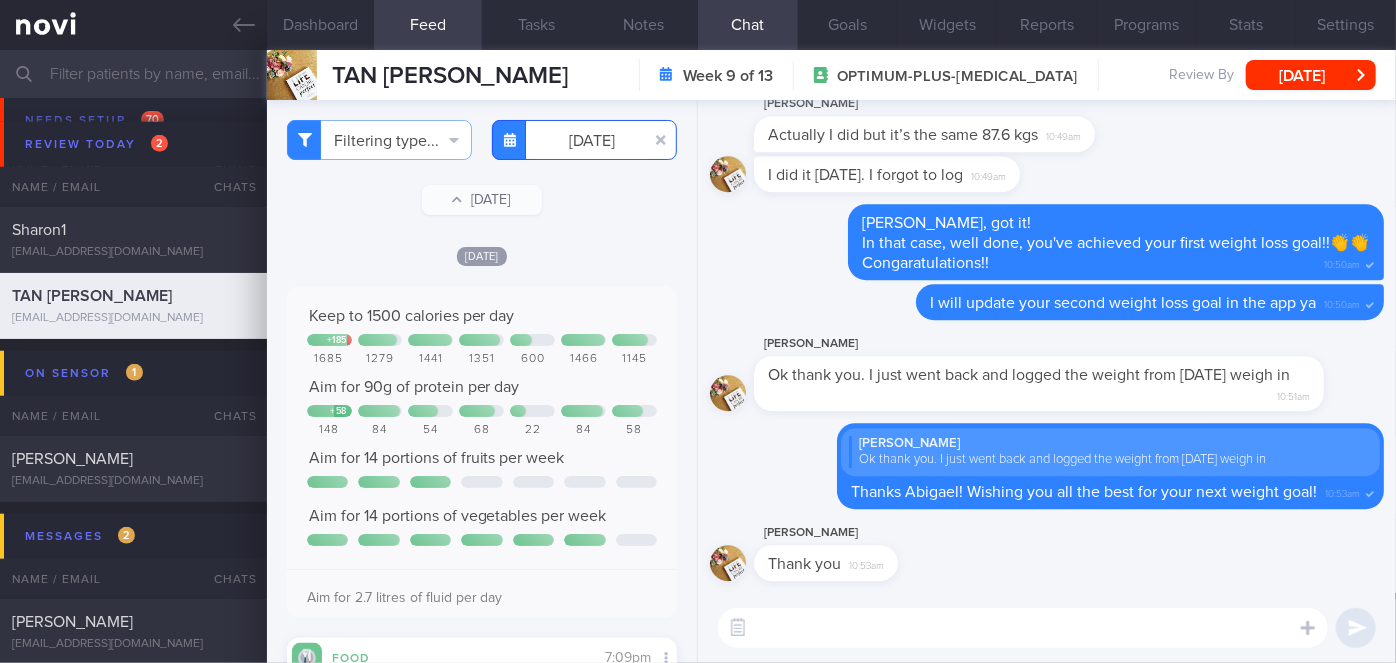 click on "[DATE]" at bounding box center (584, 140) 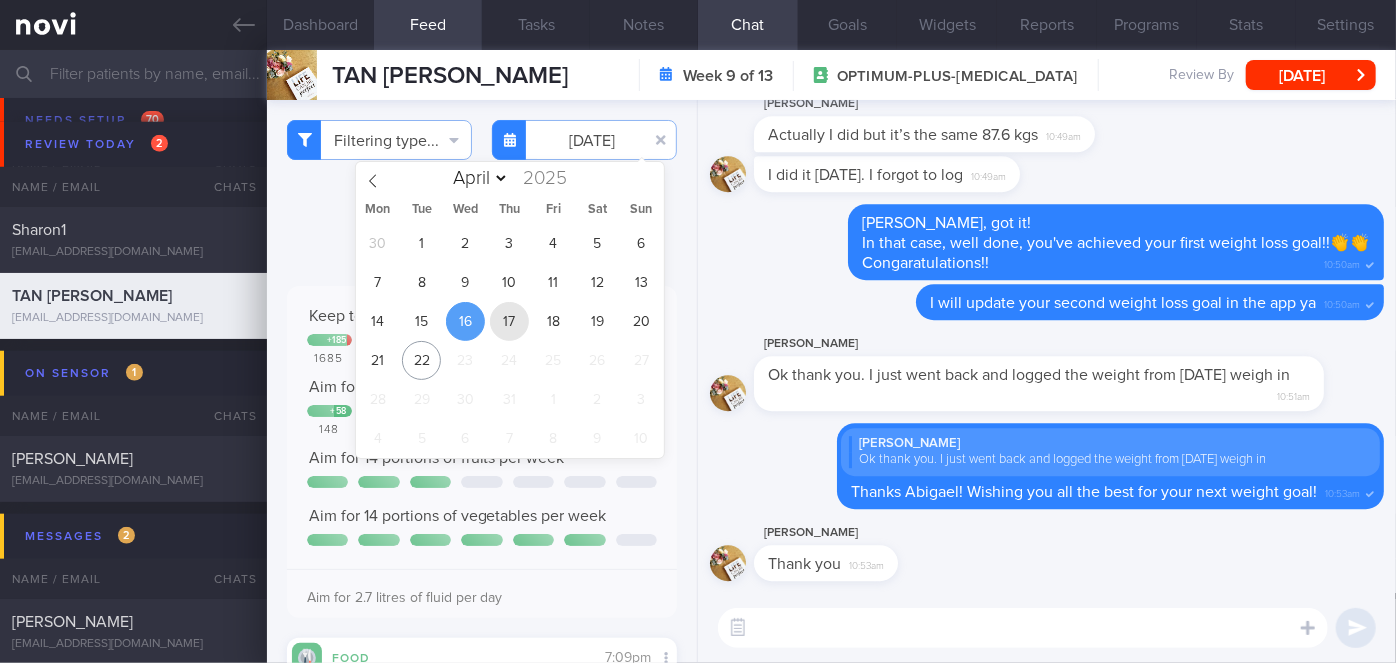 click on "17" at bounding box center (509, 321) 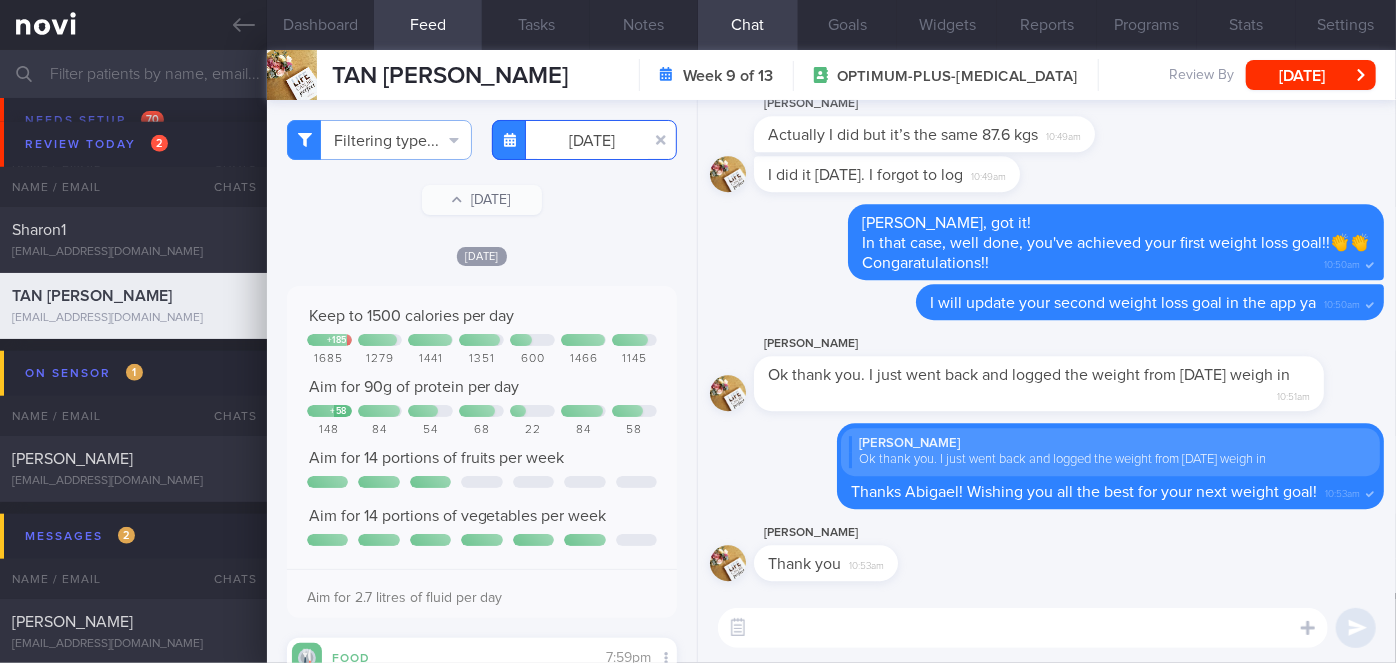 scroll, scrollTop: 454, scrollLeft: 0, axis: vertical 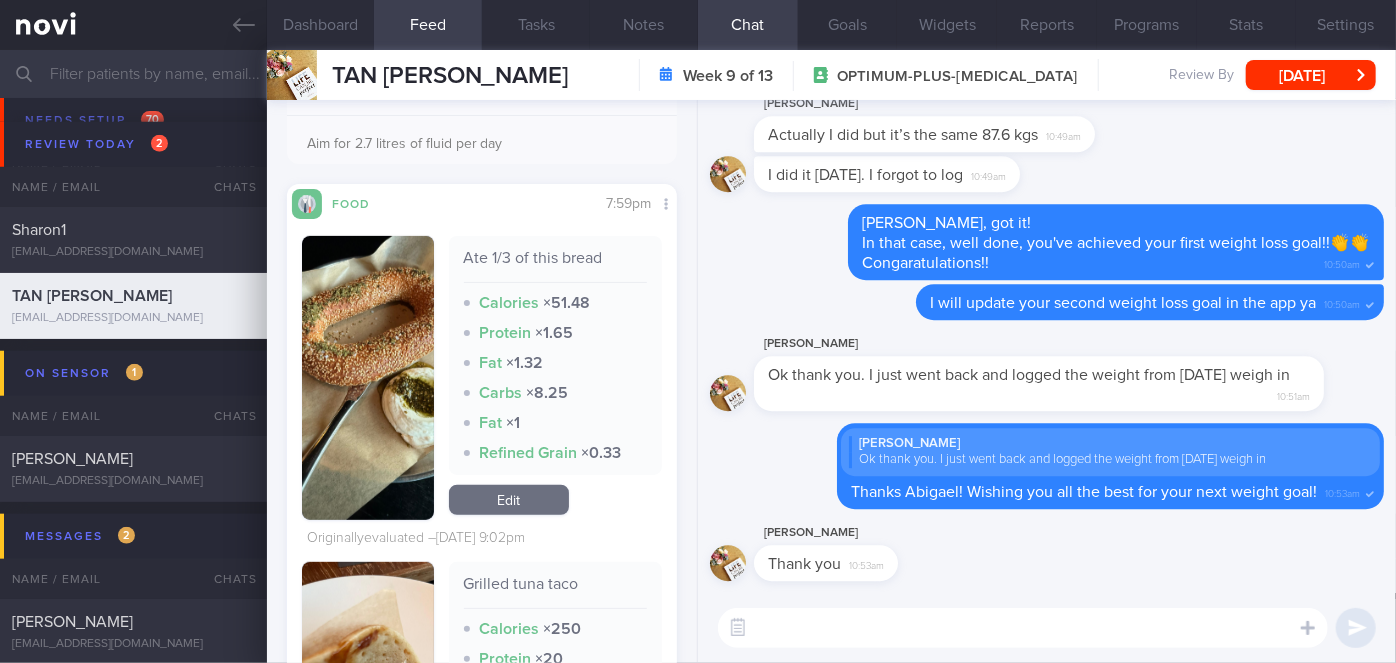 click at bounding box center (368, 378) 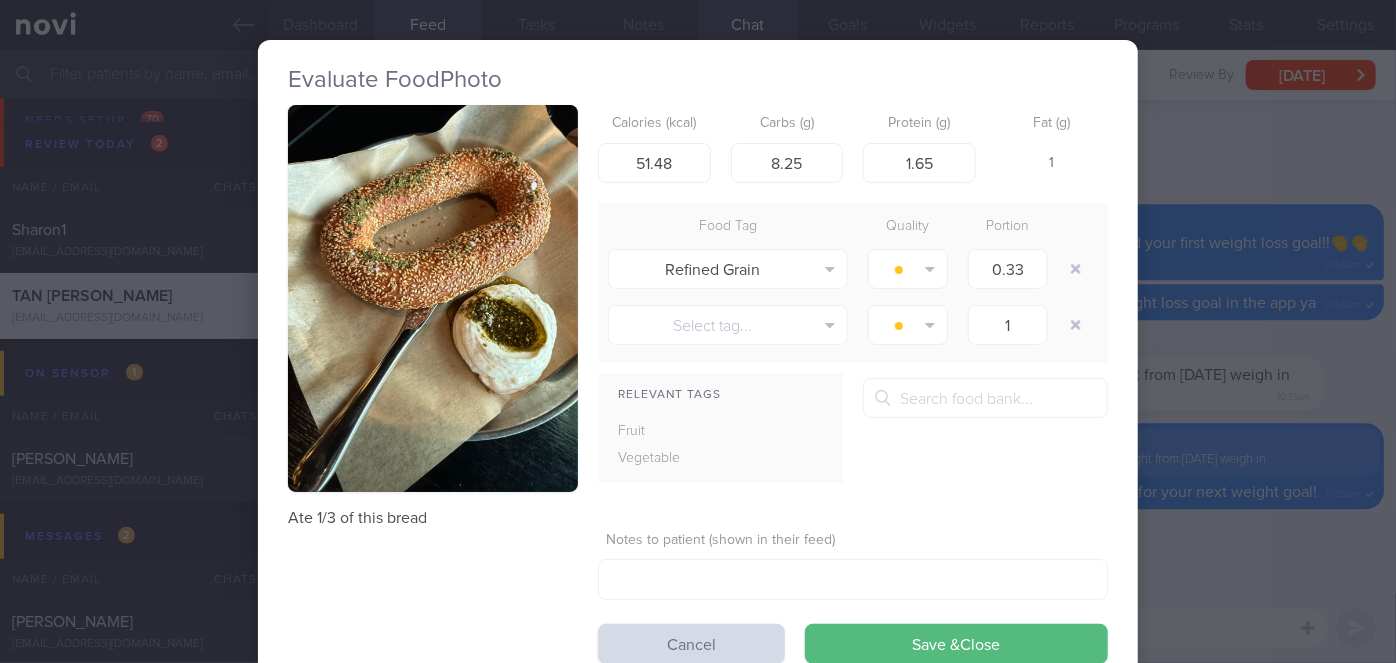 click on "Evaluate Food  Photo
Ate 1/3 of this bread
Calories (kcal)
51.48
Carbs (g)
8.25
Protein (g)
1.65
Fat (g)
1
Food Tag
Quality
Portion
Refined Grain
Alcohol
Fried
Fruit
Healthy Fats
High Calcium
[MEDICAL_DATA]
High Fat" at bounding box center (698, 331) 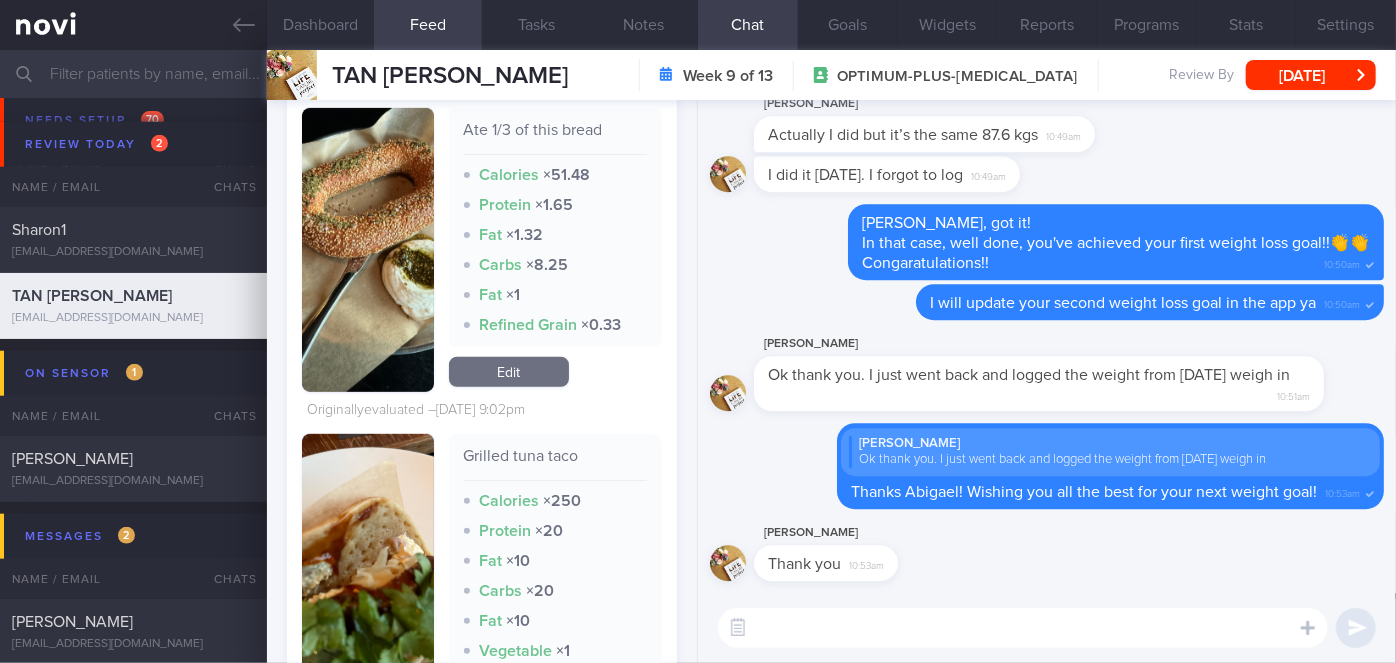 scroll, scrollTop: 0, scrollLeft: 0, axis: both 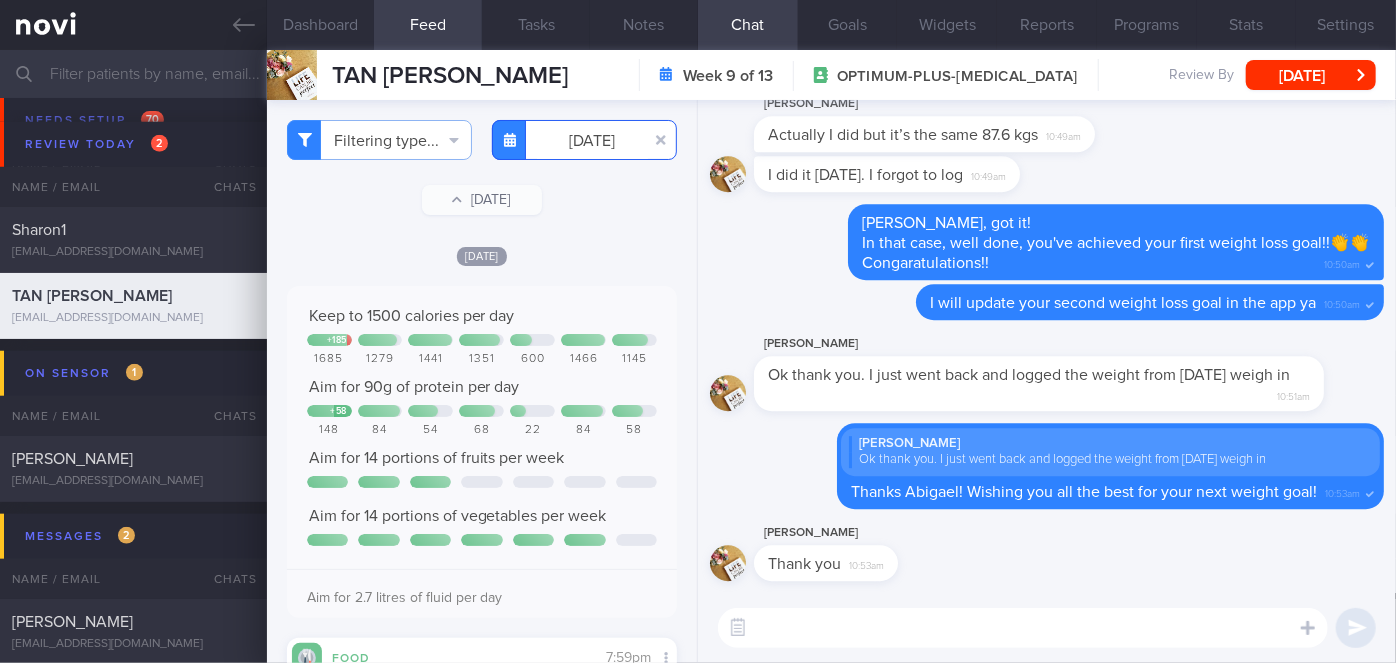 click on "[DATE]" at bounding box center (584, 140) 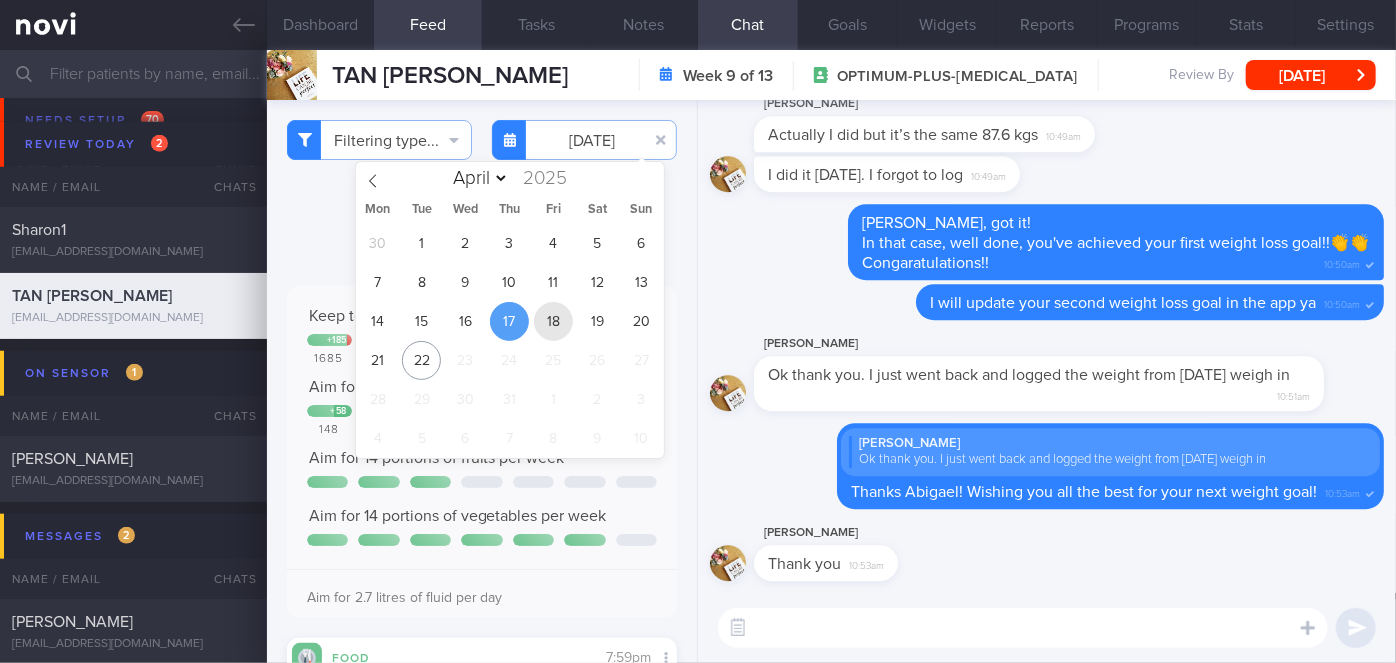 click on "18" at bounding box center (553, 321) 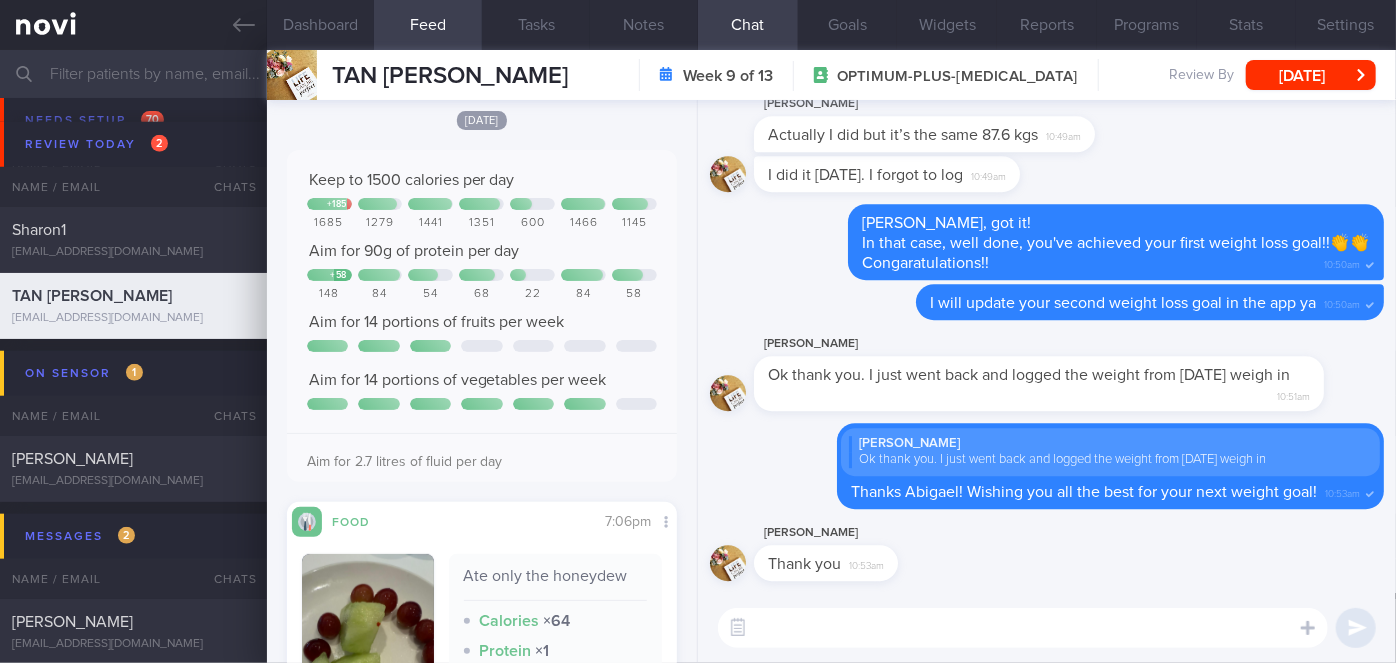 scroll, scrollTop: 0, scrollLeft: 0, axis: both 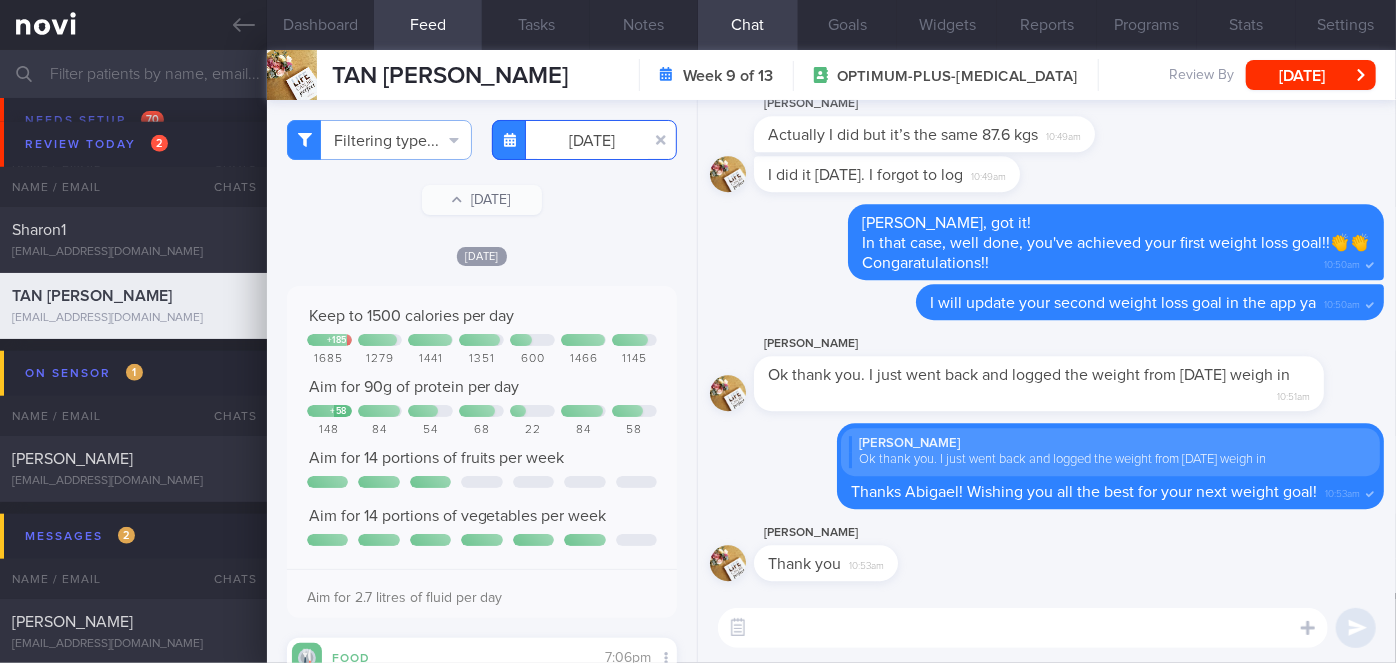click on "[DATE]" at bounding box center (584, 140) 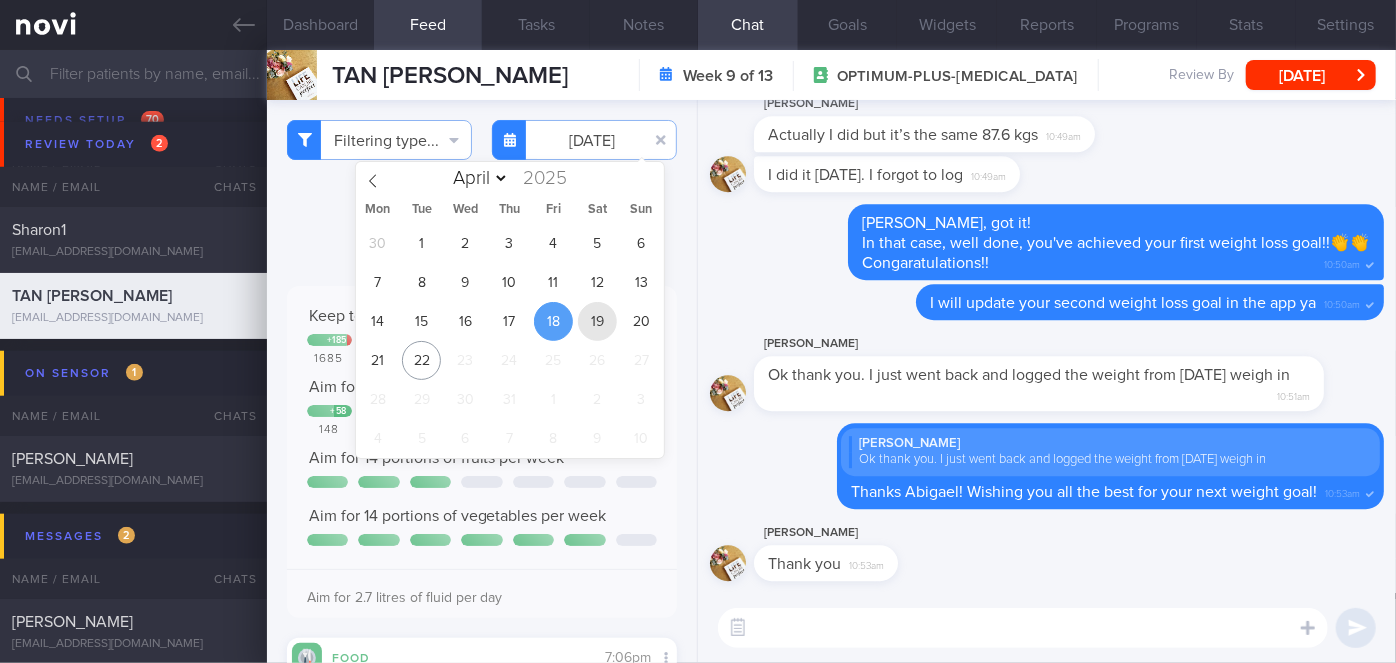 click on "19" at bounding box center (597, 321) 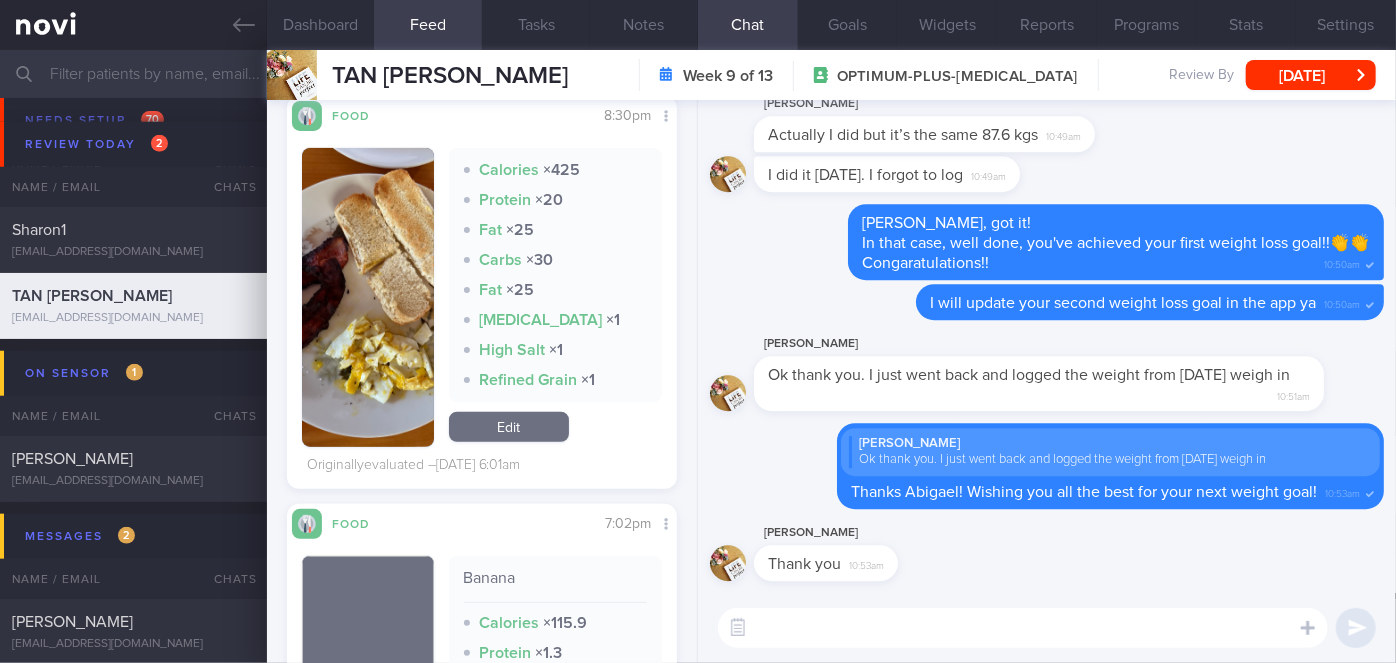 scroll, scrollTop: 545, scrollLeft: 0, axis: vertical 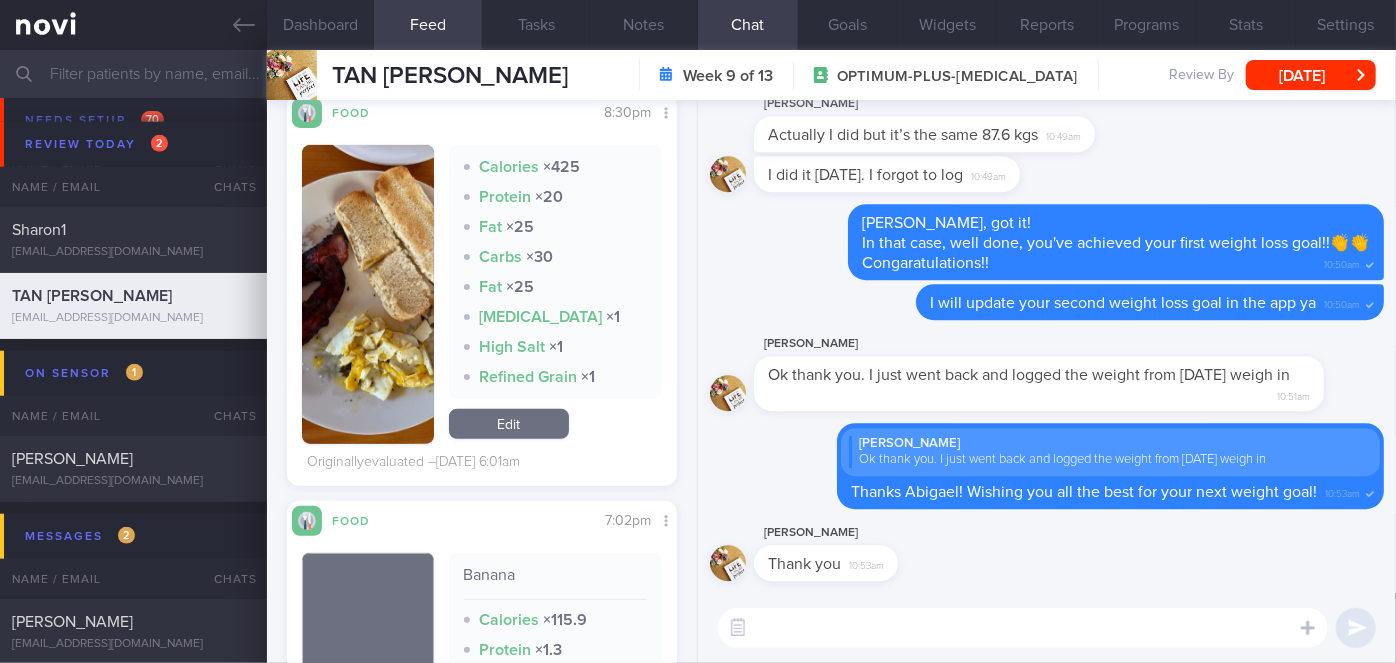 click at bounding box center (368, 294) 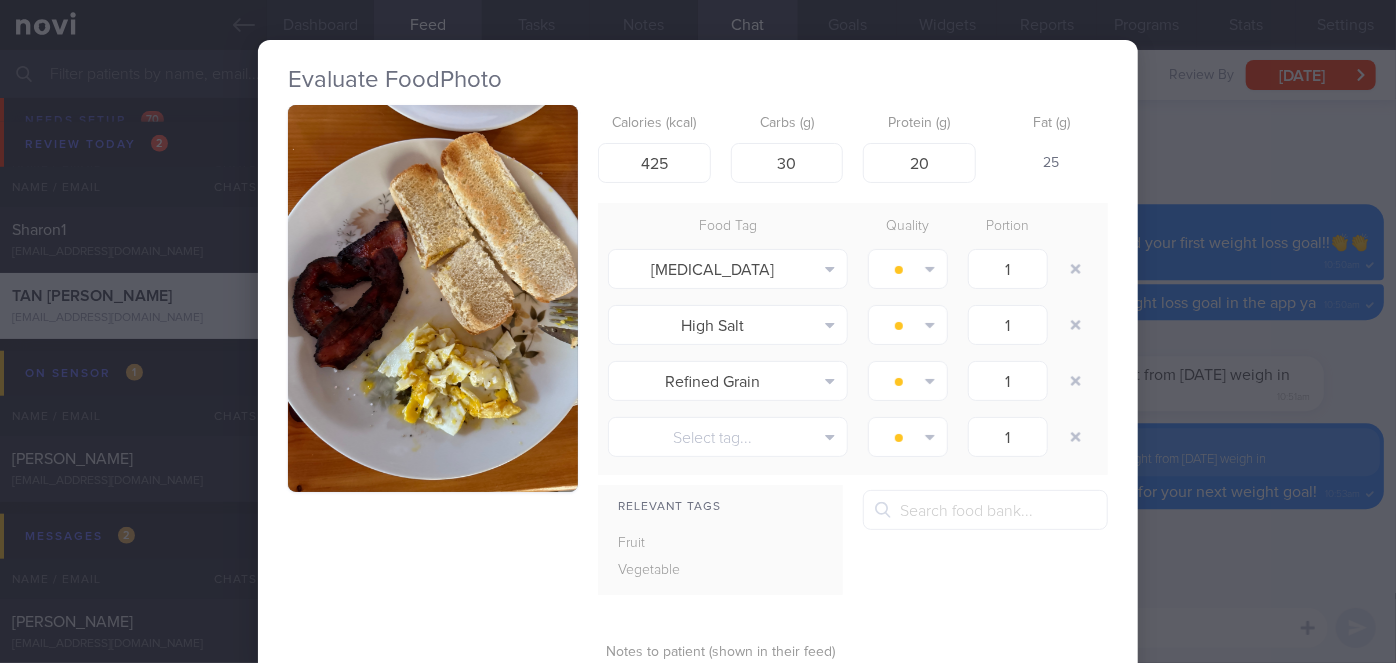 click on "Evaluate Food  Photo
Calories (kcal)
425
Carbs (g)
30
Protein (g)
20
Fat (g)
25
Food Tag
Quality
Portion
[MEDICAL_DATA]
Alcohol
Fried
Fruit
Healthy Fats
High Calcium
[MEDICAL_DATA]
High Fat" at bounding box center [698, 331] 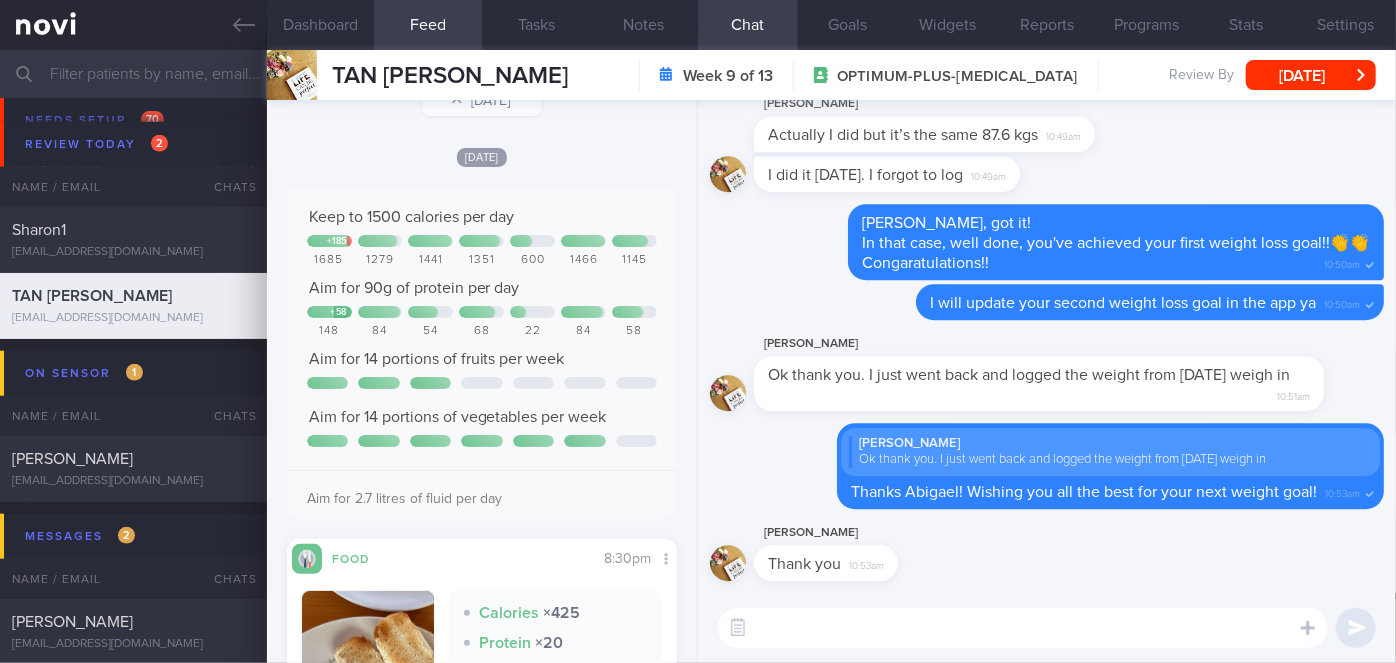 scroll, scrollTop: 0, scrollLeft: 0, axis: both 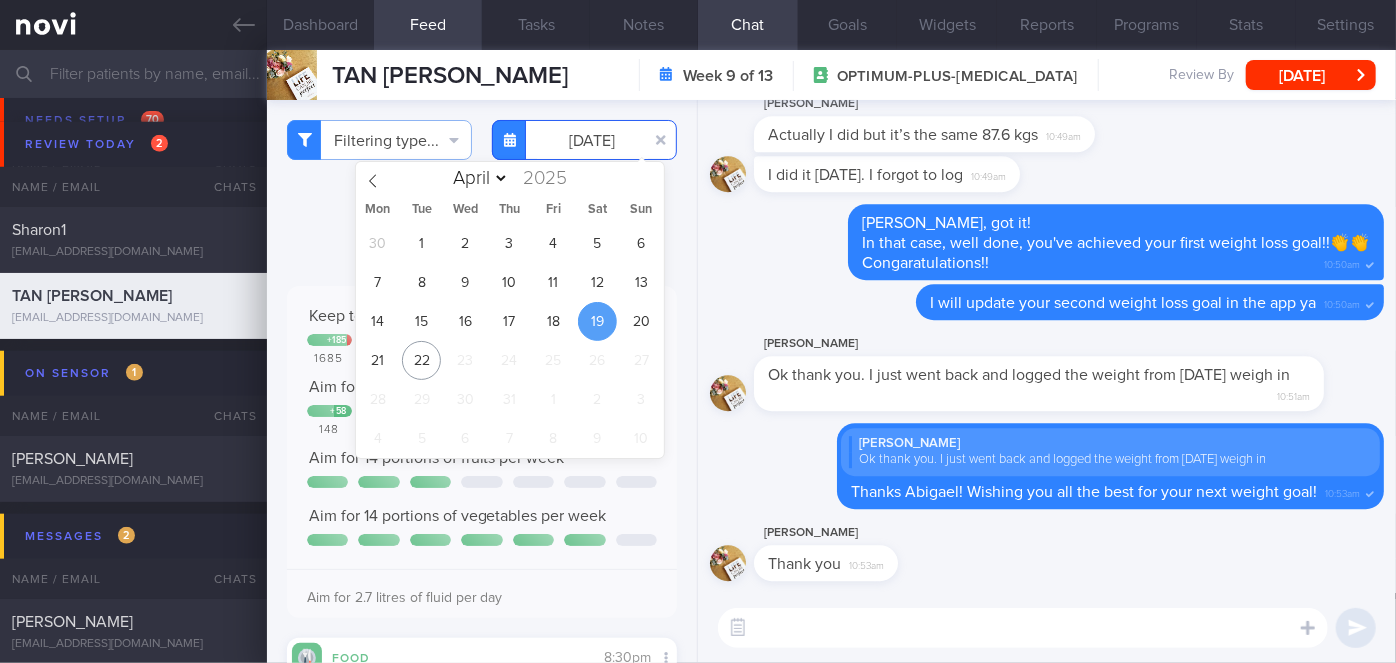 click on "[DATE]" at bounding box center [584, 140] 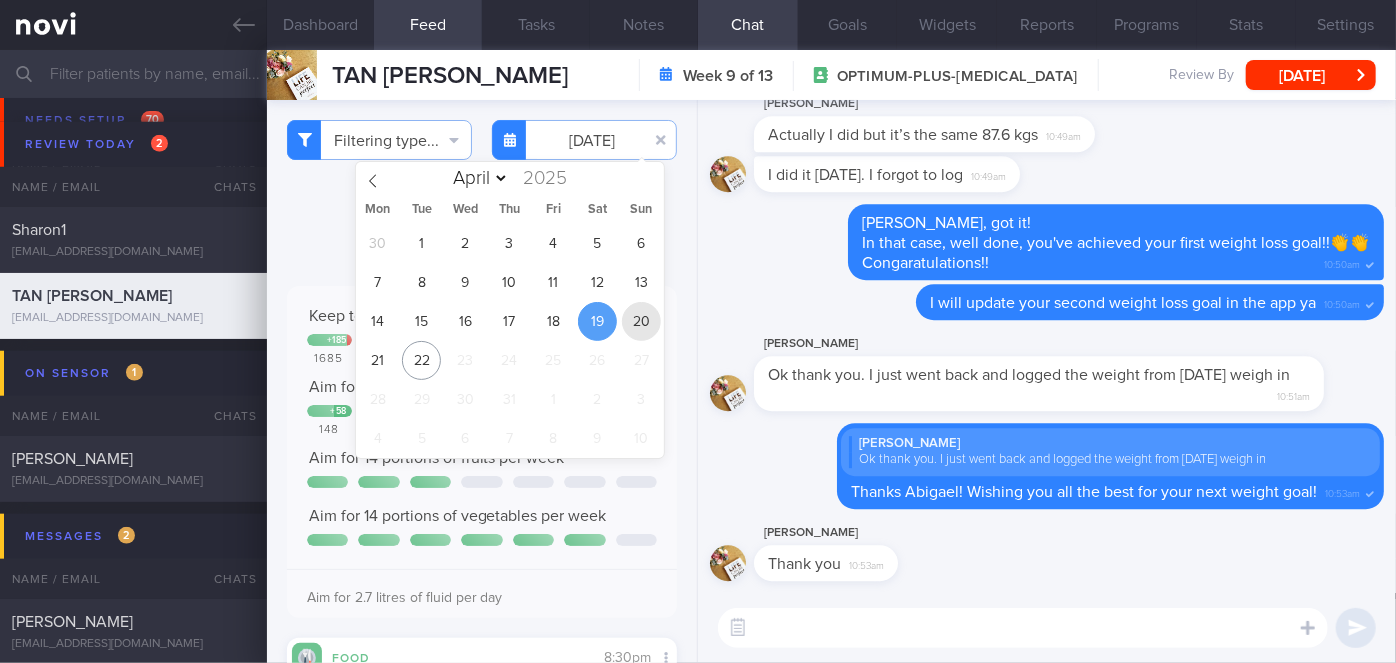 click on "20" at bounding box center [641, 321] 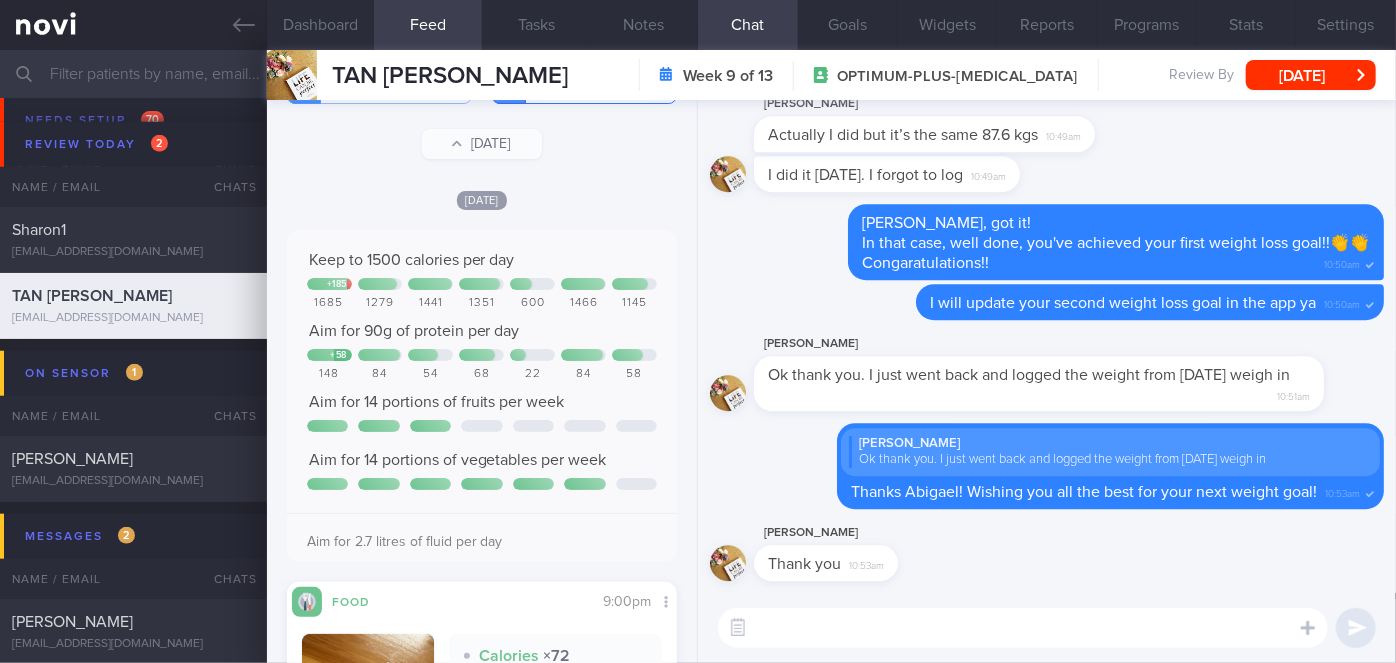 scroll, scrollTop: 0, scrollLeft: 0, axis: both 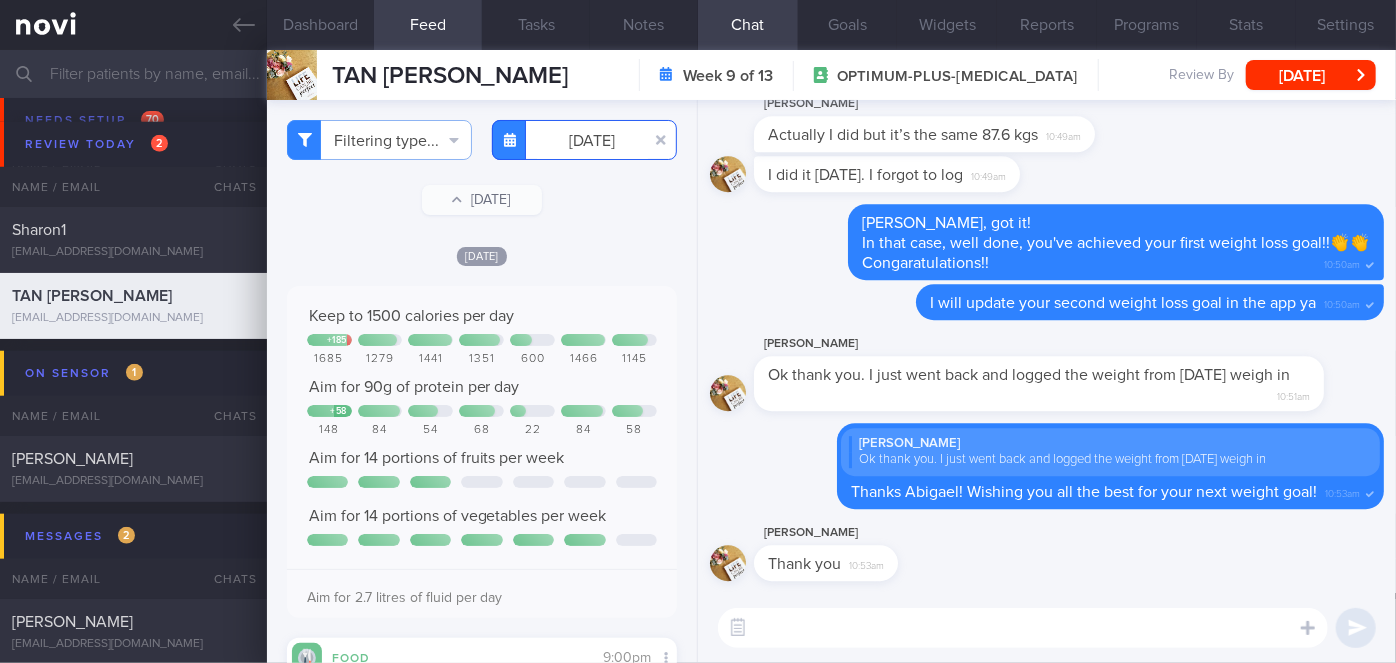 click on "[DATE]" at bounding box center (584, 140) 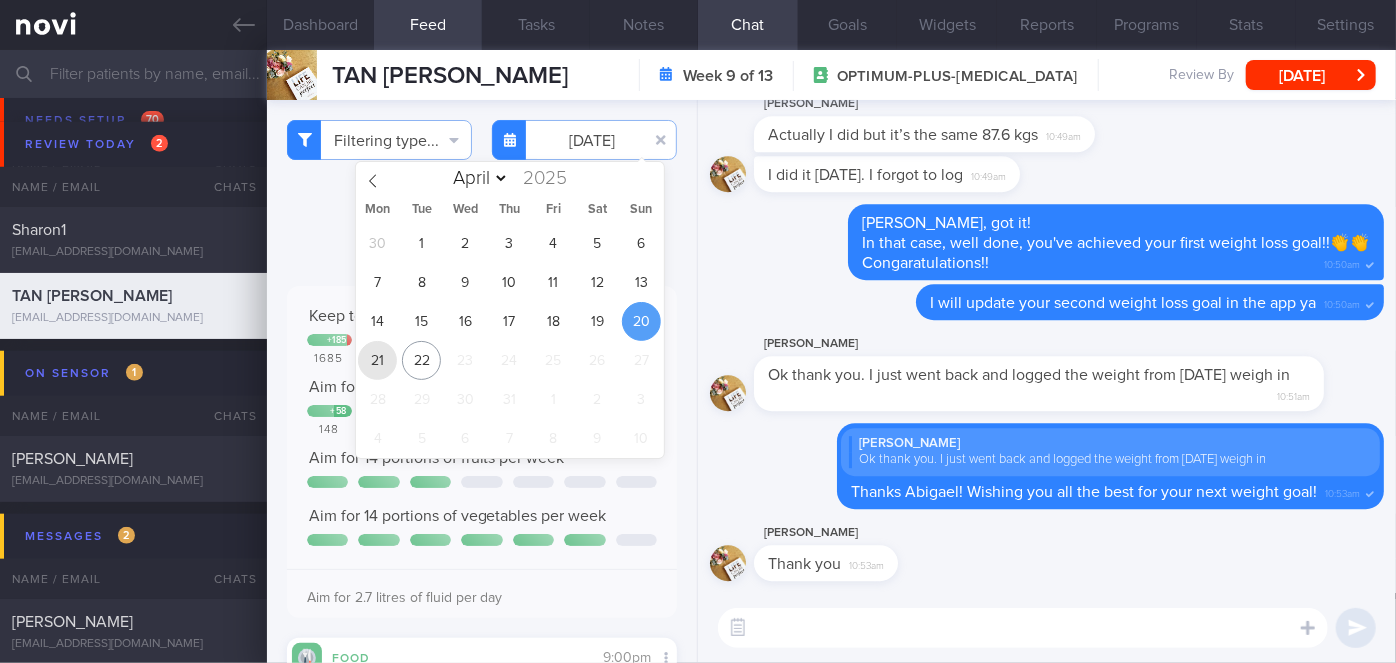 click on "21" at bounding box center [377, 360] 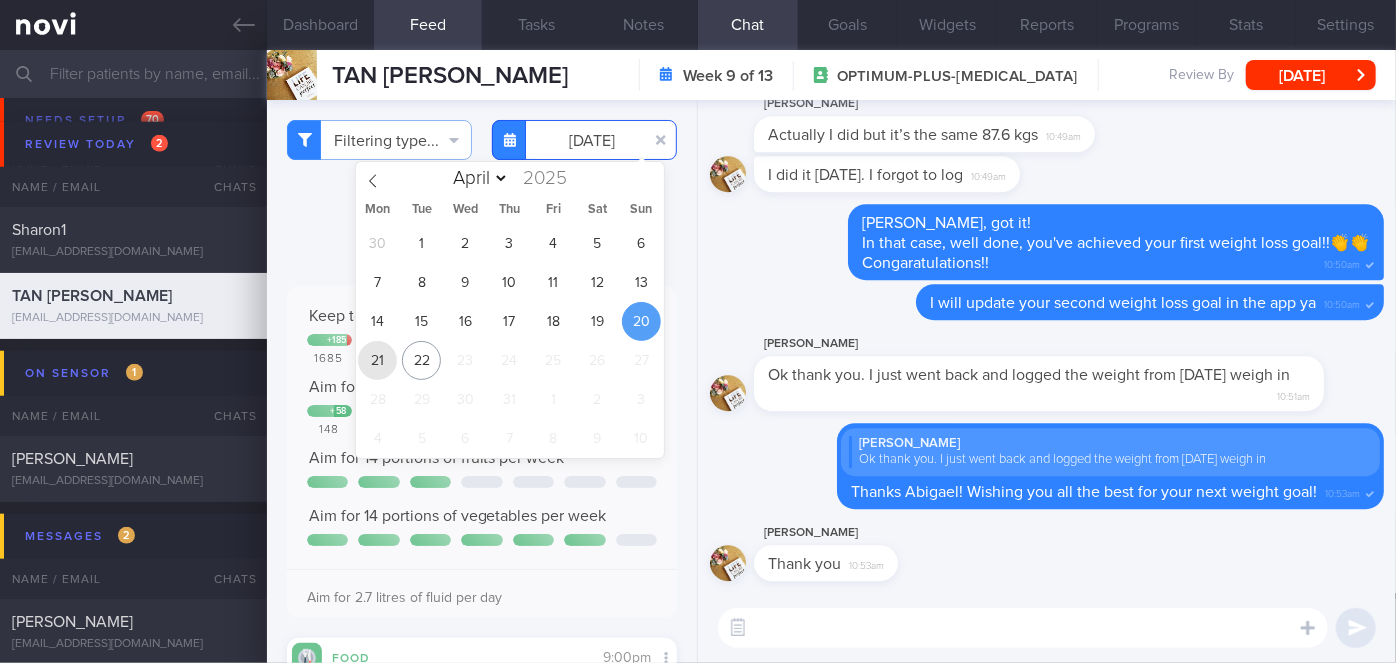 type on "[DATE]" 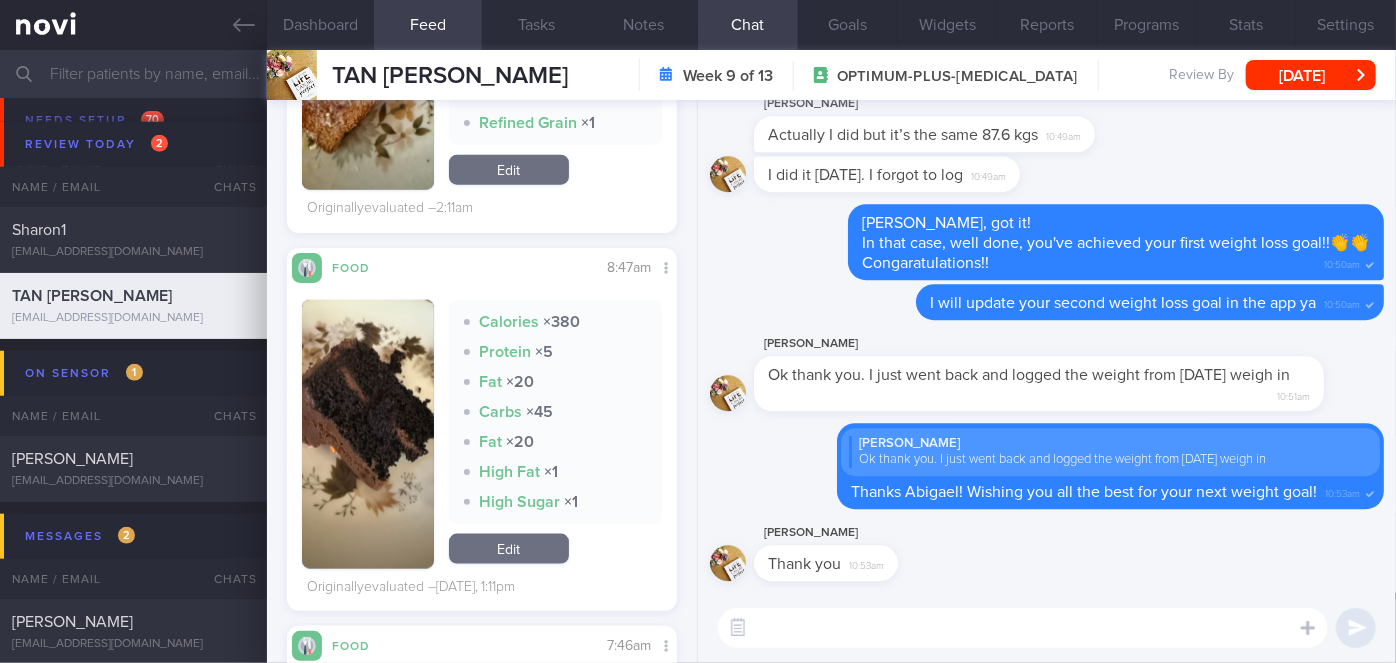scroll, scrollTop: 1090, scrollLeft: 0, axis: vertical 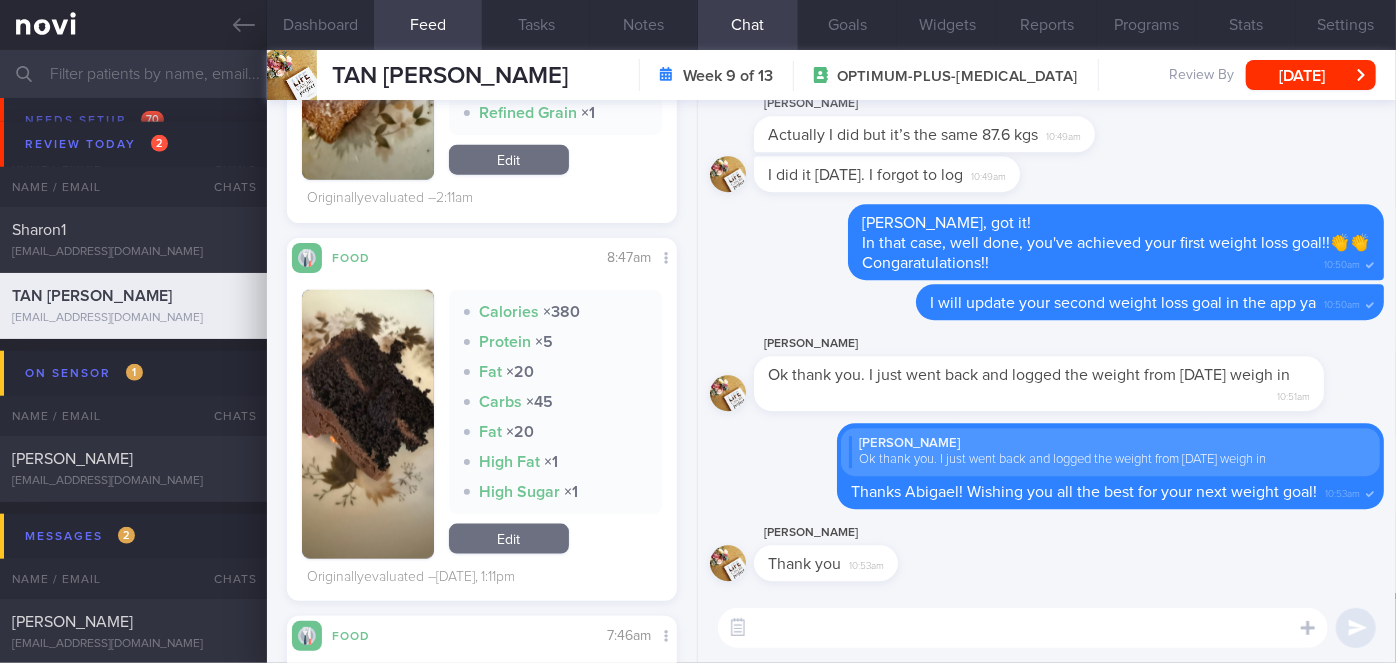 click at bounding box center (1023, 628) 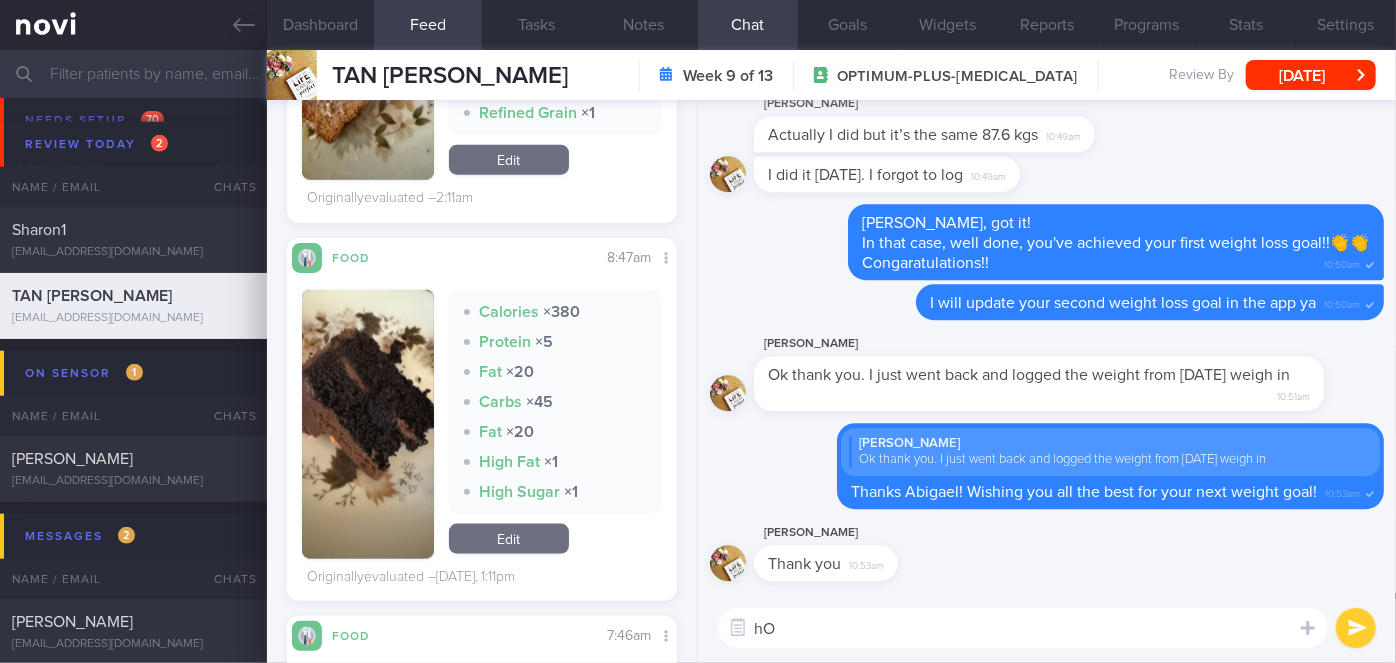 type on "h" 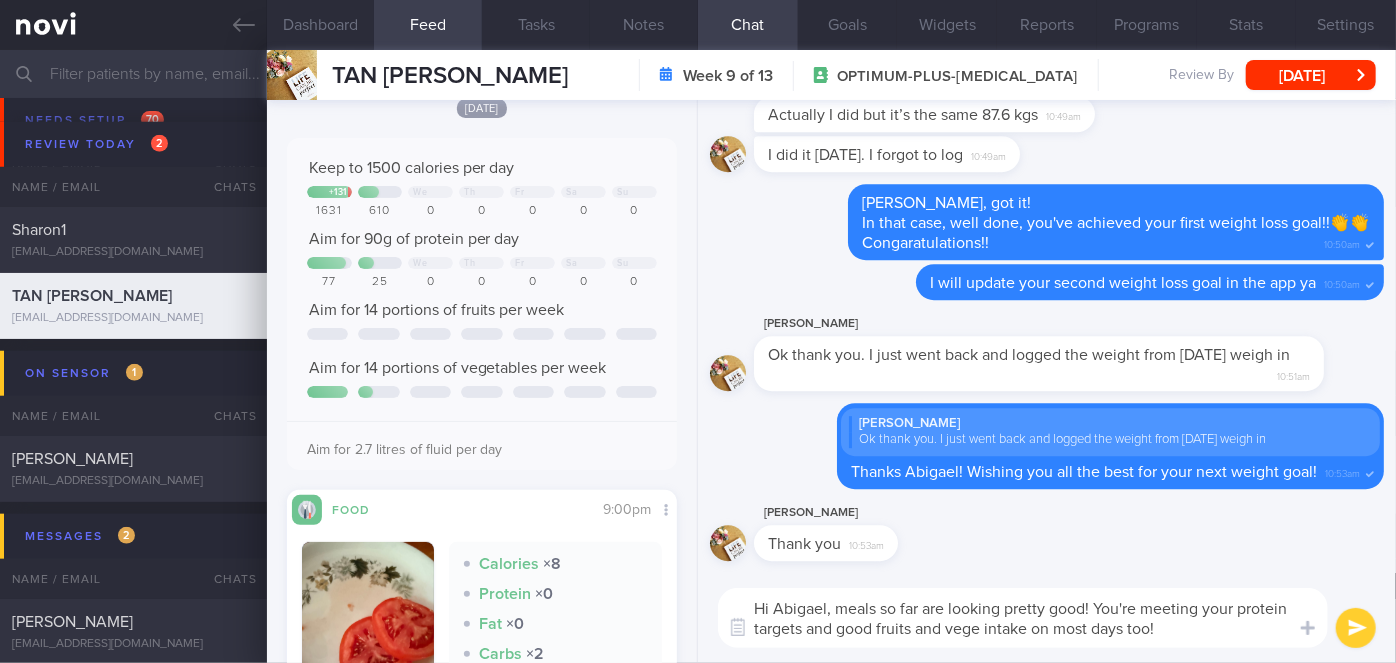 scroll, scrollTop: 0, scrollLeft: 0, axis: both 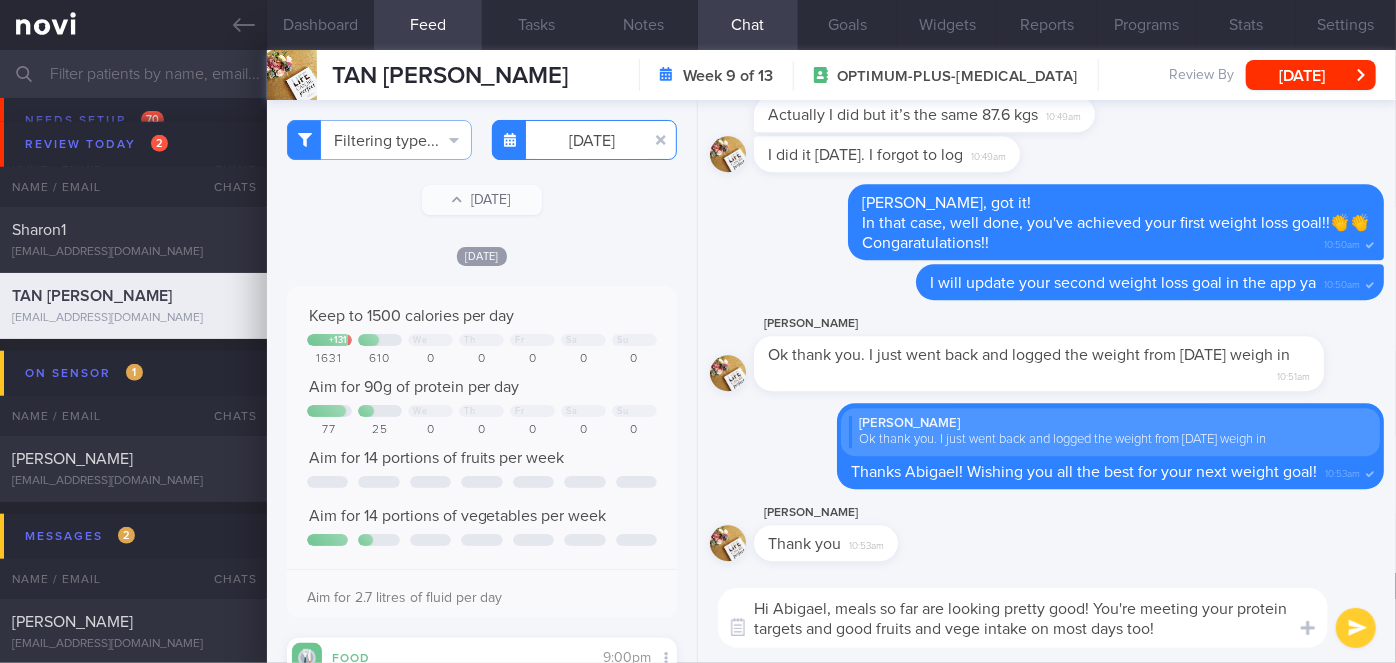 type on "Hi Abigael, meals so far are looking pretty good! You're meeting your protein targets and good fruits and vege intake on most days too!" 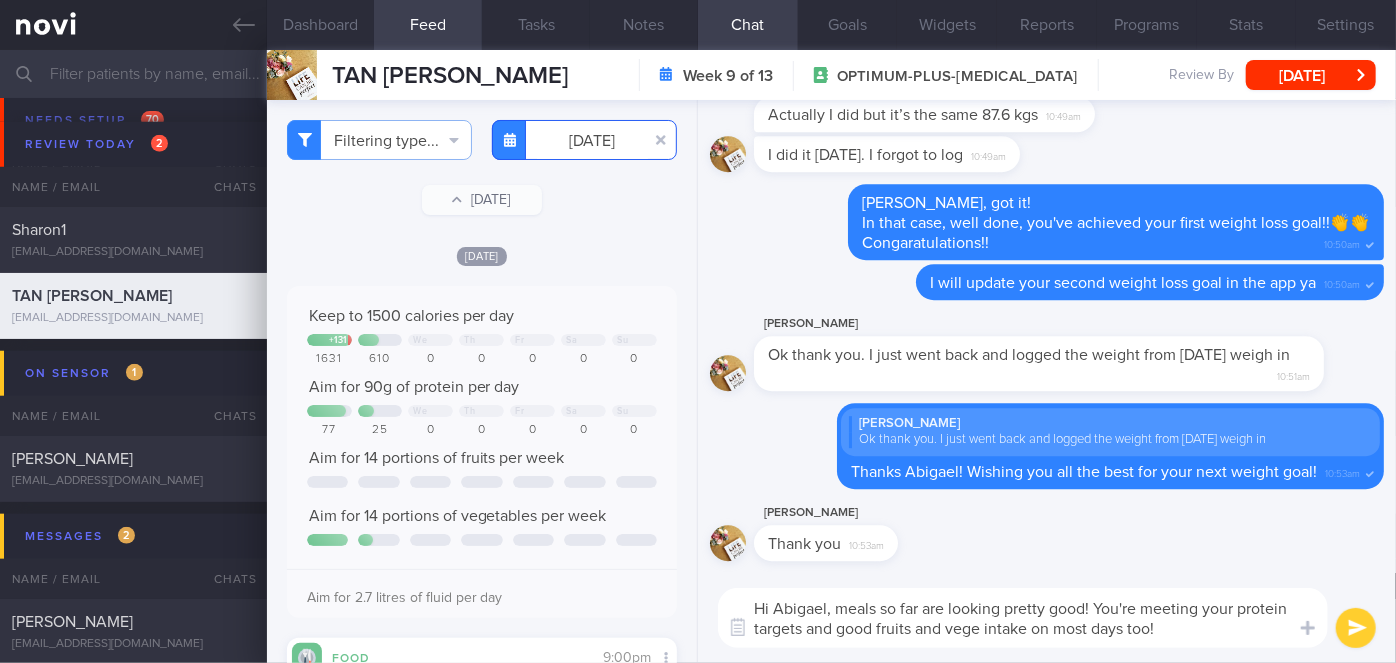 click on "[DATE]" at bounding box center [584, 140] 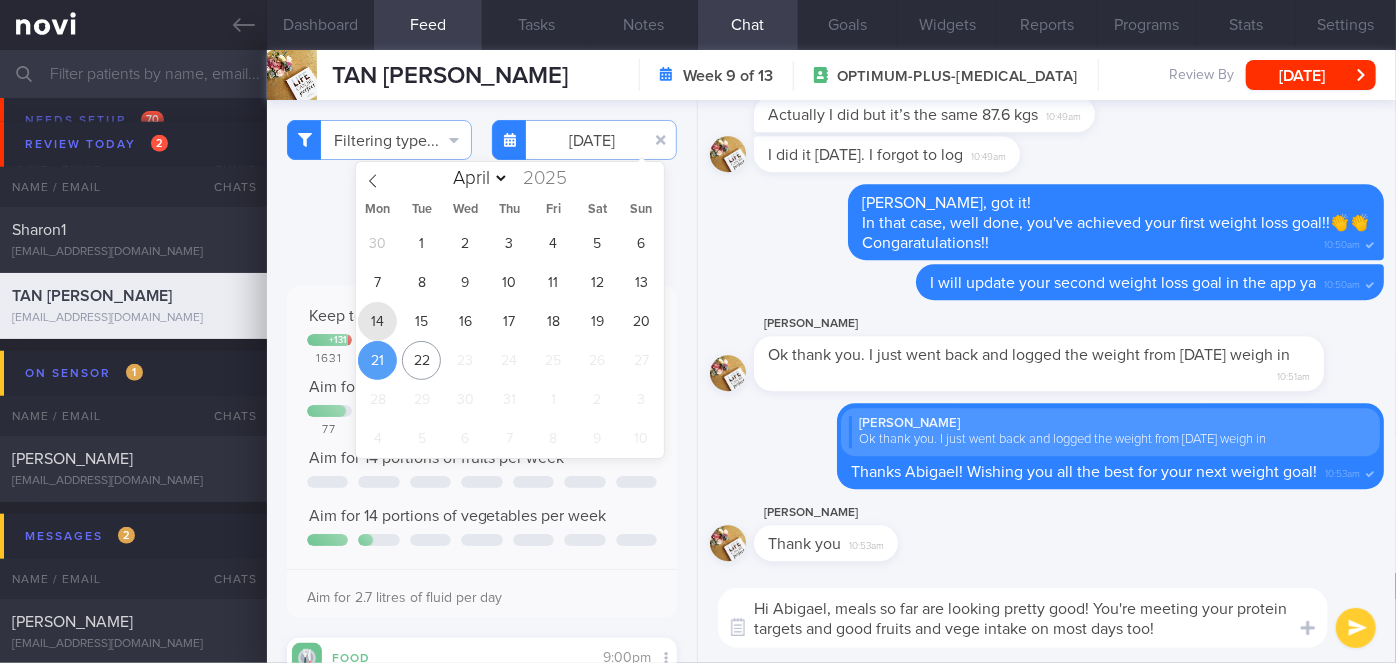 click on "14" at bounding box center (377, 321) 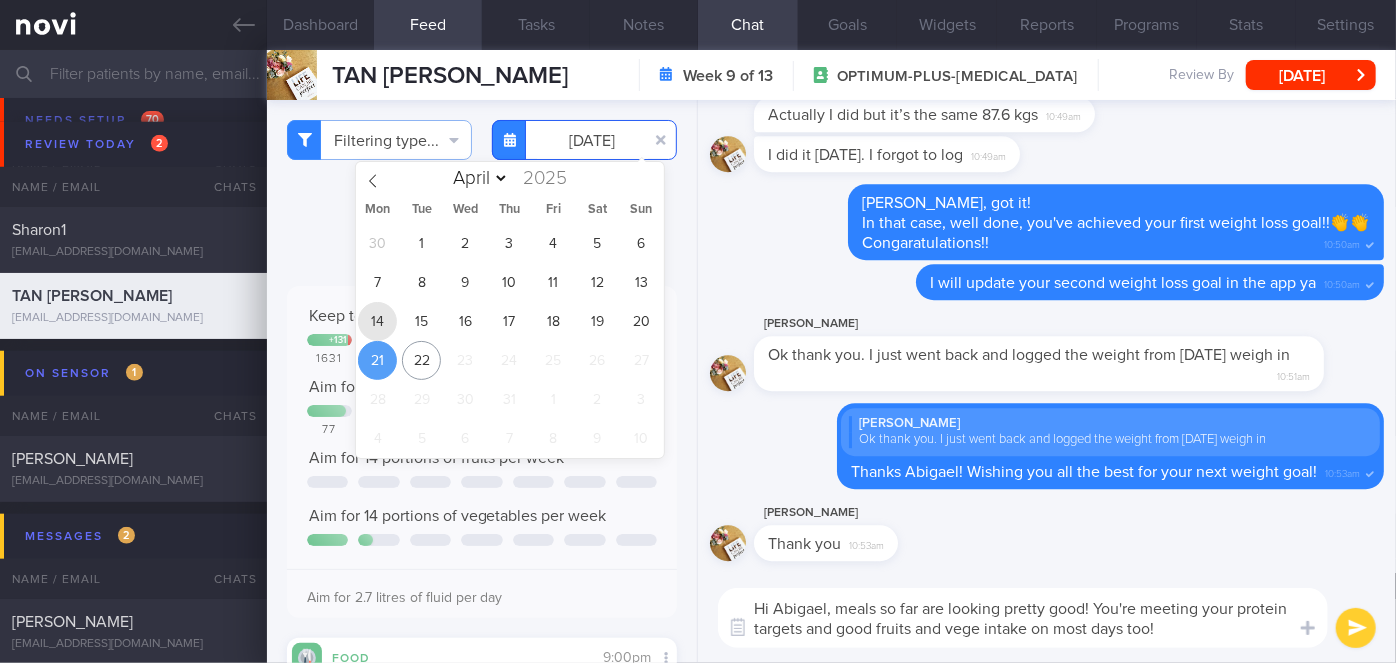 type on "[DATE]" 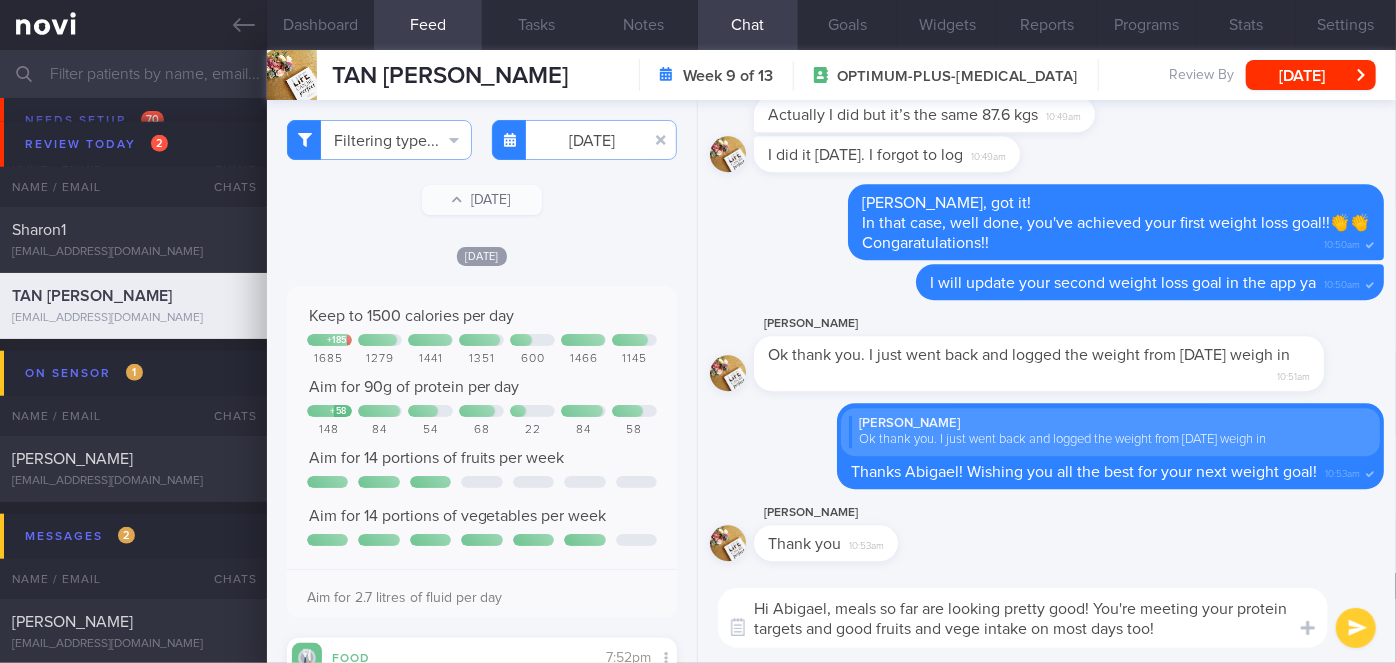 click on "Hi Abigael, meals so far are looking pretty good! You're meeting your protein targets and good fruits and vege intake on most days too!" at bounding box center [1023, 618] 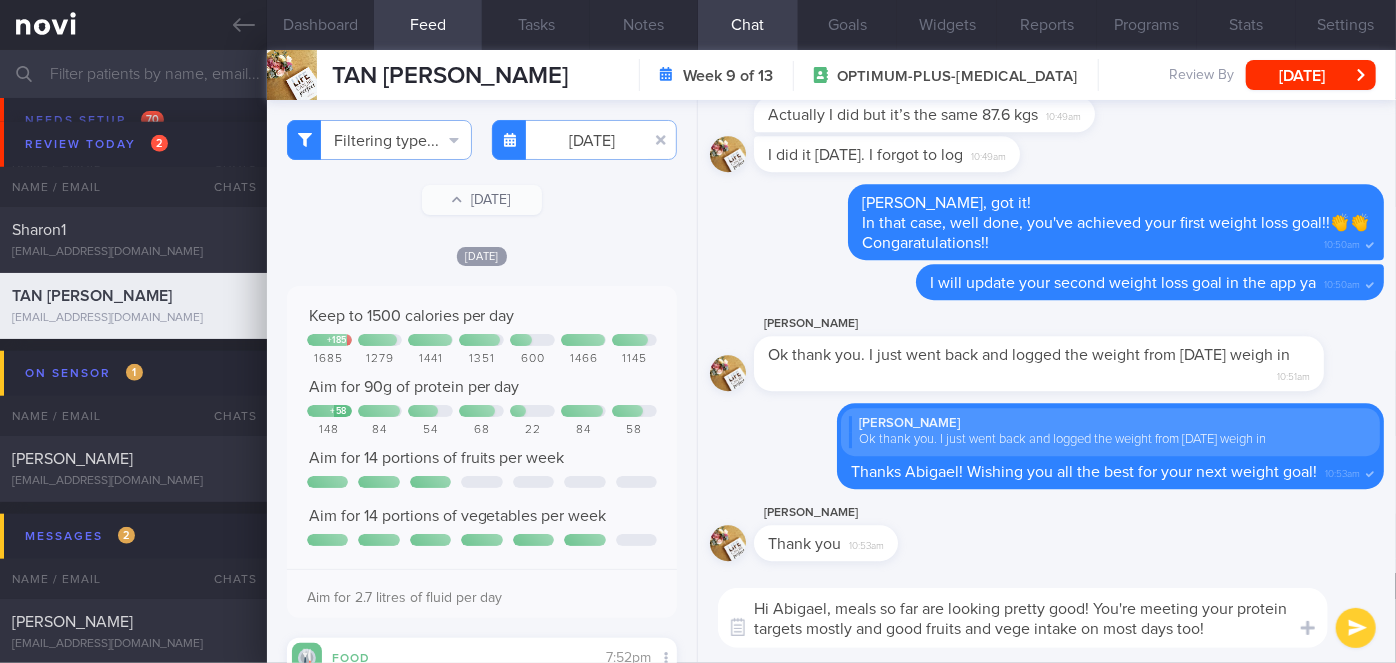 type on "Hi Abigael, meals so far are looking pretty good! You're meeting your protein targets mostly and good fruits and vege intake on most days too!" 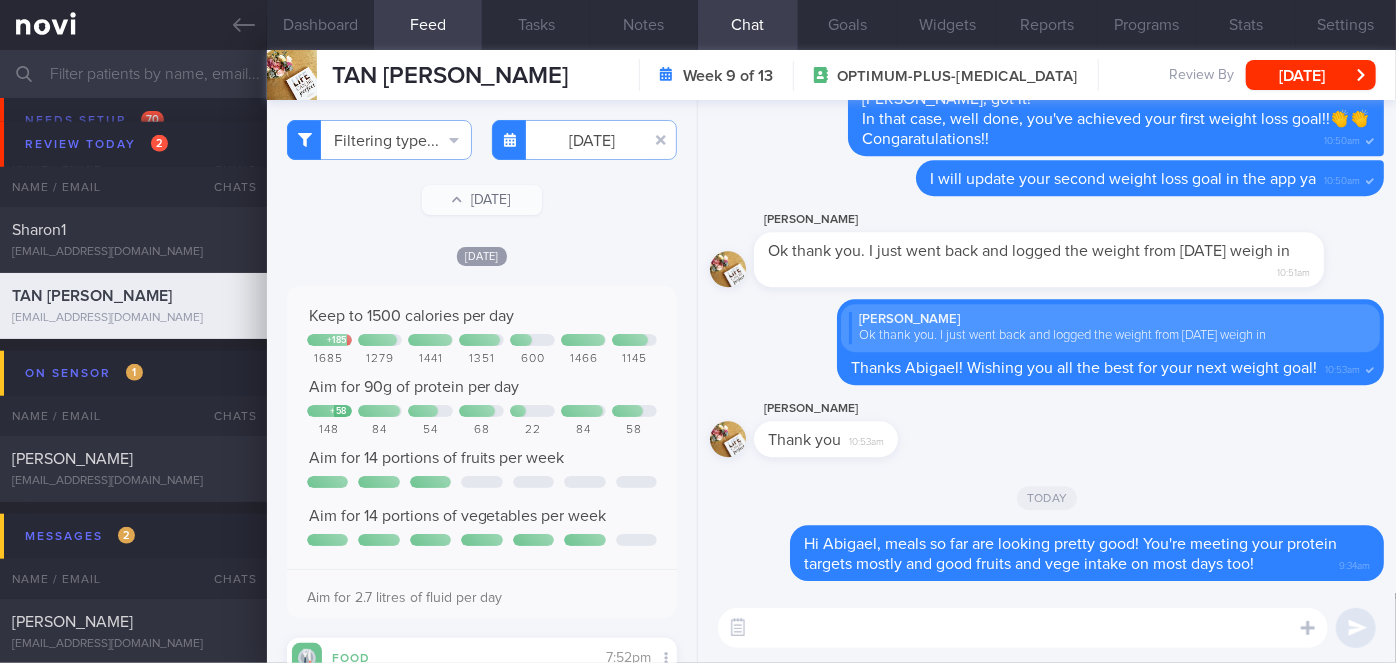 click at bounding box center (1023, 628) 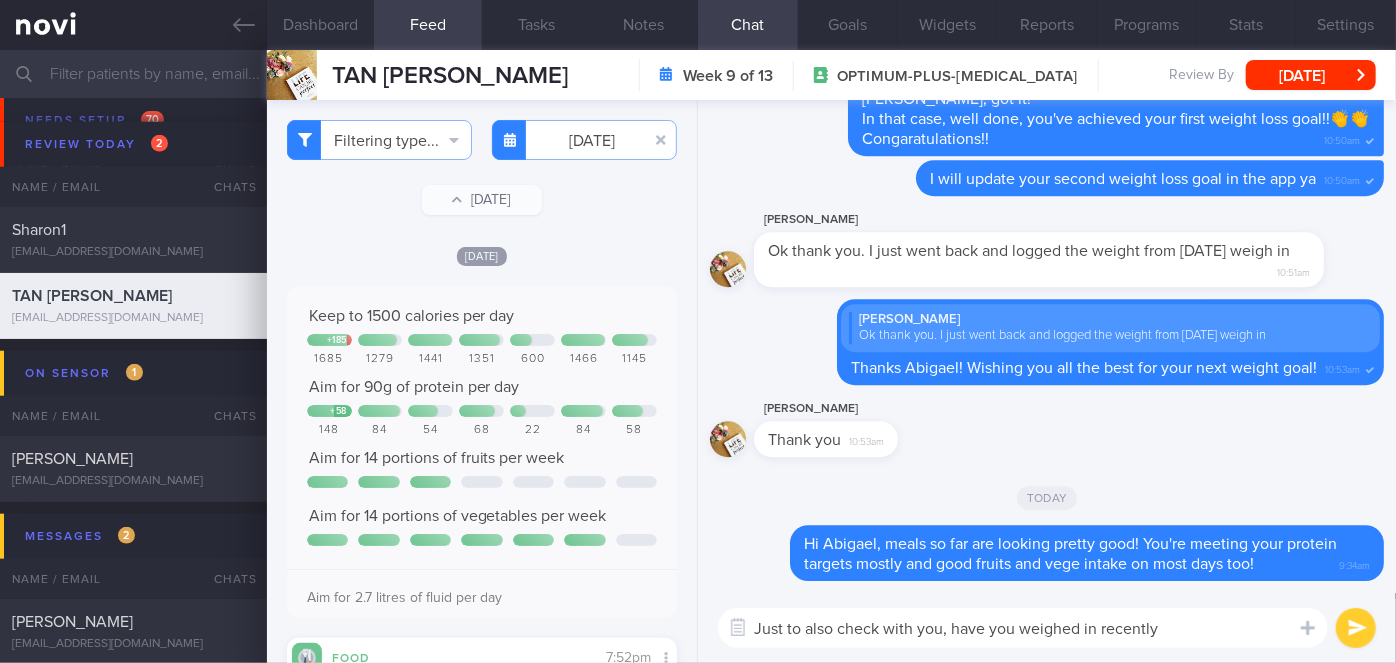 type on "Just to also check with you, have you weighed in recently?" 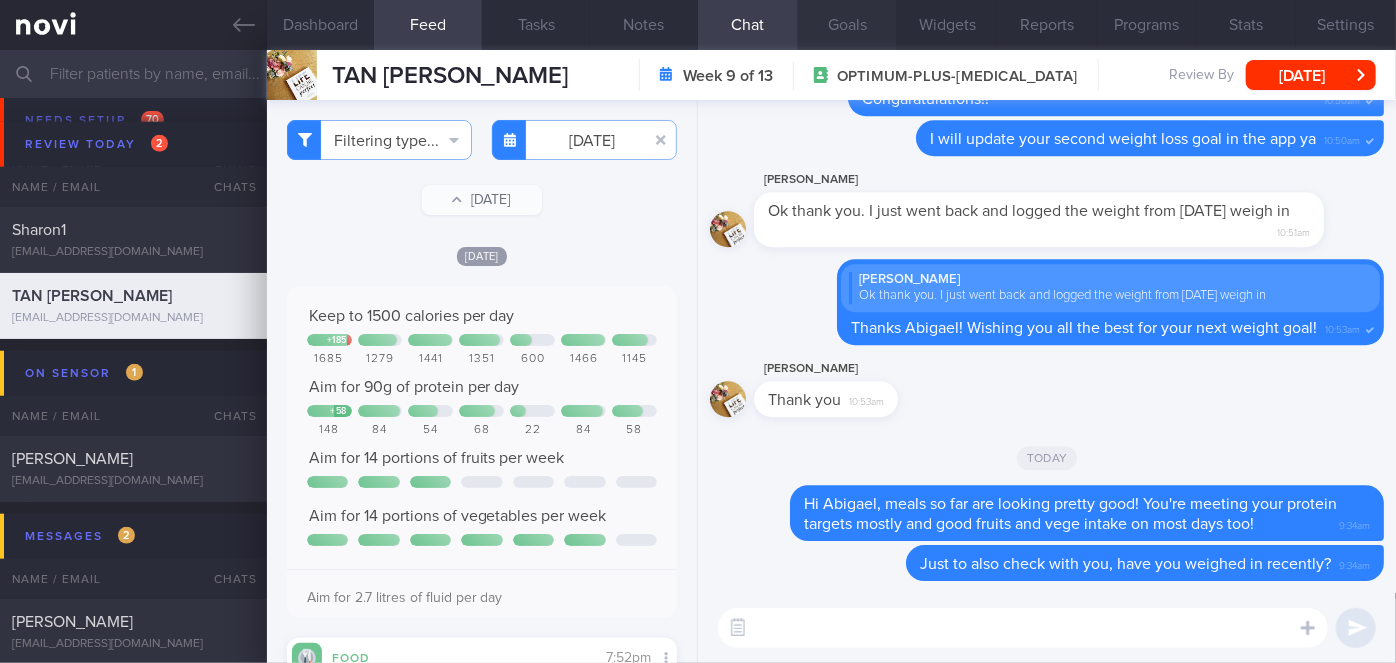 click on "Goals" at bounding box center [848, 25] 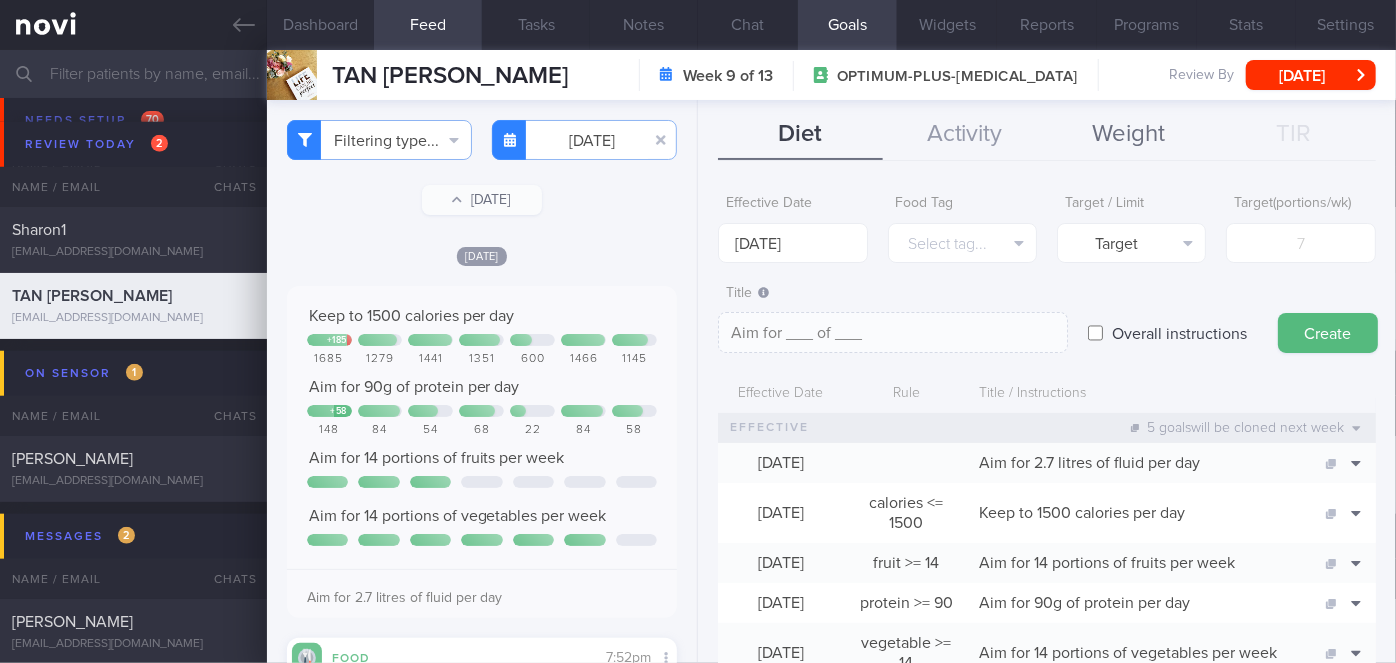 click on "Weight" at bounding box center (1129, 135) 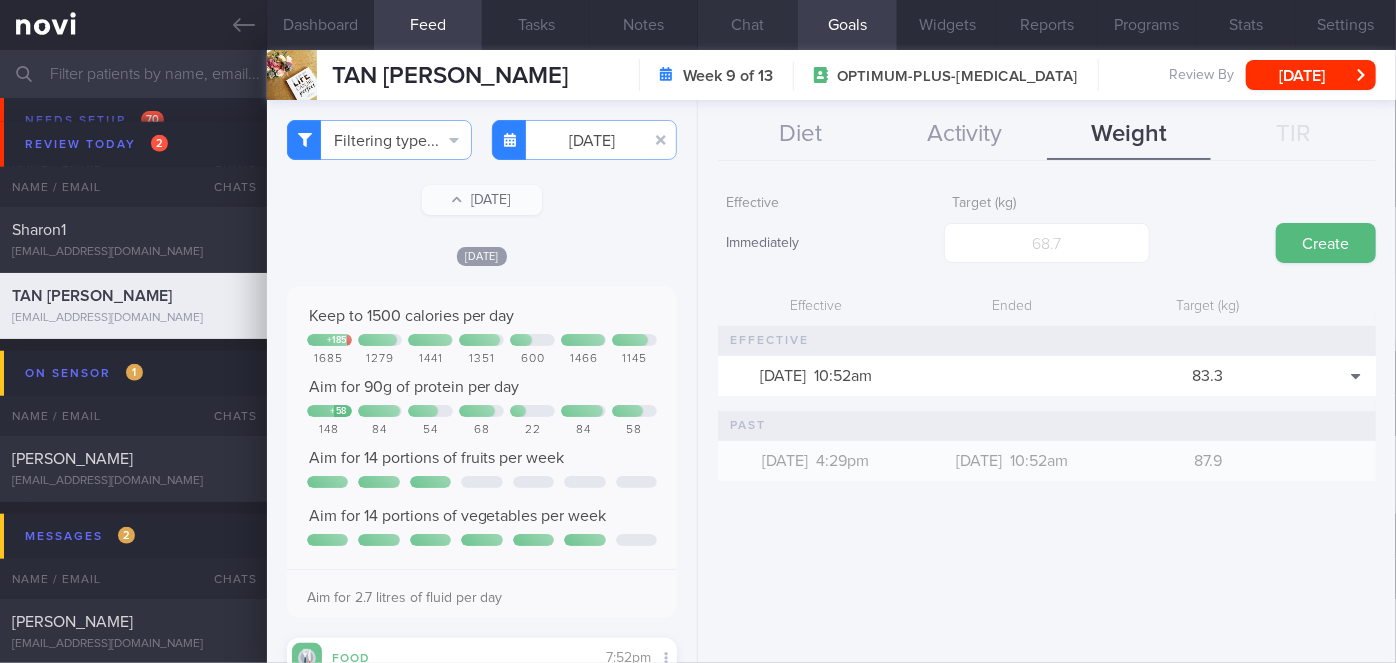 click on "Chat" at bounding box center (748, 25) 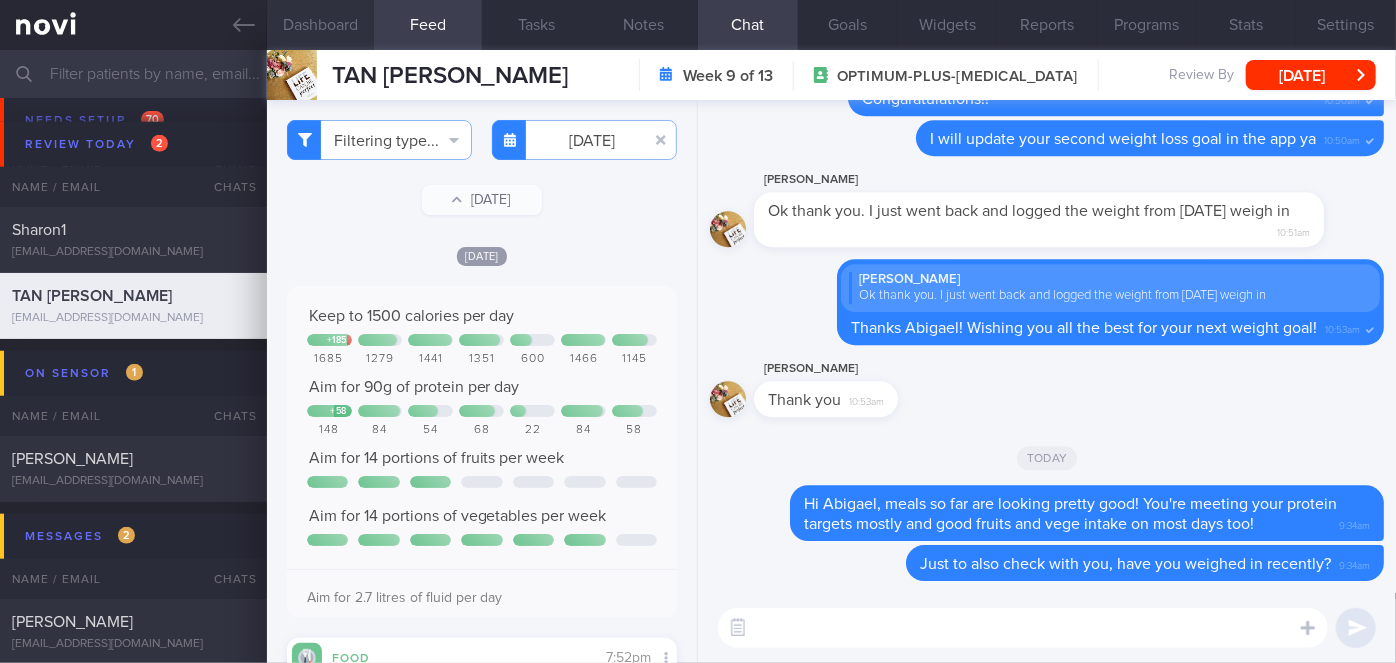 click on "Dashboard" at bounding box center (321, 25) 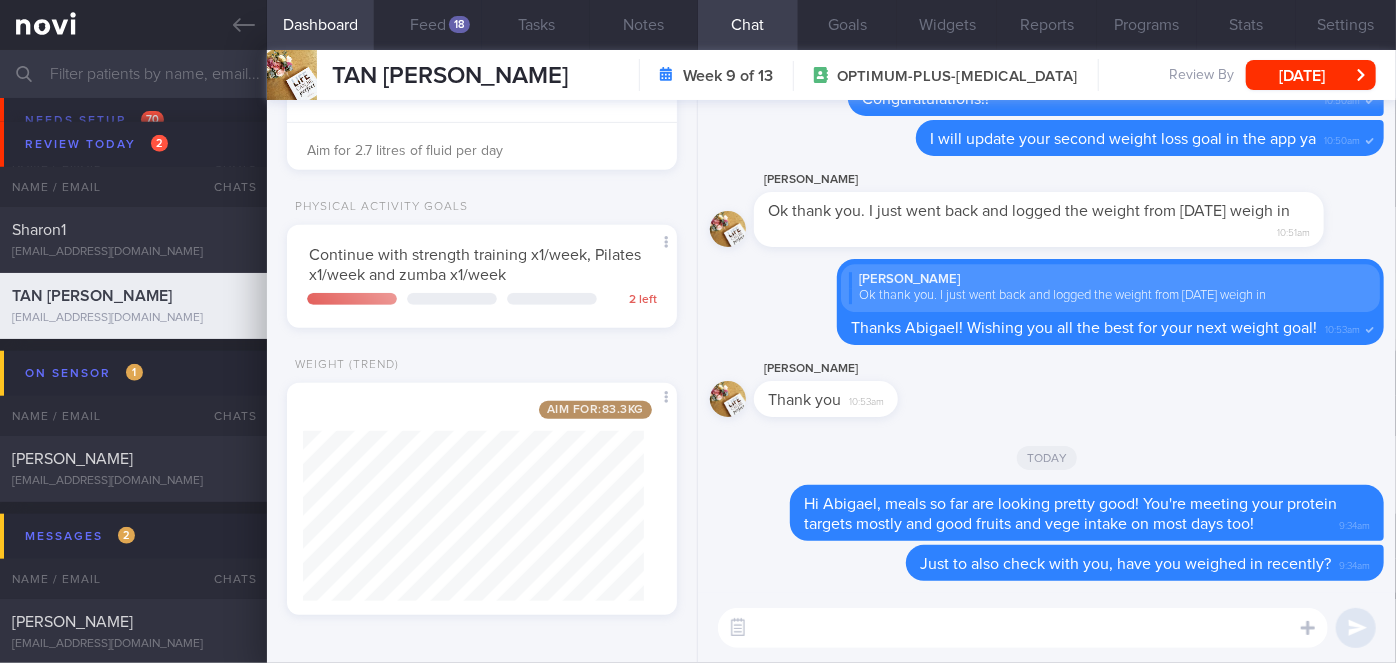 click at bounding box center [1023, 628] 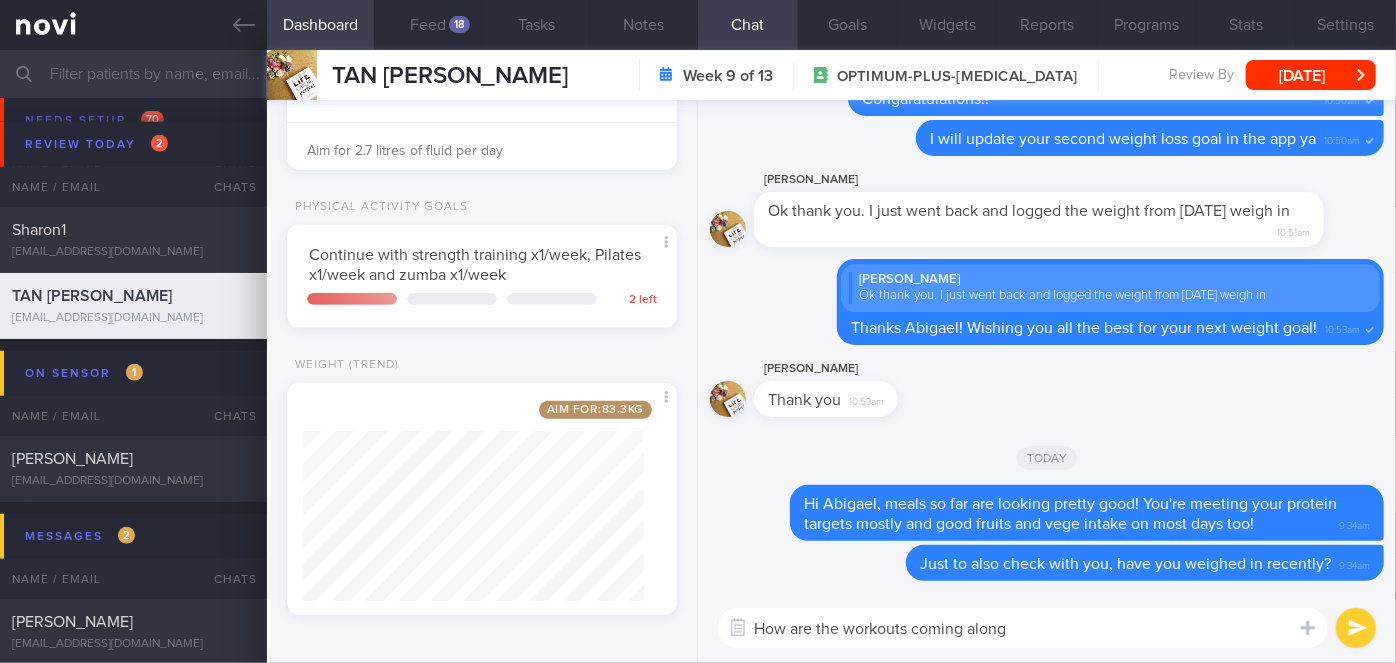 type on "How are the workouts coming along?" 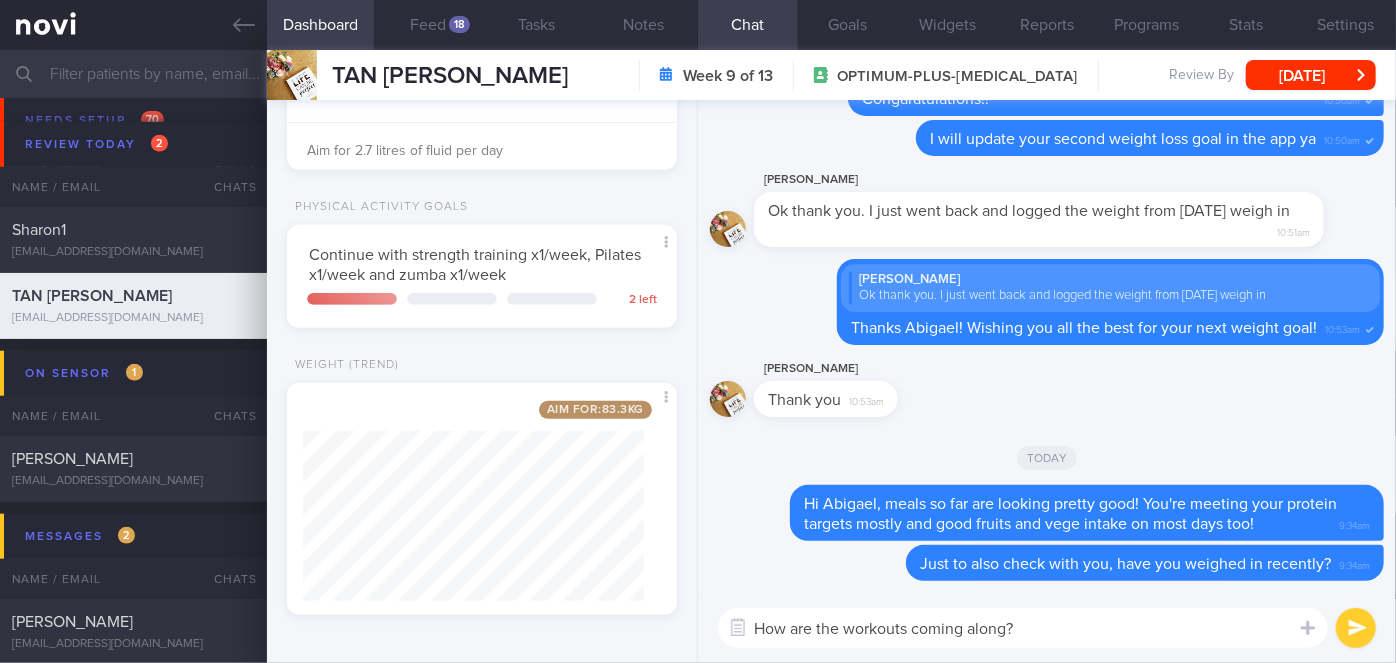 type 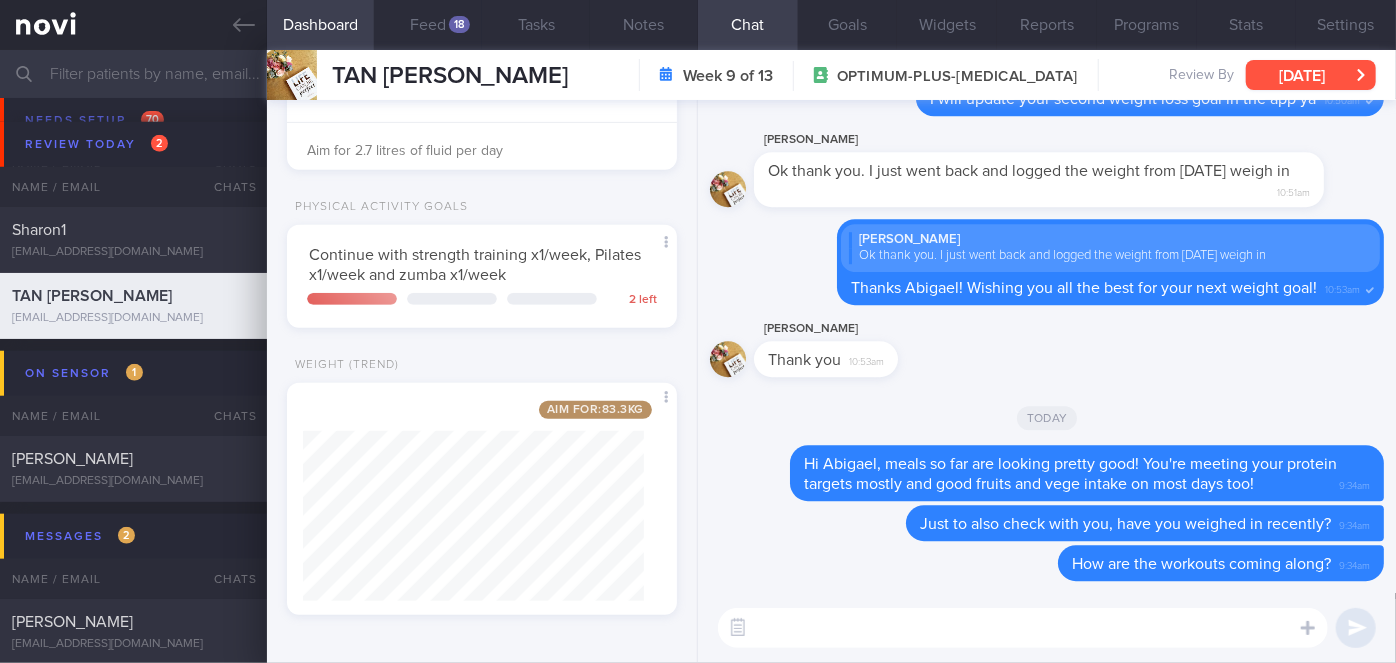 click on "[DATE]" at bounding box center [1311, 75] 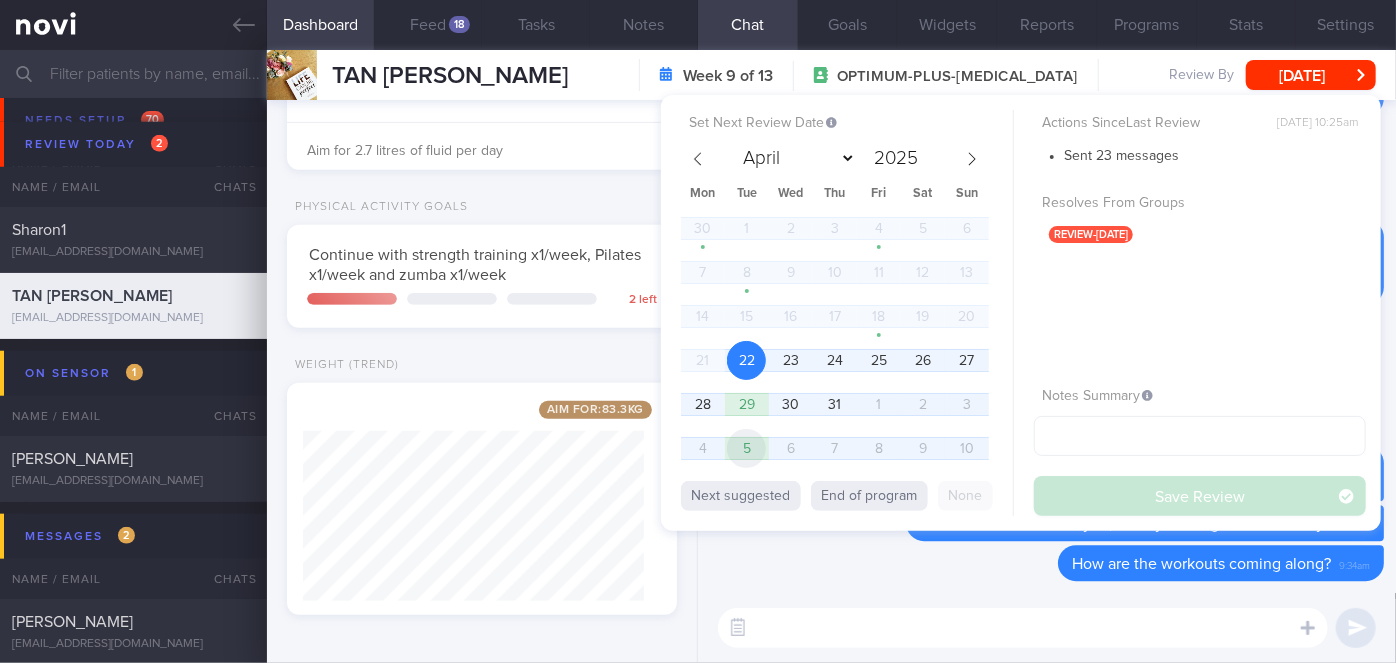 click on "5" at bounding box center (746, 448) 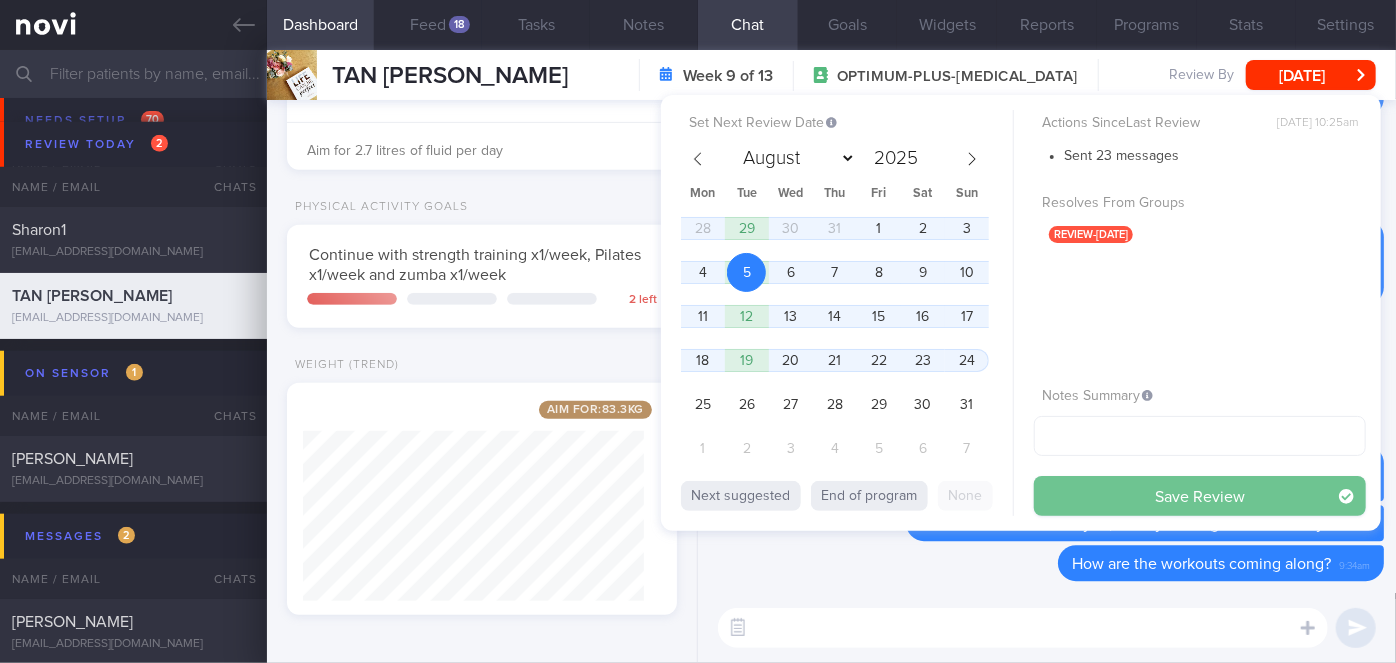 click on "Save Review" at bounding box center [1200, 496] 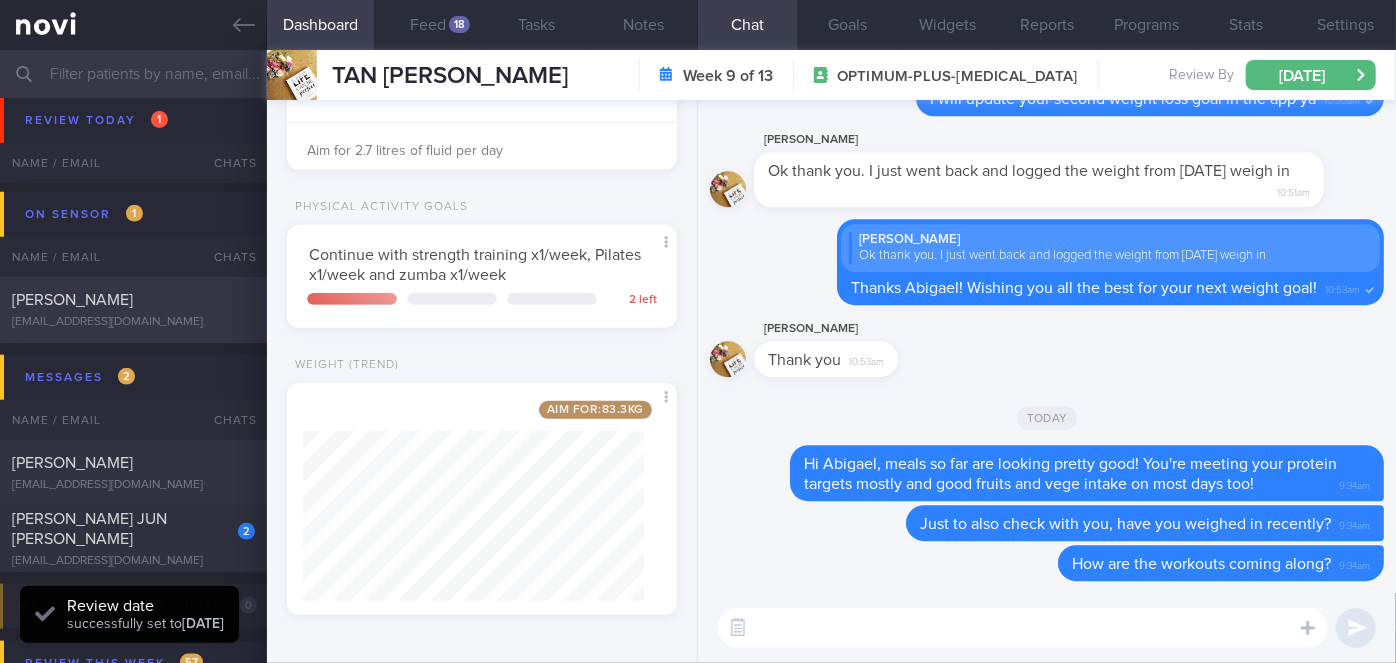 scroll, scrollTop: 4887, scrollLeft: 0, axis: vertical 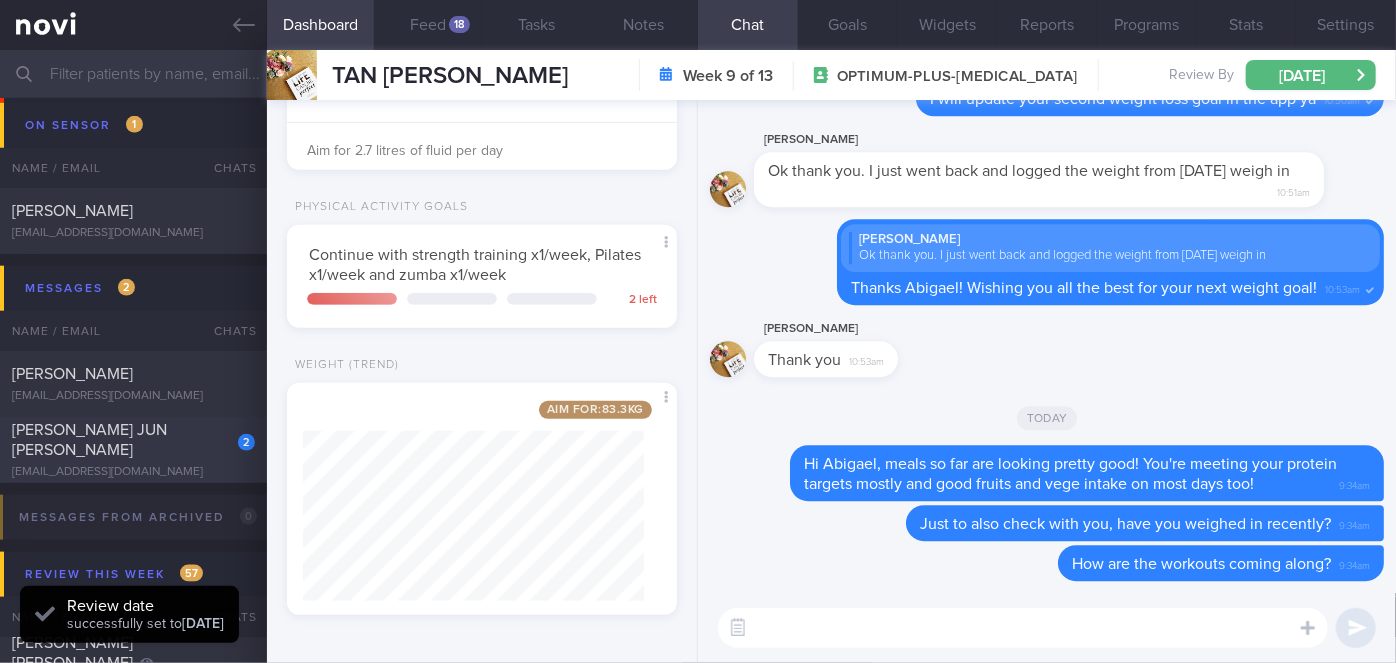 click on "[PERSON_NAME] JUN [PERSON_NAME]" at bounding box center (131, 440) 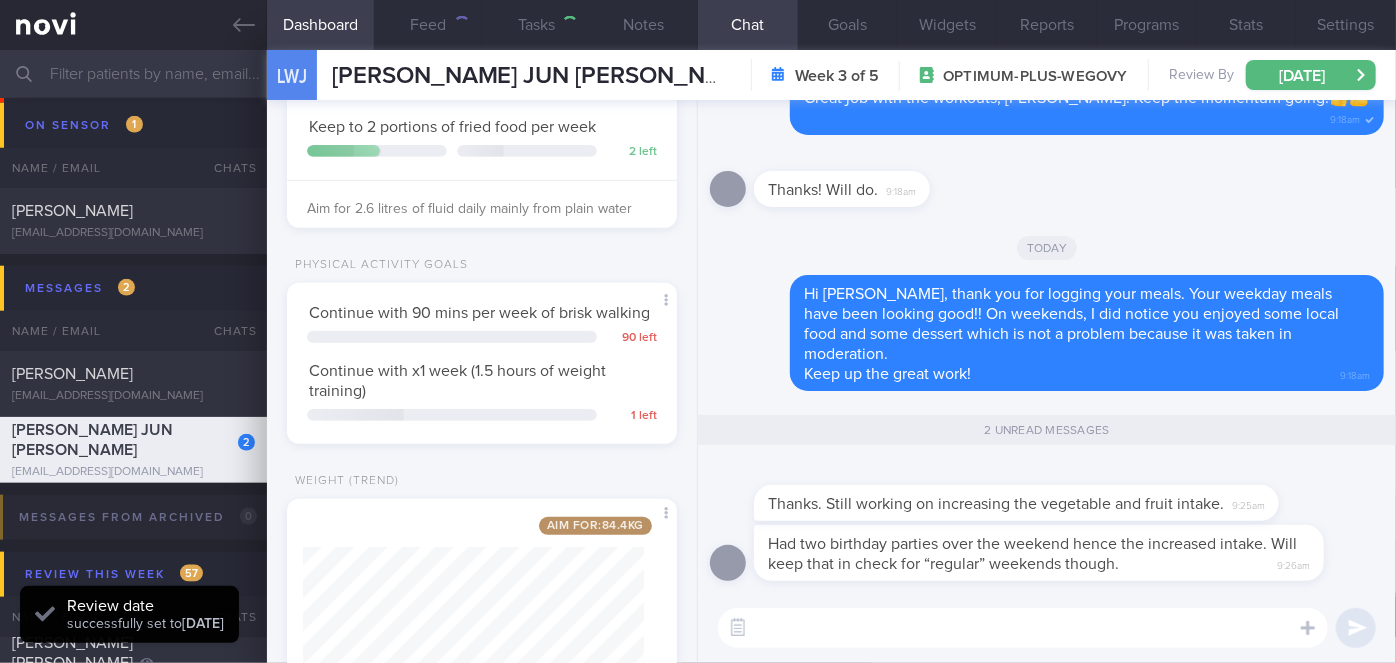 select on "6" 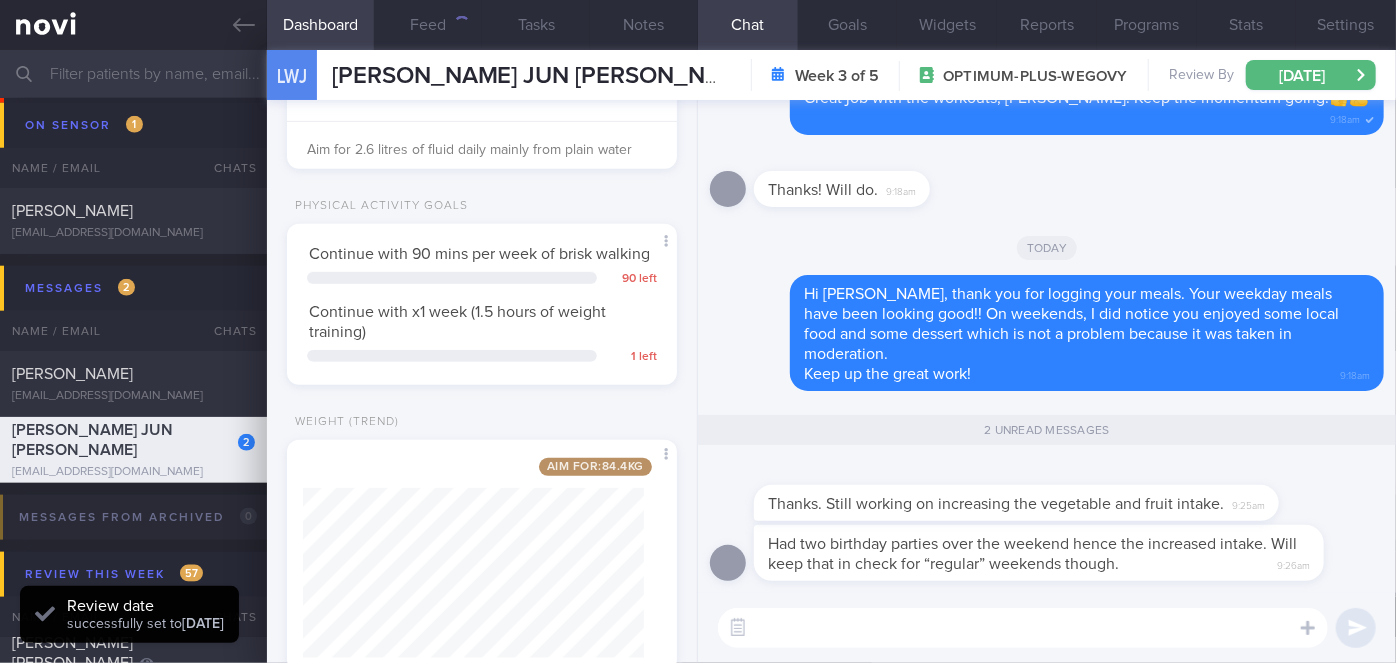 scroll, scrollTop: 0, scrollLeft: 0, axis: both 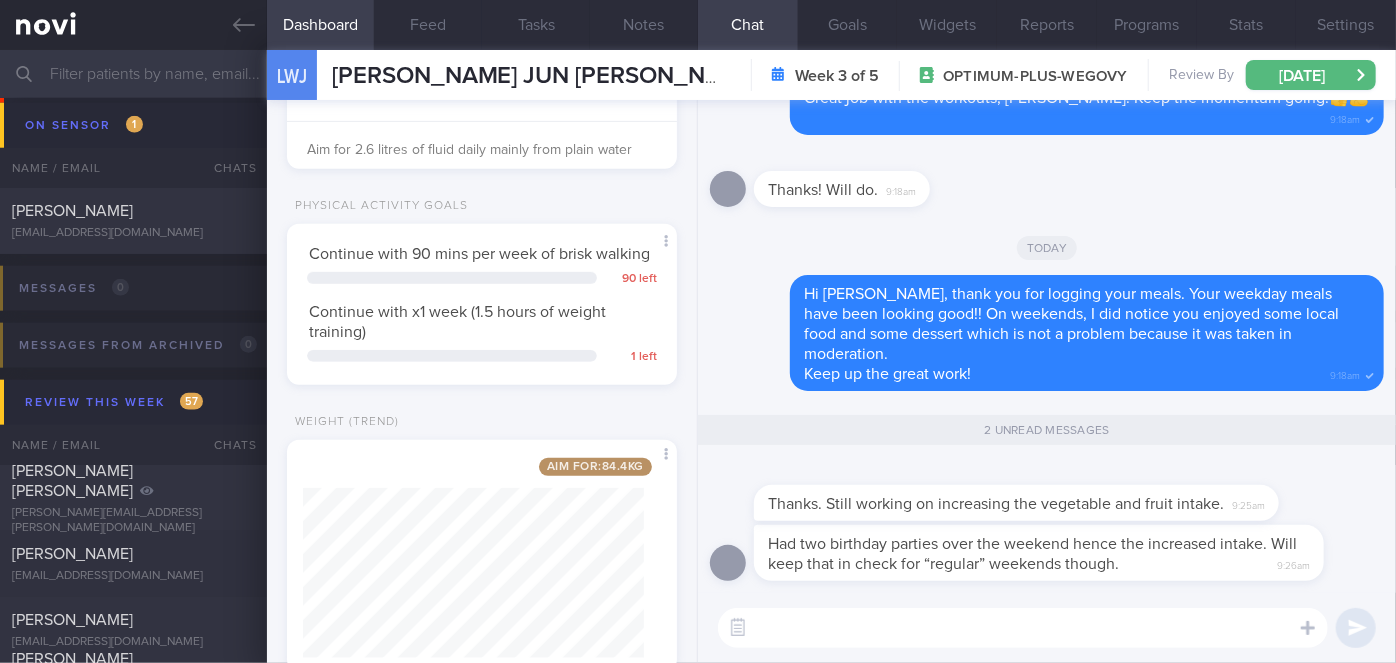 click at bounding box center (1023, 628) 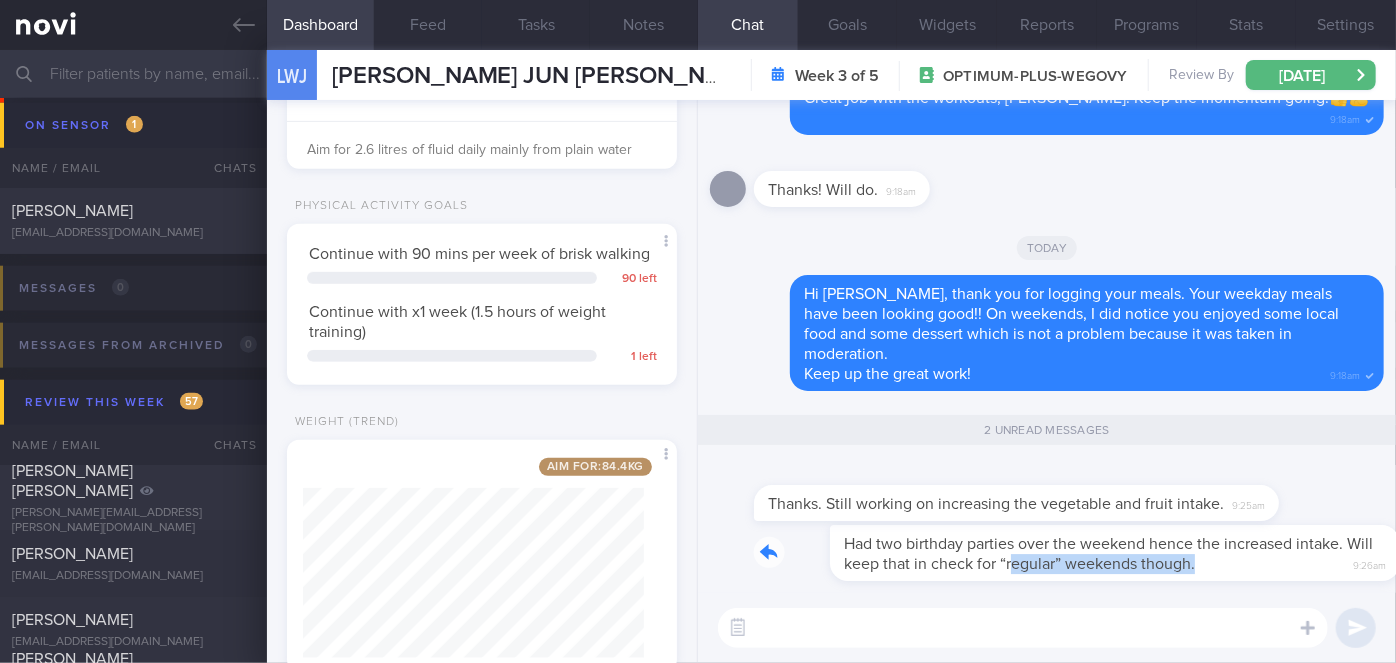 drag, startPoint x: 964, startPoint y: 579, endPoint x: 1170, endPoint y: 579, distance: 206 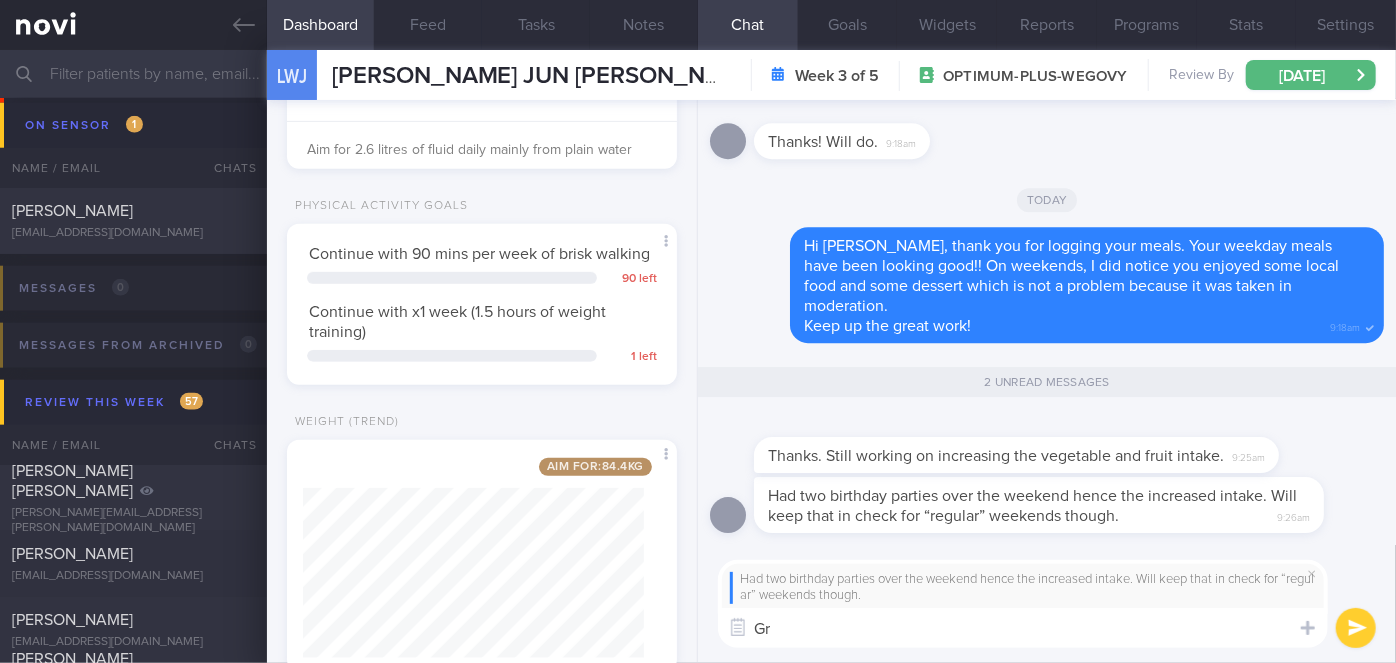 type on "G" 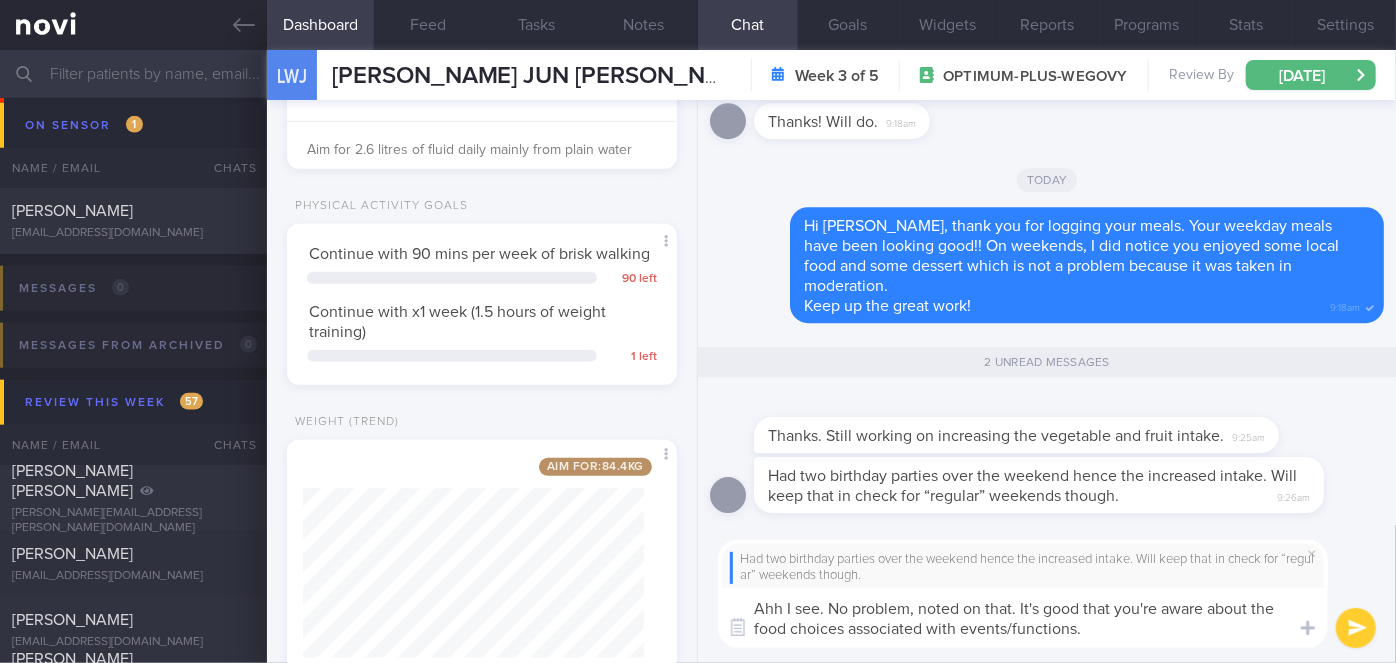 scroll, scrollTop: 0, scrollLeft: 0, axis: both 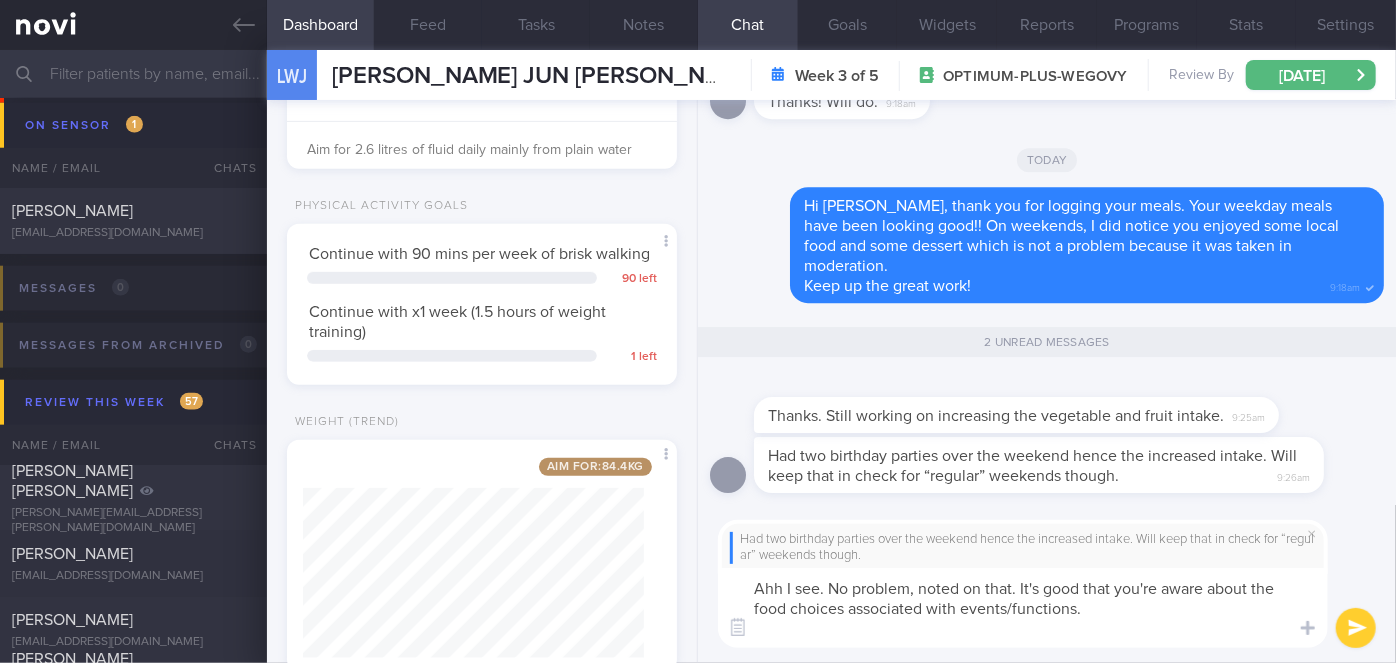 click on "Ahh I see. No problem, noted on that. It's good that you're aware about the food choices associated with events/functions." at bounding box center [1023, 608] 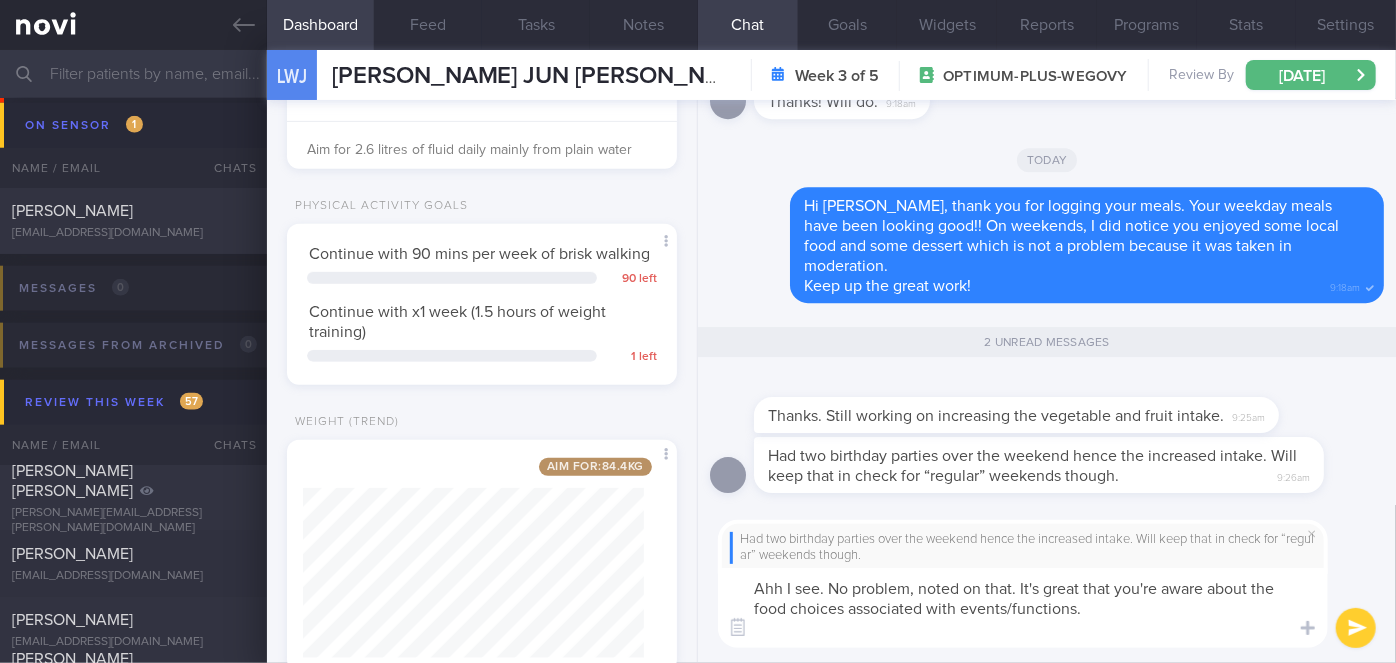 click on "Ahh I see. No problem, noted on that. It's great that you're aware about the food choices associated with events/functions." at bounding box center (1023, 608) 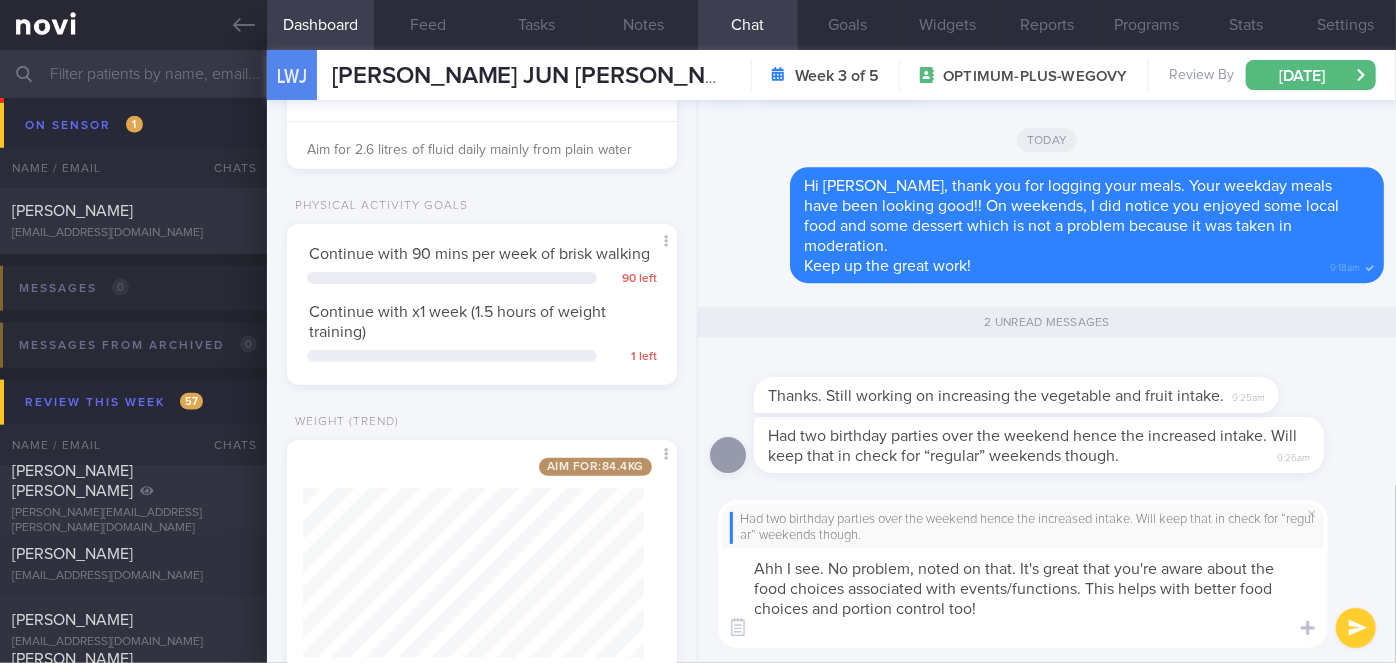 type on "Ahh I see. No problem, noted on that. It's great that you're aware about the food choices associated with events/functions. This helps with better food choices and portion control too!" 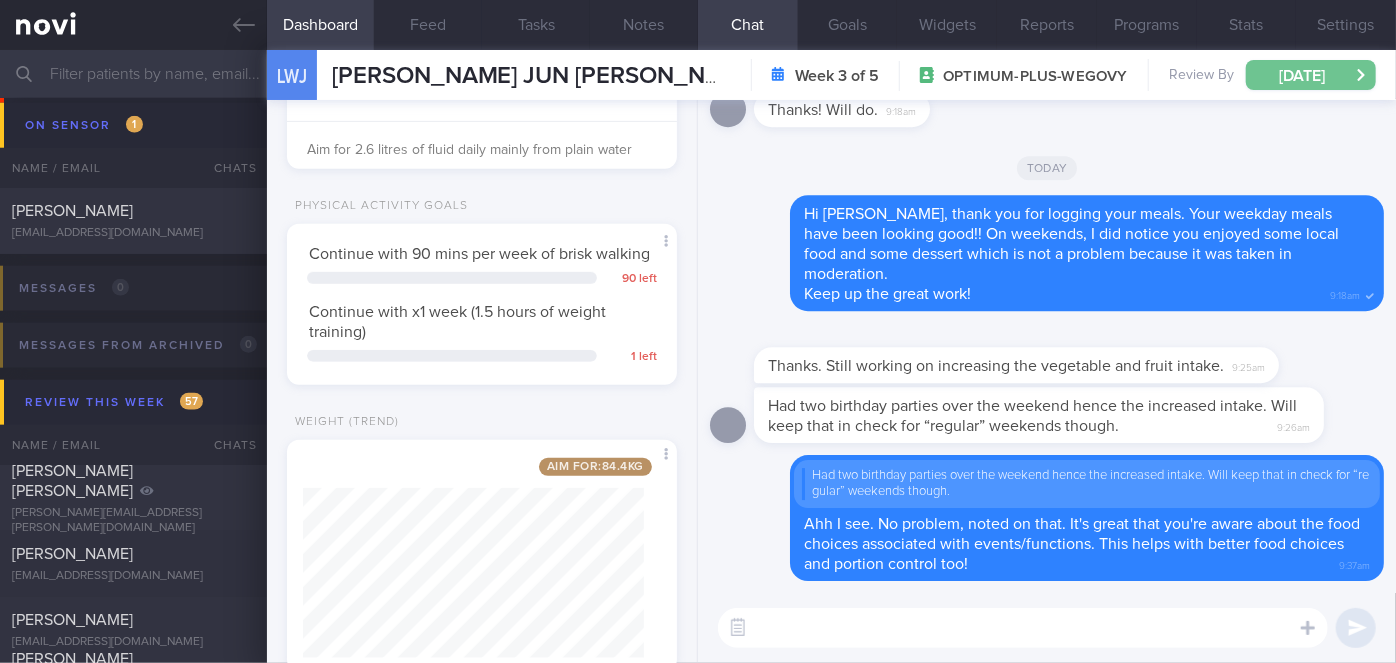 click on "[DATE]" at bounding box center [1311, 75] 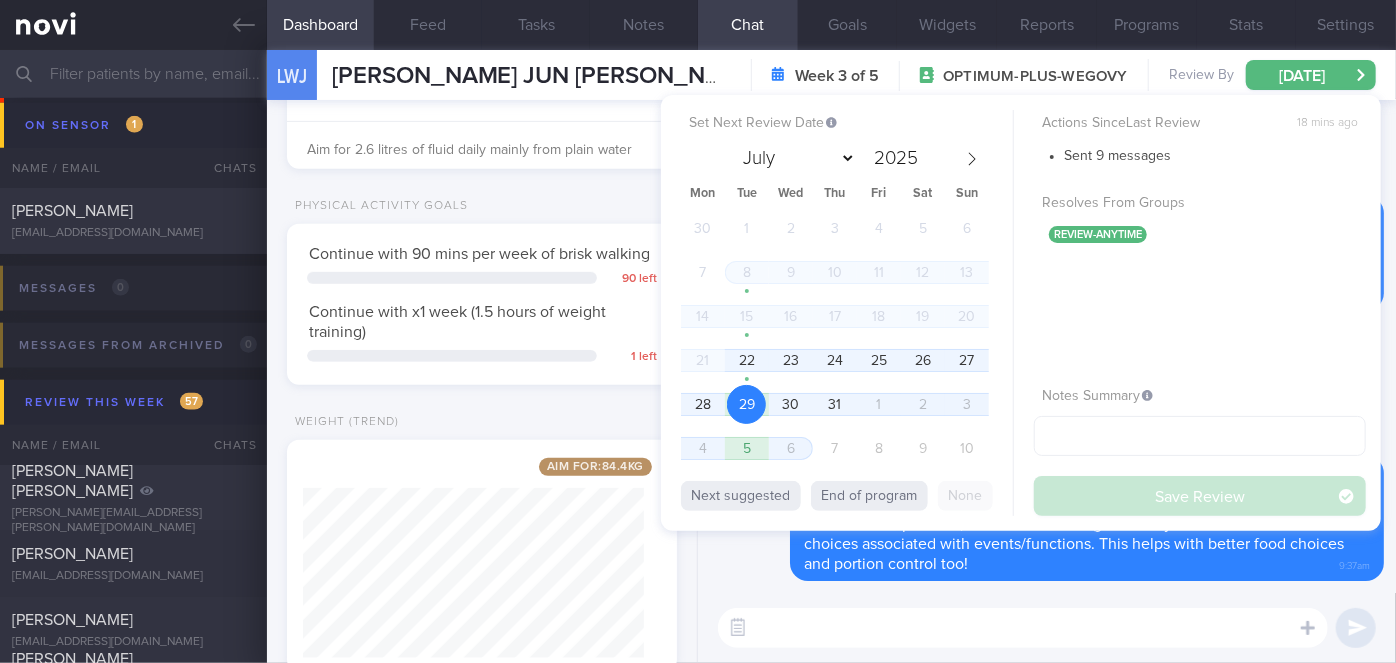 click on "Delete
Had two birthday parties over the weekend hence the increased intake. Will keep that in check for “regular” weekends though.
Ahh I see. No problem, noted on that. It's great that you're aware about the food choices associated with events/functions. This helps with better food choices and portion control too!
9:37am" at bounding box center [1047, 518] 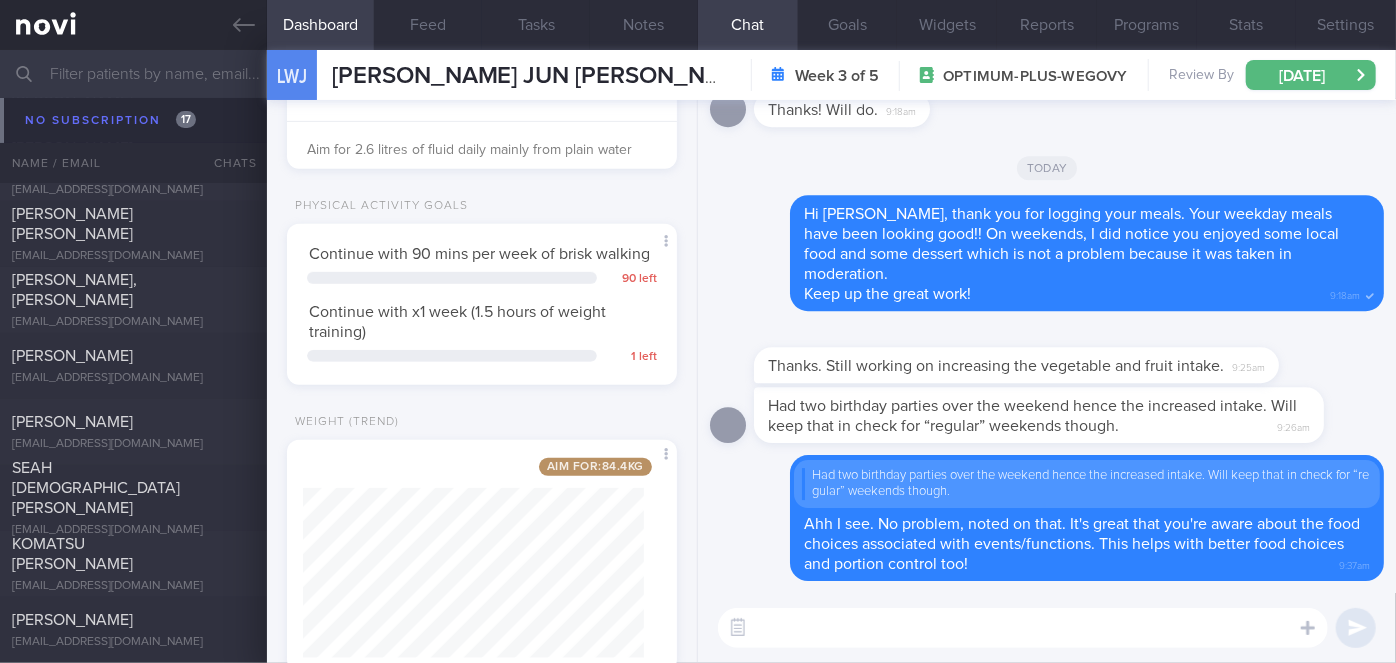 scroll, scrollTop: 16546, scrollLeft: 0, axis: vertical 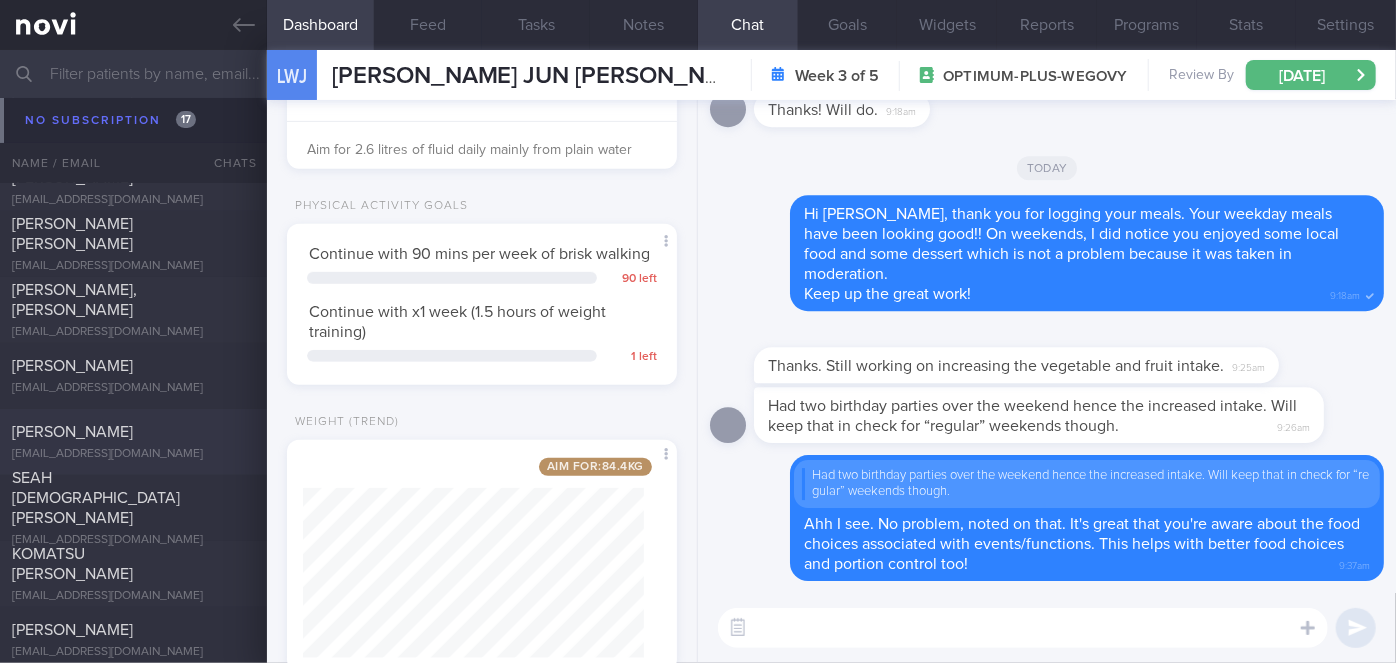 click on "[PERSON_NAME]" at bounding box center [131, 432] 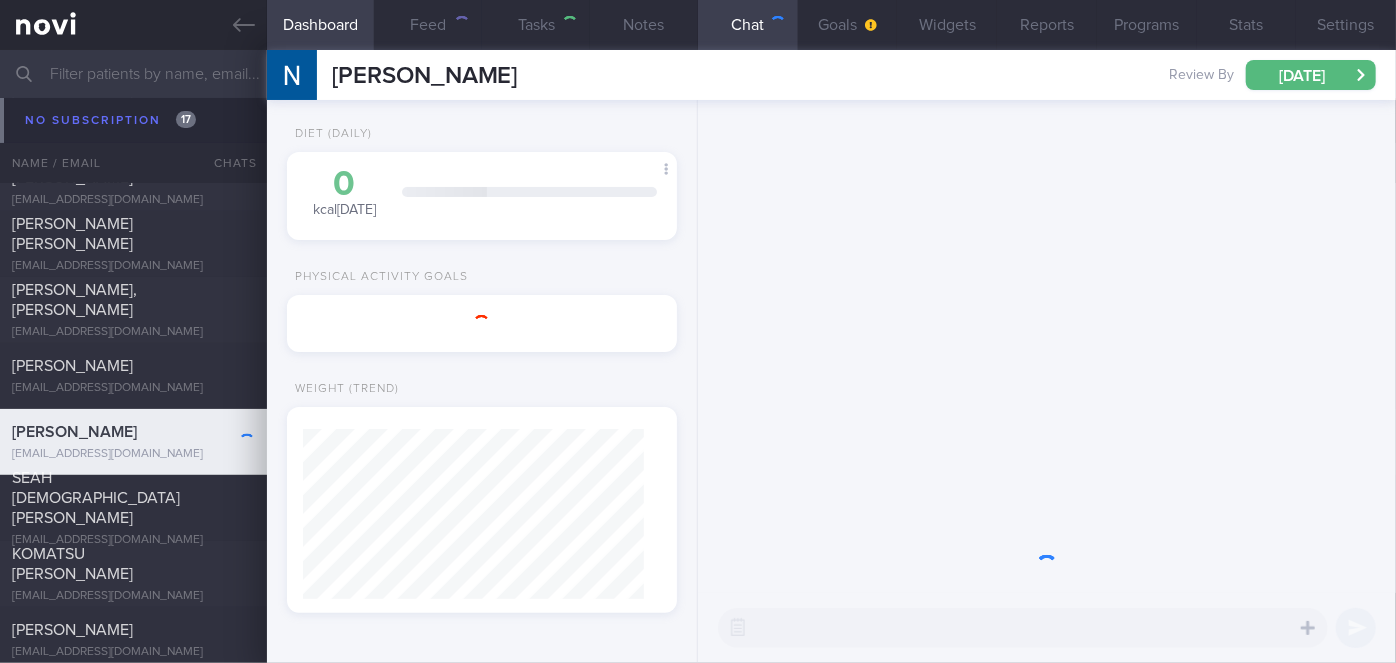 scroll, scrollTop: 56, scrollLeft: 0, axis: vertical 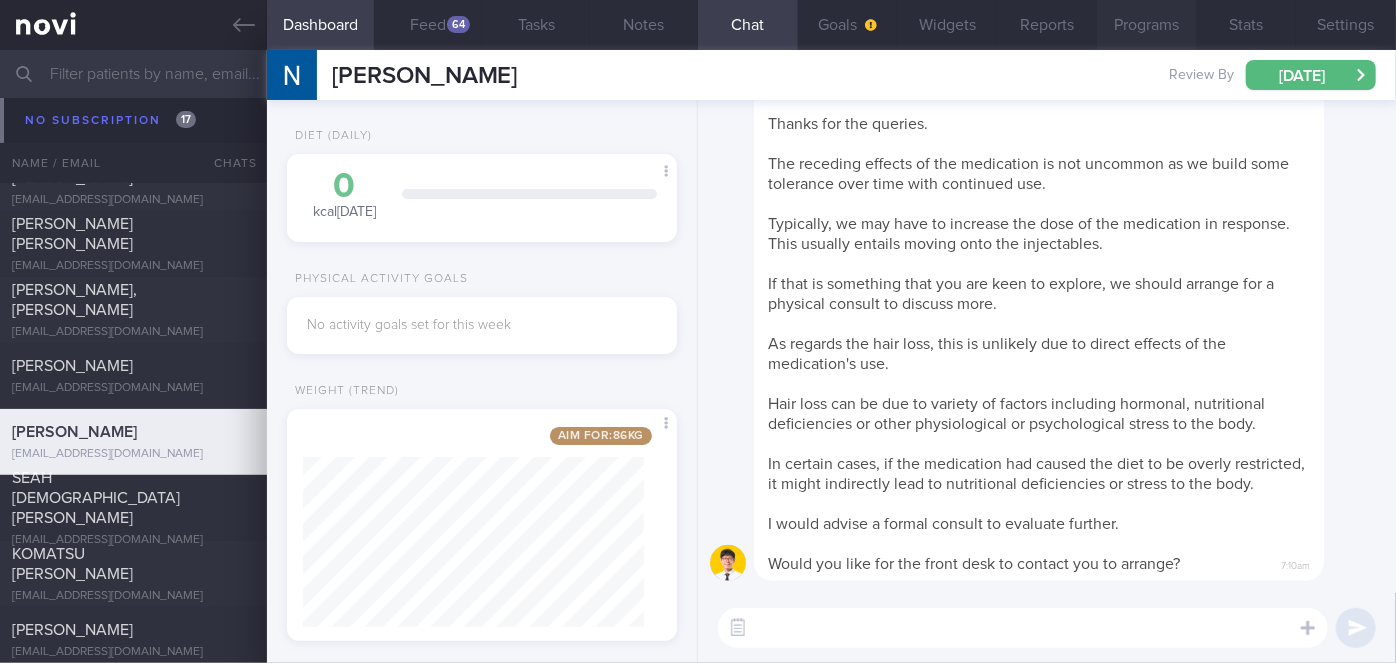 drag, startPoint x: 1136, startPoint y: 35, endPoint x: 1131, endPoint y: 48, distance: 13.928389 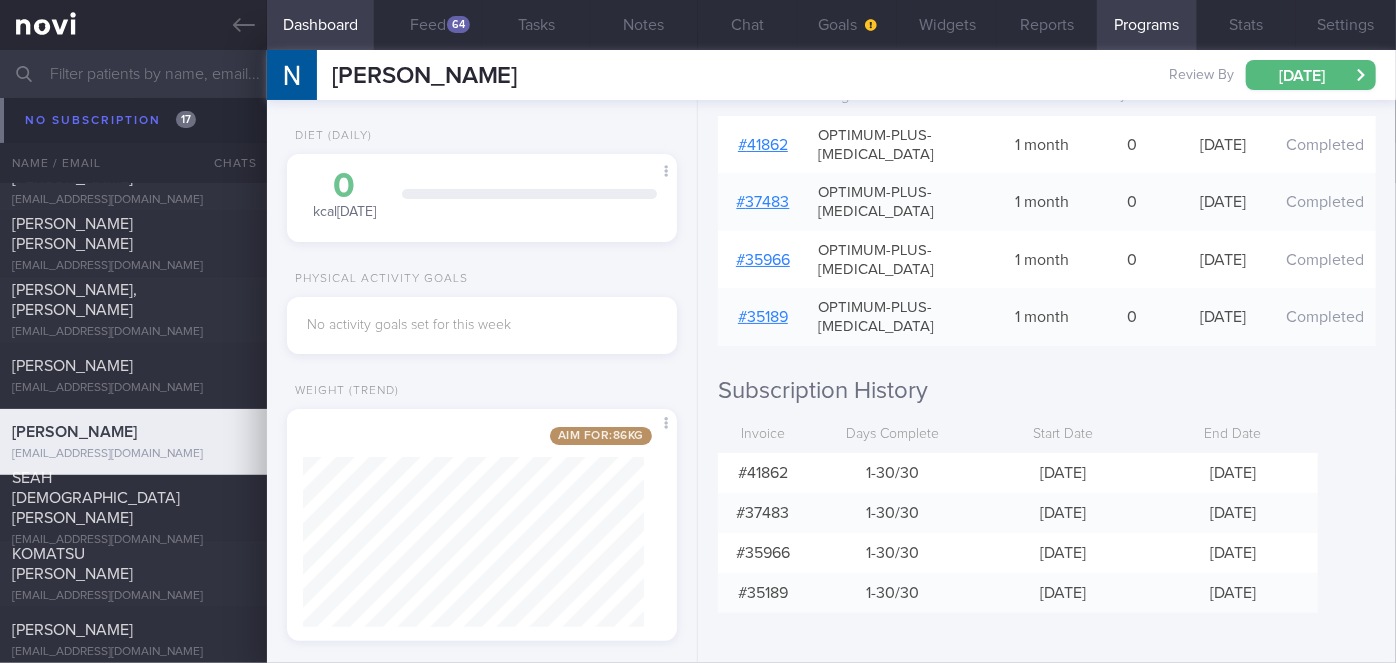 scroll, scrollTop: 0, scrollLeft: 0, axis: both 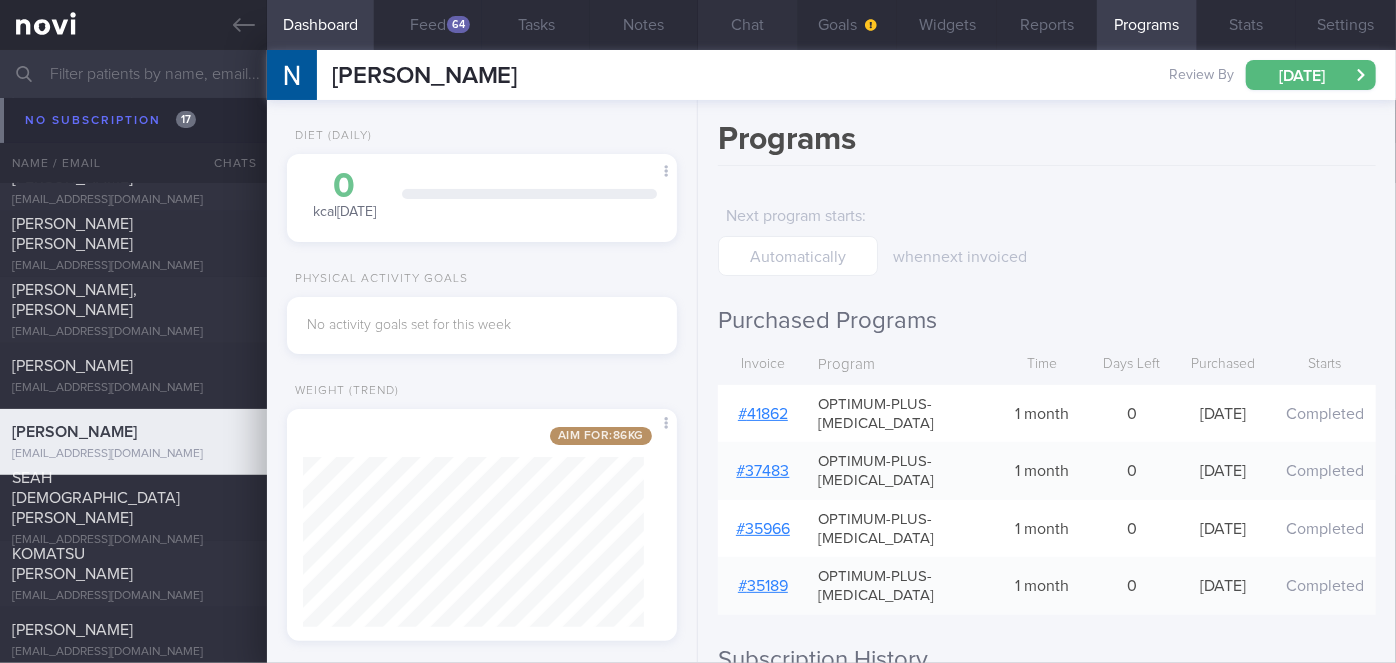 click on "Chat" at bounding box center [748, 25] 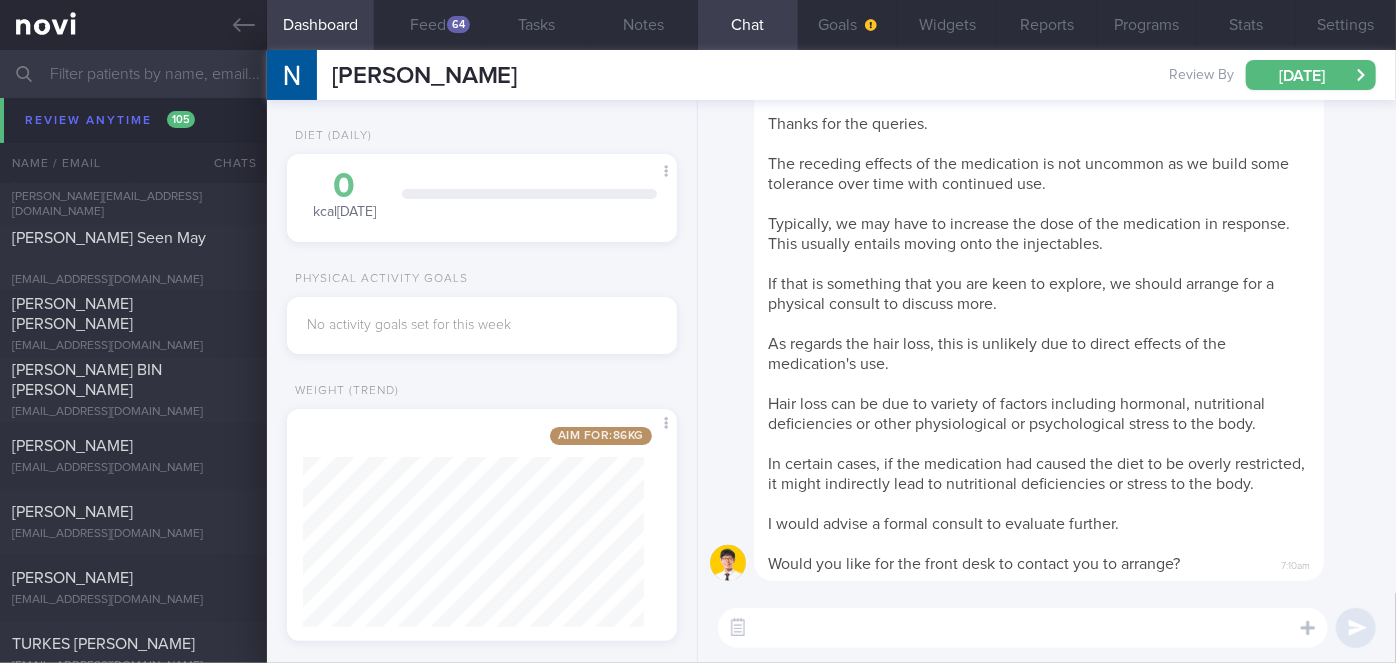 scroll, scrollTop: 15041, scrollLeft: 0, axis: vertical 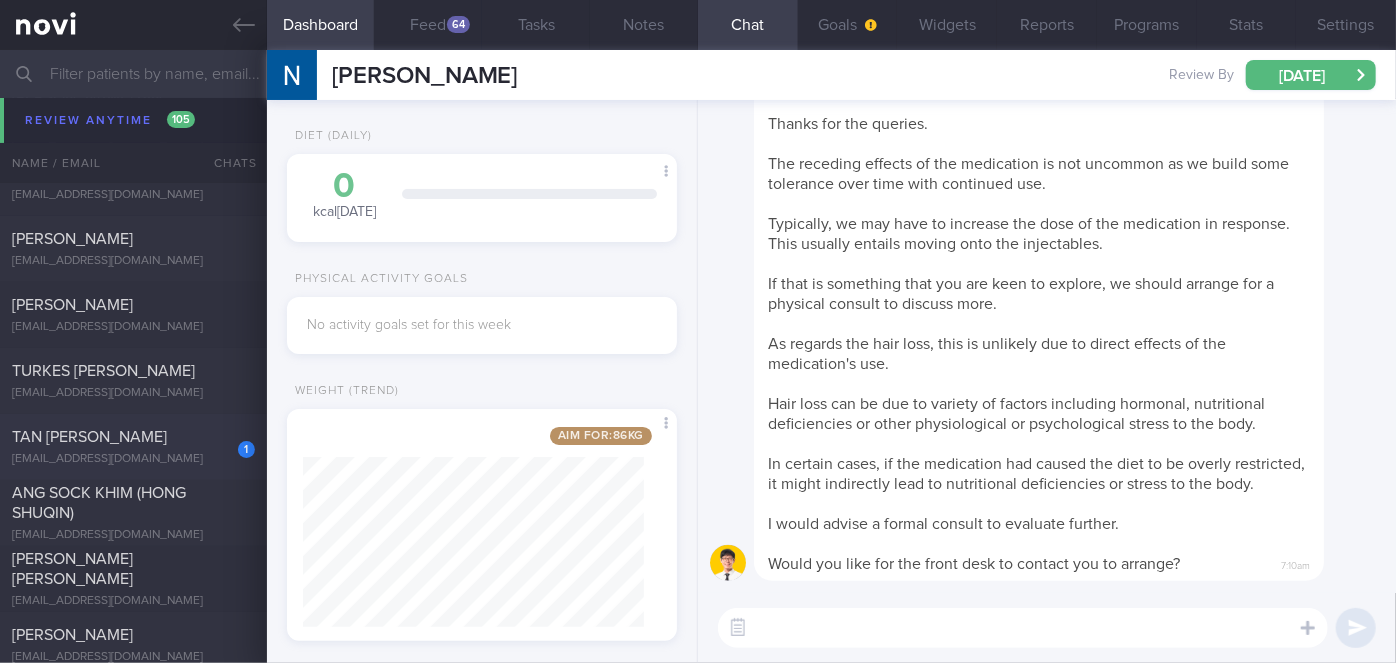 click on "1" at bounding box center (233, 442) 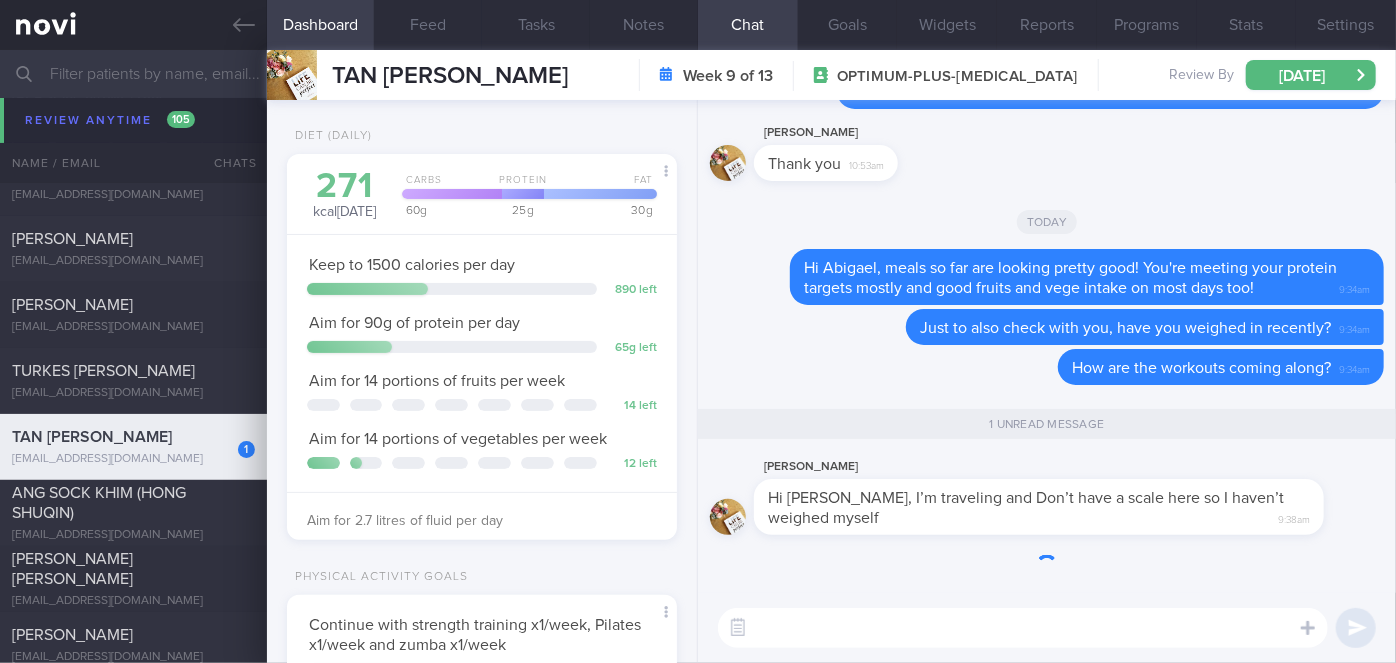 scroll, scrollTop: 999800, scrollLeft: 999658, axis: both 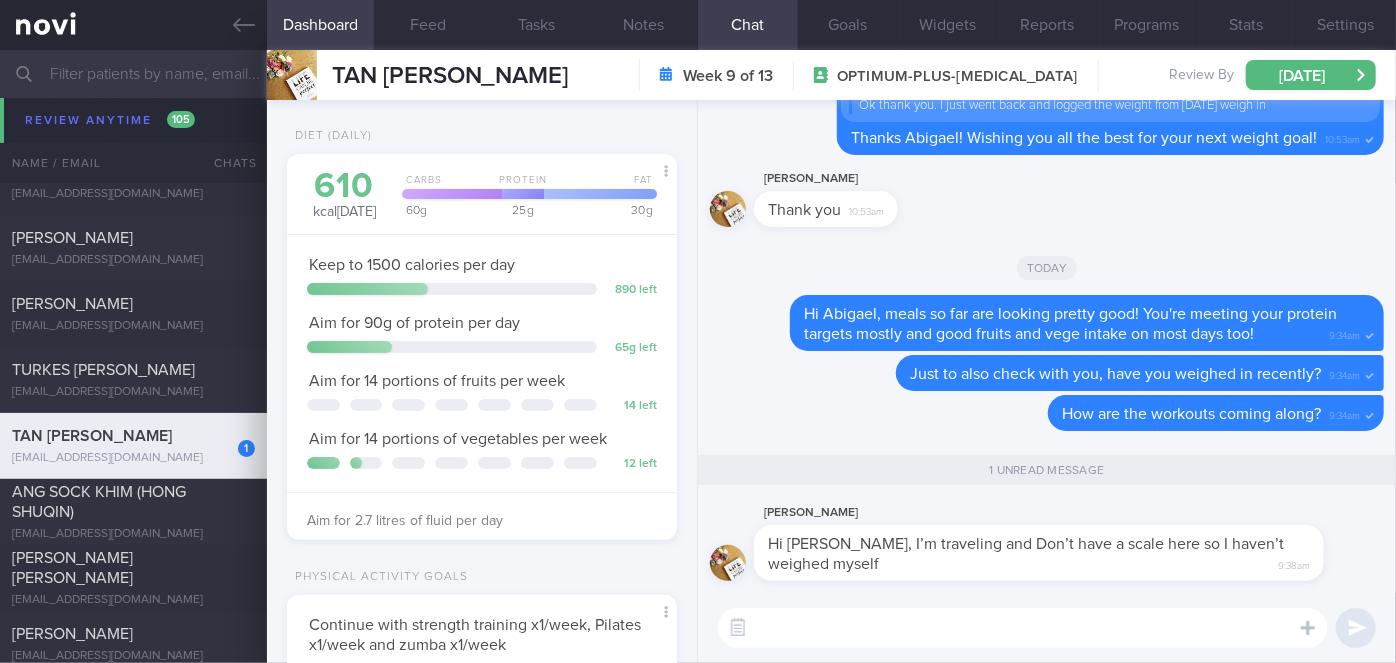 click at bounding box center (1023, 628) 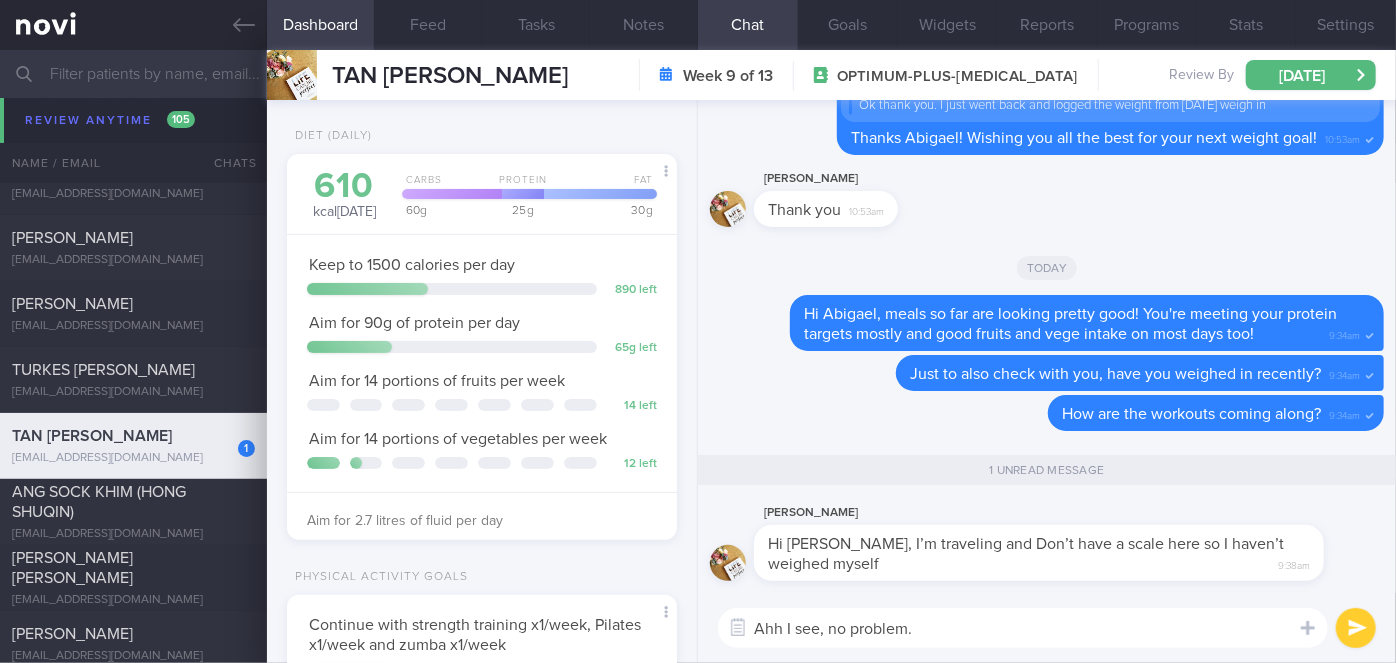 type on "Ahh I see, no problem." 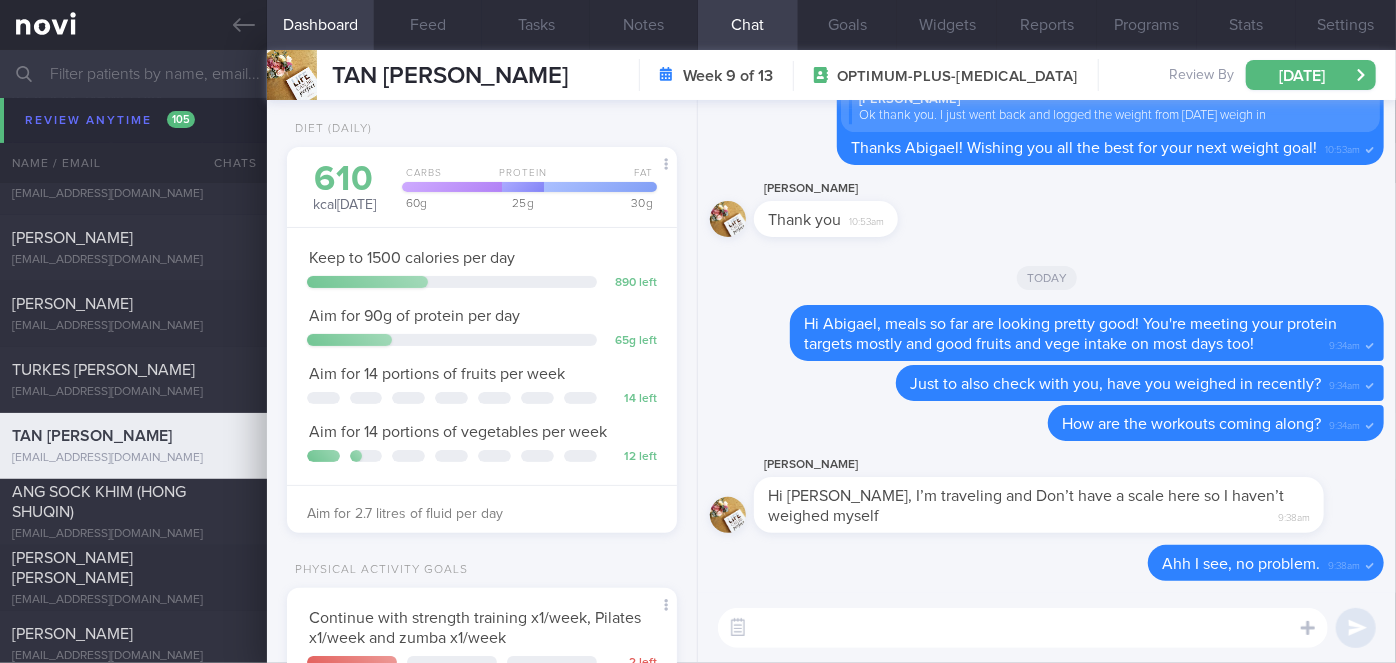 scroll, scrollTop: 0, scrollLeft: 0, axis: both 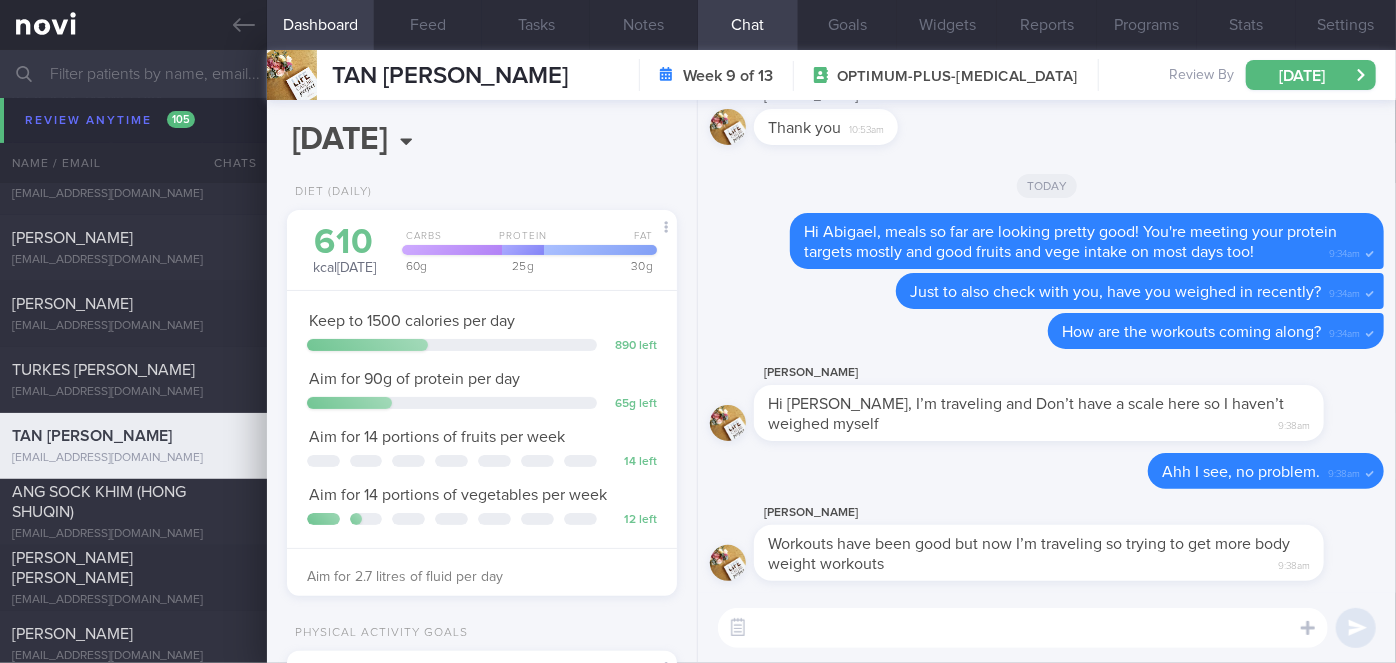 click at bounding box center [1023, 628] 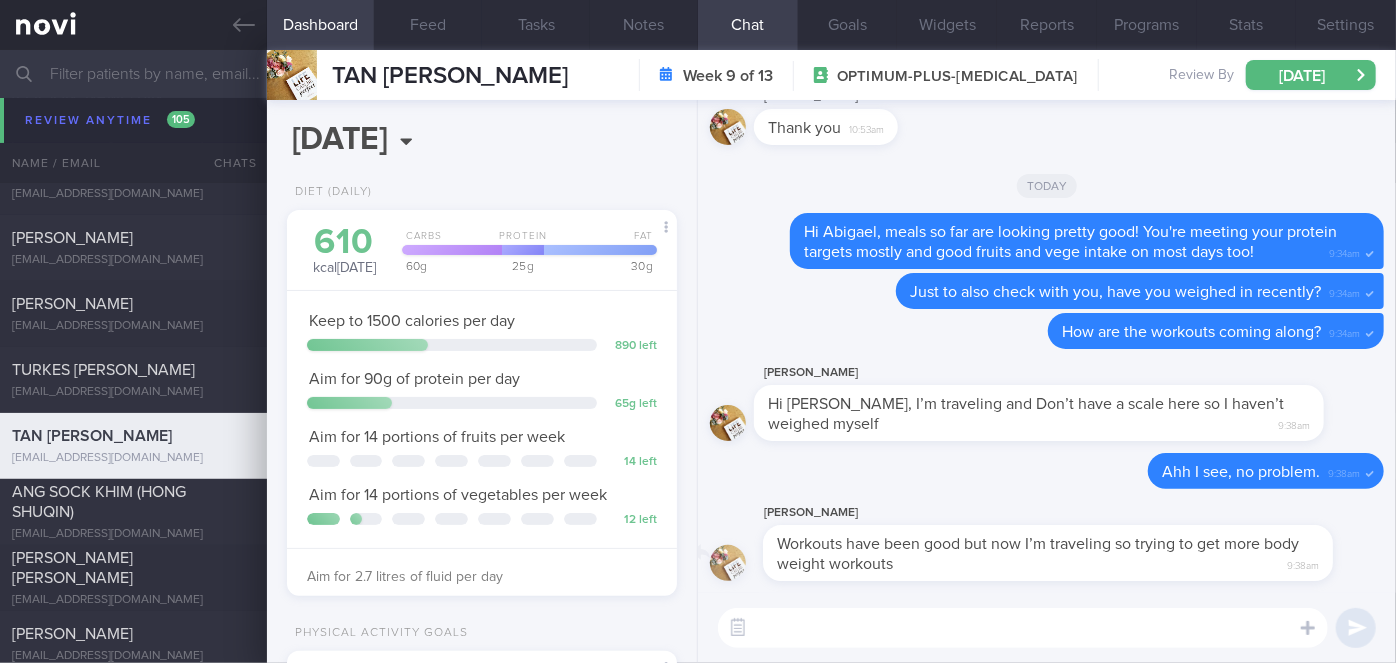 drag, startPoint x: 943, startPoint y: 570, endPoint x: 1087, endPoint y: 582, distance: 144.49913 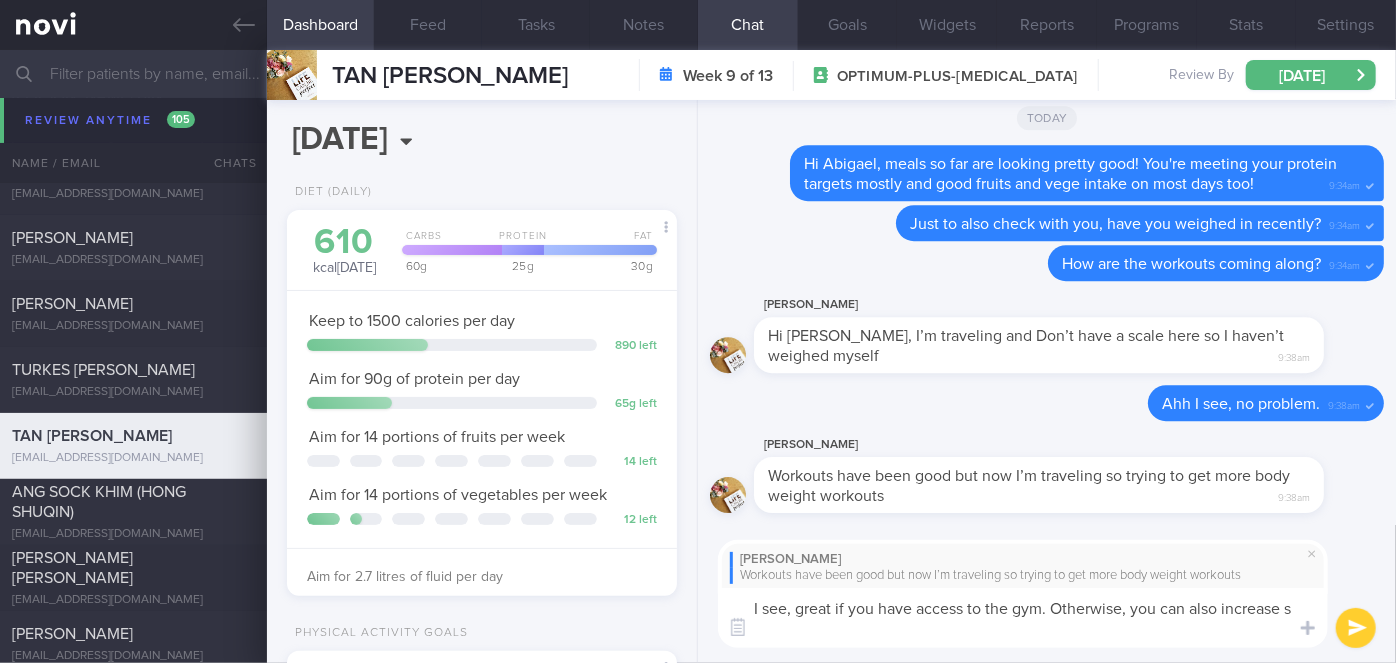 scroll, scrollTop: 0, scrollLeft: 0, axis: both 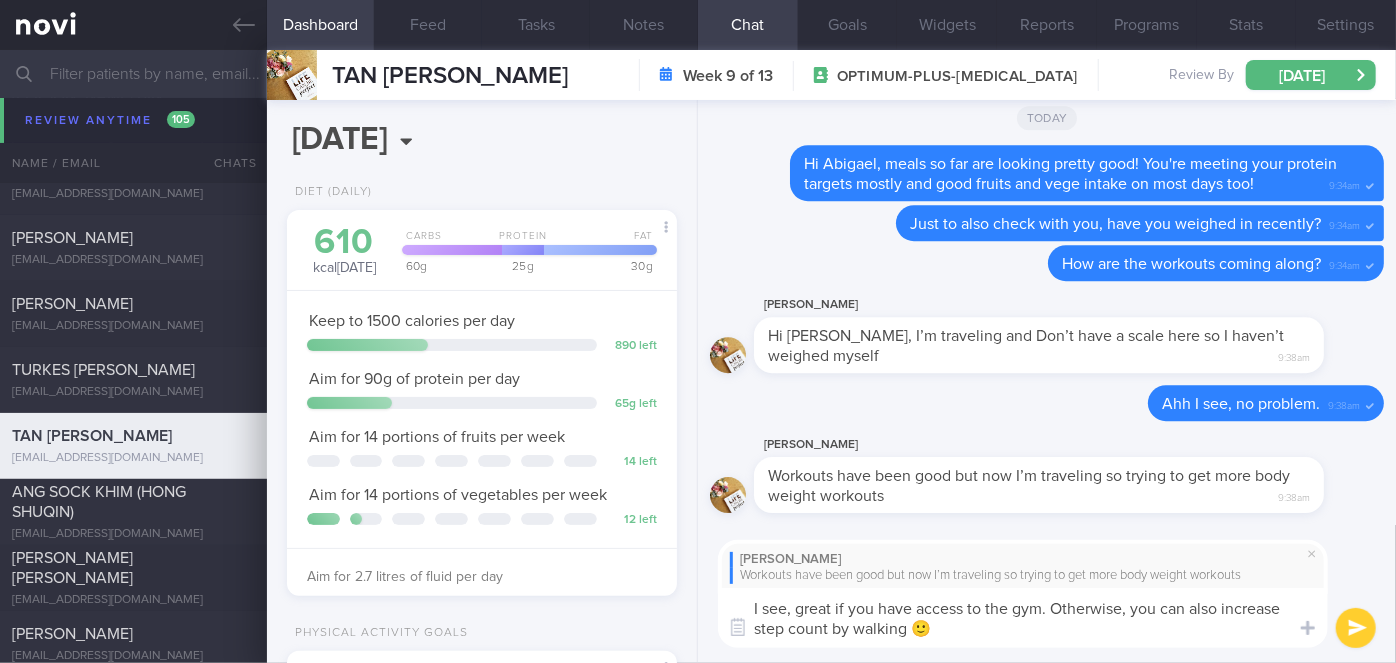 click on "I see, great if you have access to the gym. Otherwise, you can also increase step count by walking 🙂" at bounding box center [1023, 618] 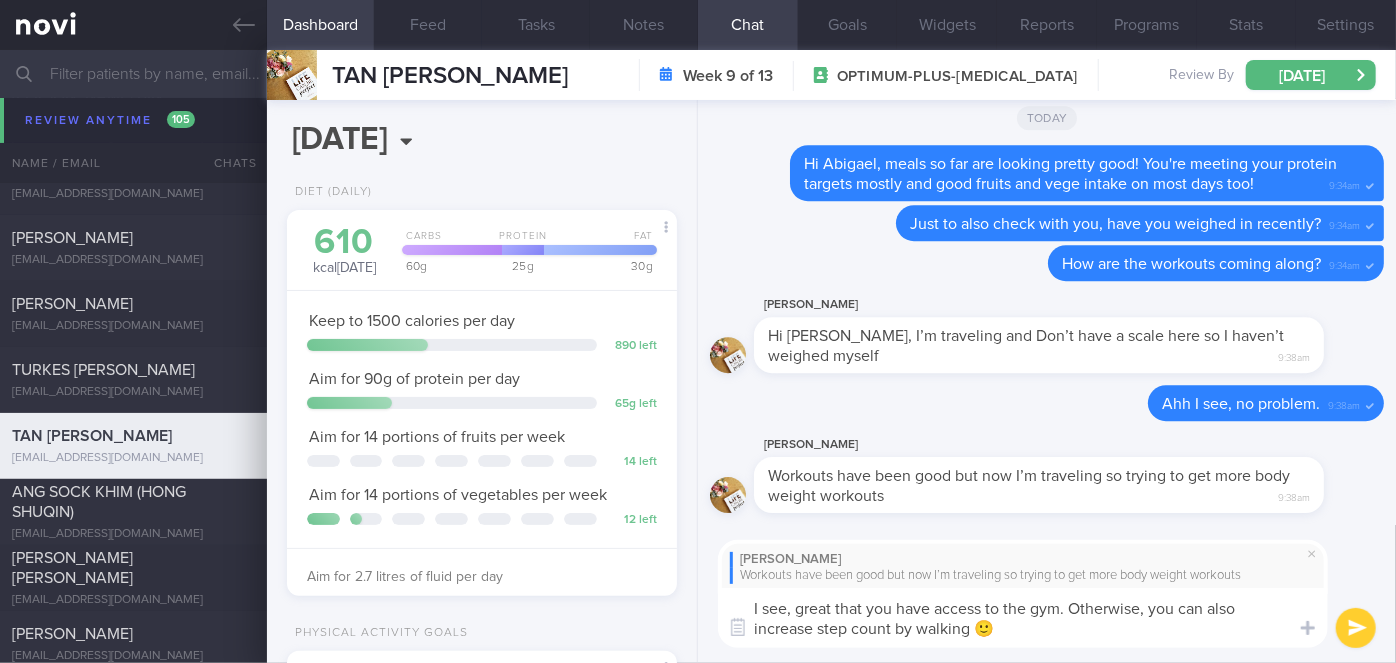 type on "I see, great that you have access to the gym. Otherwise, you can also increase step count by walking 🙂" 